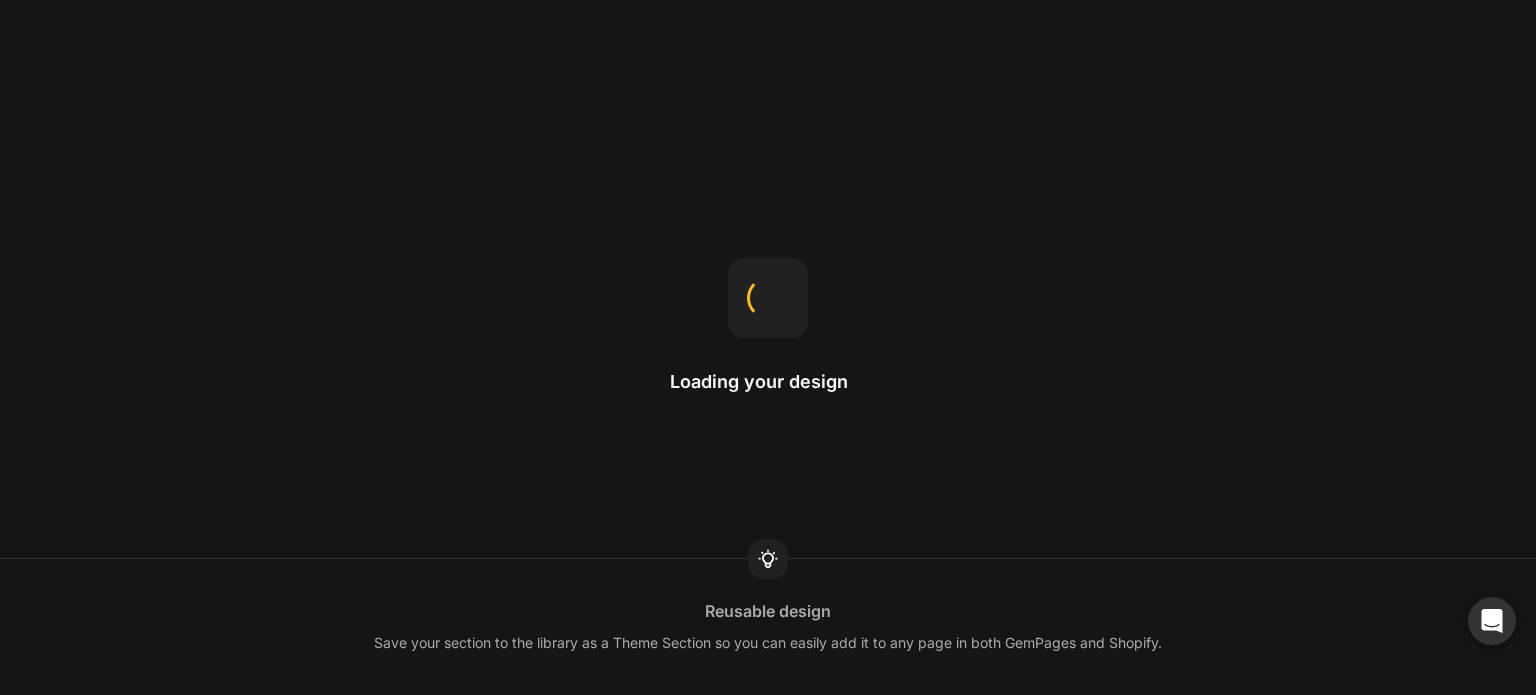 scroll, scrollTop: 0, scrollLeft: 0, axis: both 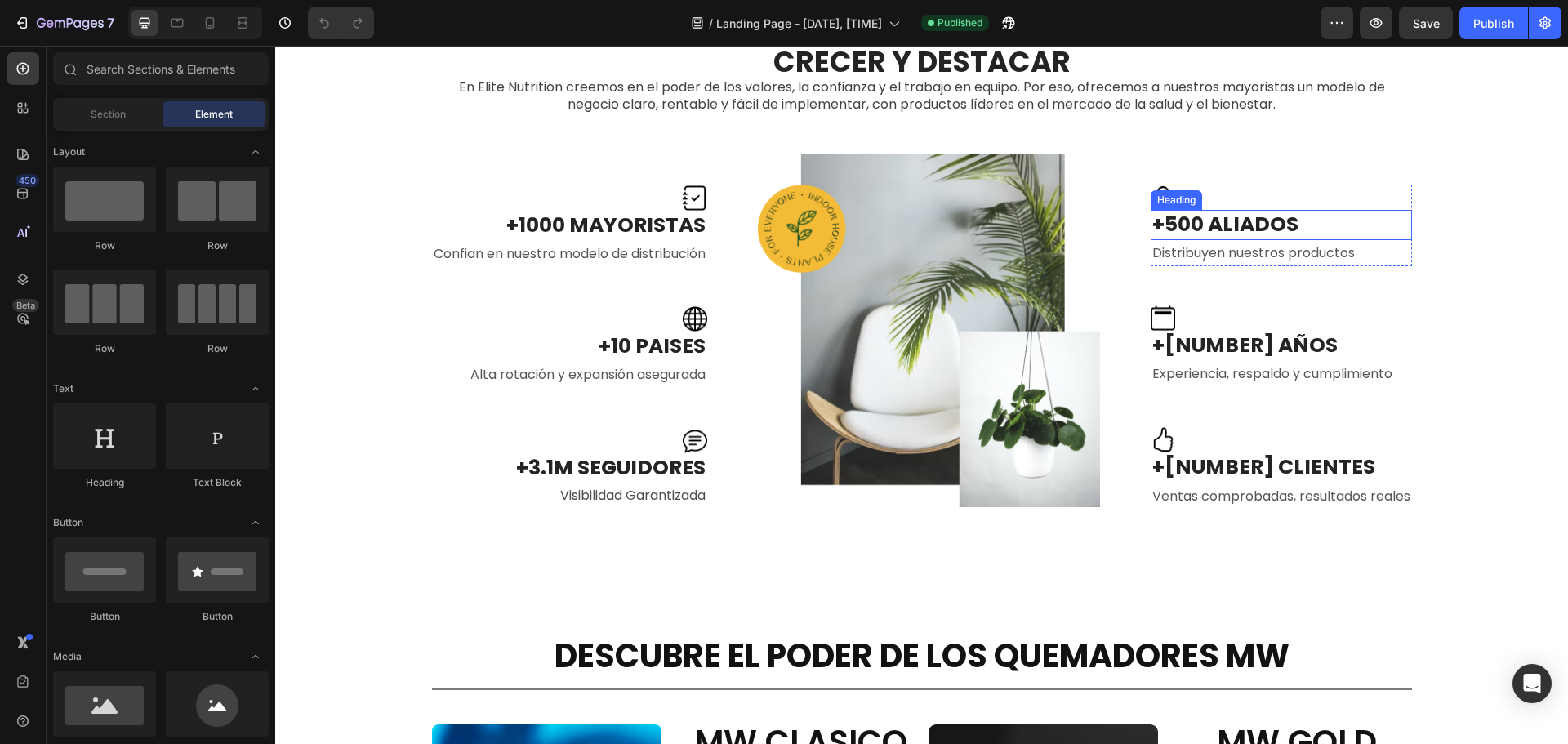 click on "+500 ALIADOS" at bounding box center (1281, 225) 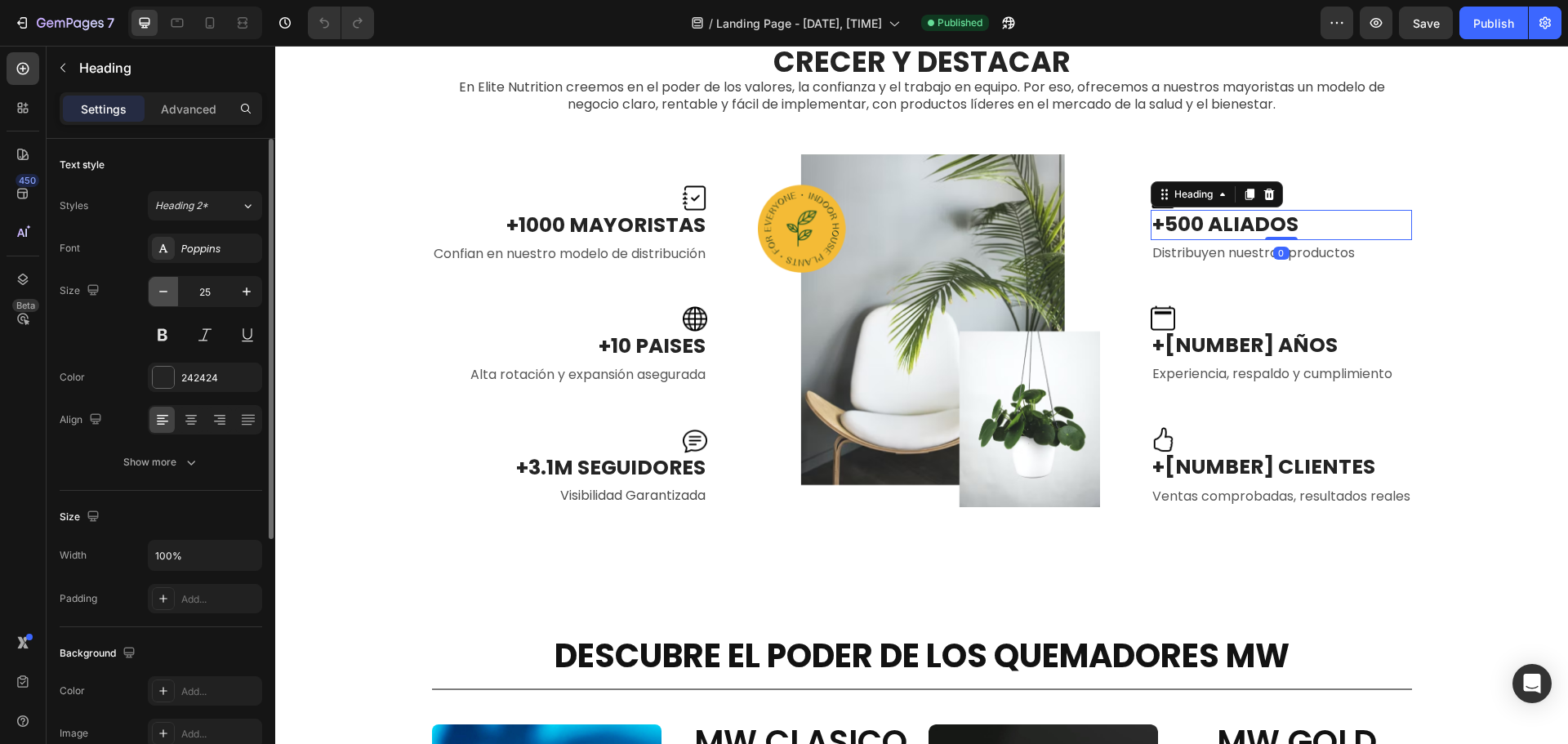 click at bounding box center [163, 292] 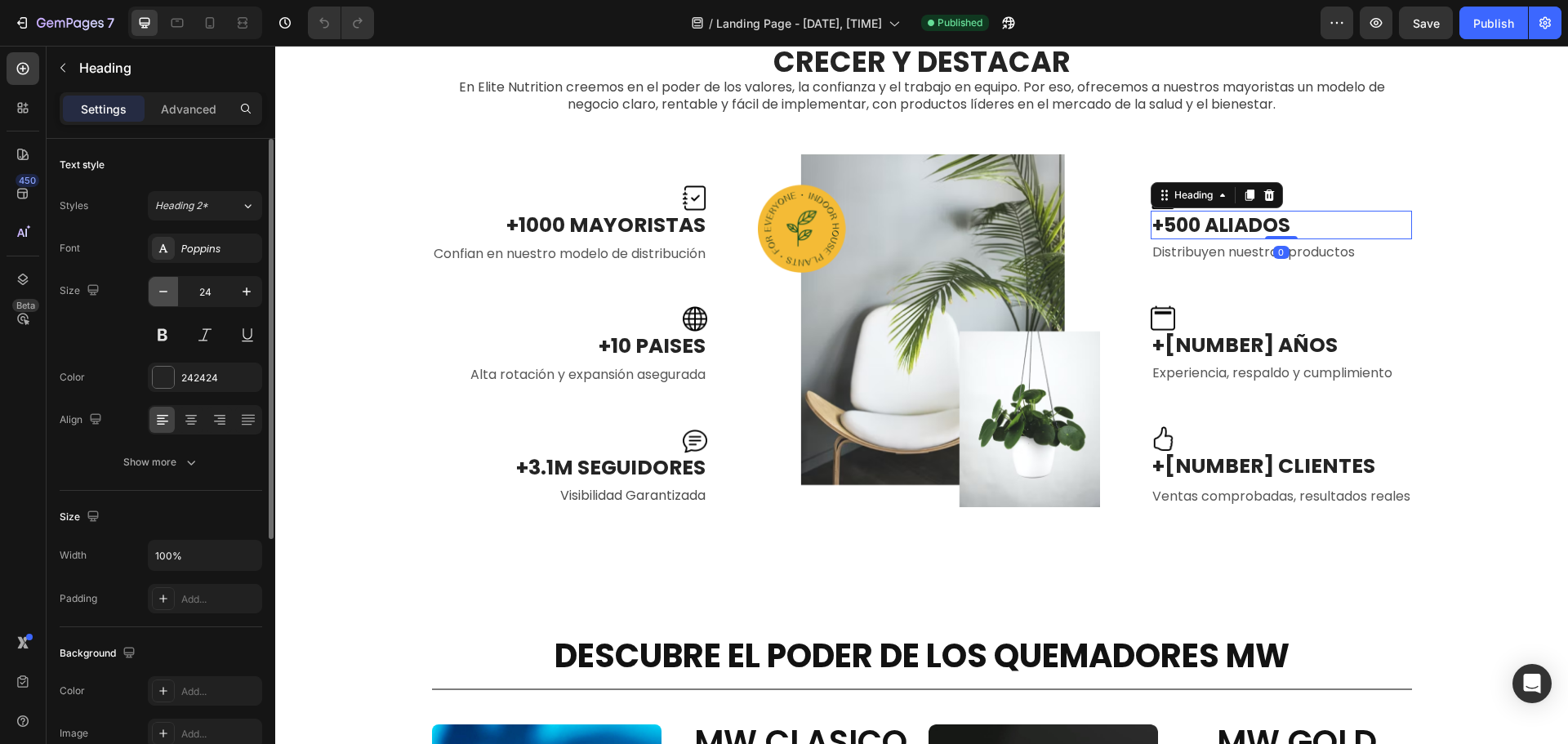 click at bounding box center [163, 292] 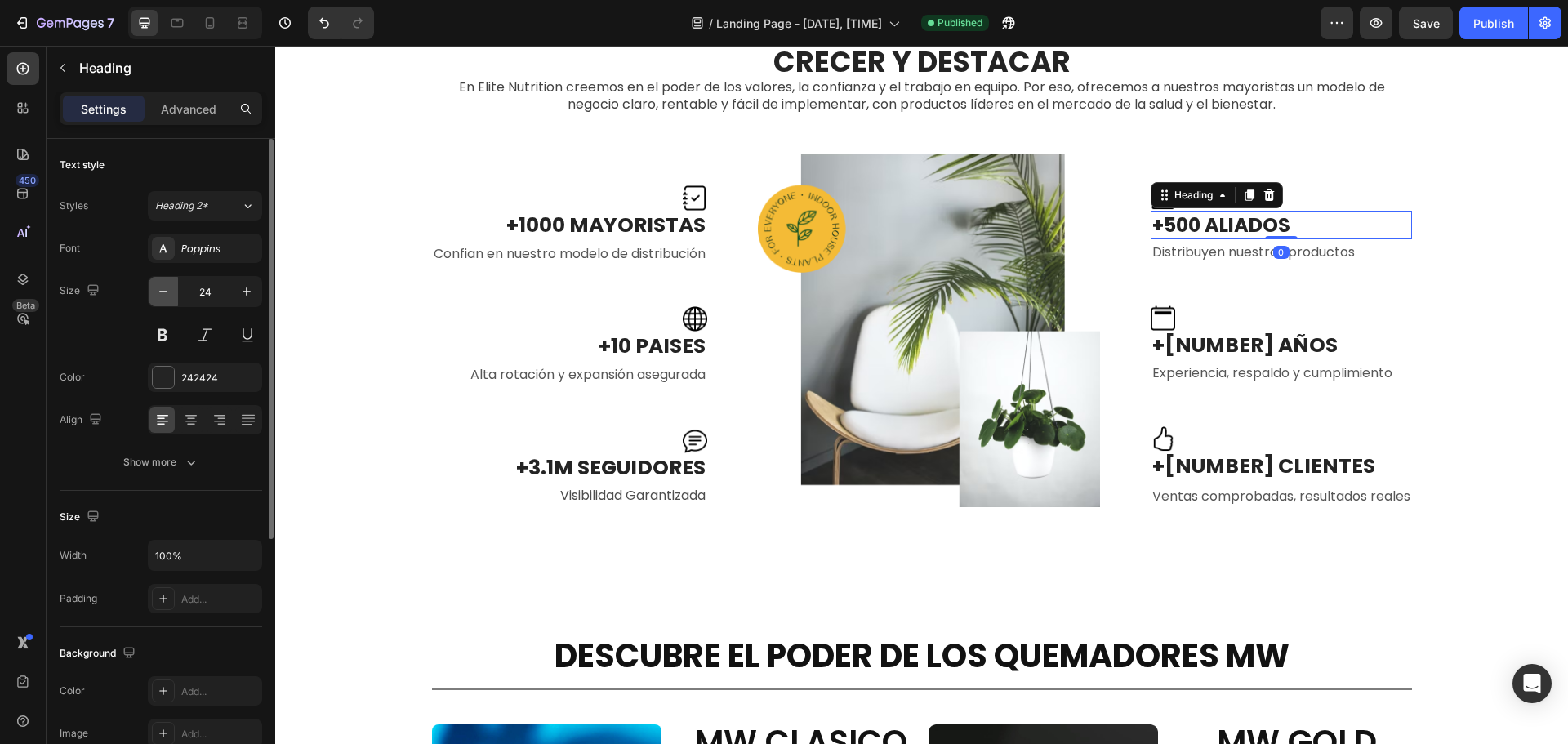 type on "23" 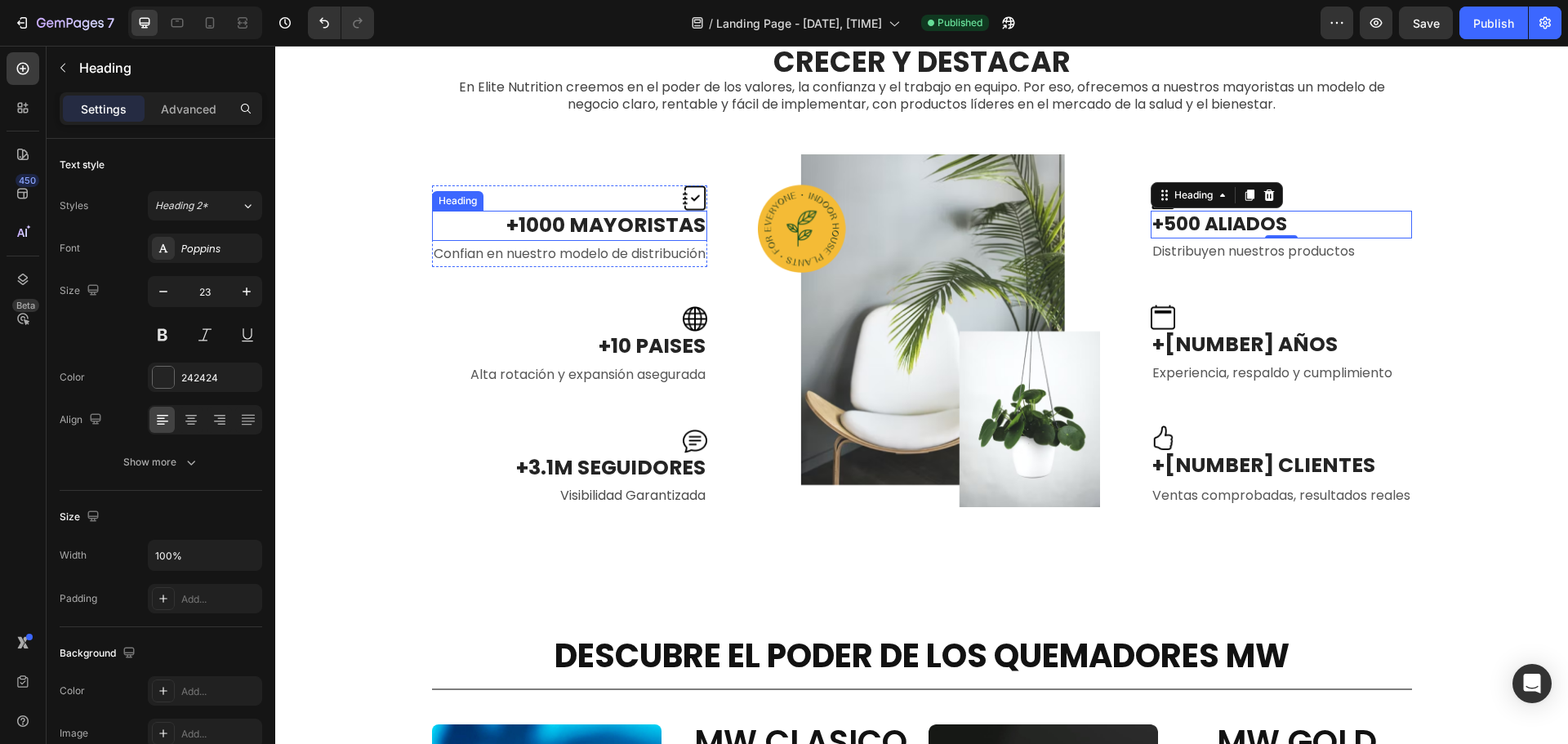 click on "+1000 MAYORISTAS" at bounding box center [569, 225] 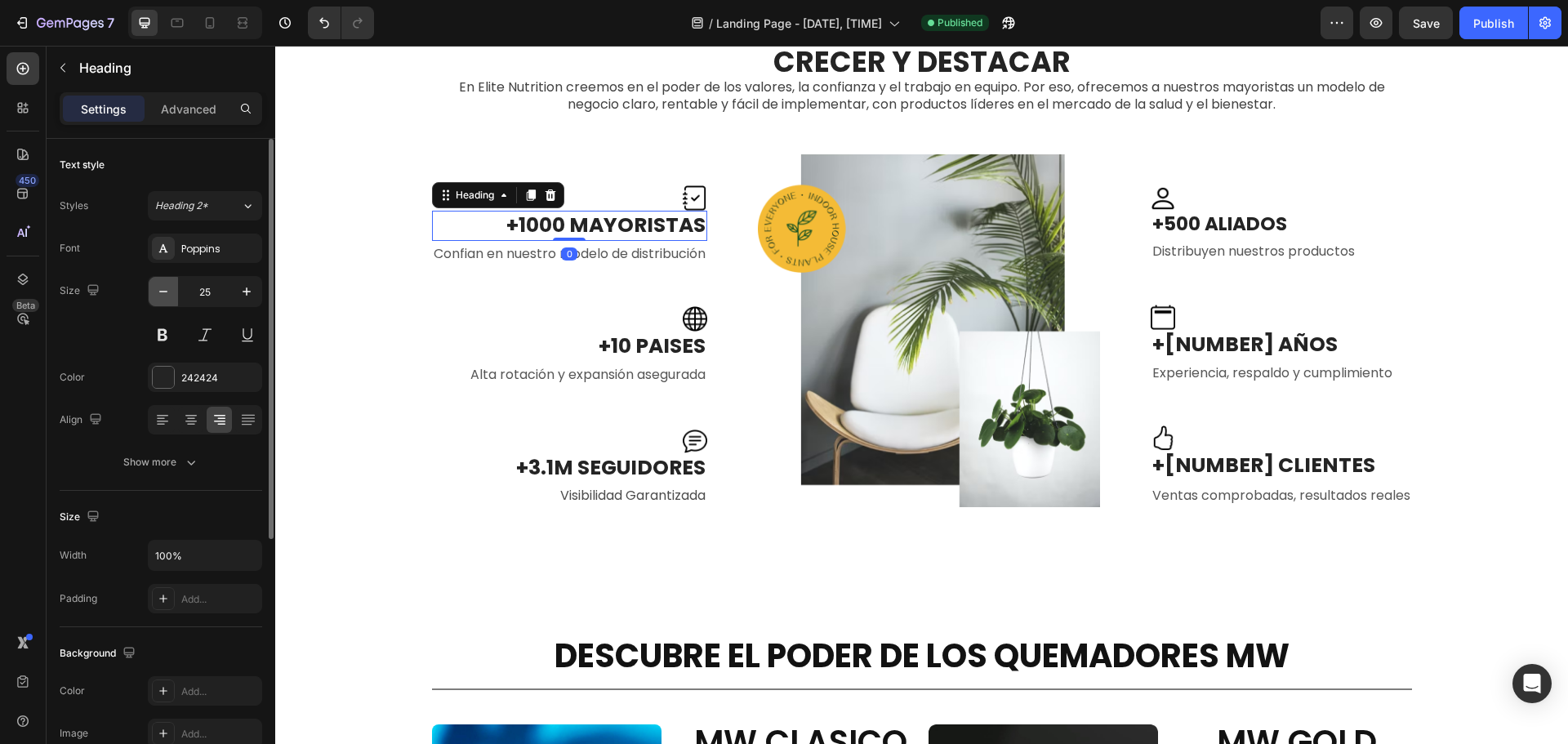 click at bounding box center (163, 292) 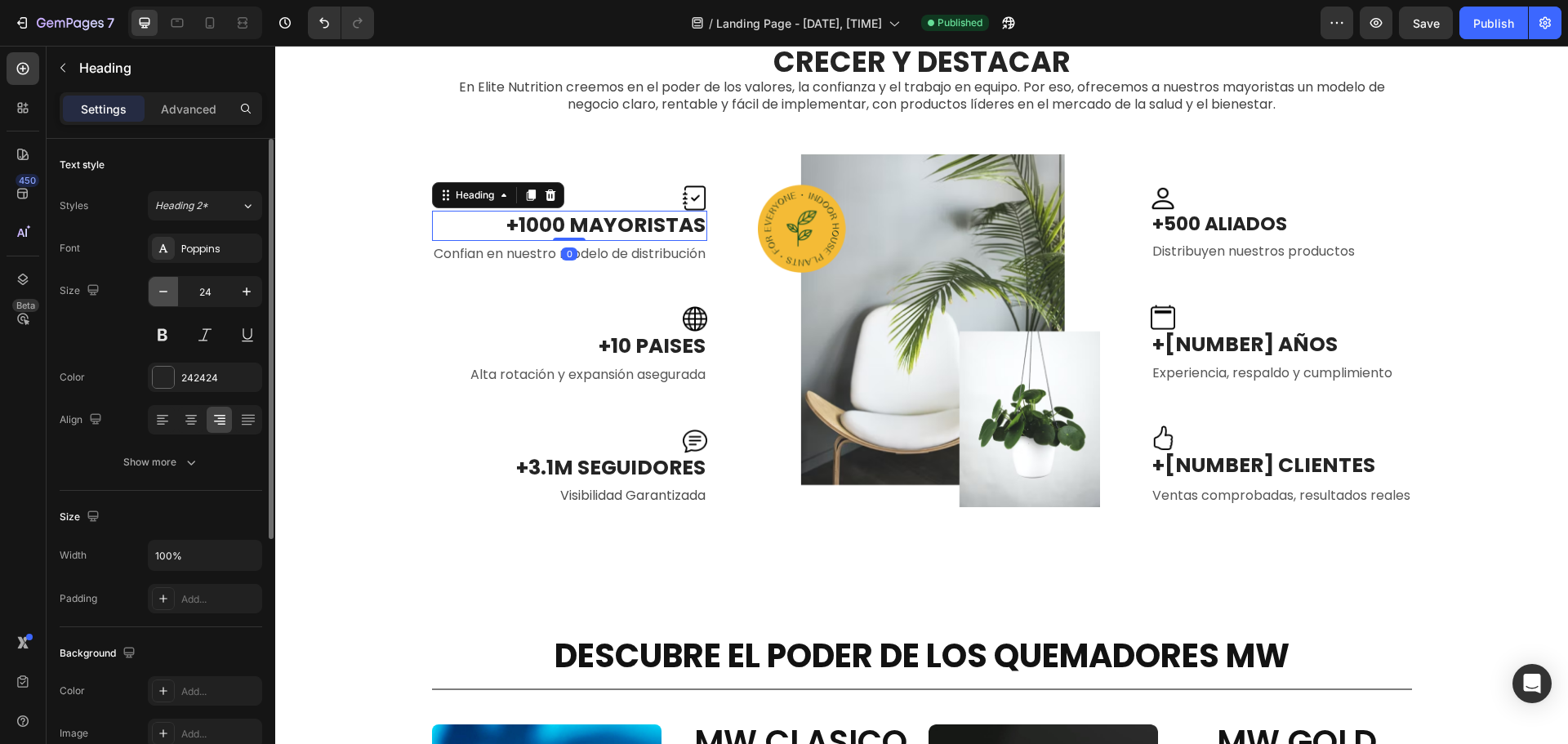 click at bounding box center [163, 292] 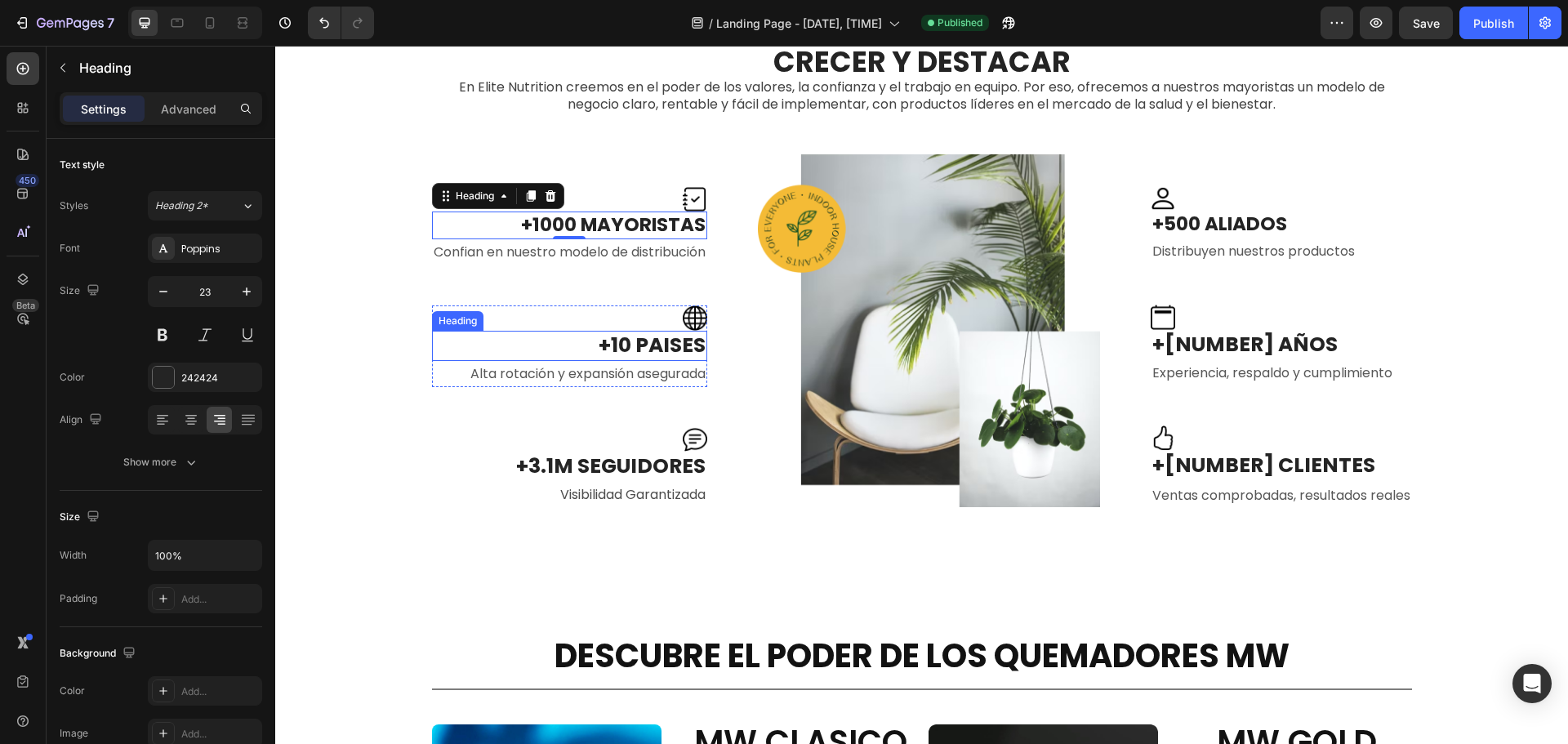 click on "+10 PAISES" at bounding box center [569, 345] 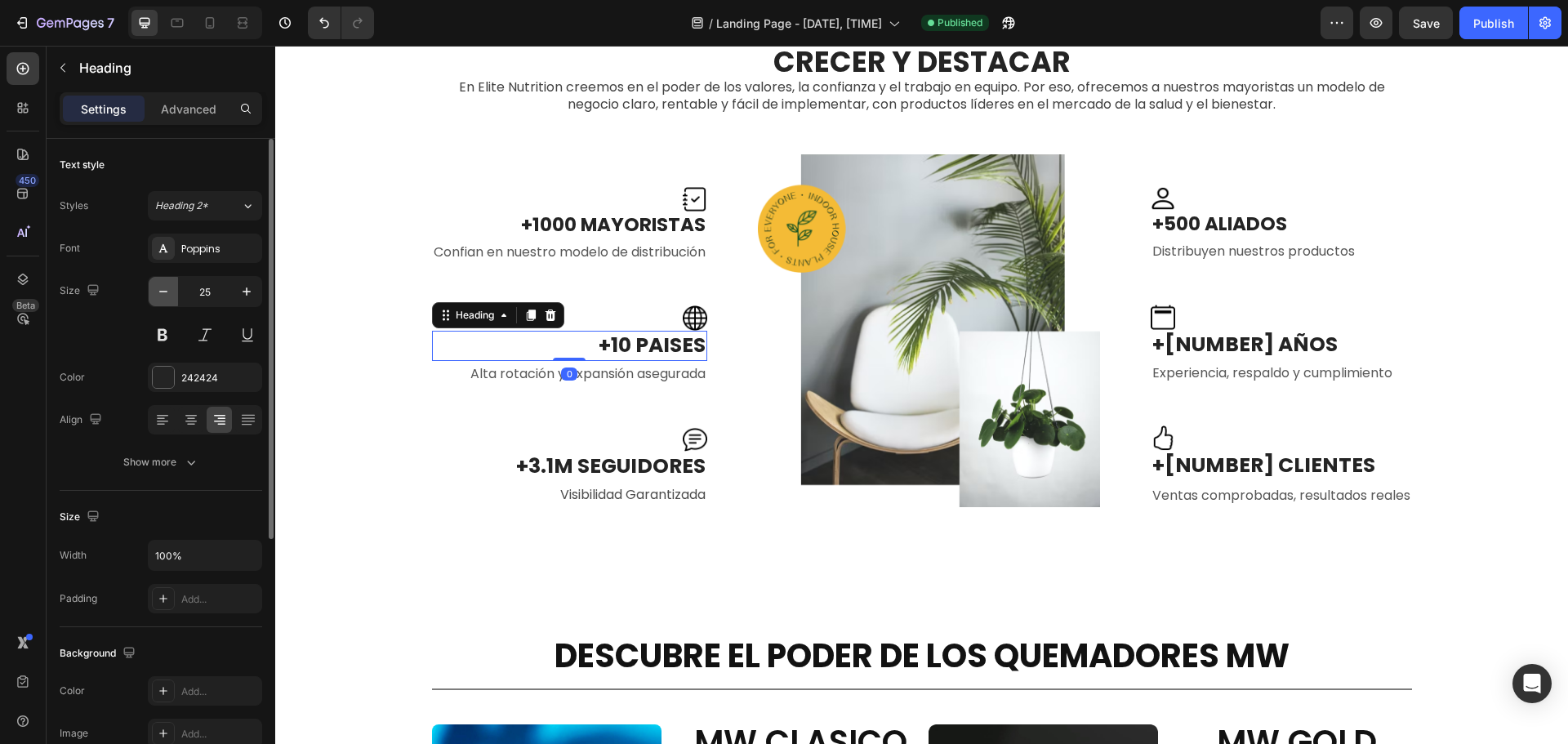 click 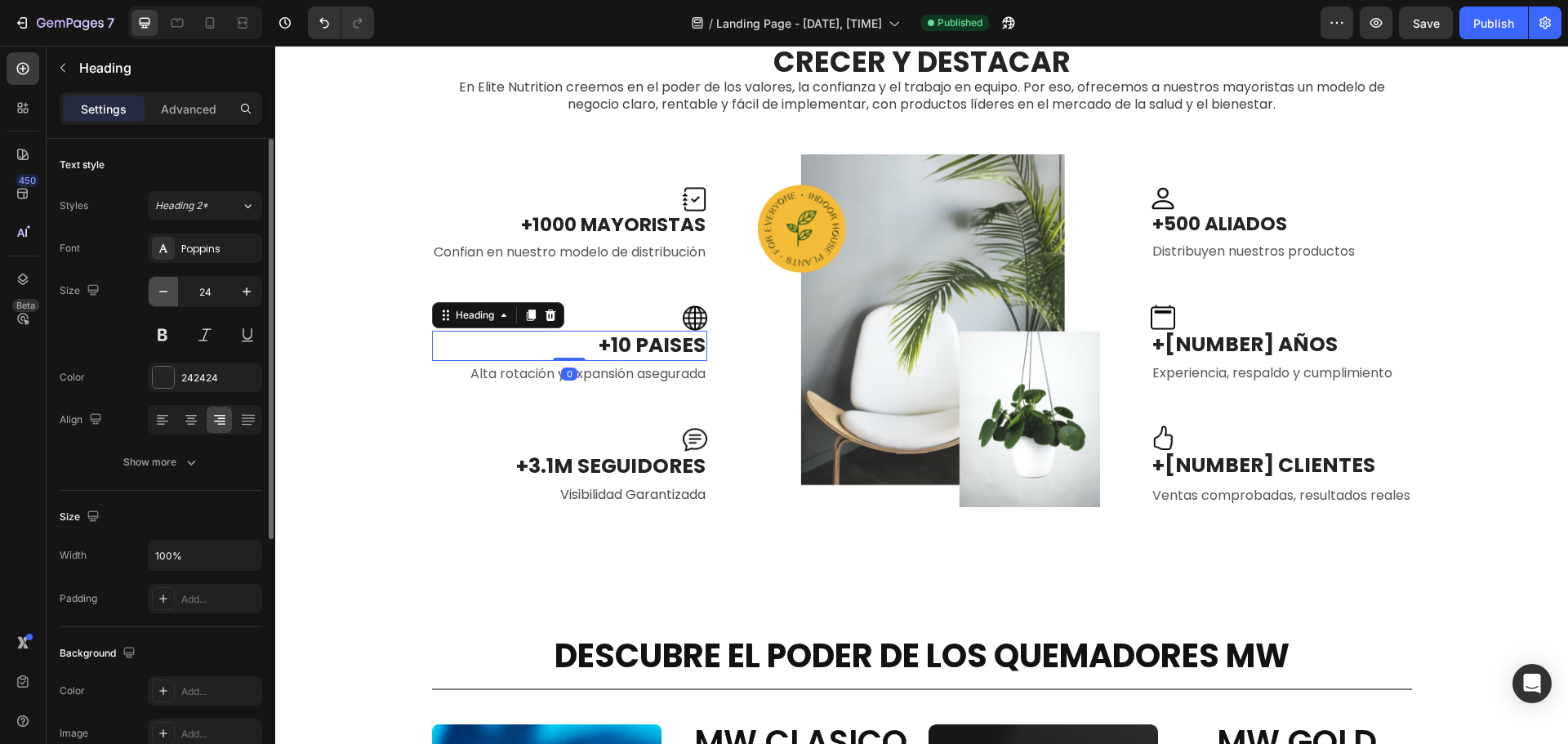 click 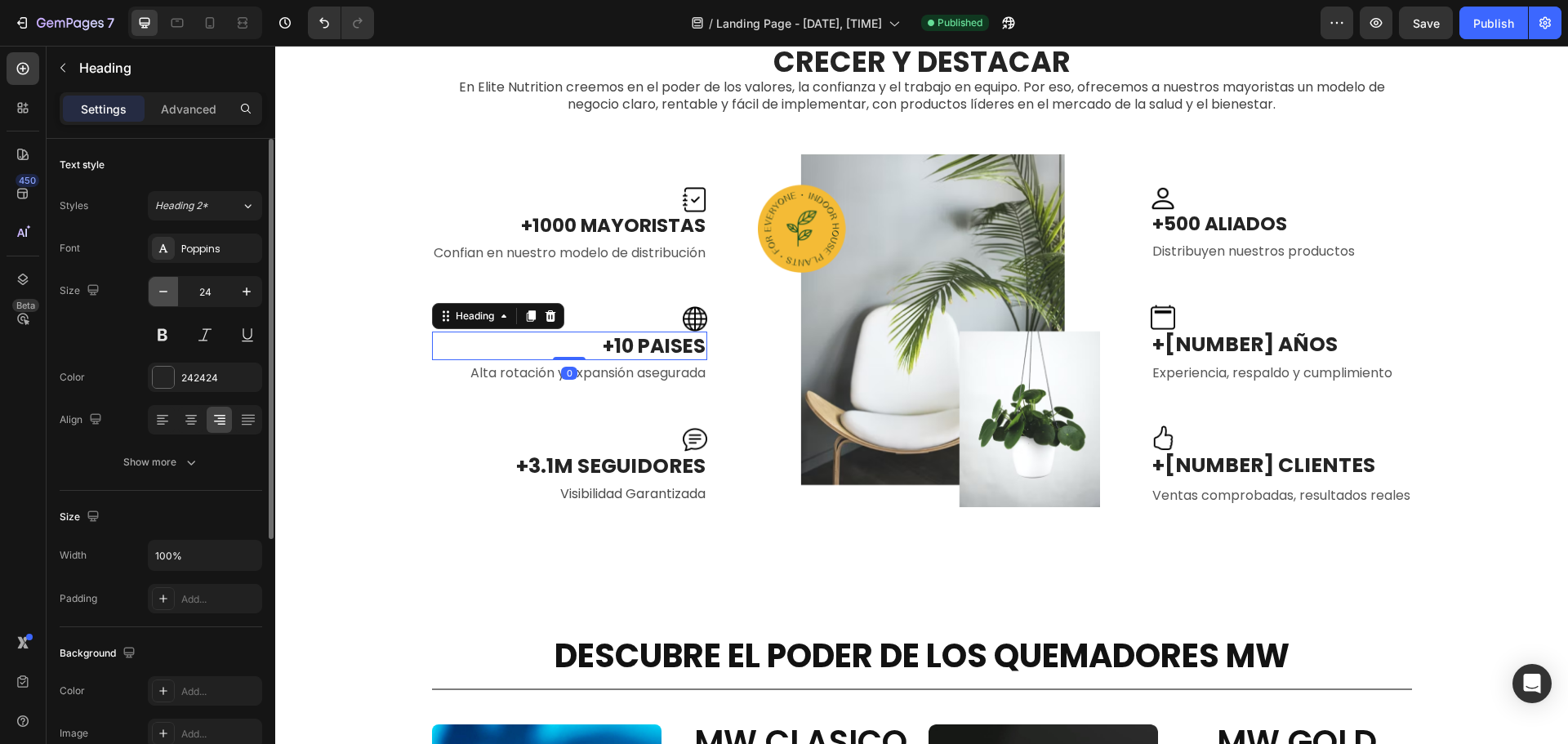 type on "23" 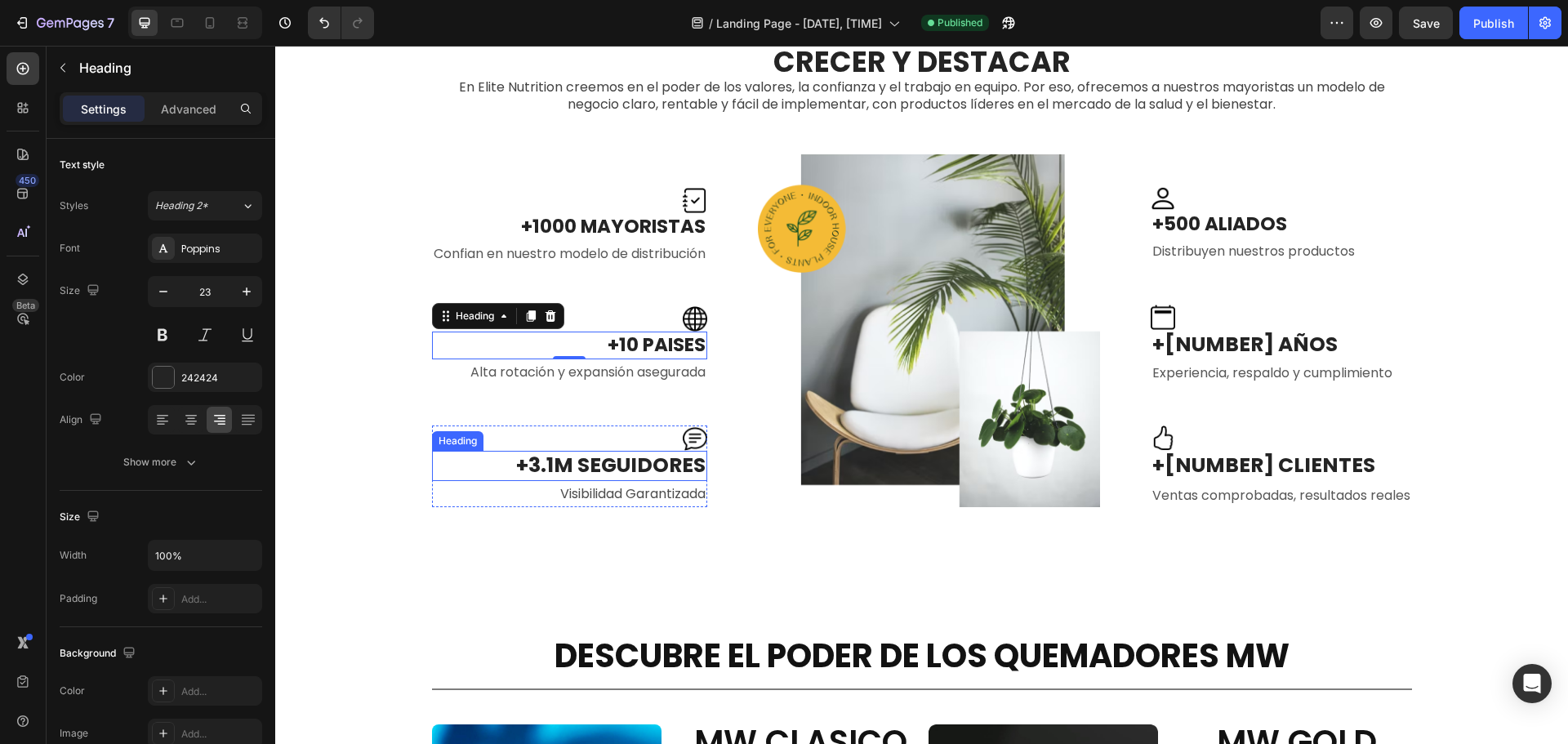 click on "+[NUMBER] SEGUIDORES" at bounding box center [569, 466] 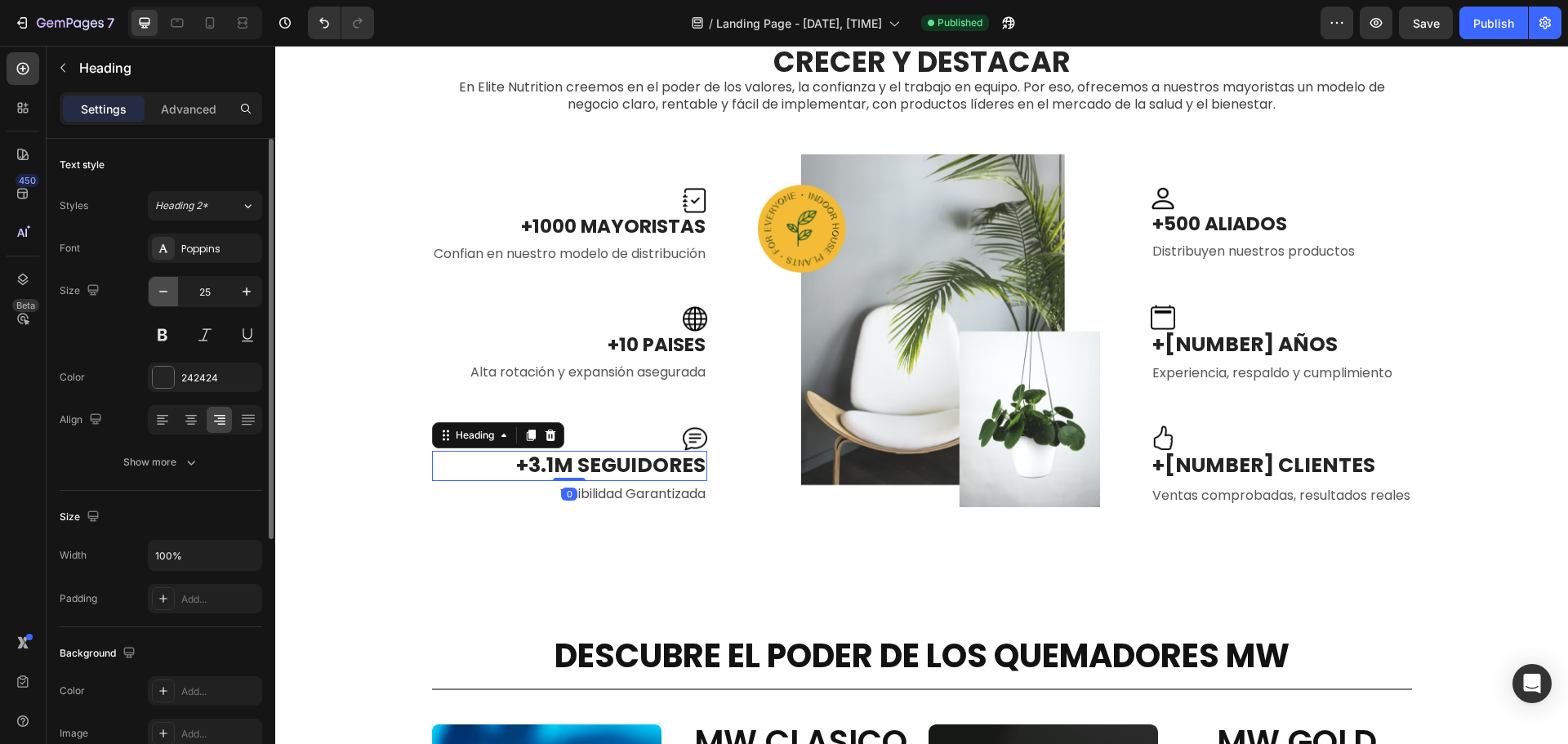 click 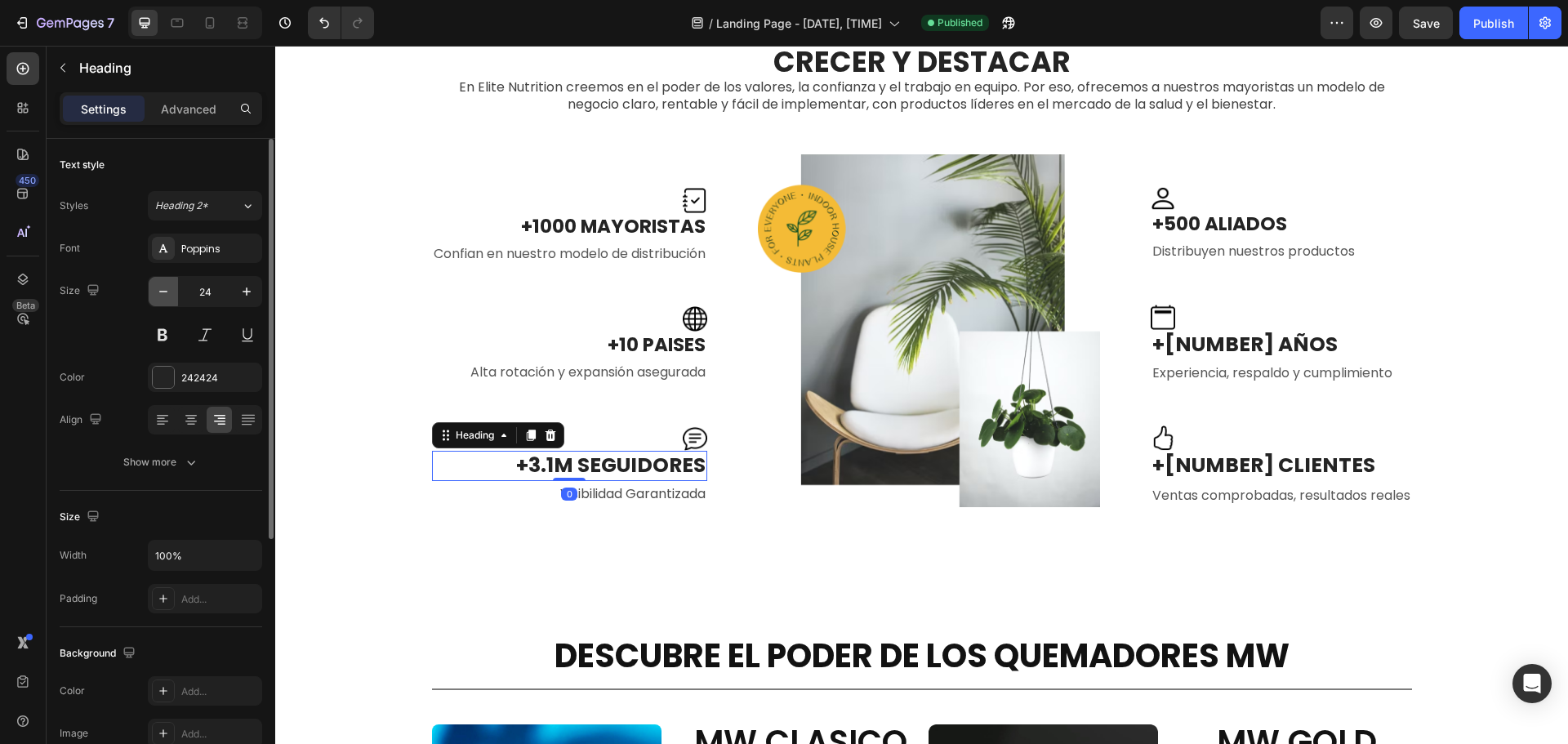 click 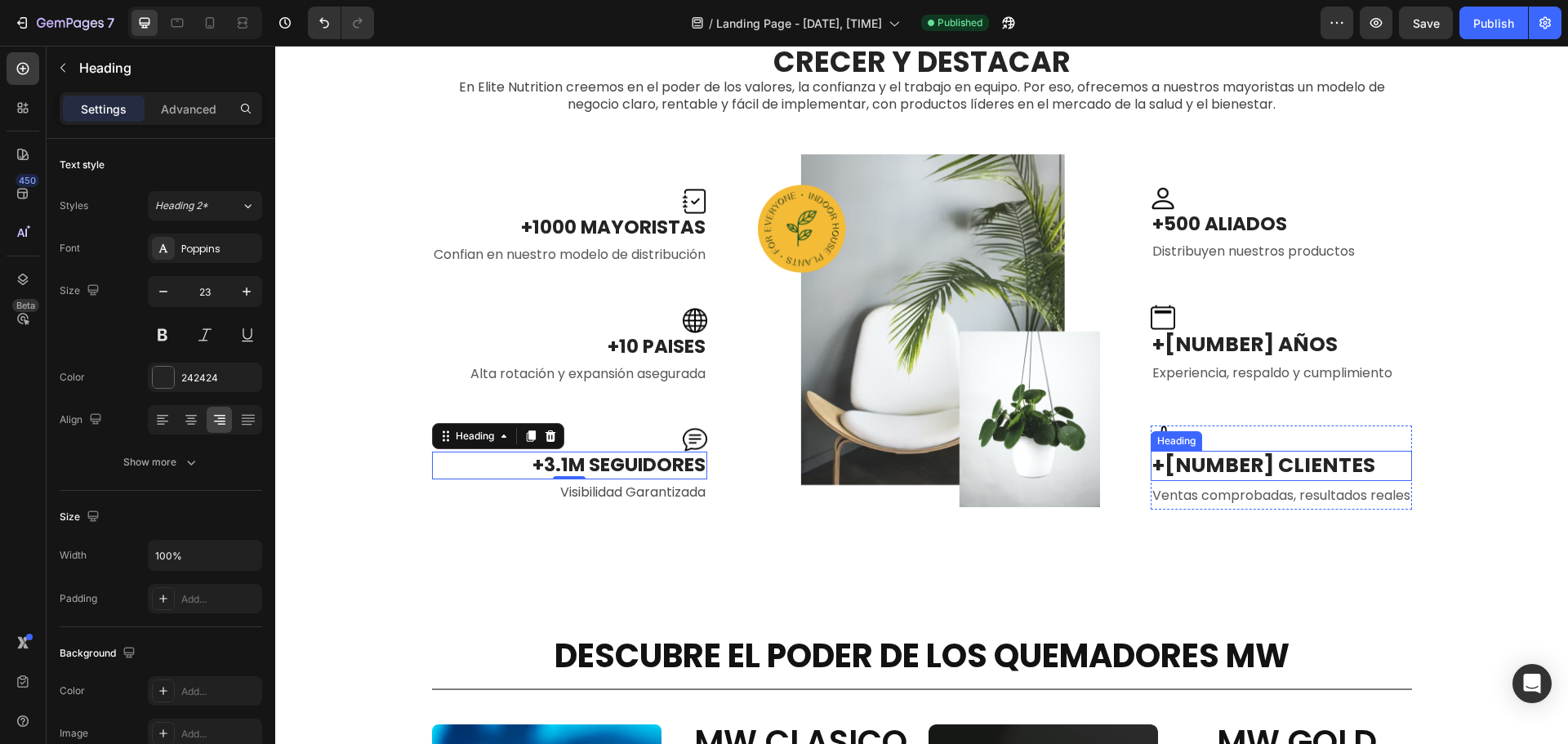 click on "+[NUMBER] Clientes" at bounding box center (1281, 466) 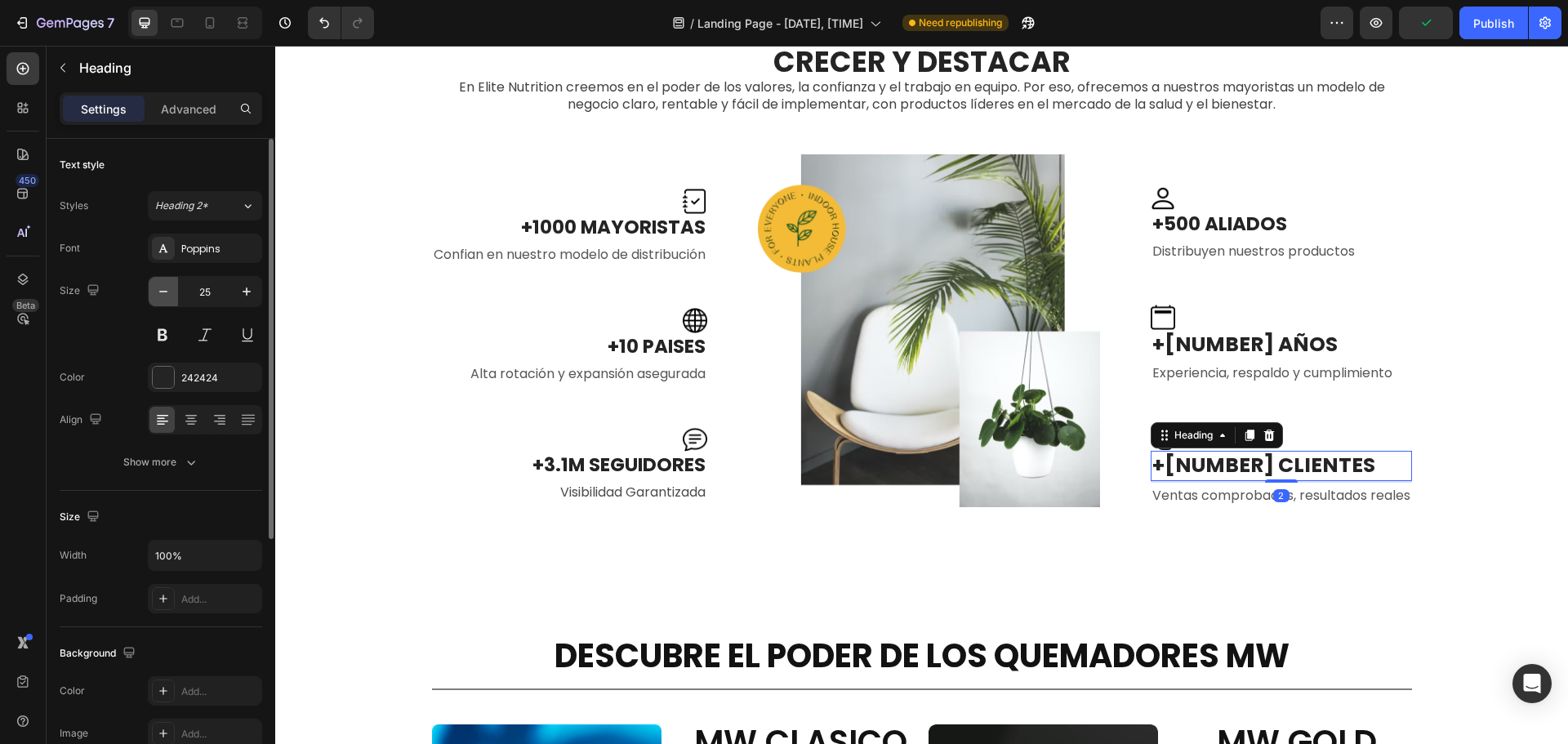 click 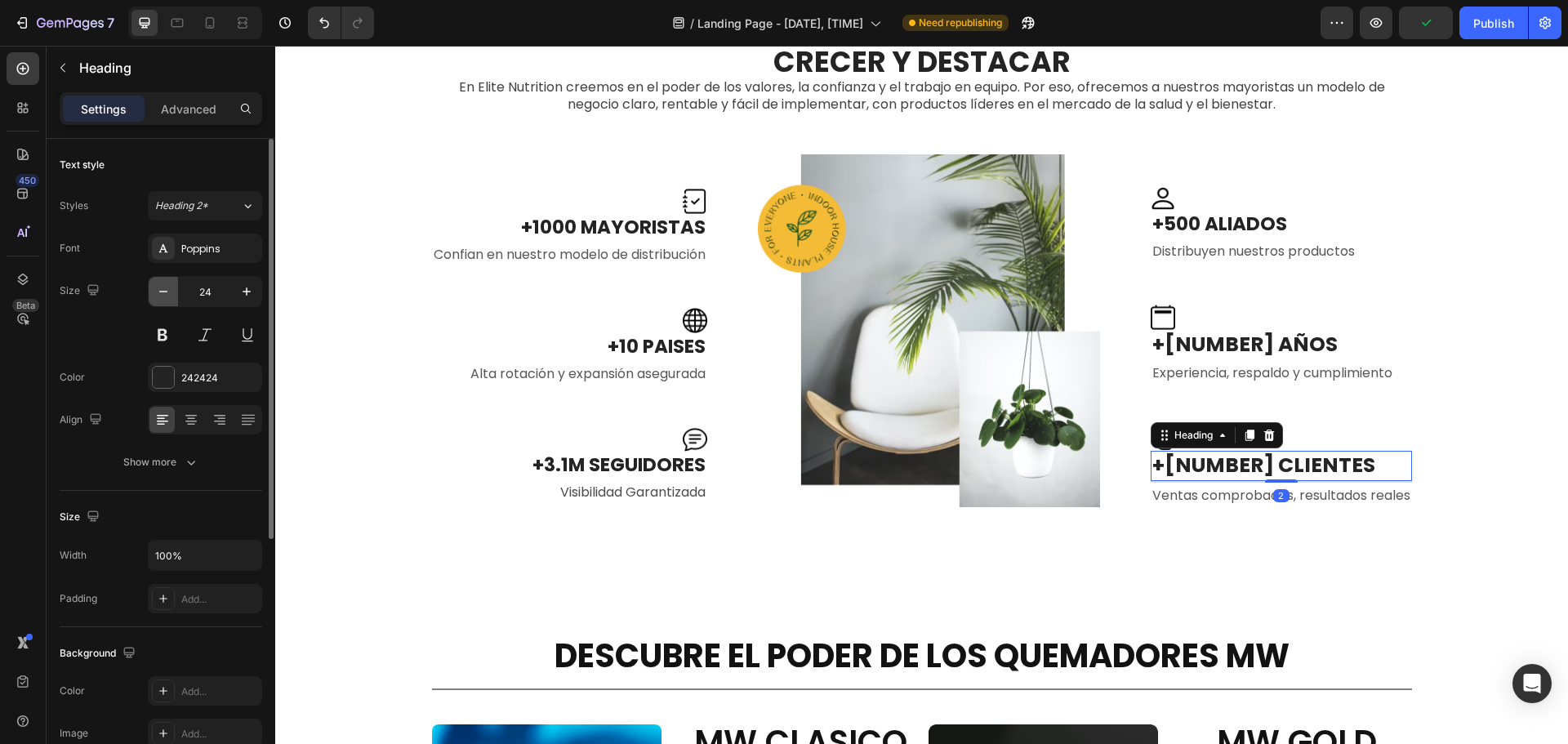 click 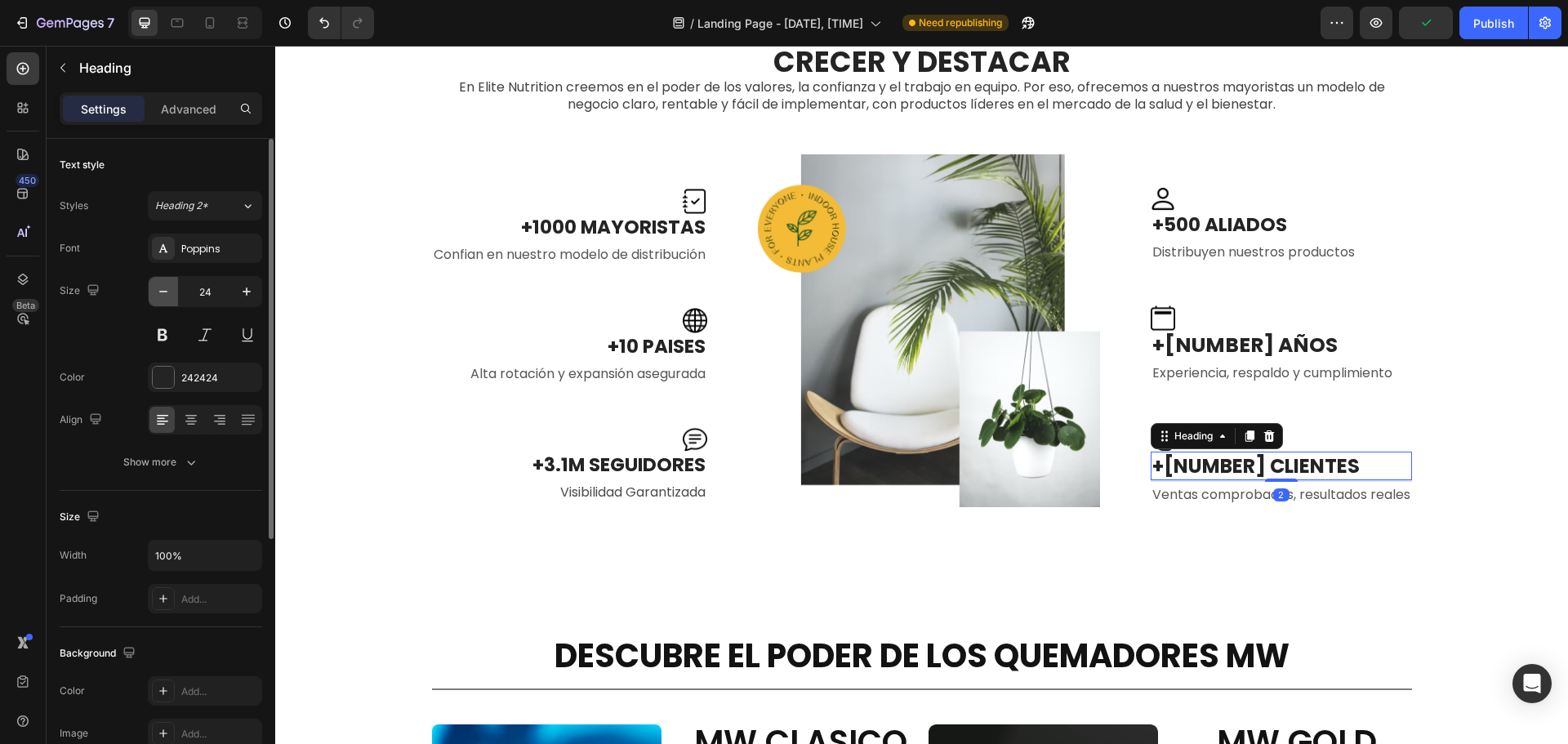 type on "23" 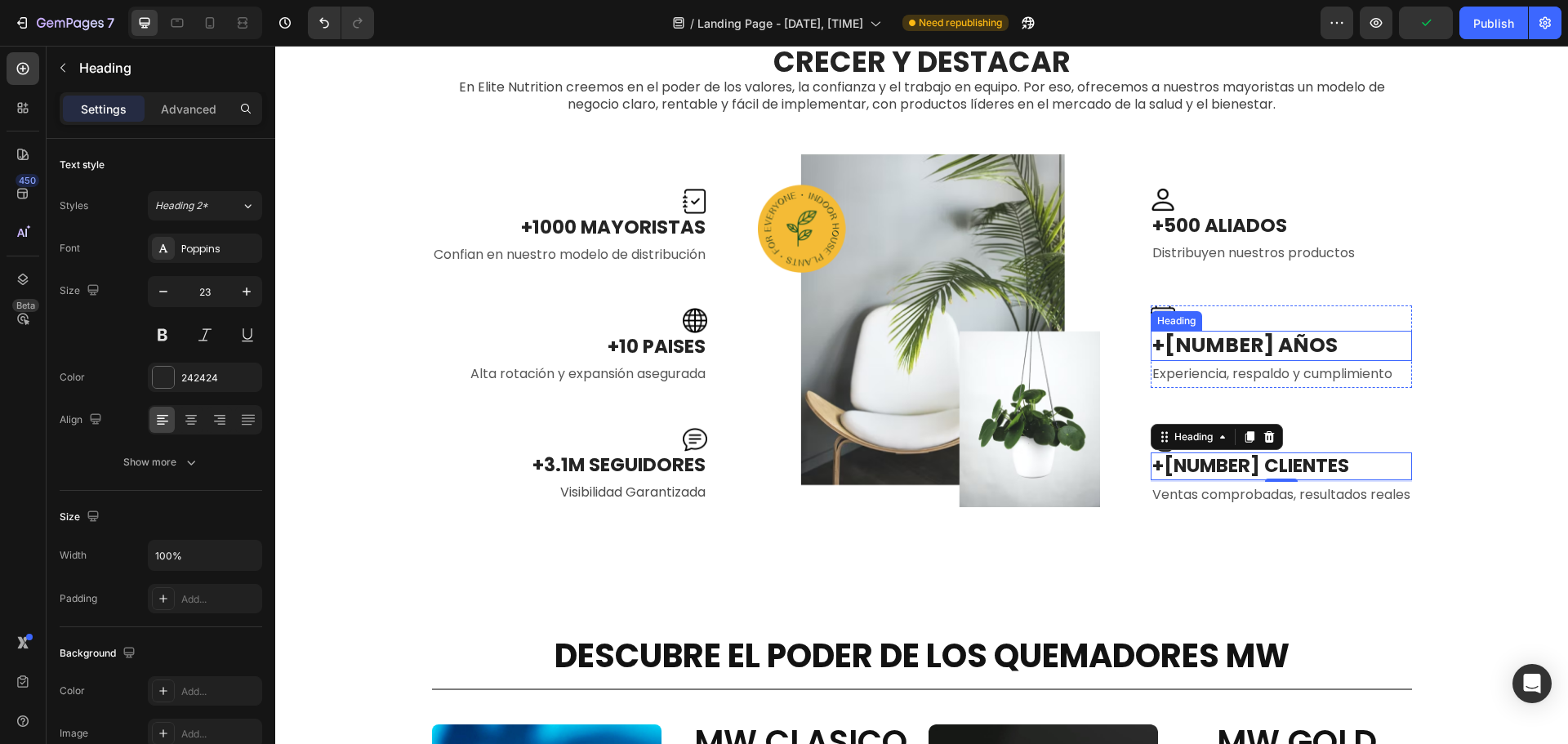 click on "+10 AÑOS" at bounding box center [1281, 345] 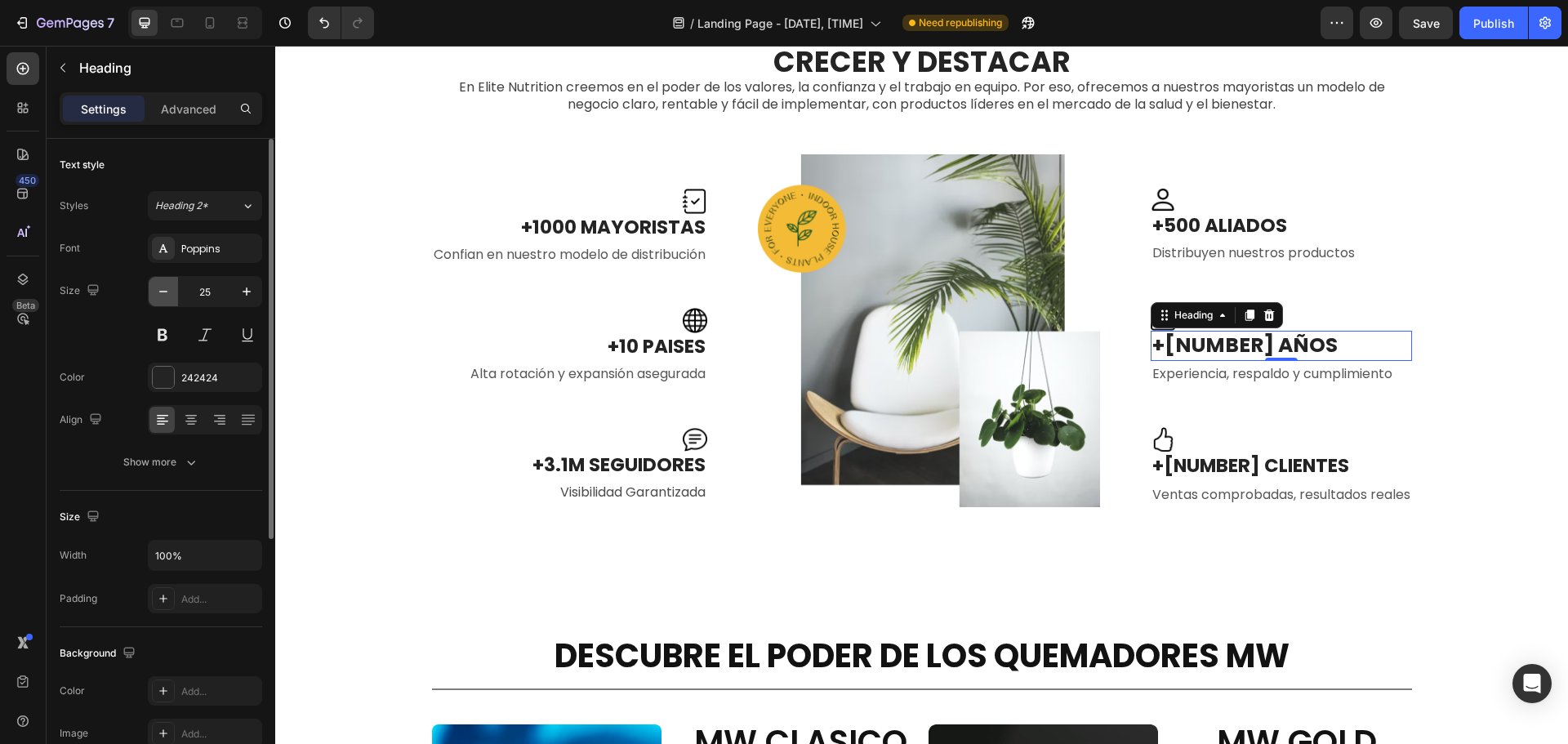 click 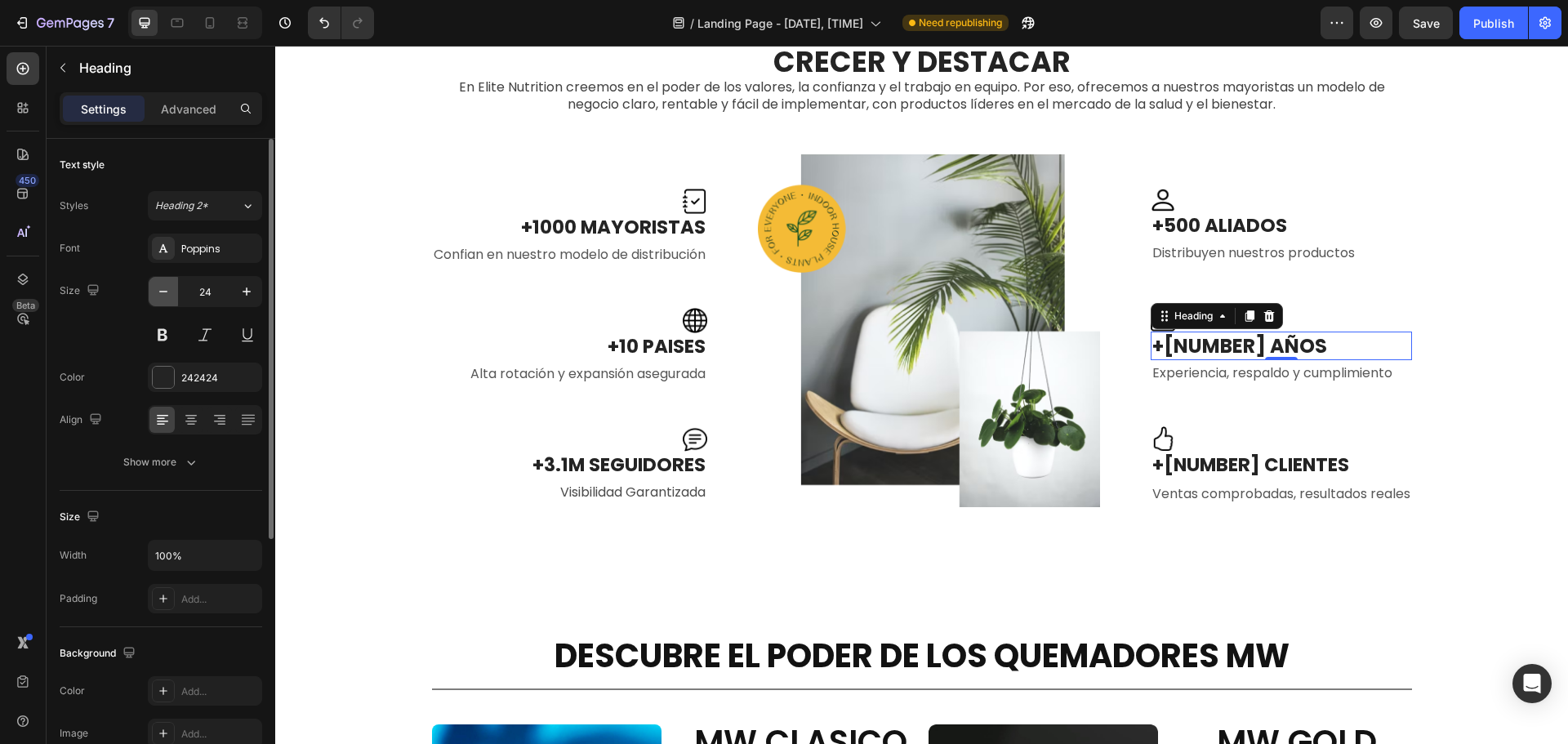 click 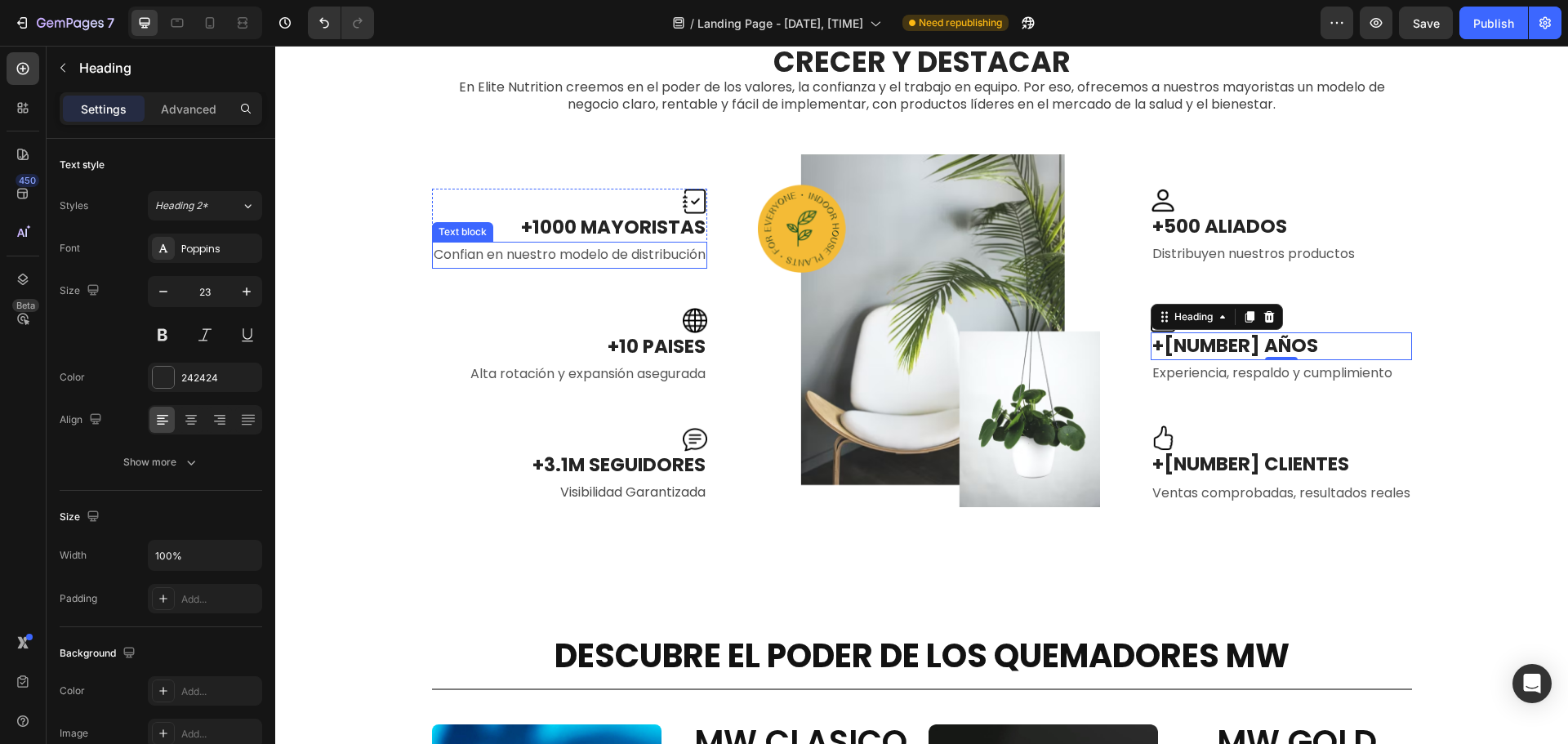click on "Confian en nuestro modelo de distribución" at bounding box center (569, 255) 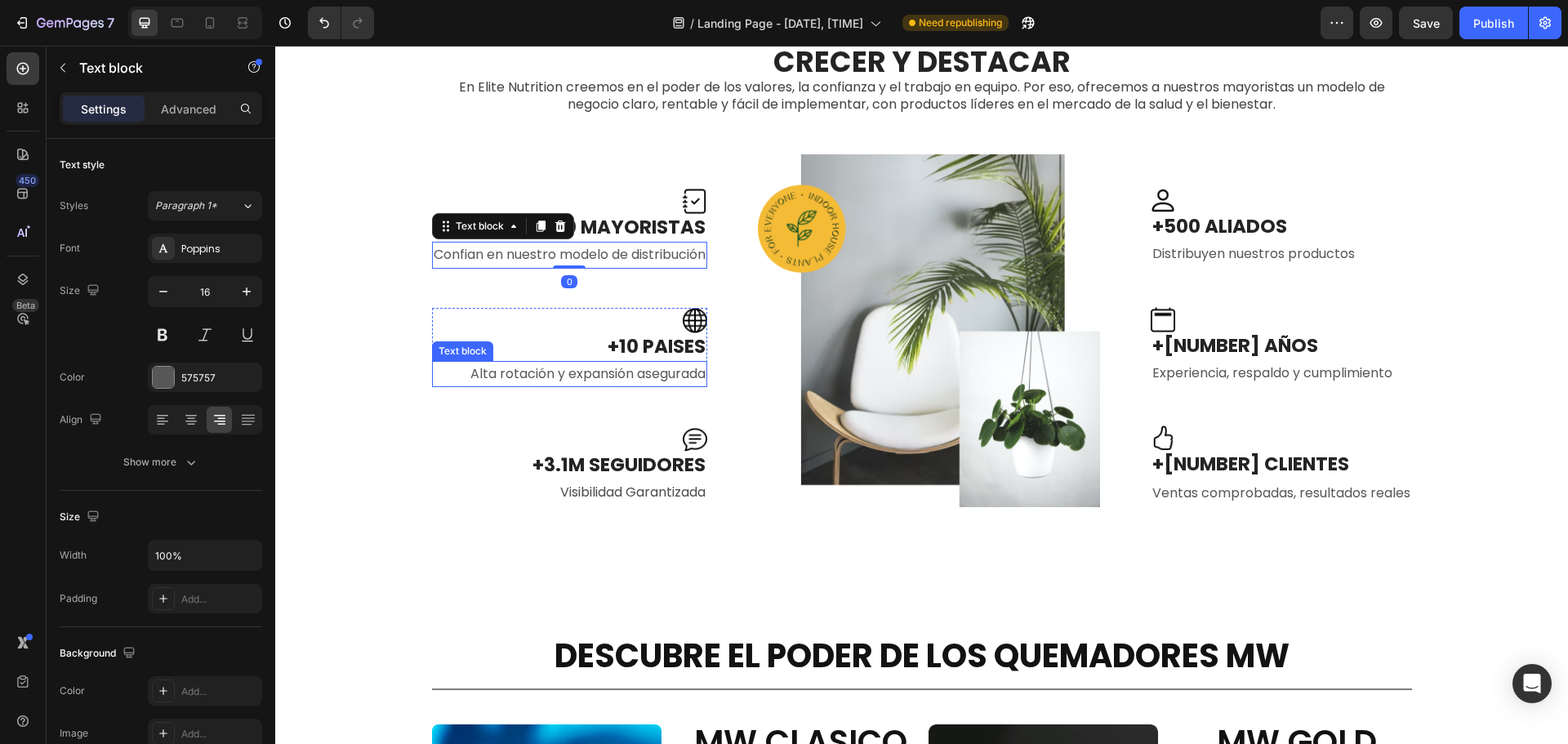 click on "Alta rotación y expansión asegurada" at bounding box center [569, 374] 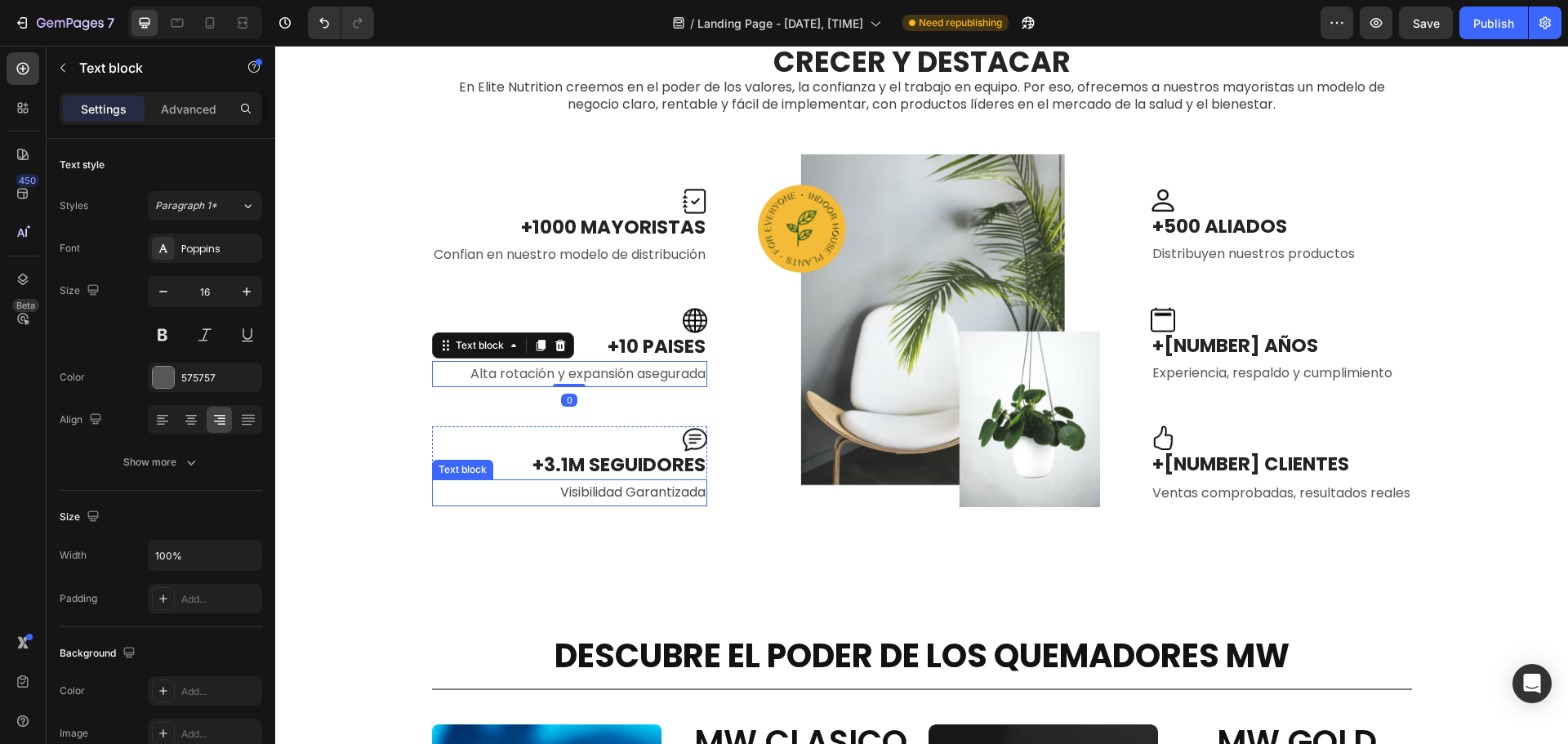 click on "Visibilidad Garantizada" at bounding box center (569, 492) 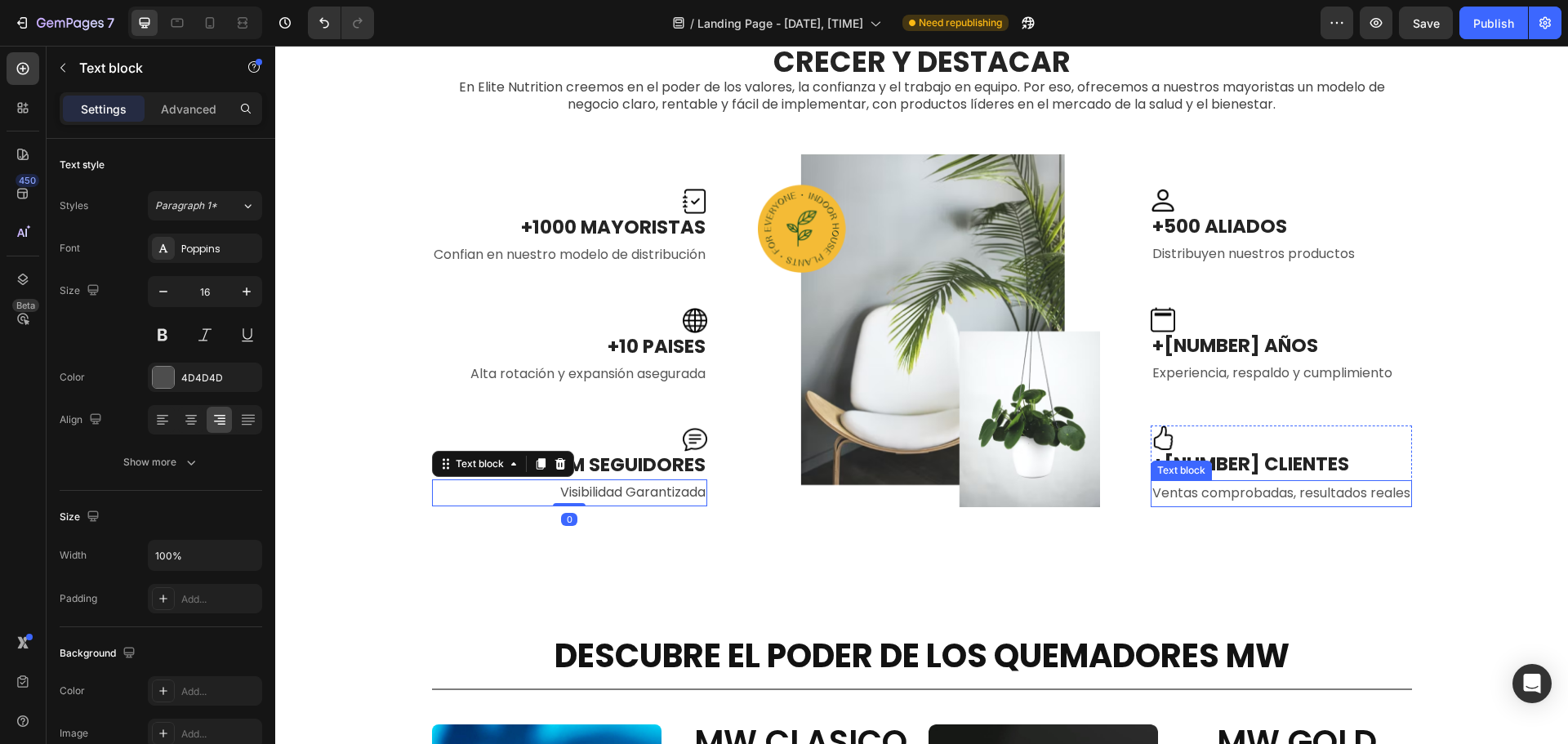 click on "Ventas comprobadas, resultados reales" at bounding box center [1281, 493] 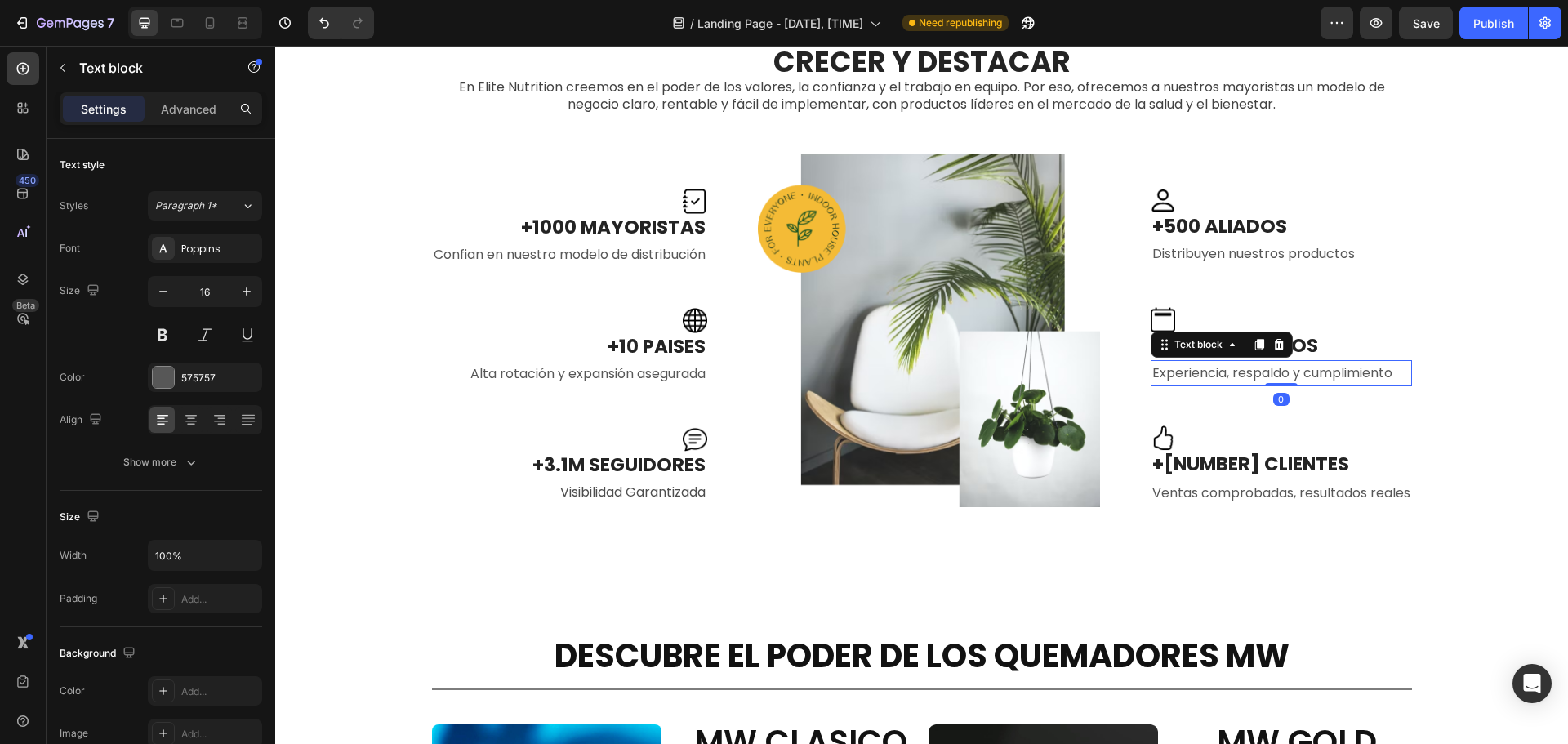 click on "Experiencia, respaldo y cumplimiento" at bounding box center (1281, 373) 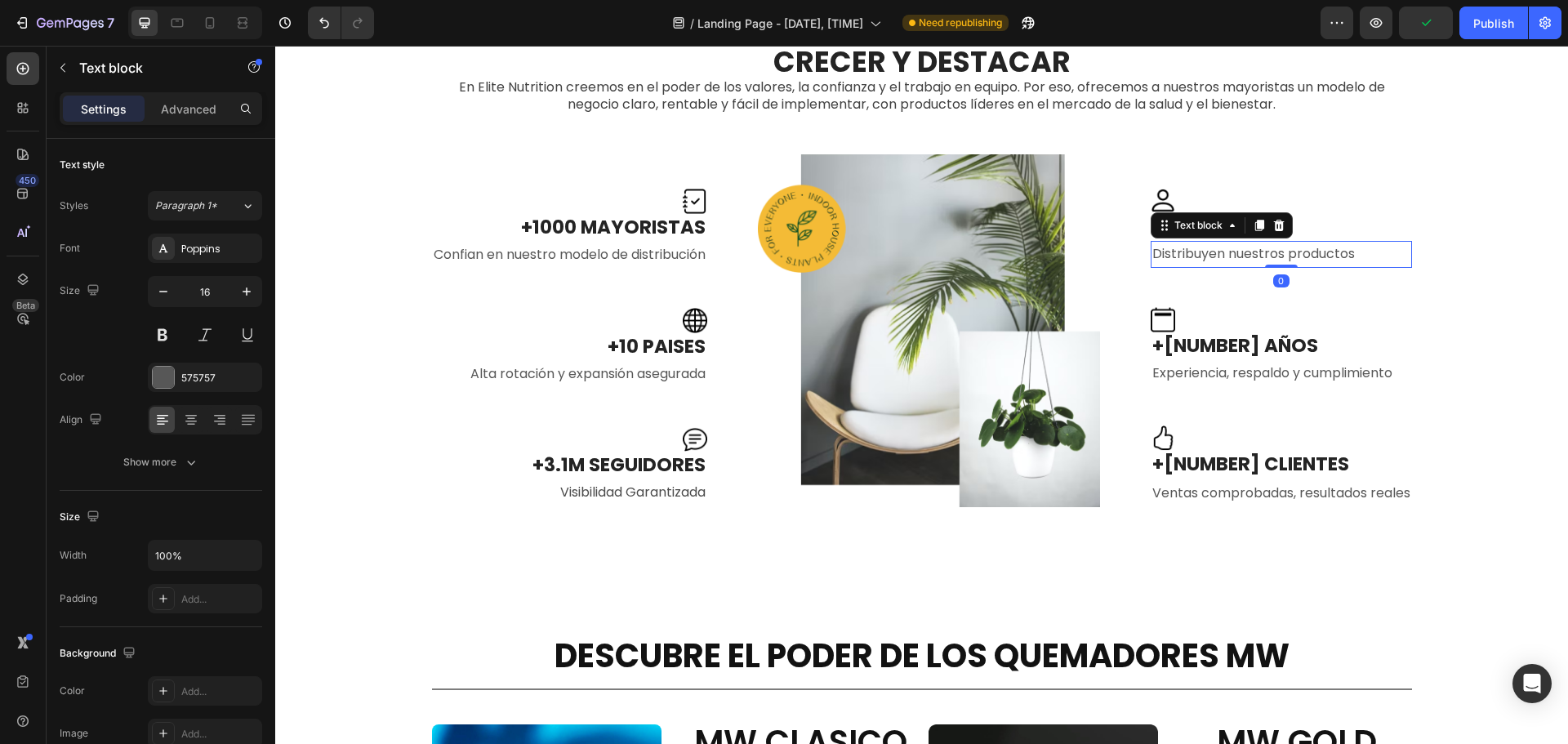 click on "Distribuyen nuestros productos" at bounding box center (1281, 254) 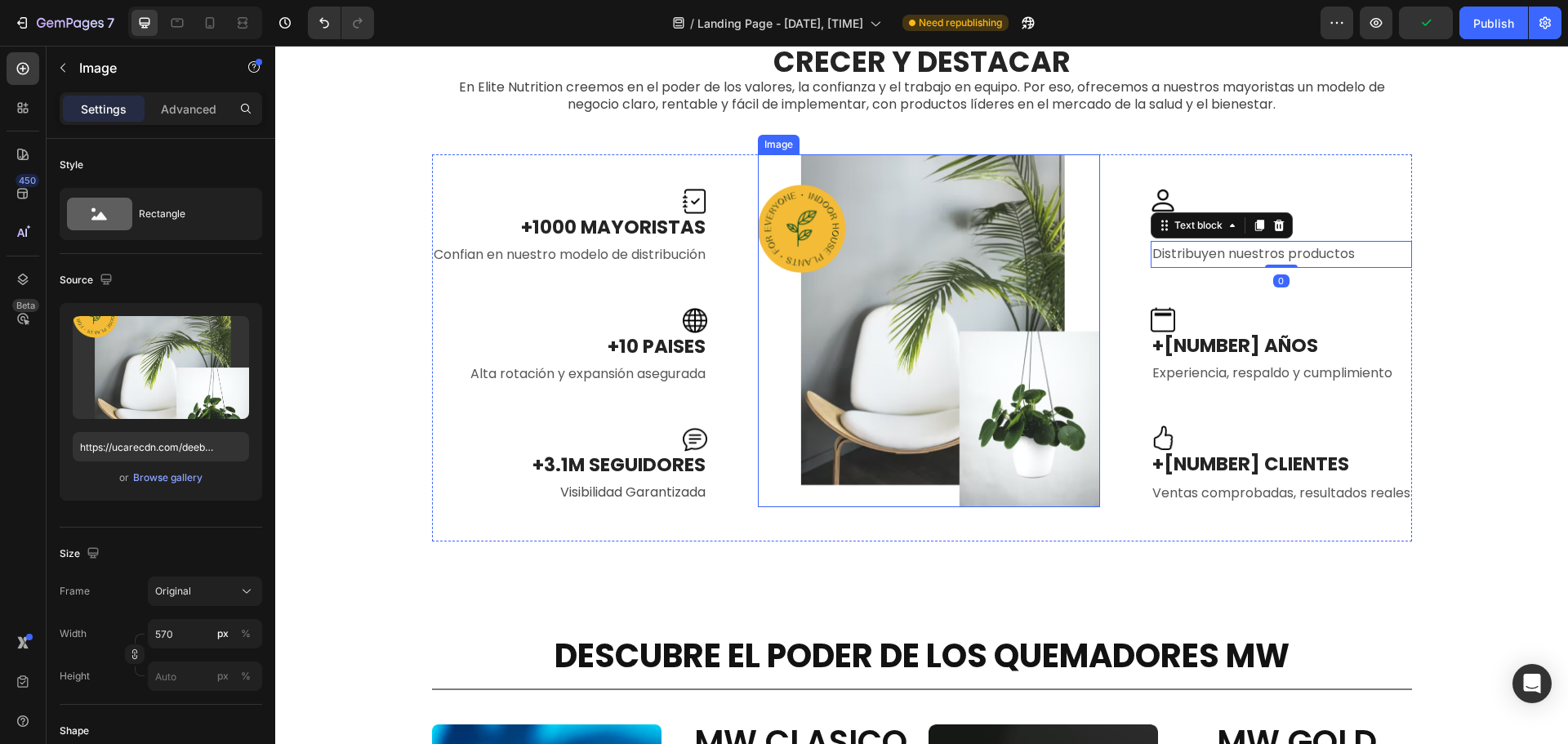 click at bounding box center [929, 331] 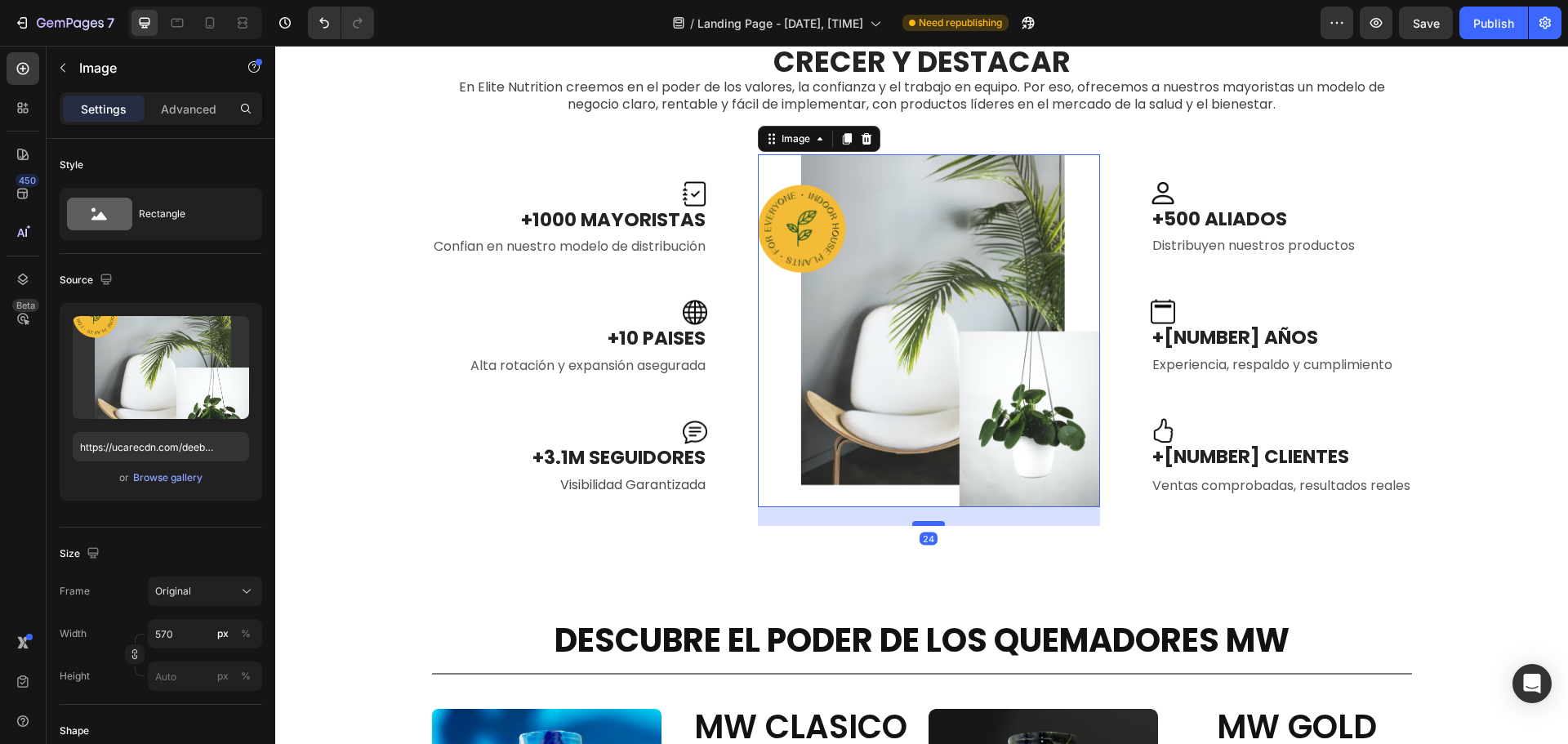 drag, startPoint x: 924, startPoint y: 529, endPoint x: 932, endPoint y: 514, distance: 17 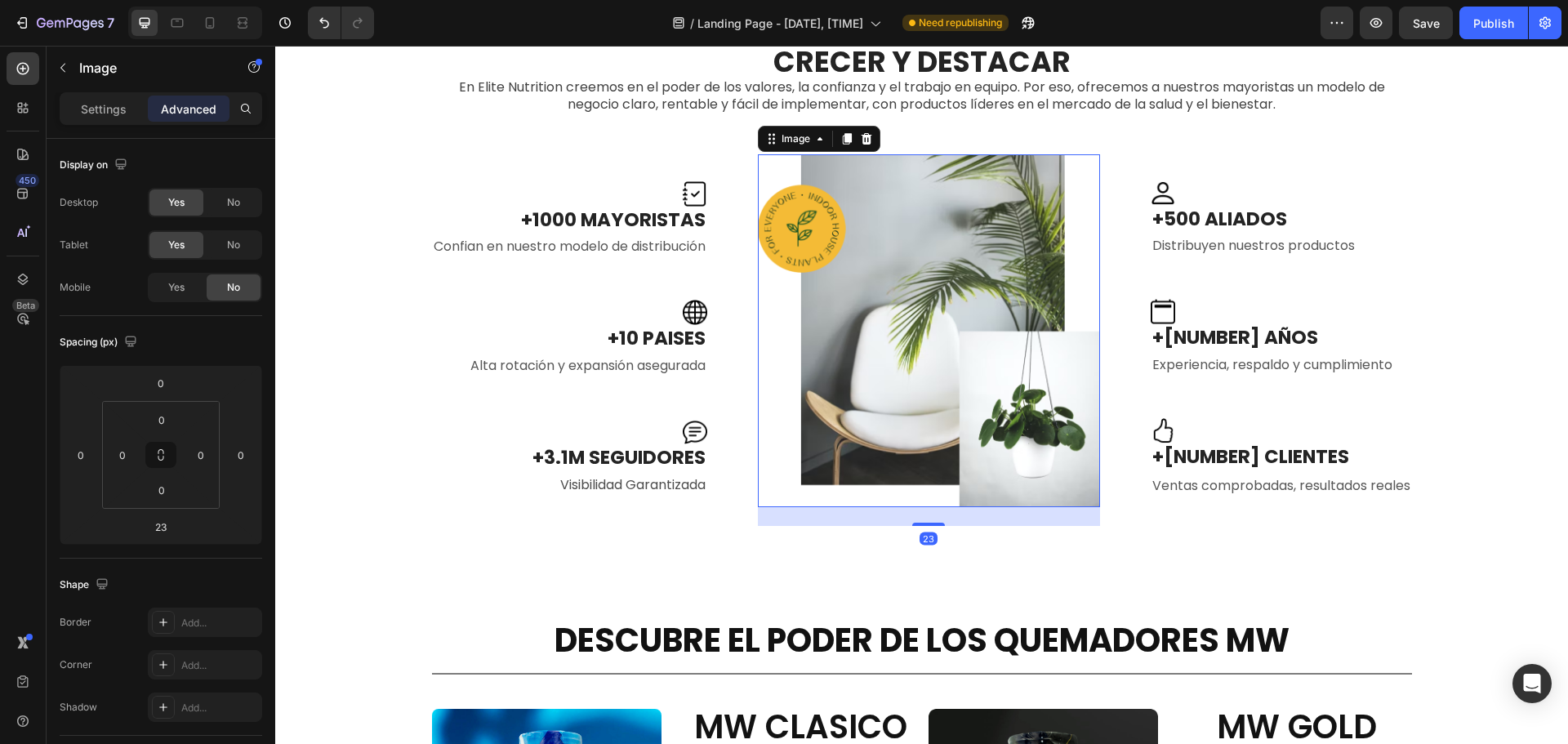 click on "23" at bounding box center (929, 516) 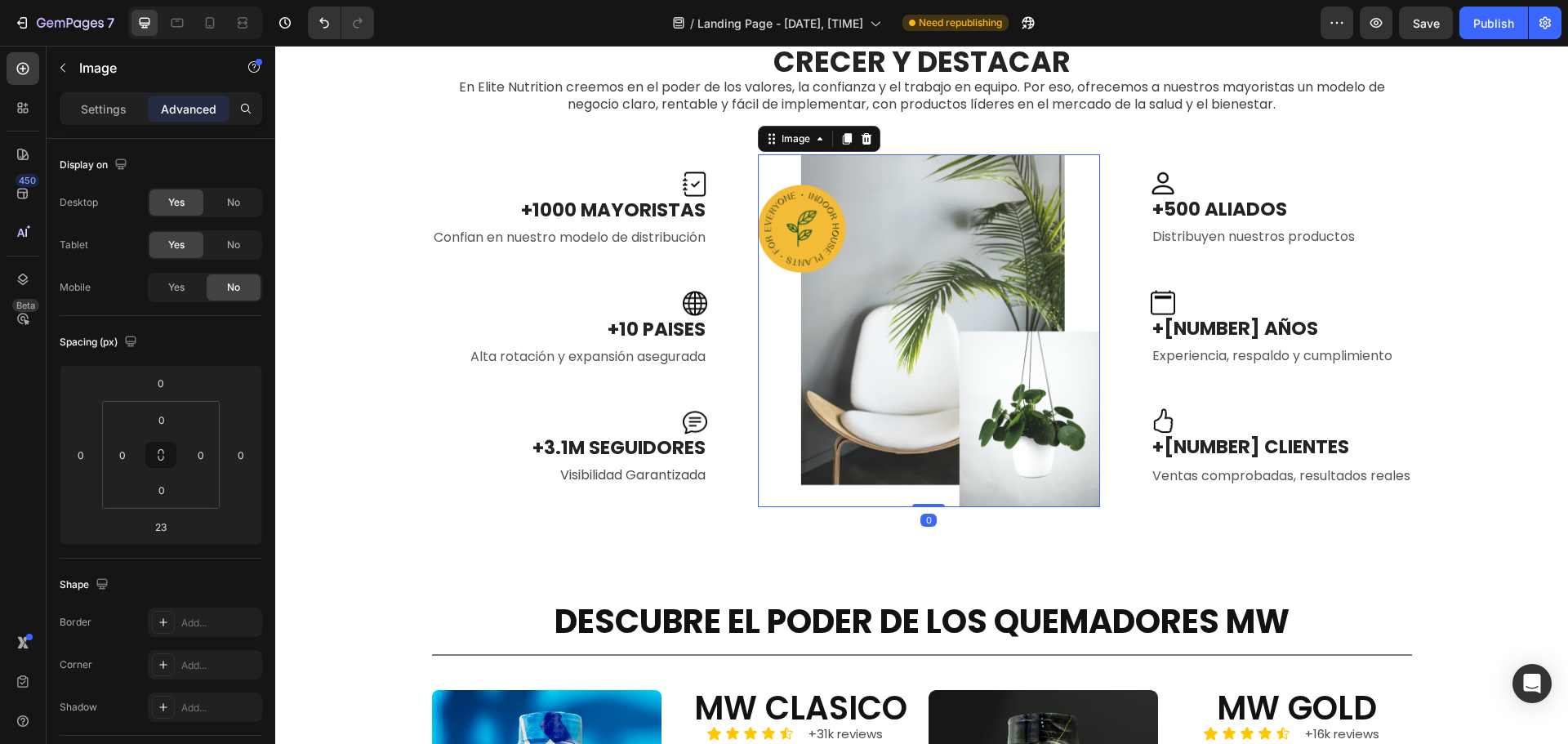 drag, startPoint x: 930, startPoint y: 514, endPoint x: 963, endPoint y: 483, distance: 45.27693 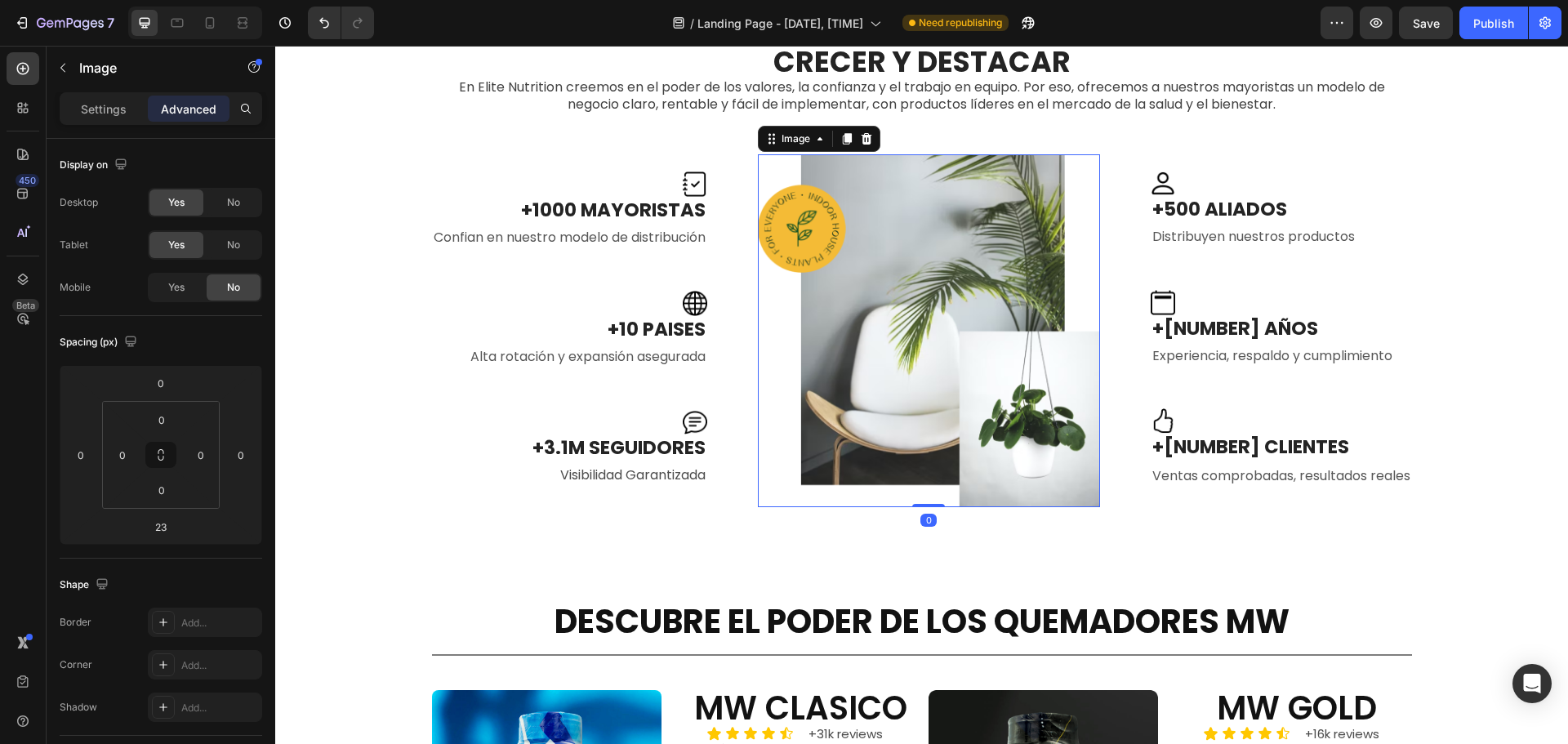 click on "Image   0" at bounding box center (929, 331) 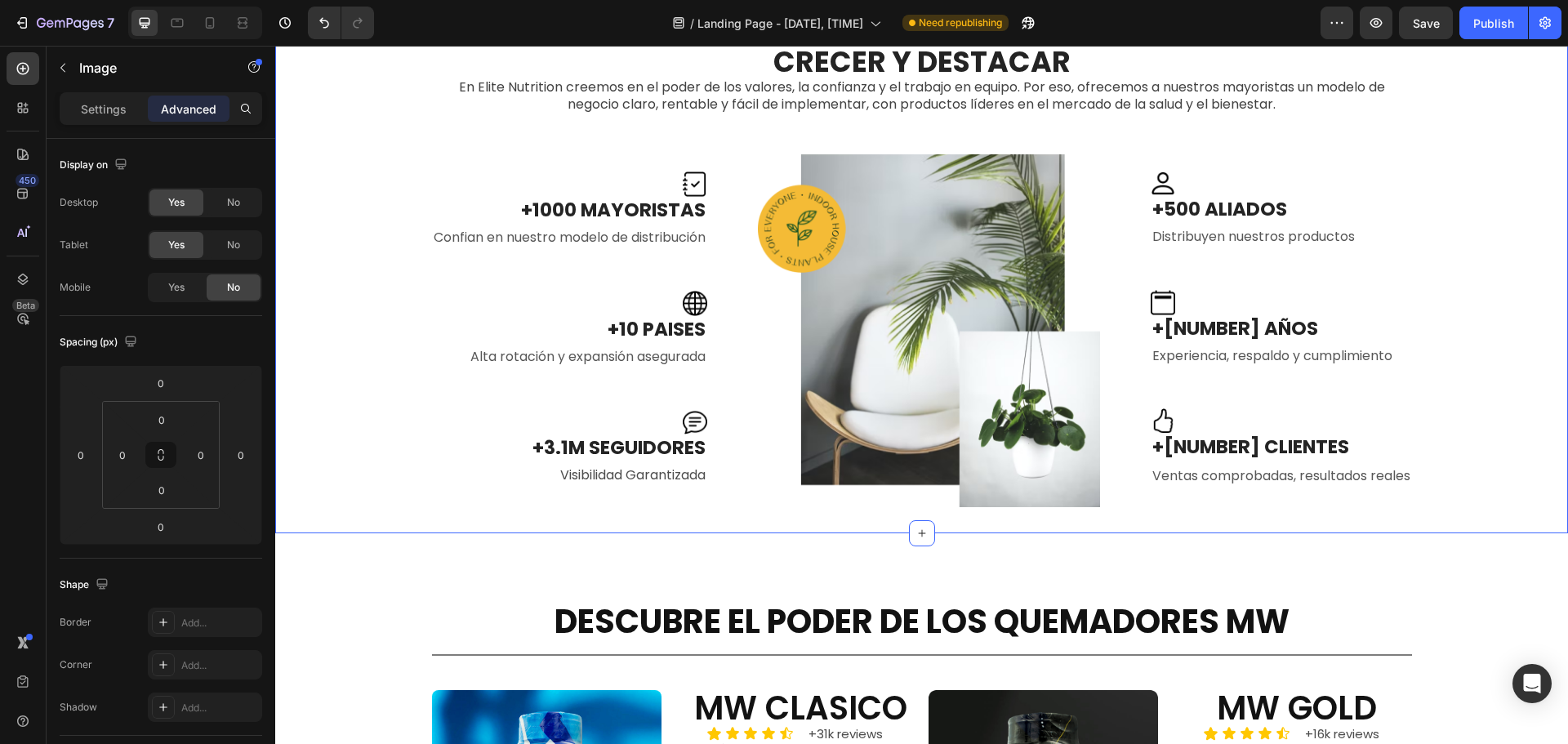 click on "Marcas de todo el mundo confían en Elite Nutrition para crecer y destacar Heading En Elite Nutrition creemos en el poder de los valores, la confianza y el trabajo en equipo. Por eso, ofrecemos a nuestros mayoristas un modelo de negocio claro, rentable y fácil de implementar, con productos líderes en el mercado de la salud y el bienestar. Text block Row Image +1000 MAYORISTAS Heading Confian en nuestro modelo de distribución Text block Row Image +10 PAISES Heading Alta rotación y expansión asegurada Text block Row Image +3.1M SEGUIDORES Heading Visibilidad Garantizada Text block Row Image Image +500 ALIADOS Heading Distribuyen nuestros productos Text block Row Image +10 AÑOS Heading Experencia, respaldo y cumplimiento Text block Row Image +460K Clientes Heading Ventas comprobadas, resultados reales Text block Row Row Image +1000 MAYORISTAS Heading Confian en nuestro modelo de distribución Text block Image +10 PAISES Heading Alta rotación y expansión asegurada Text block Row Image +3.1M SEGUIDORES Row" at bounding box center (921, 262) 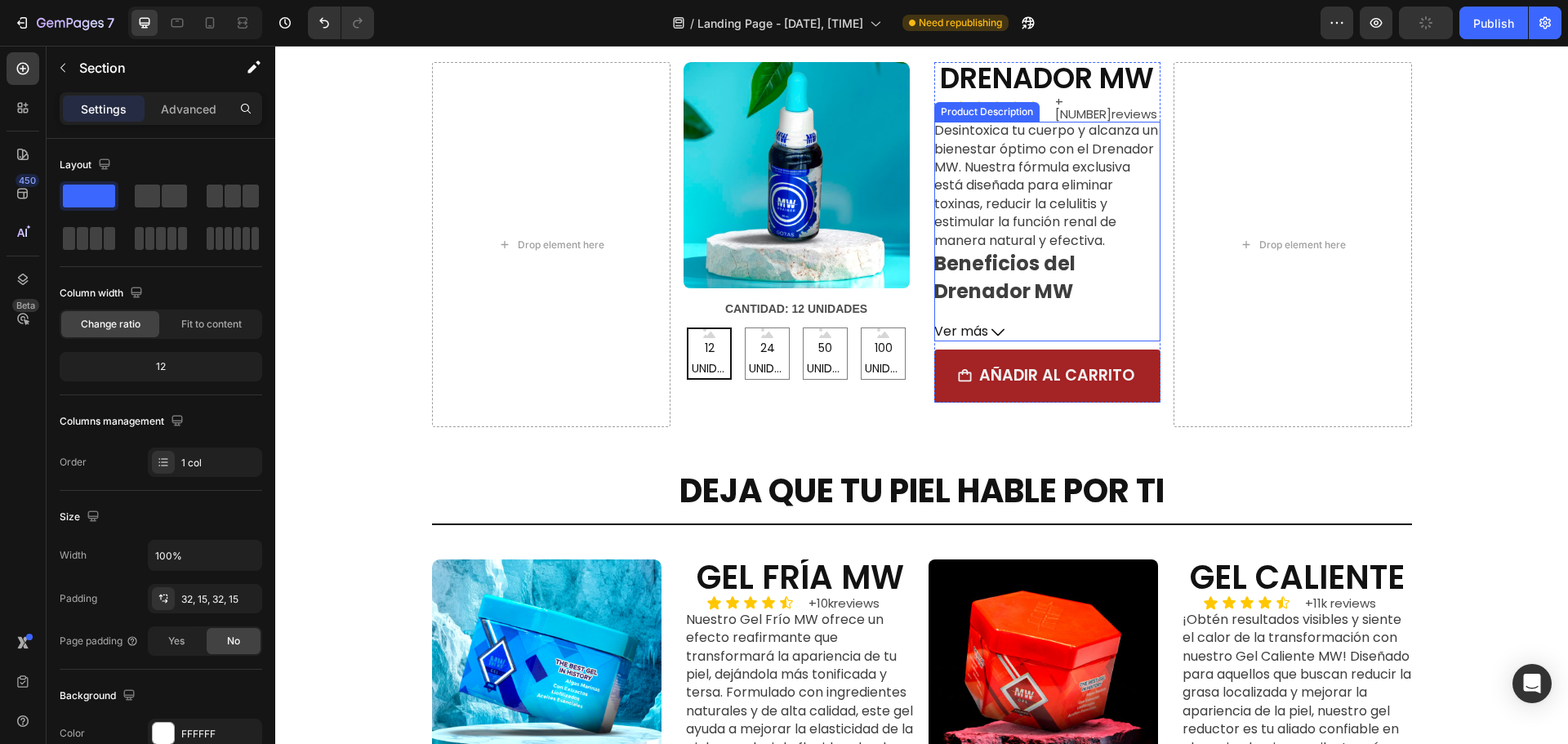 scroll, scrollTop: 2450, scrollLeft: 0, axis: vertical 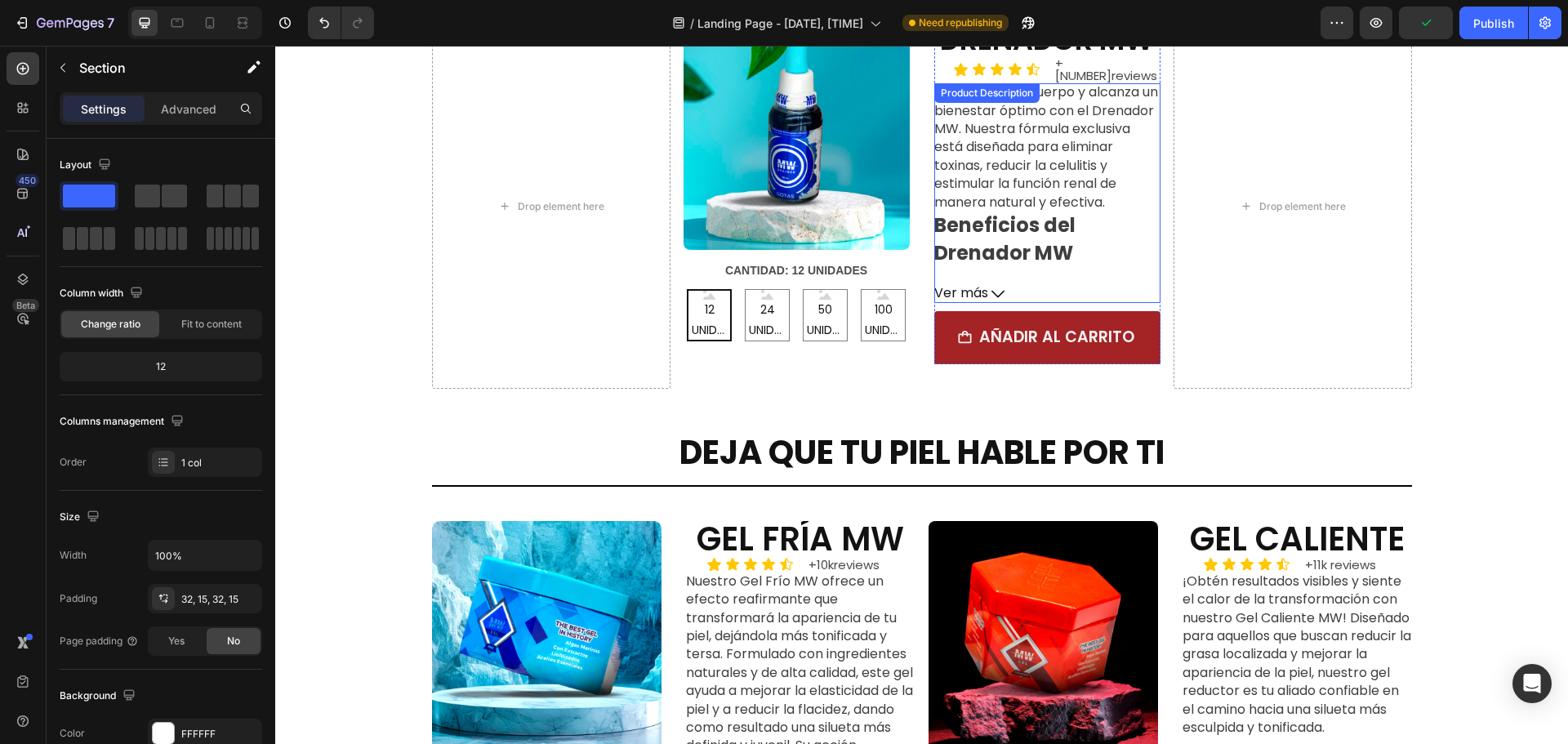 click on "Ver más" at bounding box center (961, 293) 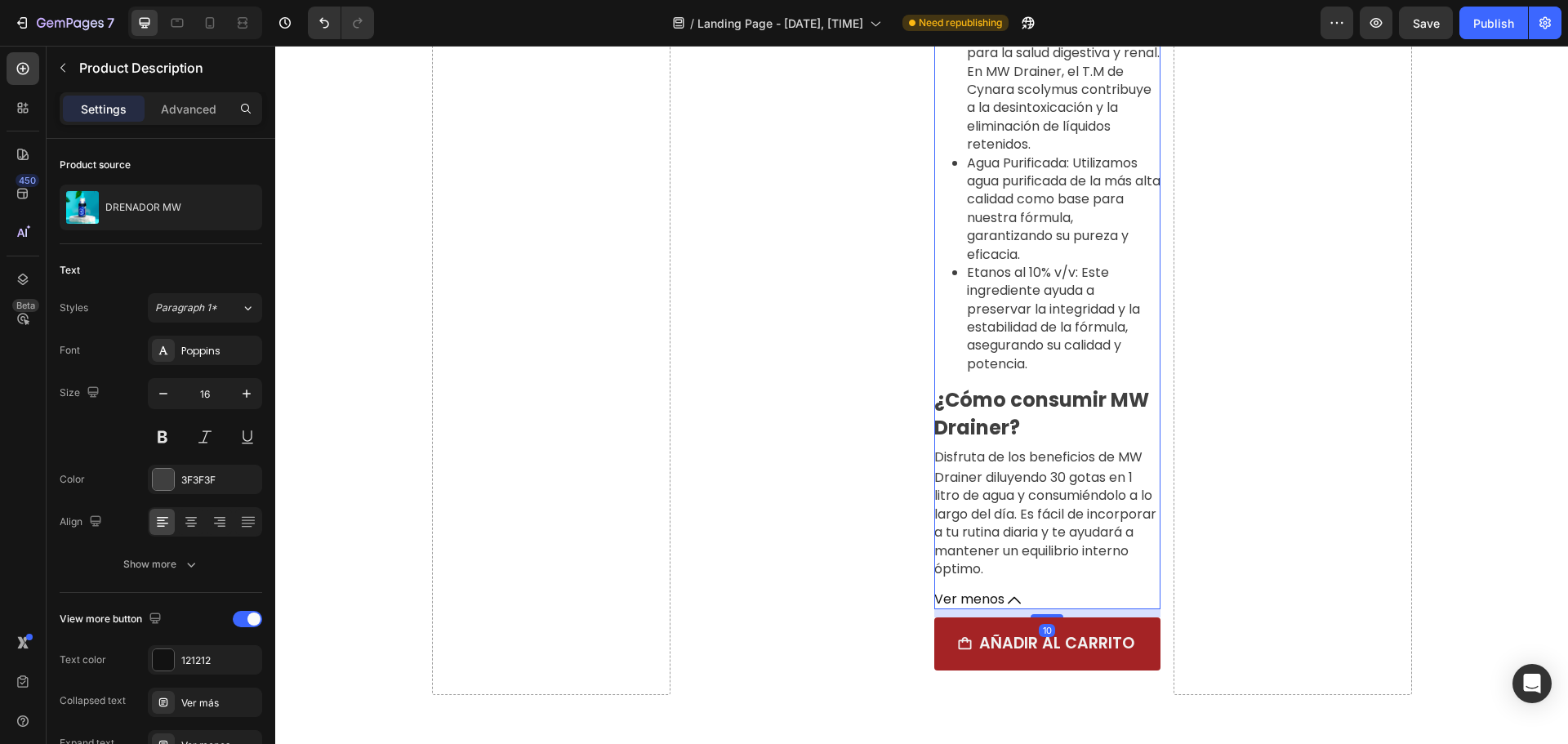 scroll, scrollTop: 3972, scrollLeft: 0, axis: vertical 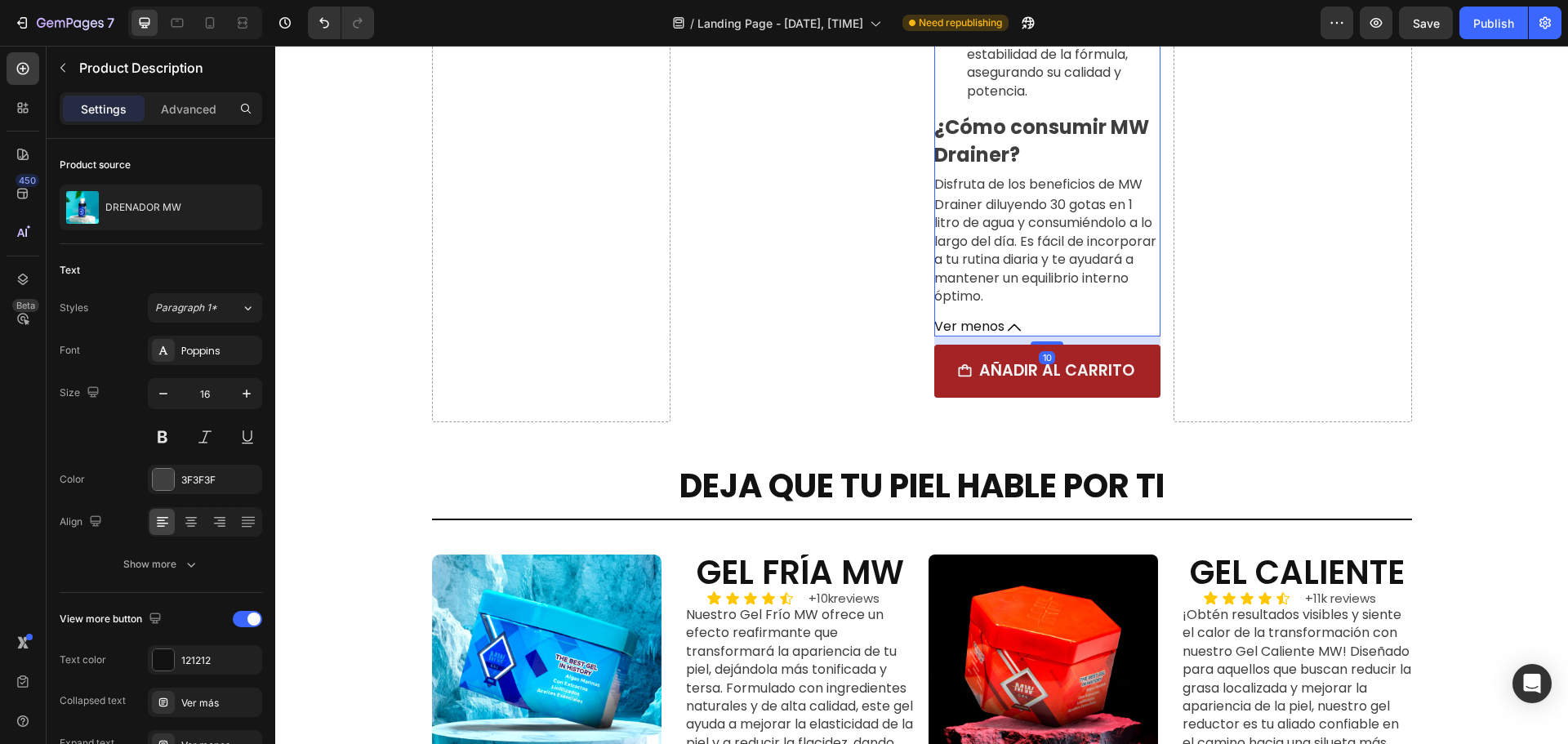 click on "Ver menos" at bounding box center (969, 327) 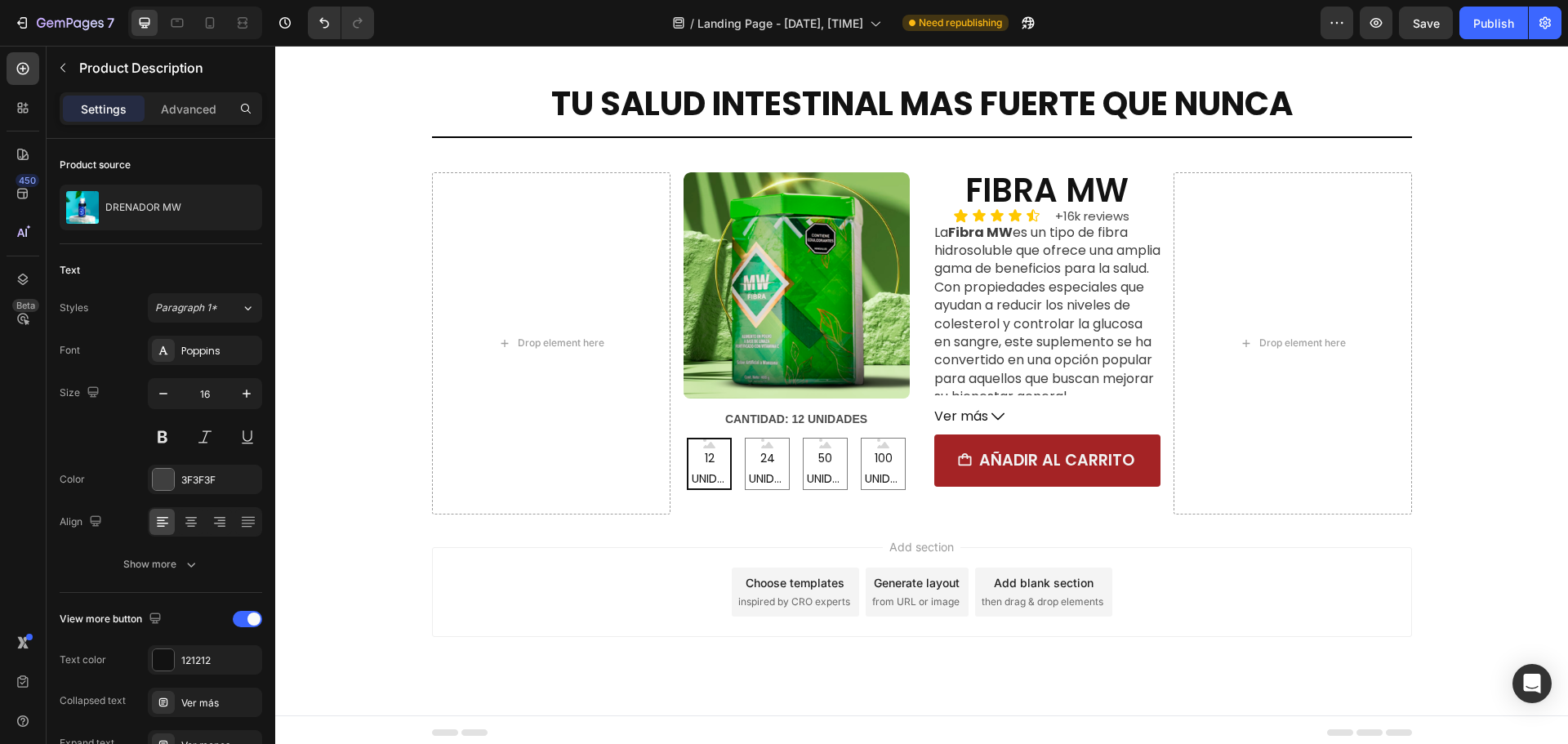 scroll, scrollTop: 3281, scrollLeft: 0, axis: vertical 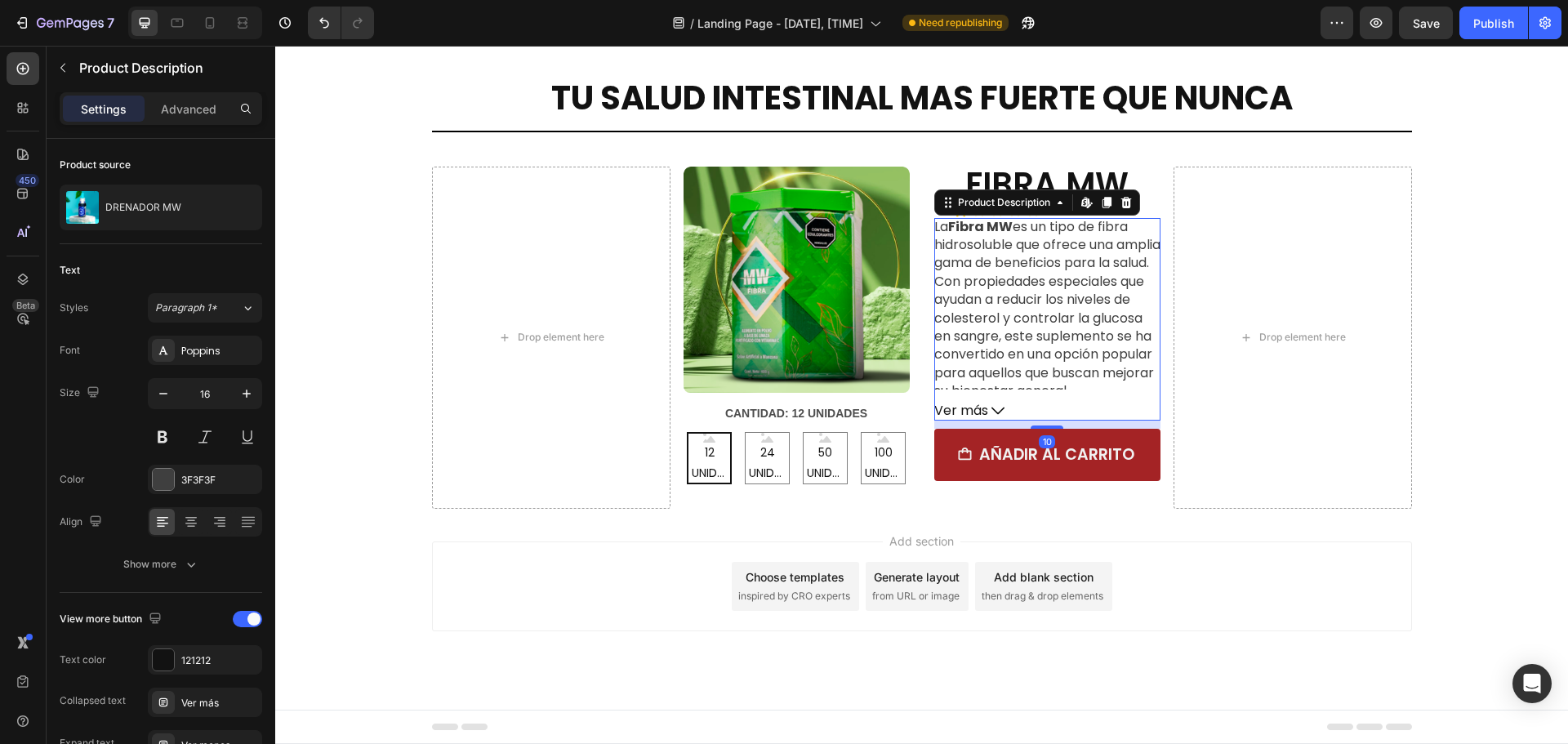 click on "Ver más" at bounding box center [1047, 411] 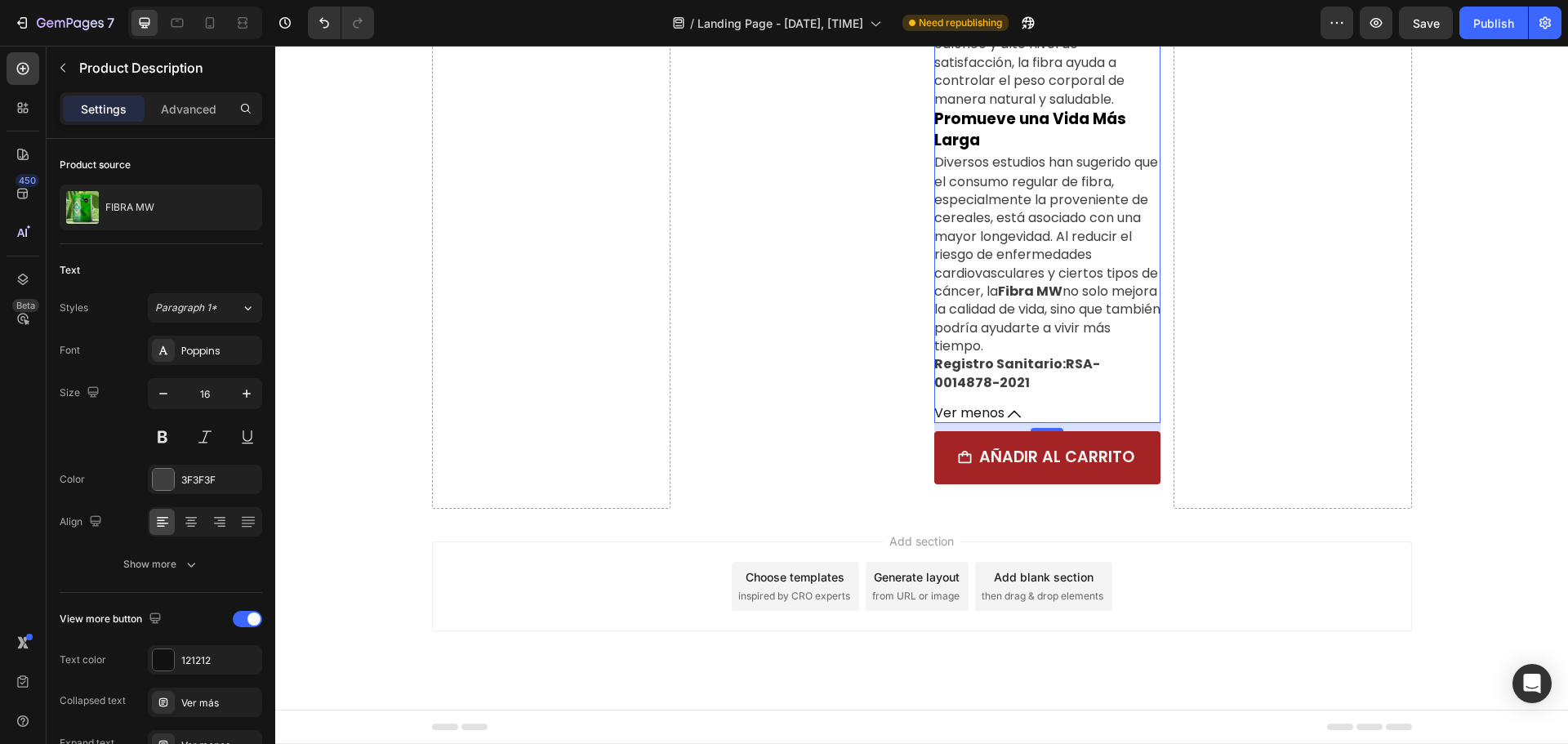 scroll, scrollTop: 4915, scrollLeft: 0, axis: vertical 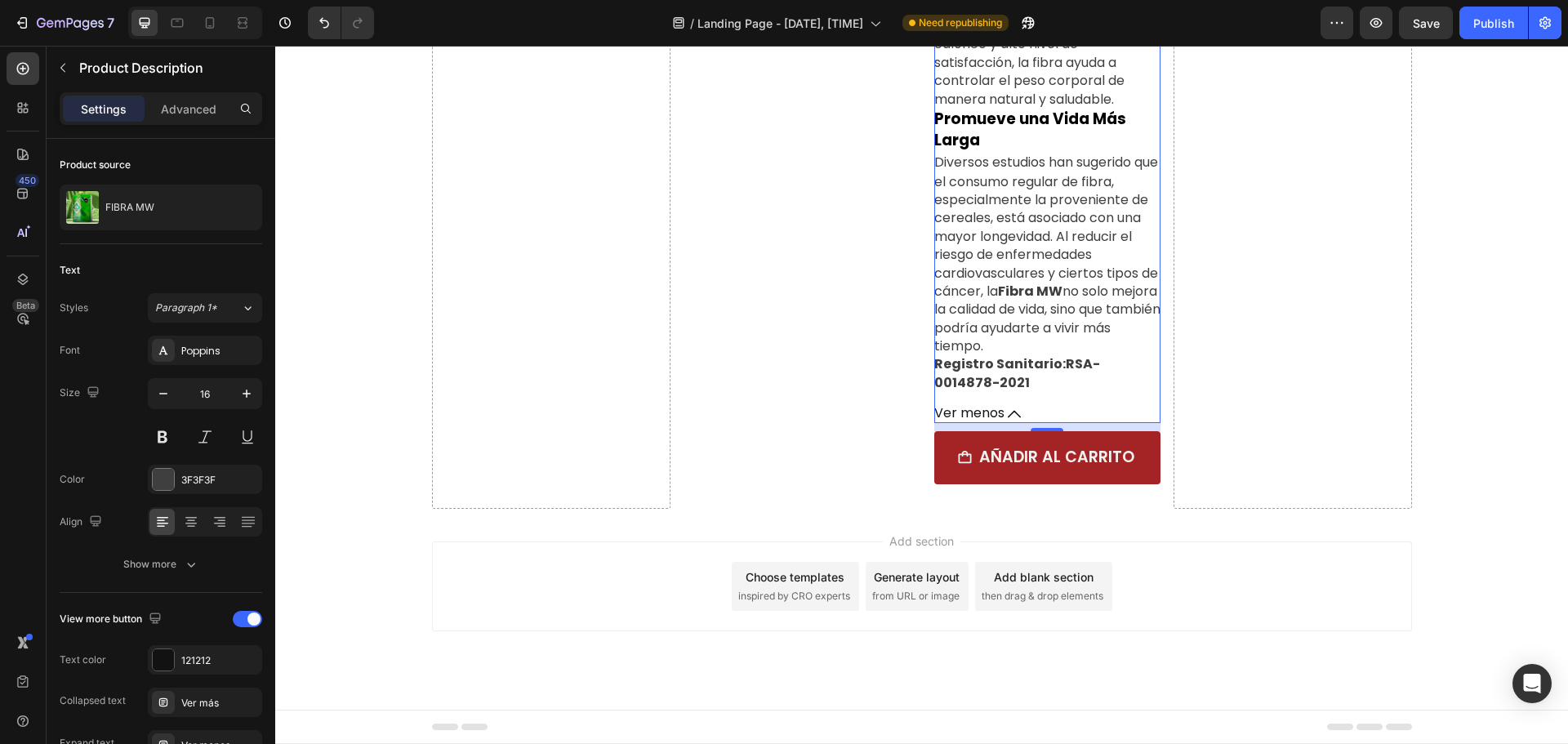 click on "Ver menos" at bounding box center (969, 413) 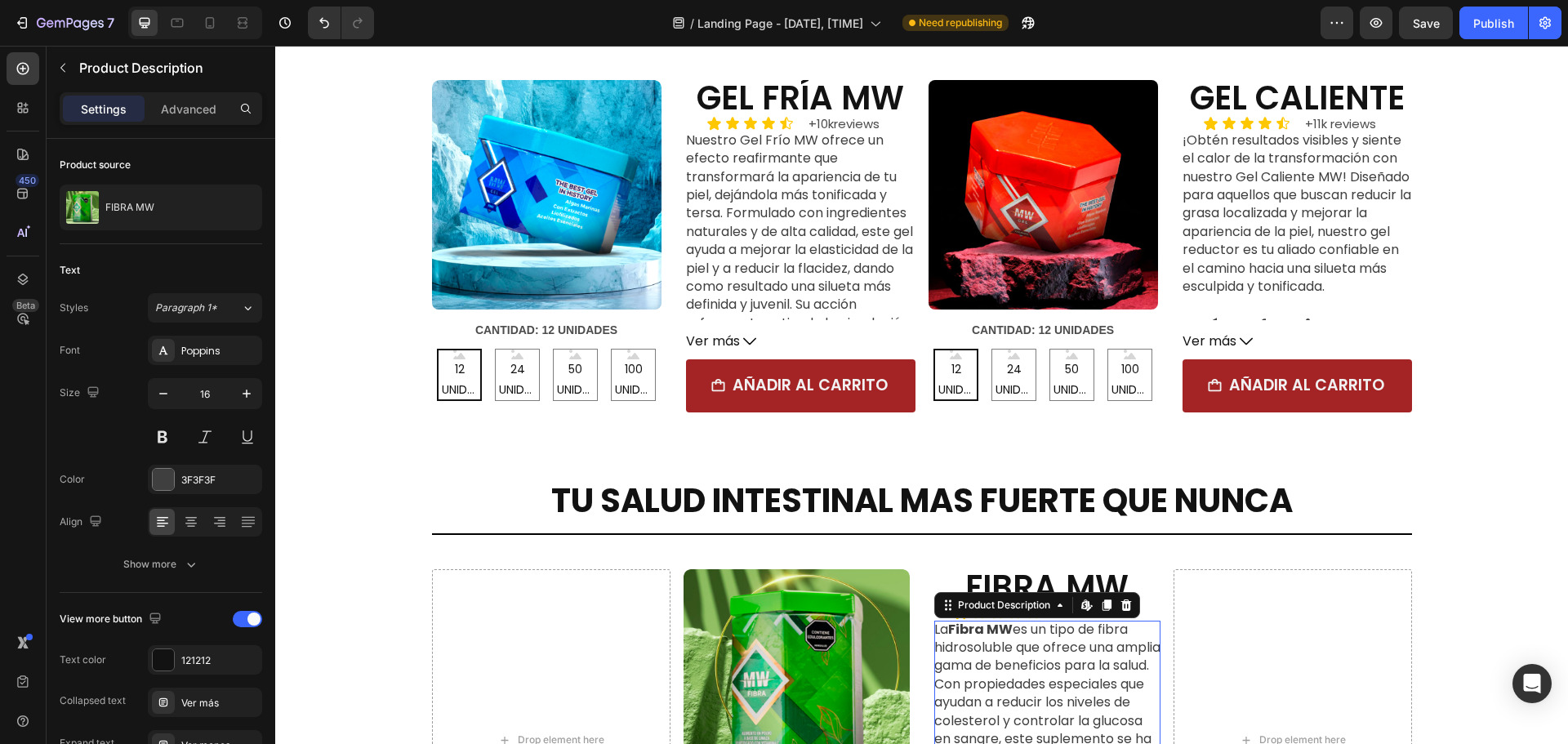 scroll, scrollTop: 2873, scrollLeft: 0, axis: vertical 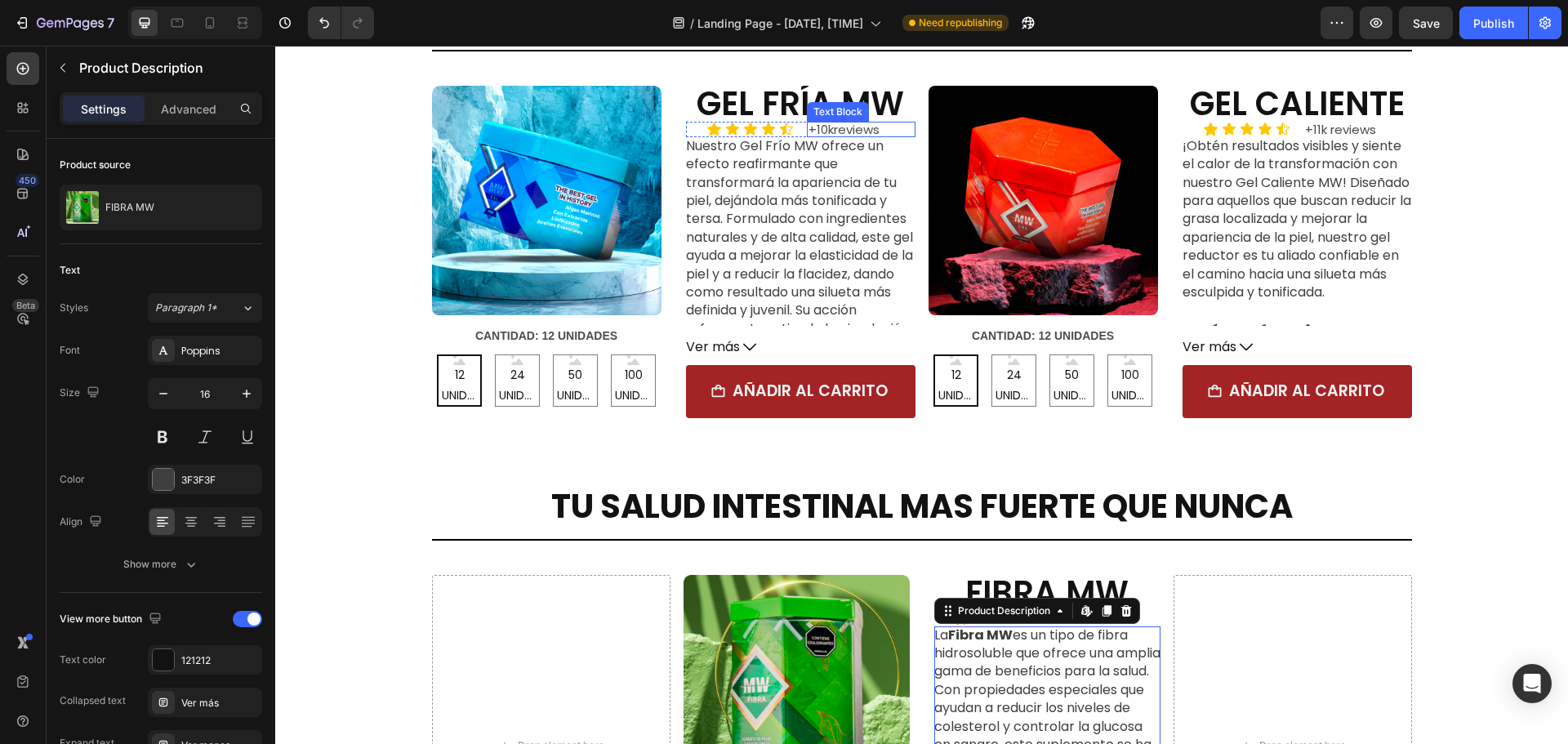 click on "+10kreviews" at bounding box center [861, 129] 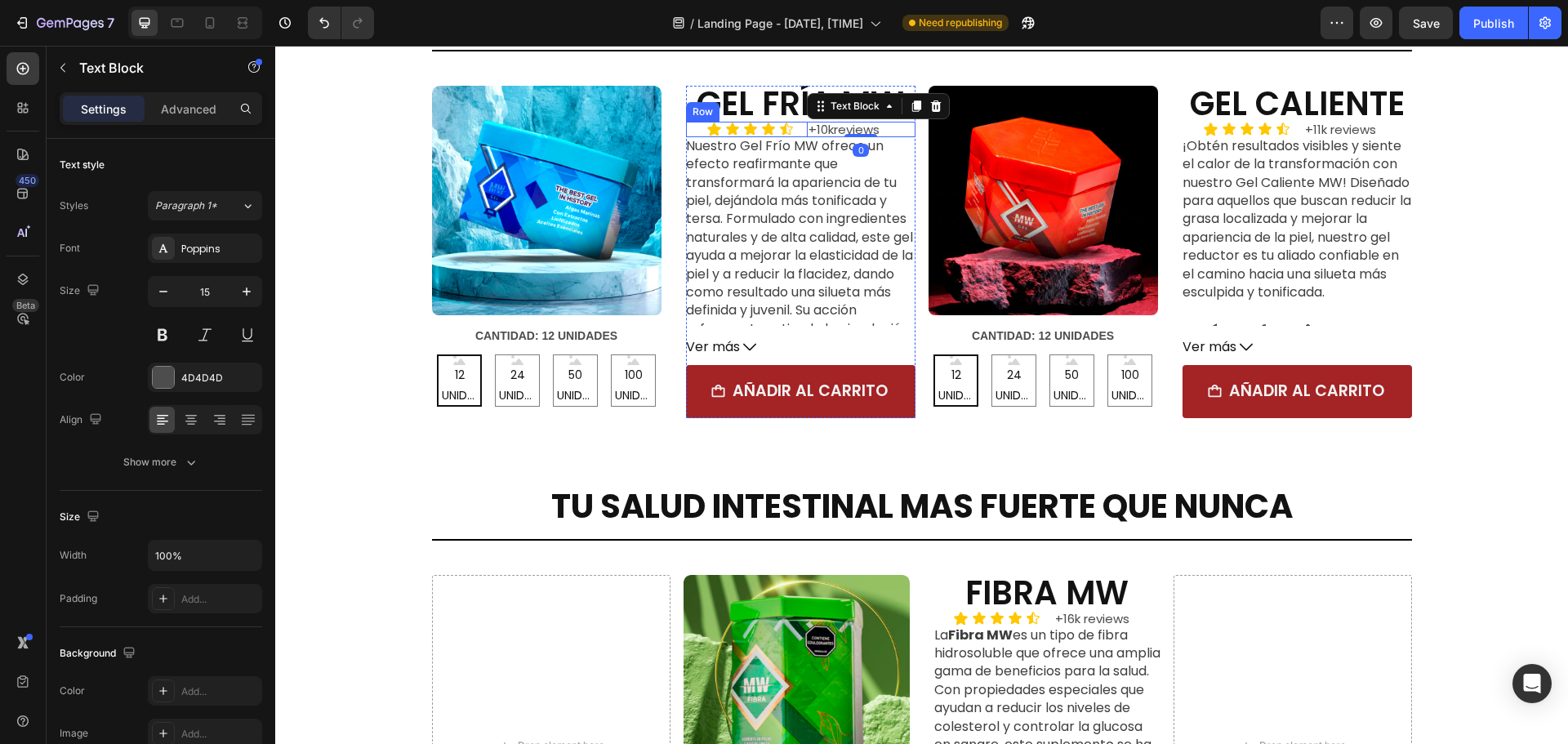 click on "Icon Icon Icon Icon Icon Icon List +10kreviews Text Block   0 Row" at bounding box center (800, 129) 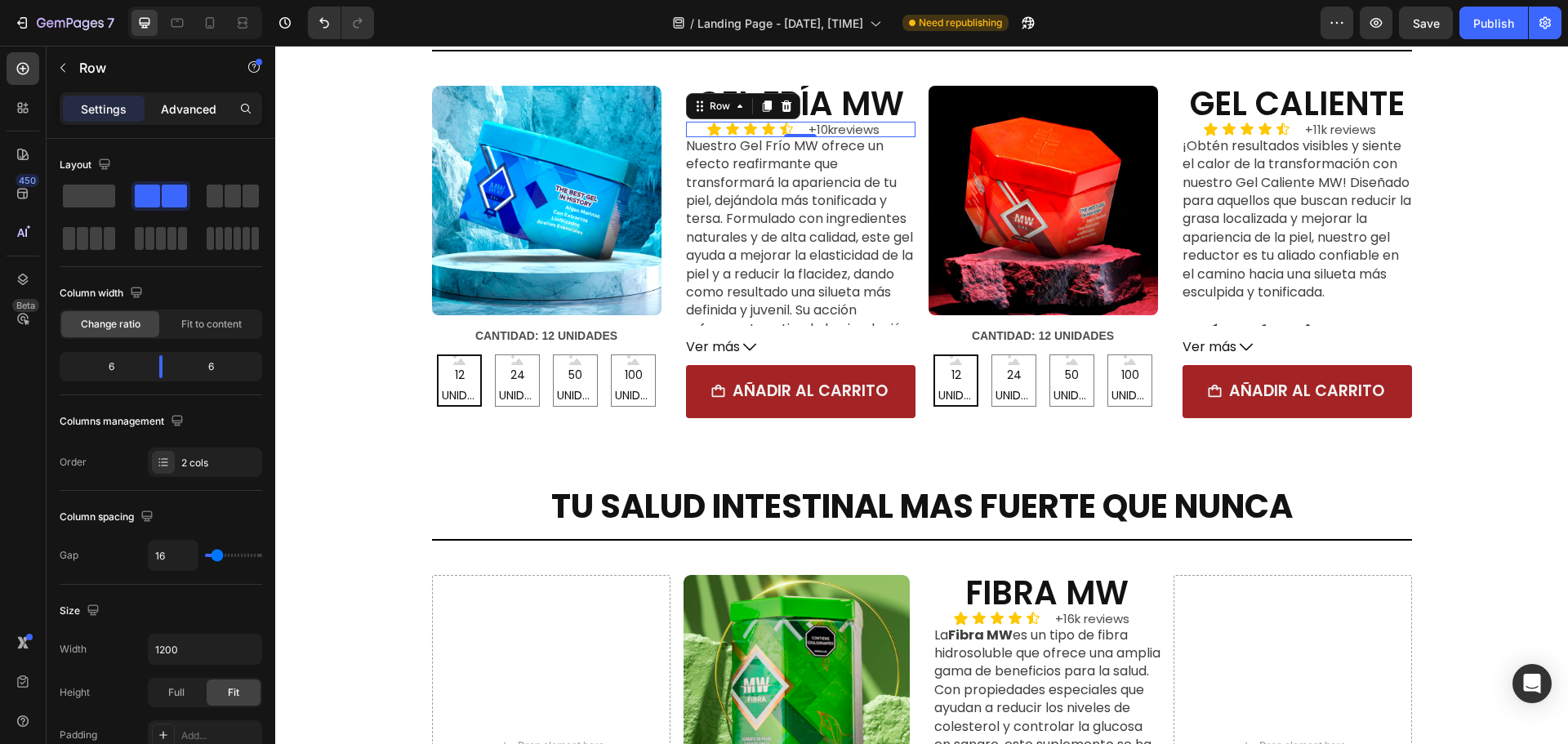 click on "Advanced" at bounding box center (189, 109) 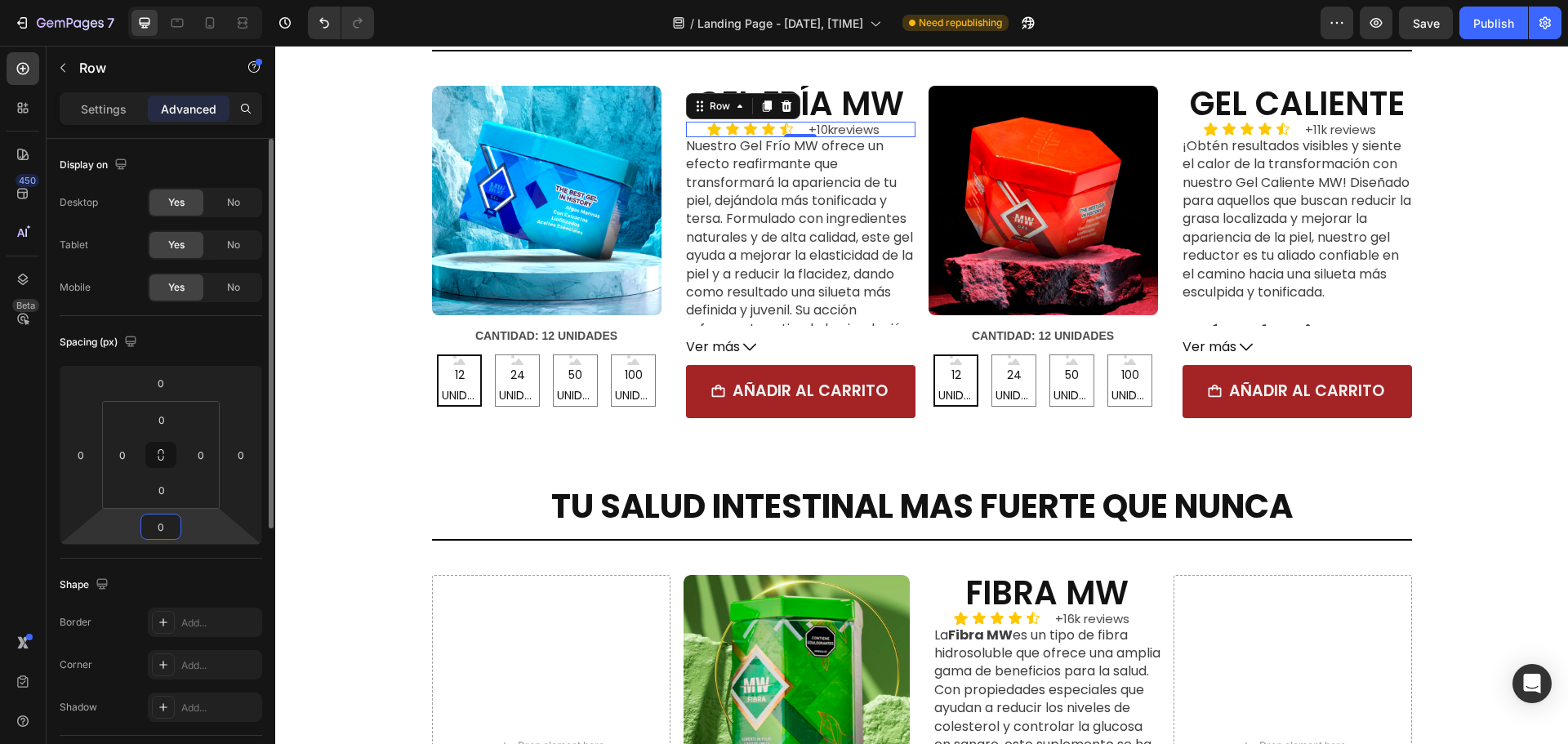 click on "0" at bounding box center [161, 527] 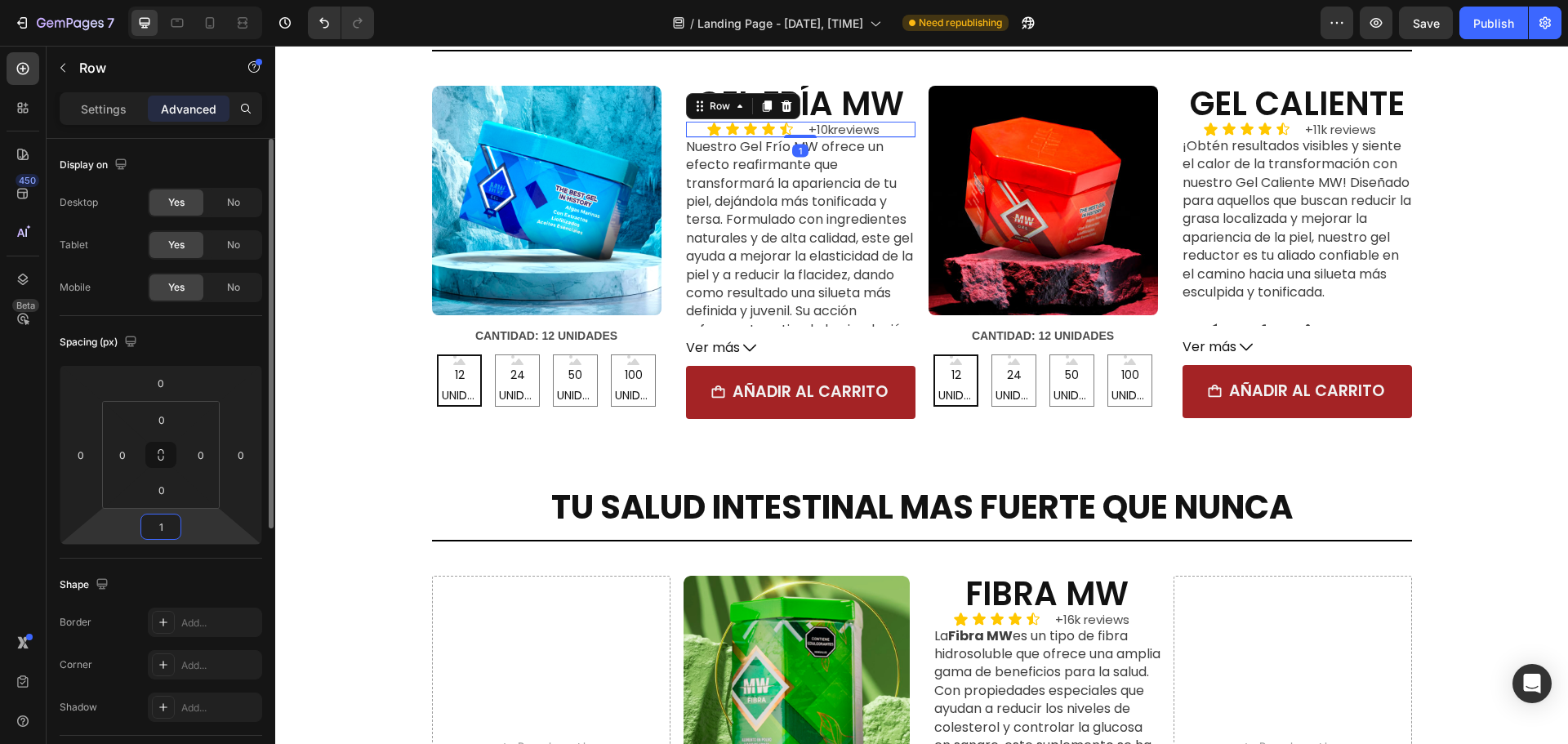 type on "10" 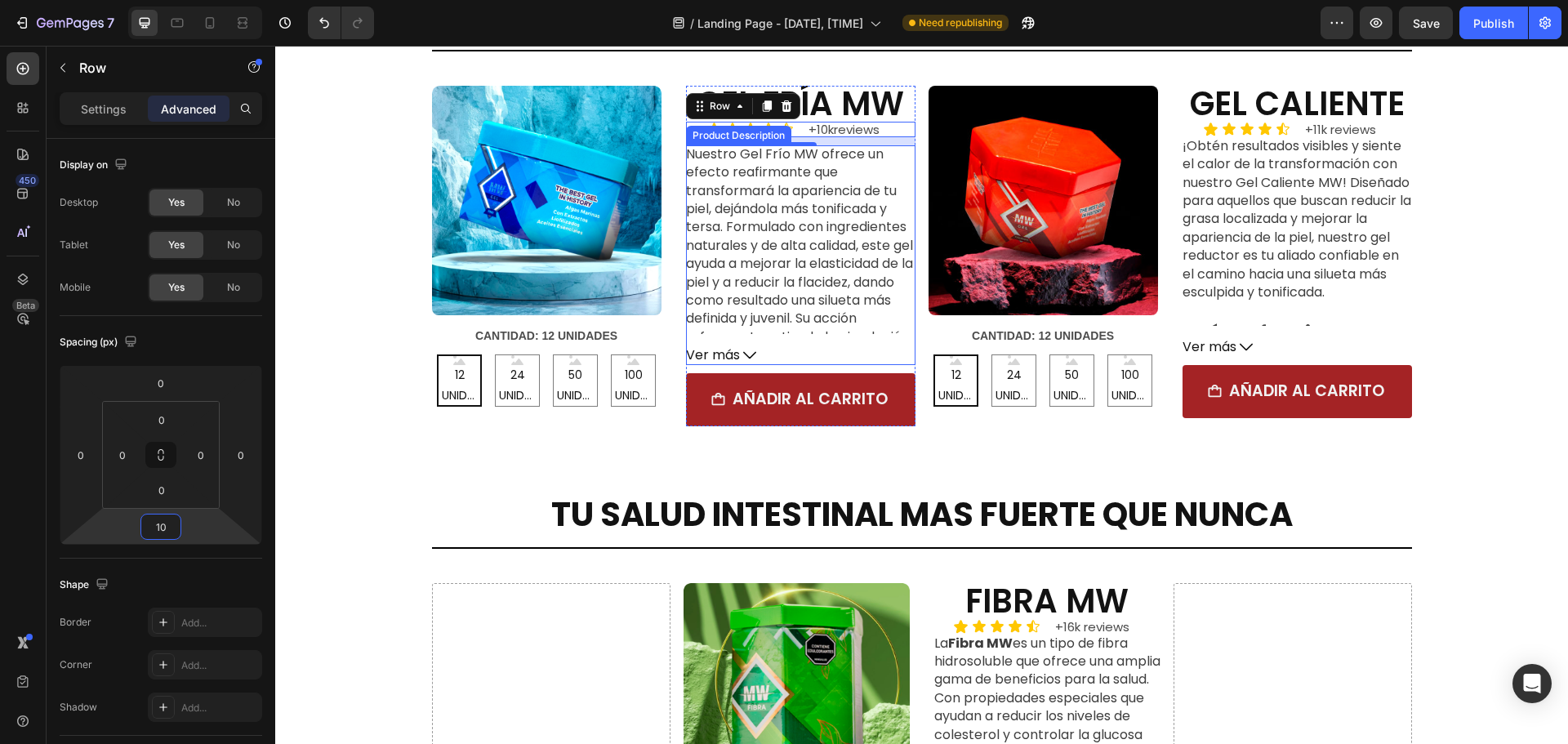 click on "Nuestro Gel Frío MW ofrece un efecto reafirmante que transformará la apariencia de tu piel, dejándola más tonificada y tersa. Formulado con ingredientes naturales y de alta calidad, este gel ayuda a mejorar la elasticidad de la piel y a reducir la flacidez, dando como resultado una silueta más definida y juvenil. Su acción refrescante estimula la circulación sanguínea, lo que contribuye a una piel más radiante y saludable." at bounding box center [800, 264] 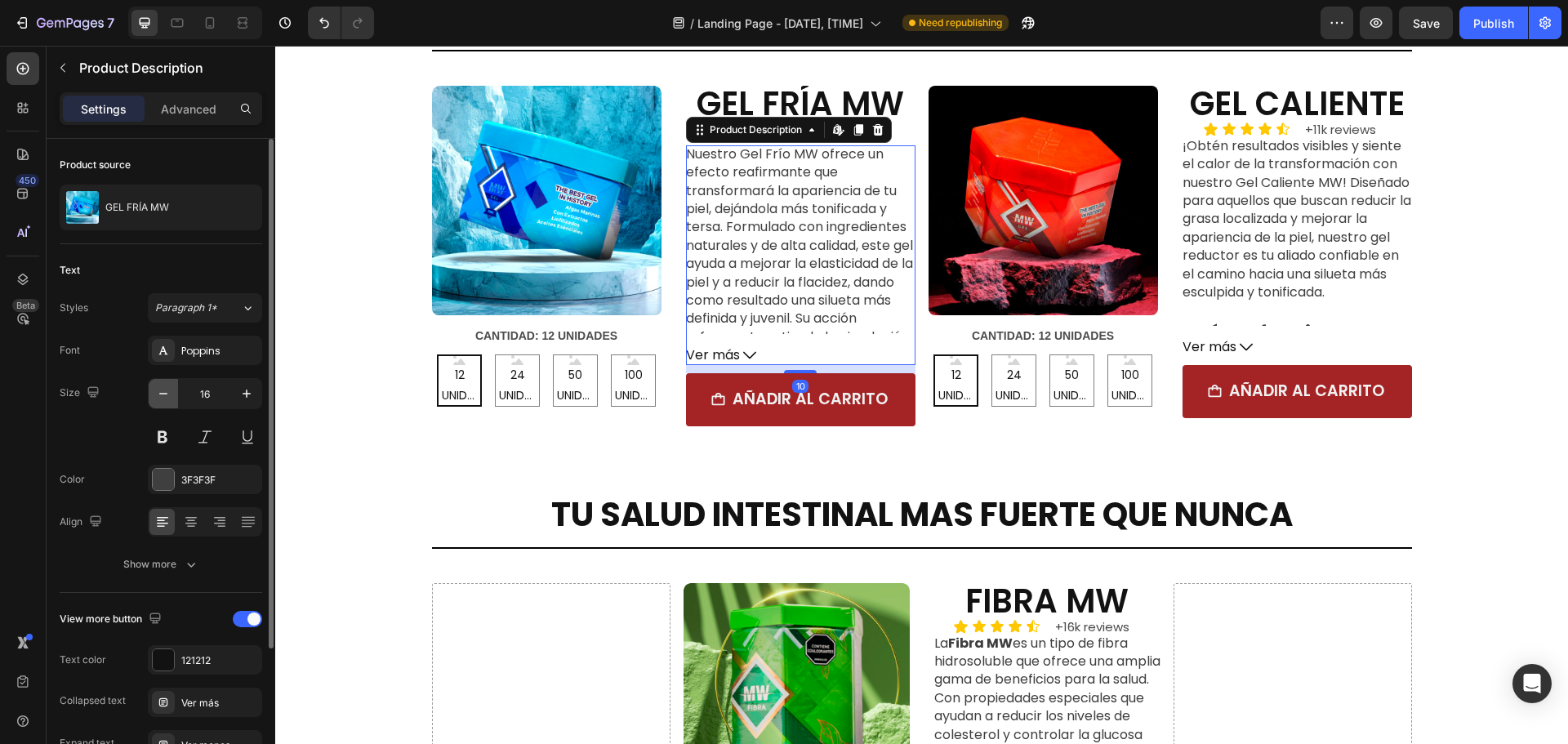 click 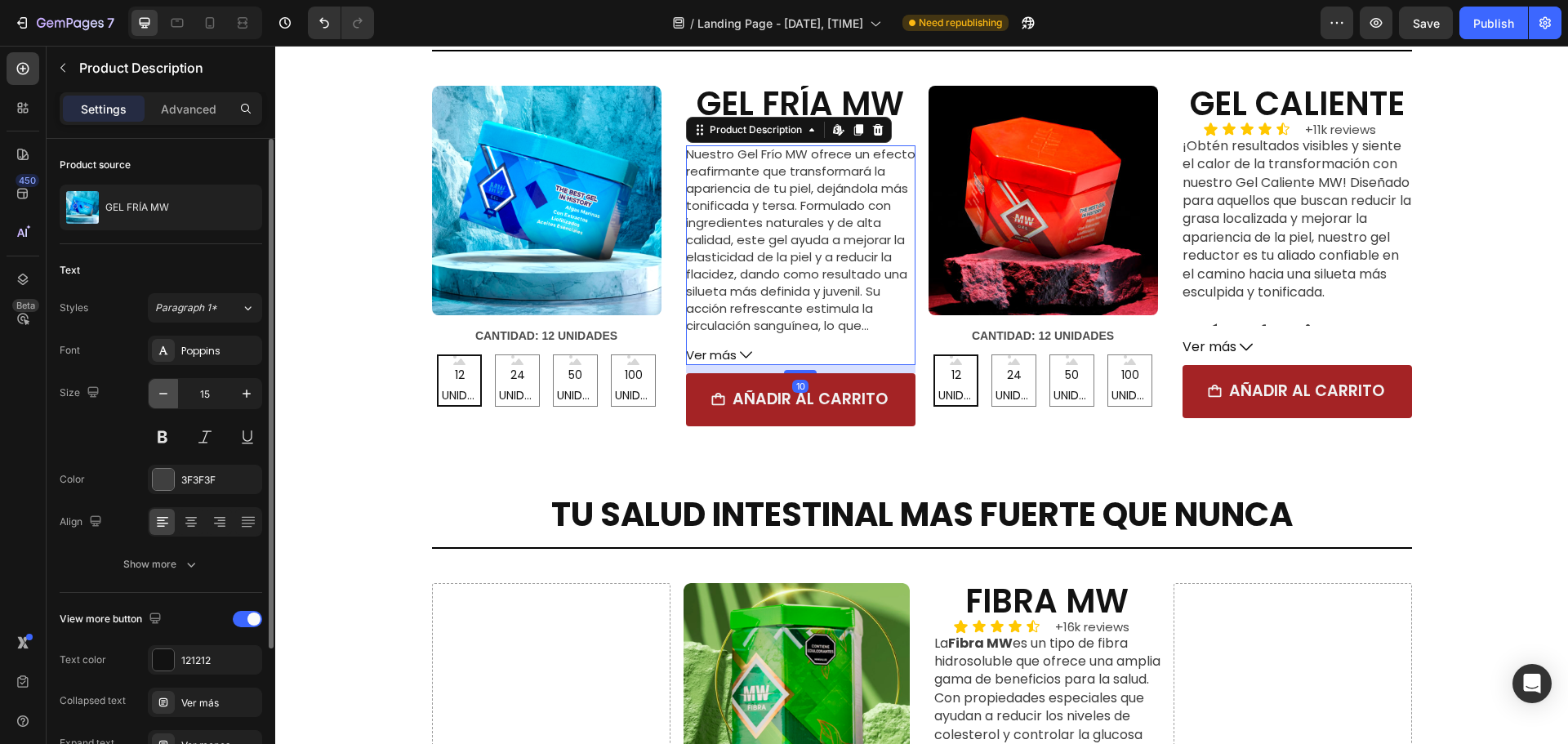 click 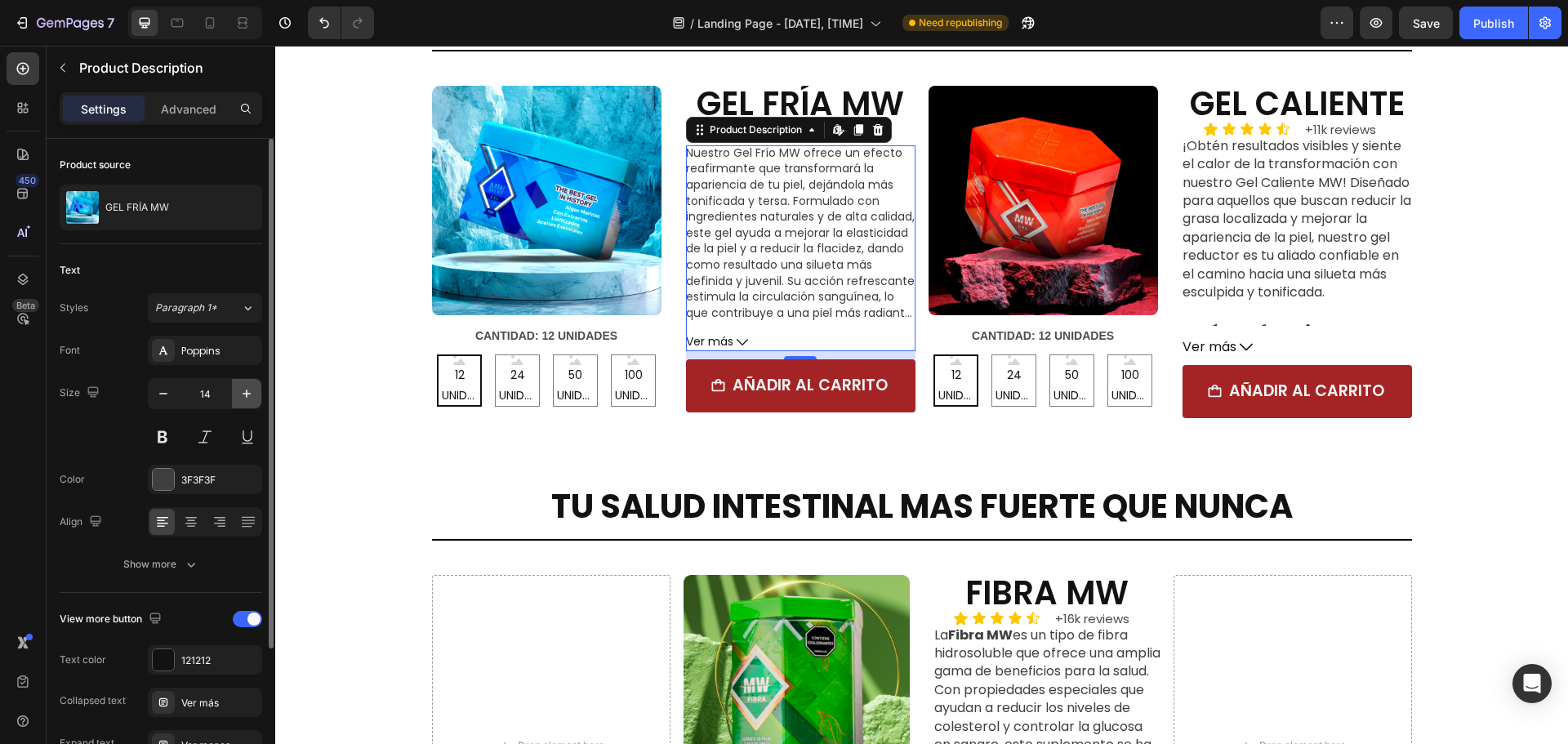 click 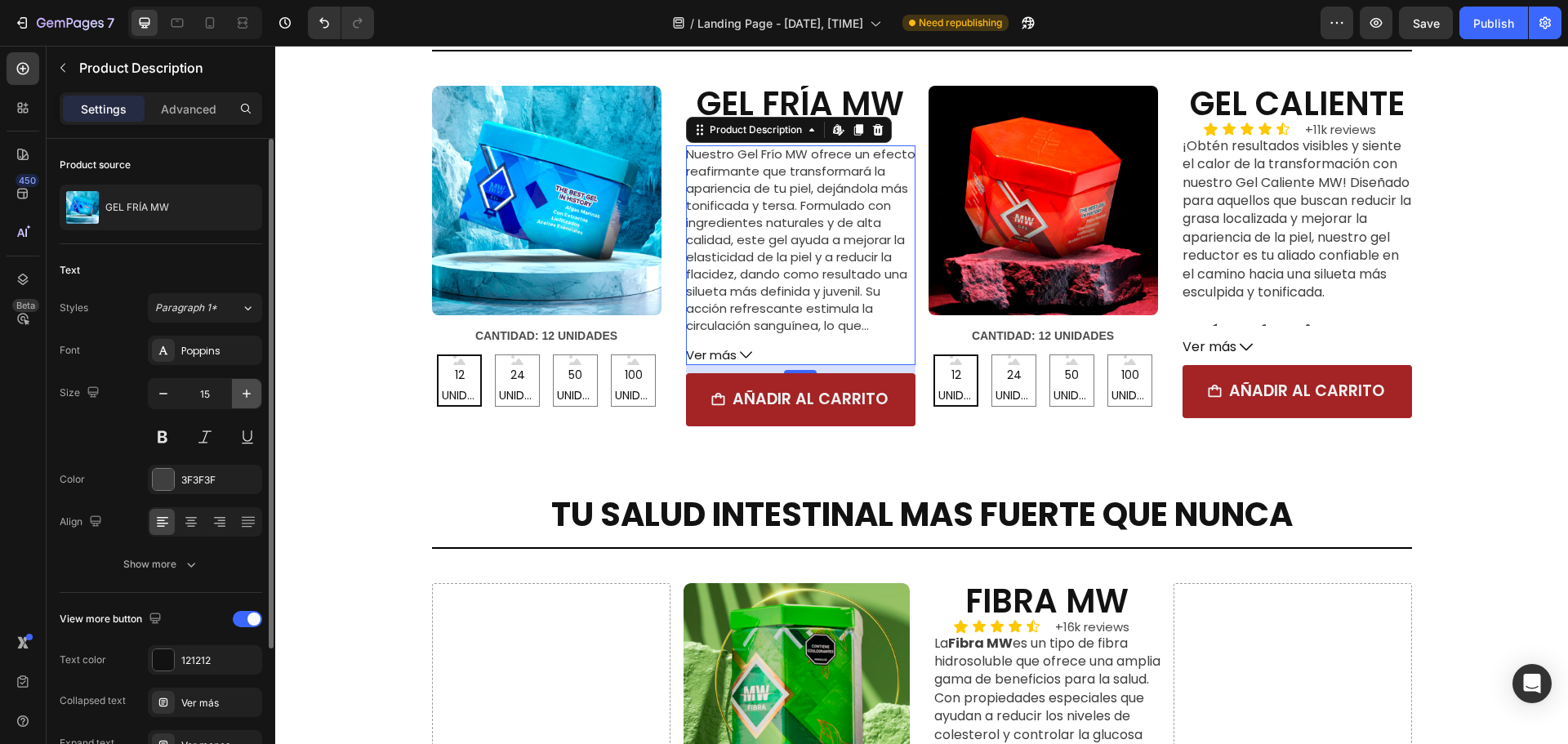 click 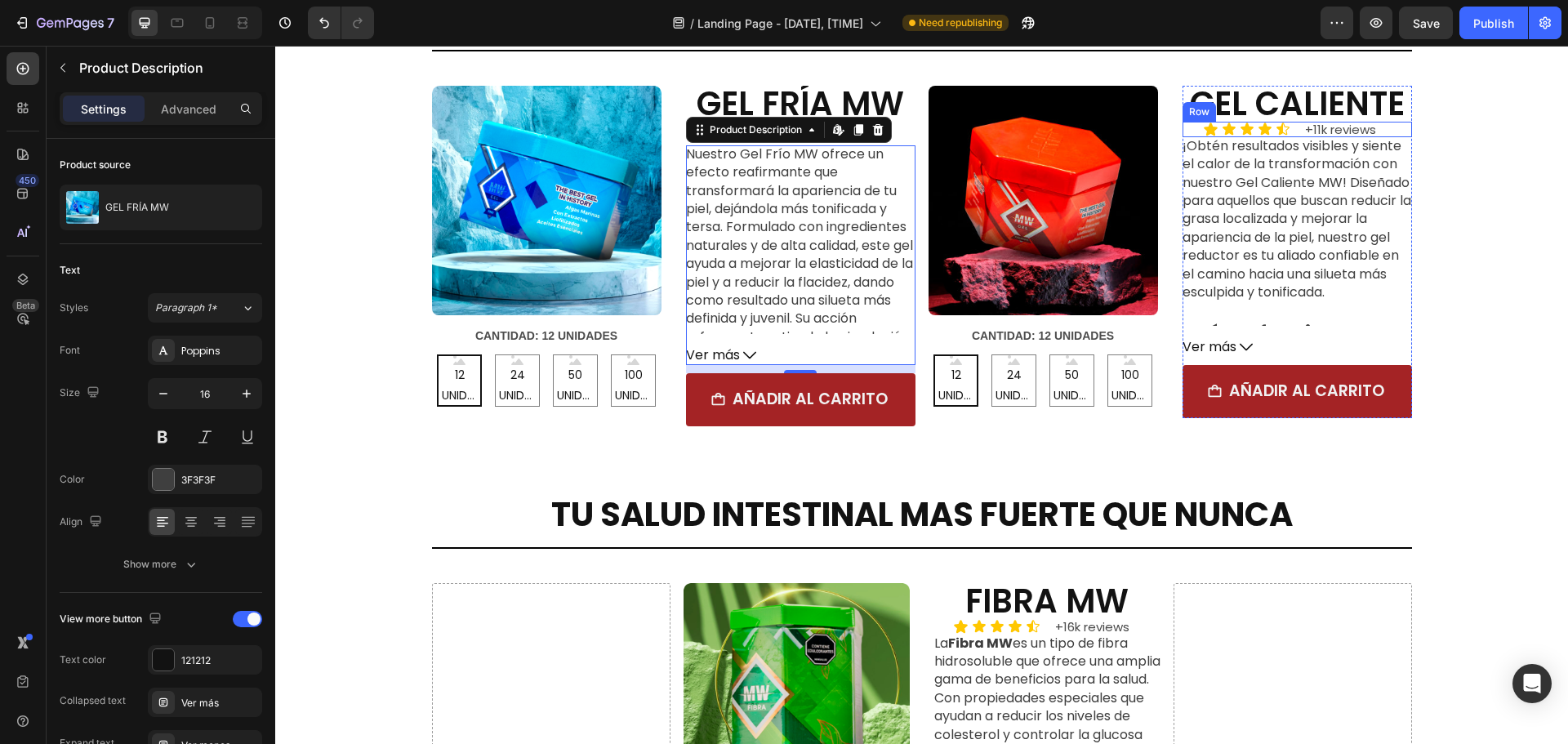 click on "Icon Icon Icon Icon Icon Icon List +11k reviews Text Block Row" at bounding box center [1297, 129] 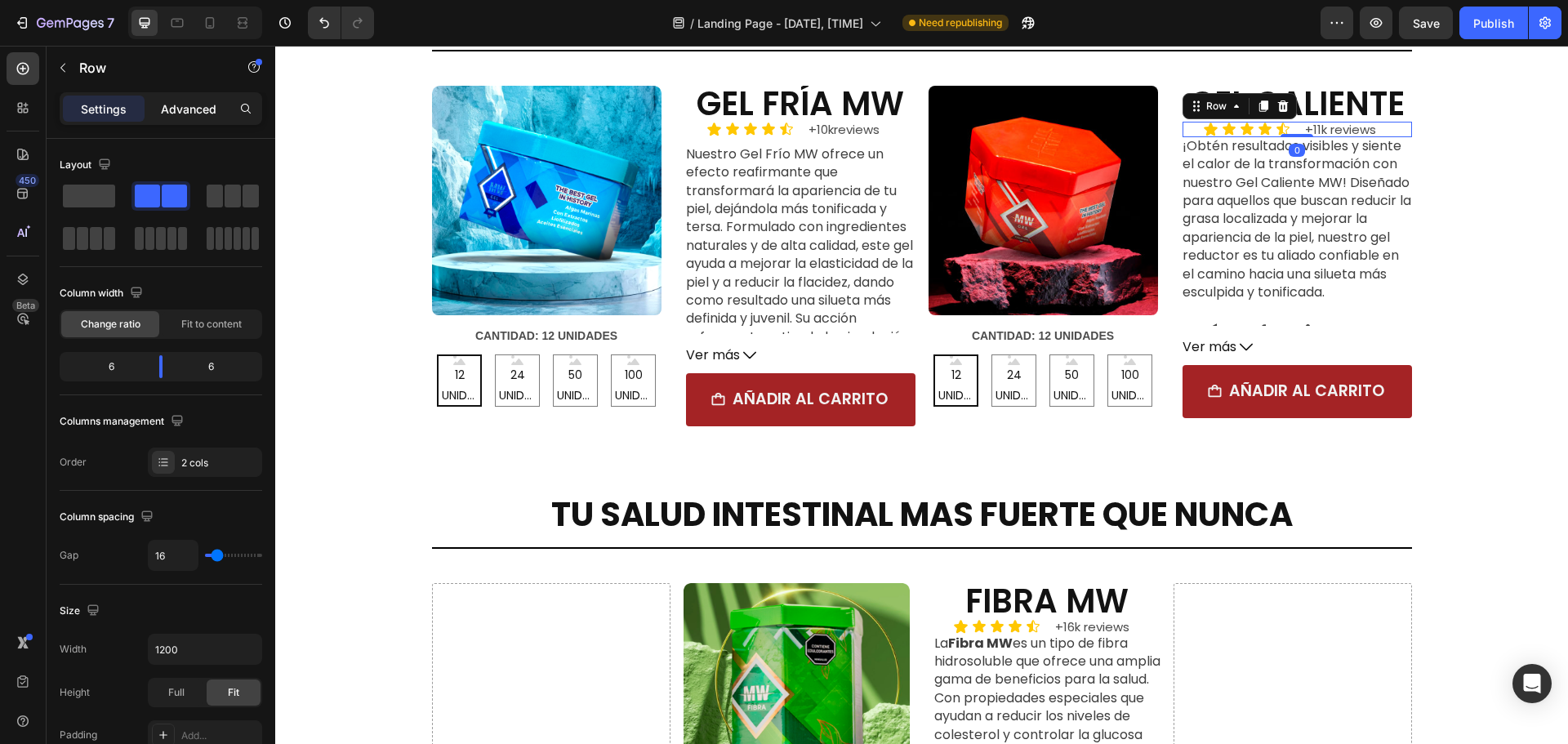 click on "Advanced" at bounding box center [189, 109] 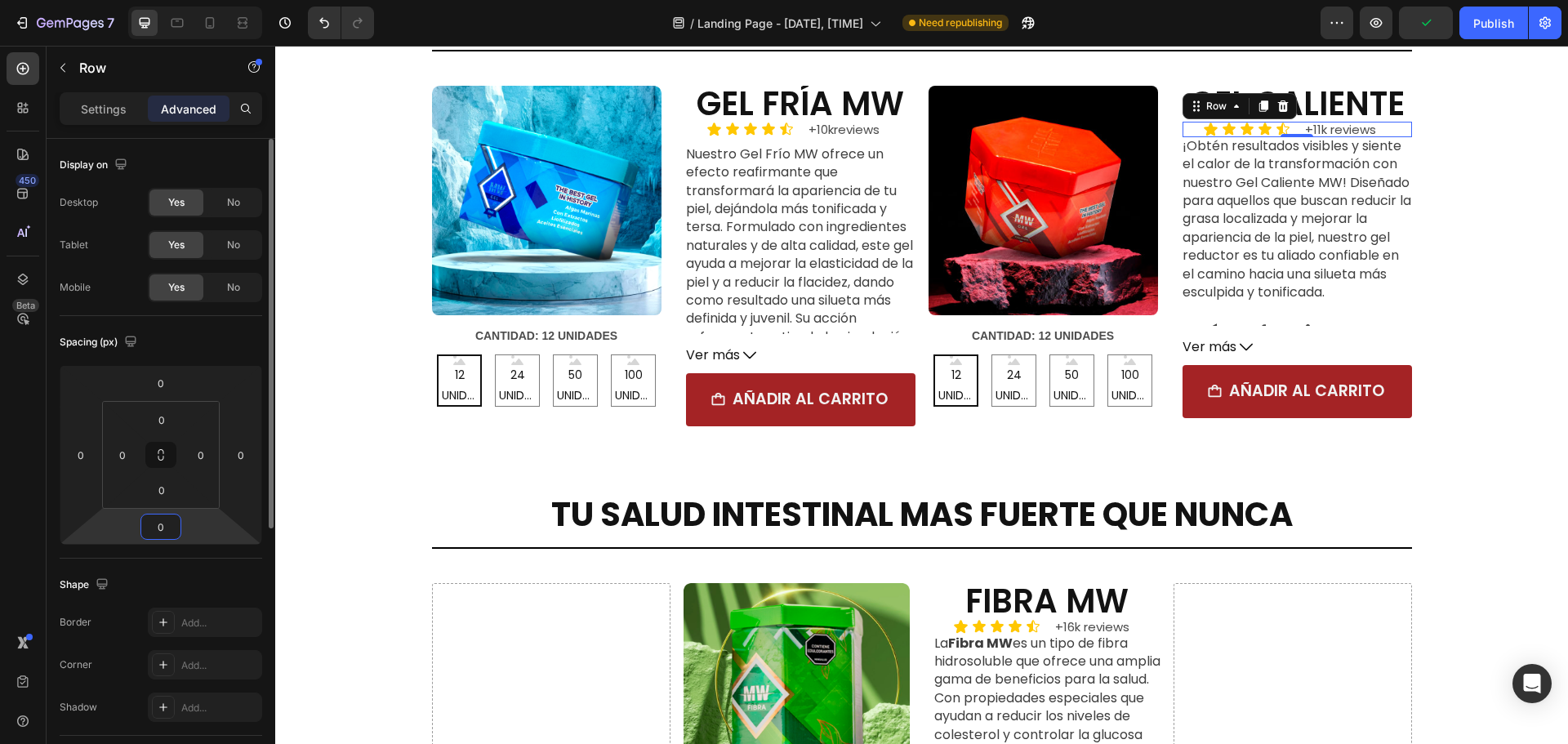 click on "0" at bounding box center (161, 527) 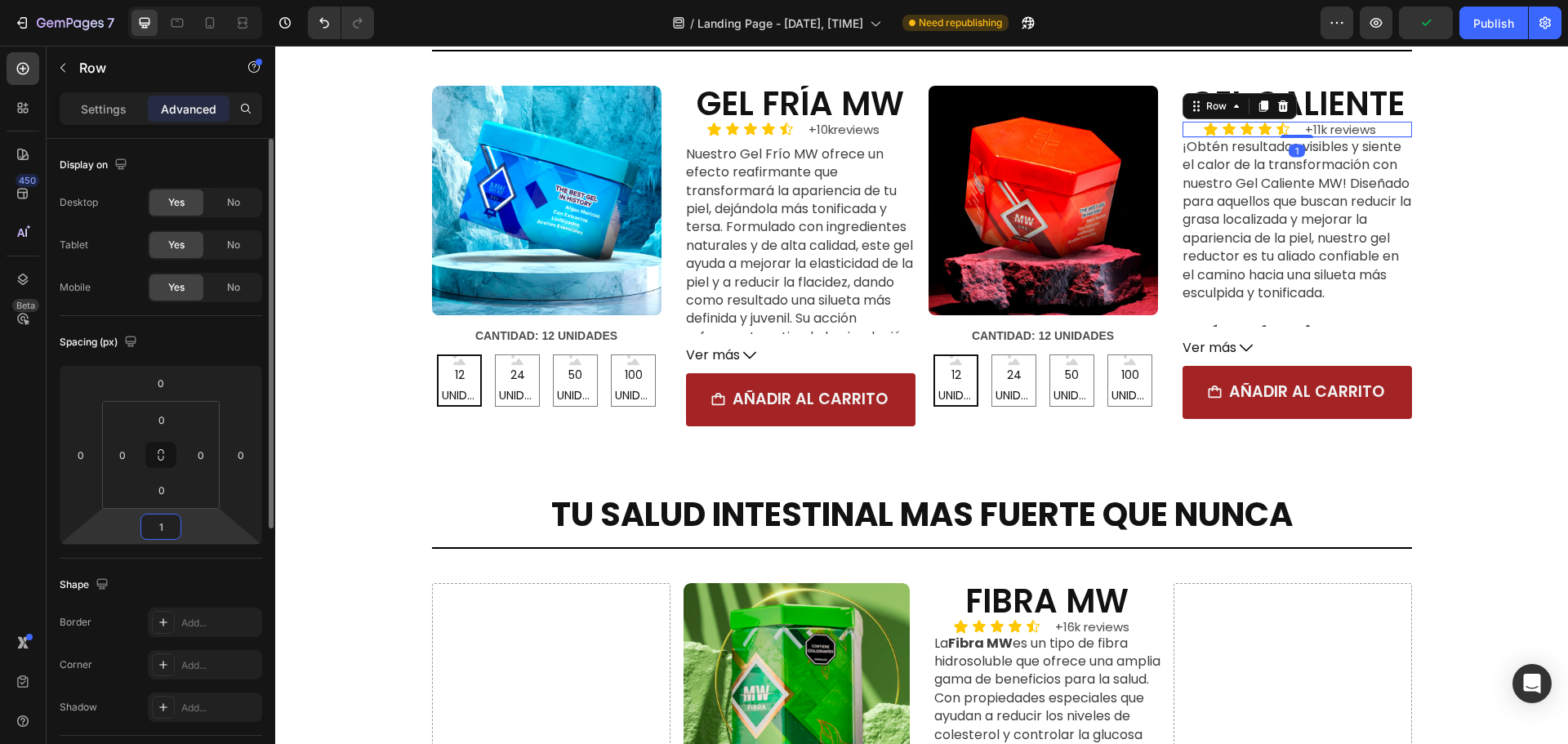 type on "10" 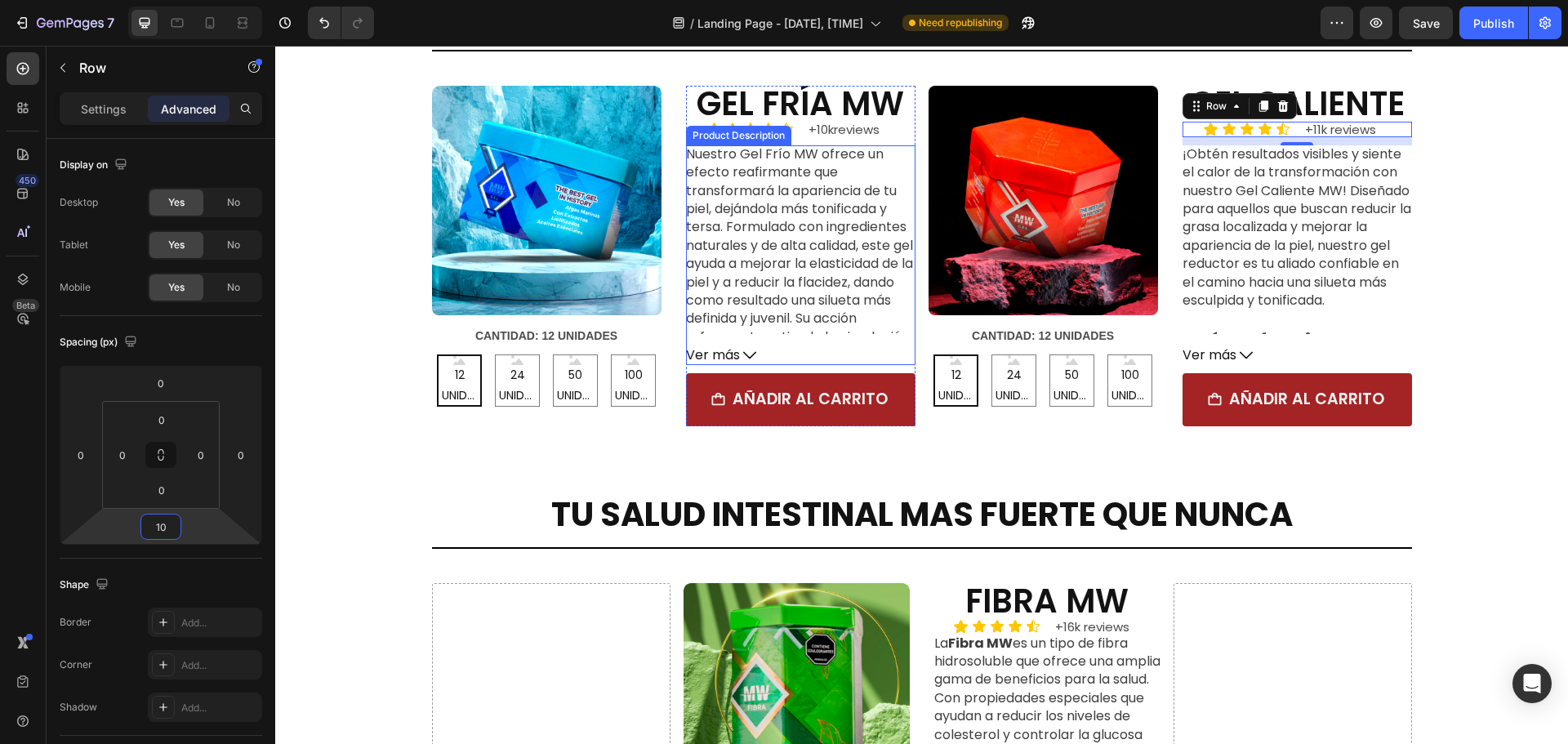 click on "Nuestro Gel Frío MW ofrece un efecto reafirmante que transformará la apariencia de tu piel, dejándola más tonificada y tersa. Formulado con ingredientes naturales y de alta calidad, este gel ayuda a mejorar la elasticidad de la piel y a reducir la flacidez, dando como resultado una silueta más definida y juvenil. Su acción refrescante estimula la circulación sanguínea, lo que contribuye a una piel más radiante y saludable." at bounding box center (800, 264) 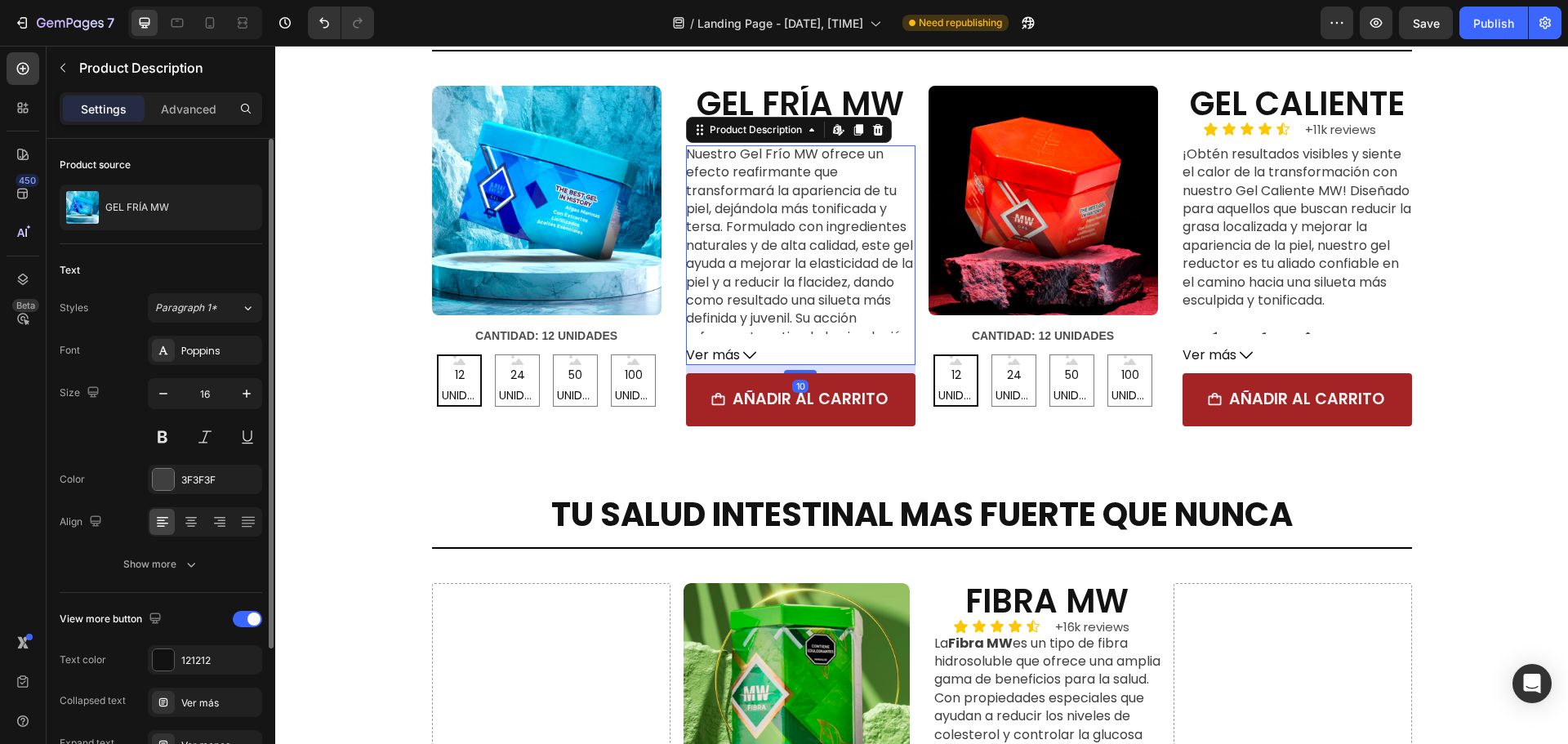 scroll, scrollTop: 180, scrollLeft: 0, axis: vertical 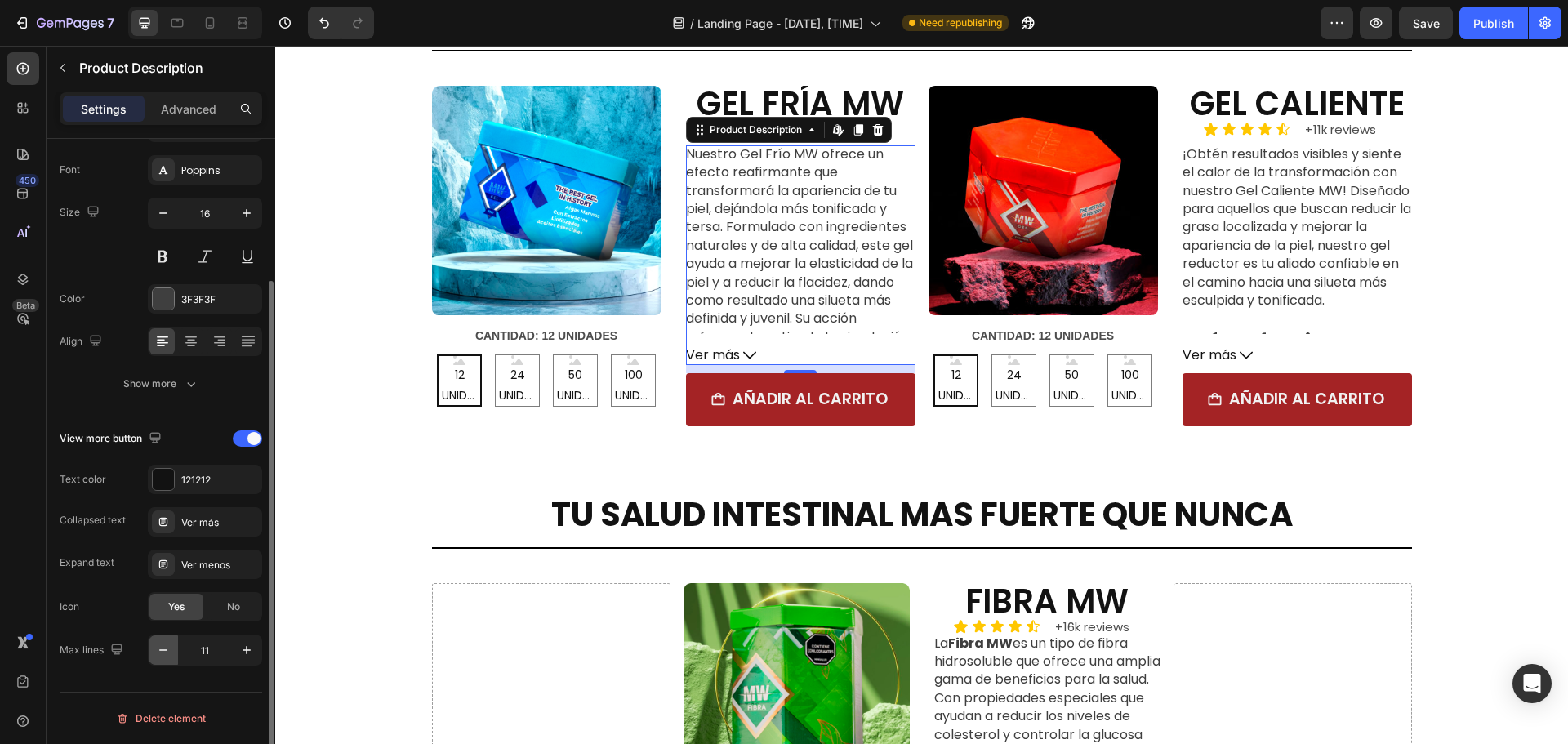 click 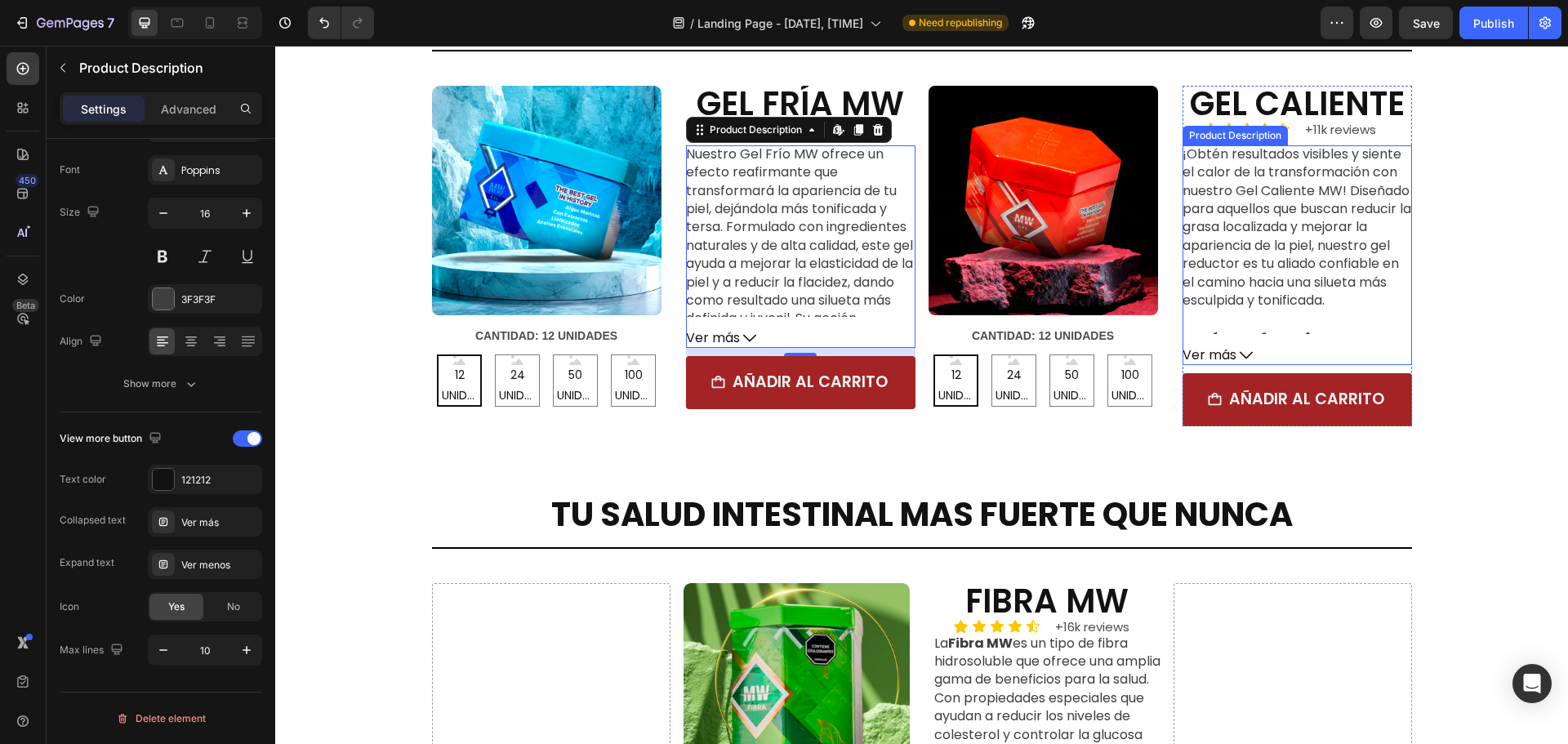 click on "¡Obtén resultados visibles y siente el calor de la transformación con nuestro Gel Caliente MW! Diseñado para aquellos que buscan reducir la grasa localizada y mejorar la apariencia de la piel, nuestro gel reductor es tu aliado confiable en el camino hacia una silueta más esculpida y tonificada." at bounding box center [1297, 227] 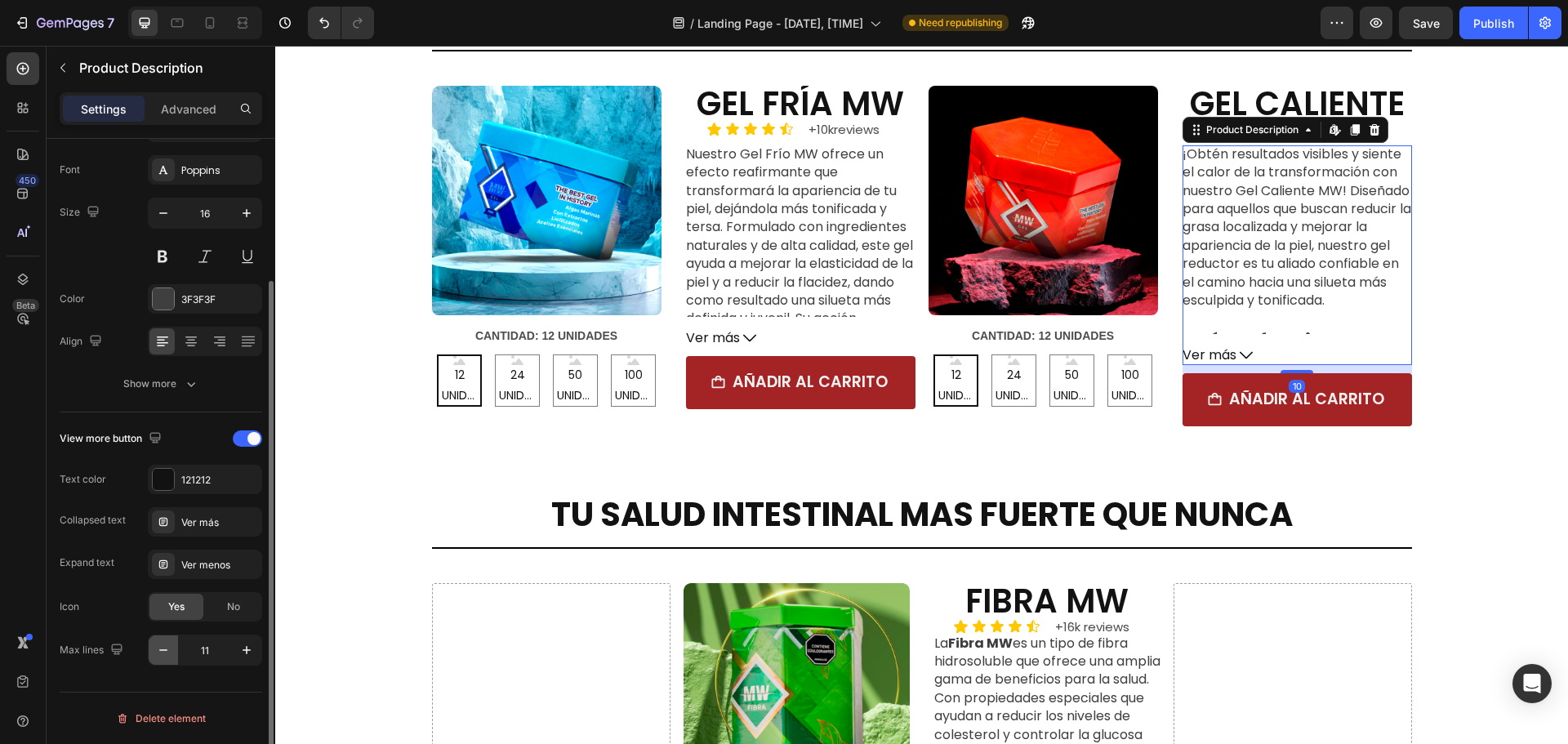 click 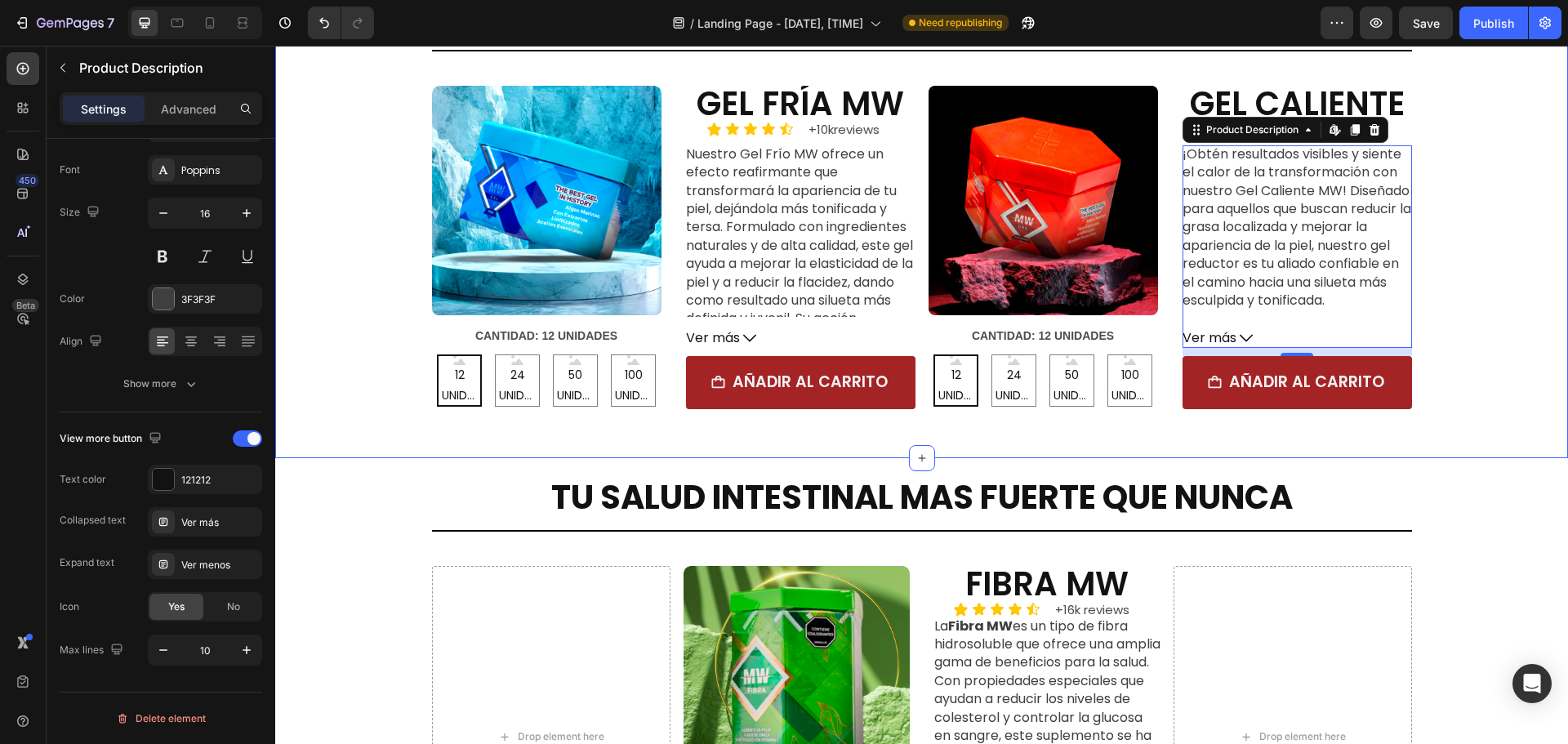 click on "deja que tu piel hable por ti Heading                Title Line
Product Images CANTIDAD: 12 UNIDADES 12 UNIDADES 12 UNIDADES     12 UNIDADES 24 UNIDADES 24 UNIDADES     24 UNIDADES 50 UNIDADES 50 UNIDADES     50 UNIDADES 100 UNIDADES 100 UNIDADES     100 UNIDADES Product Variants & Swatches GEL FRÍA MW Product Title Icon Icon Icon Icon Icon Icon List +10kreviews Text Block Row Nuestro Gel Frío MW ofrece un efecto reafirmante que transformará la apariencia de tu piel, dejándola más tonificada y tersa. Formulado con ingredientes naturales y de alta calidad, este gel ayuda a mejorar la elasticidad de la piel y a reducir la flacidez, dando como resultado una silueta más definida y juvenil. Su acción refrescante estimula la circulación sanguínea, lo que contribuye a una piel más radiante y saludable.
Beneficios adicionales del Gel Frío MW
Ver más
Product Description
AÑADIR AL CARRITO Add to Cart Row Row Product" at bounding box center (921, 226) 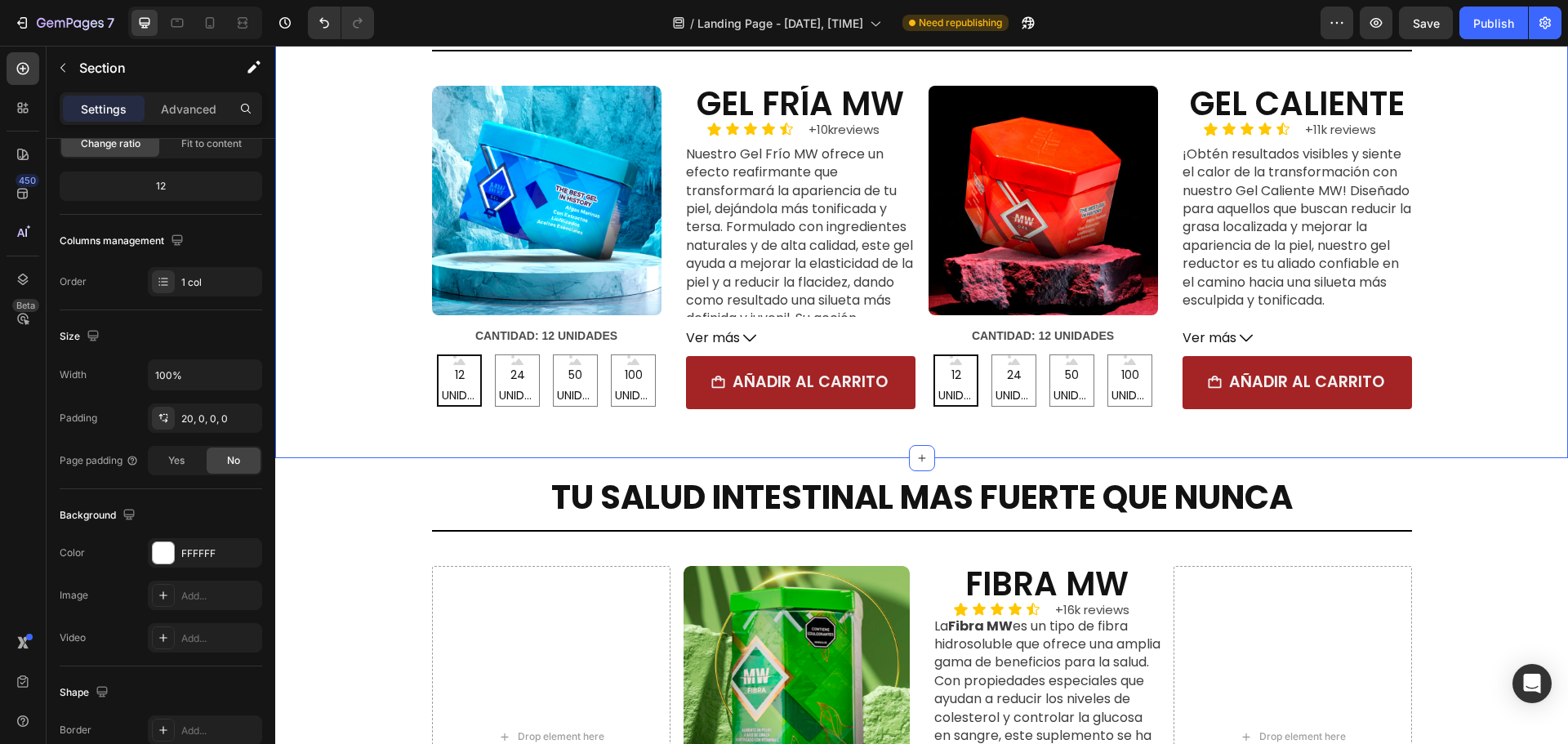 scroll, scrollTop: 0, scrollLeft: 0, axis: both 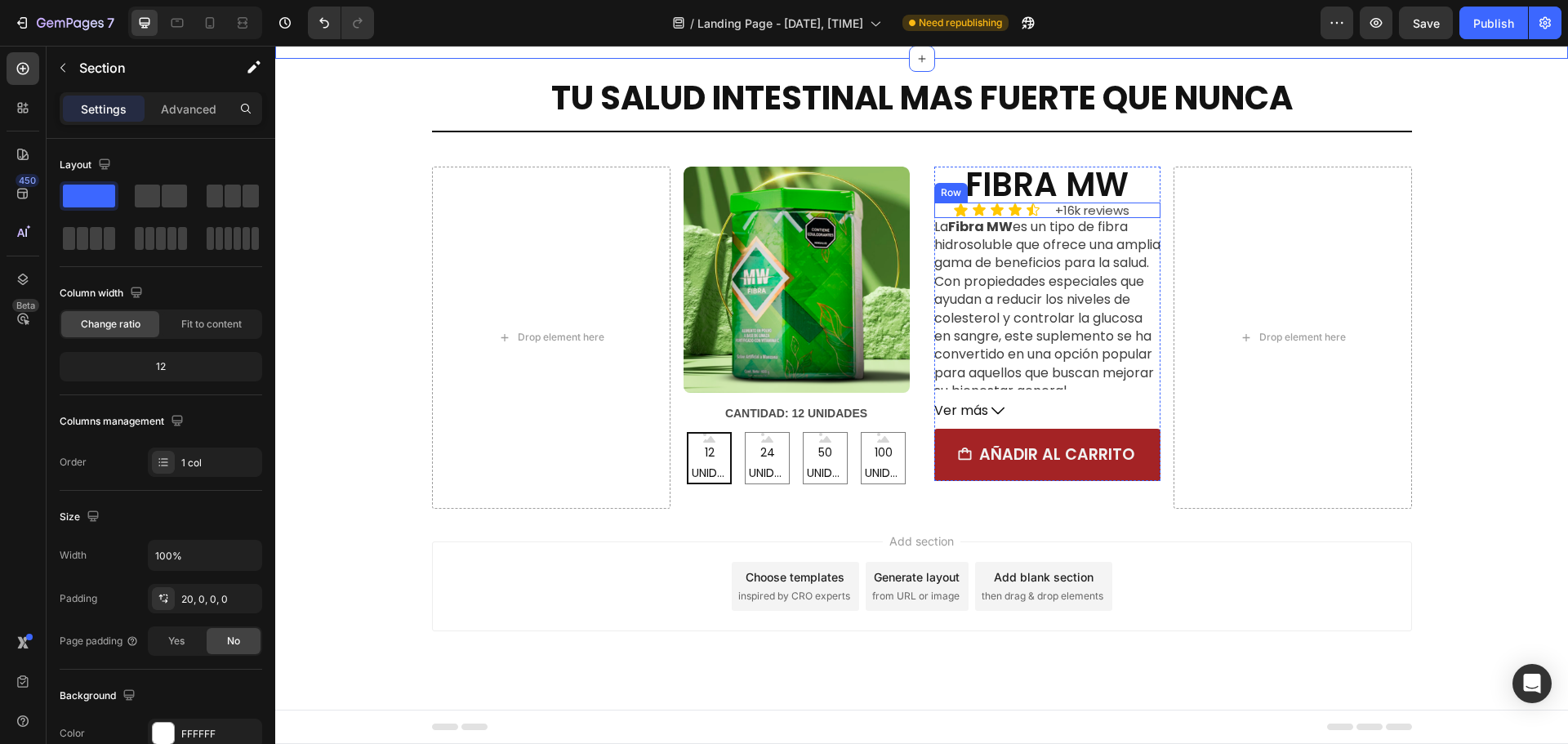 click on "Icon Icon Icon Icon Icon Icon List +16k reviews Text Block Row" at bounding box center [1047, 210] 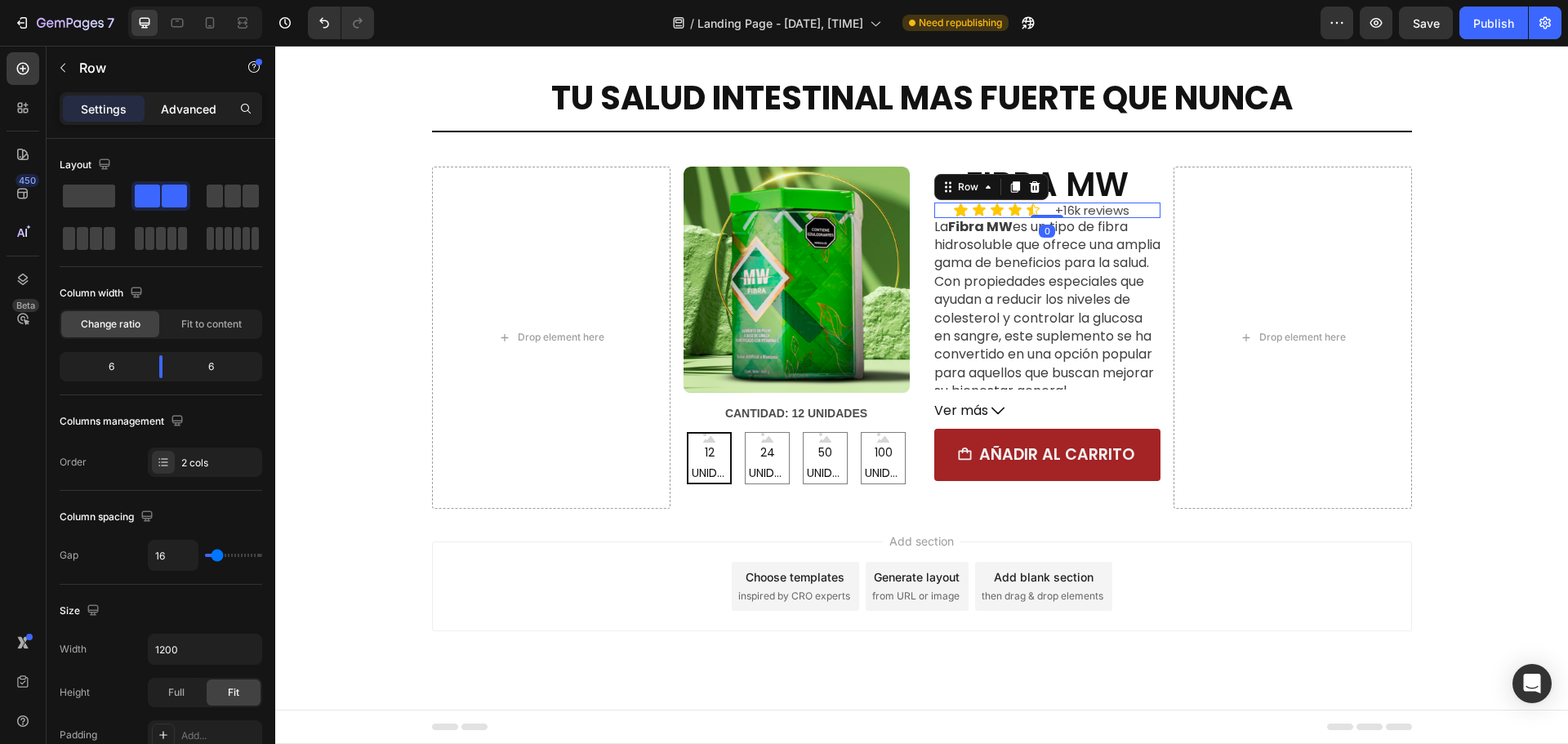 click on "Advanced" 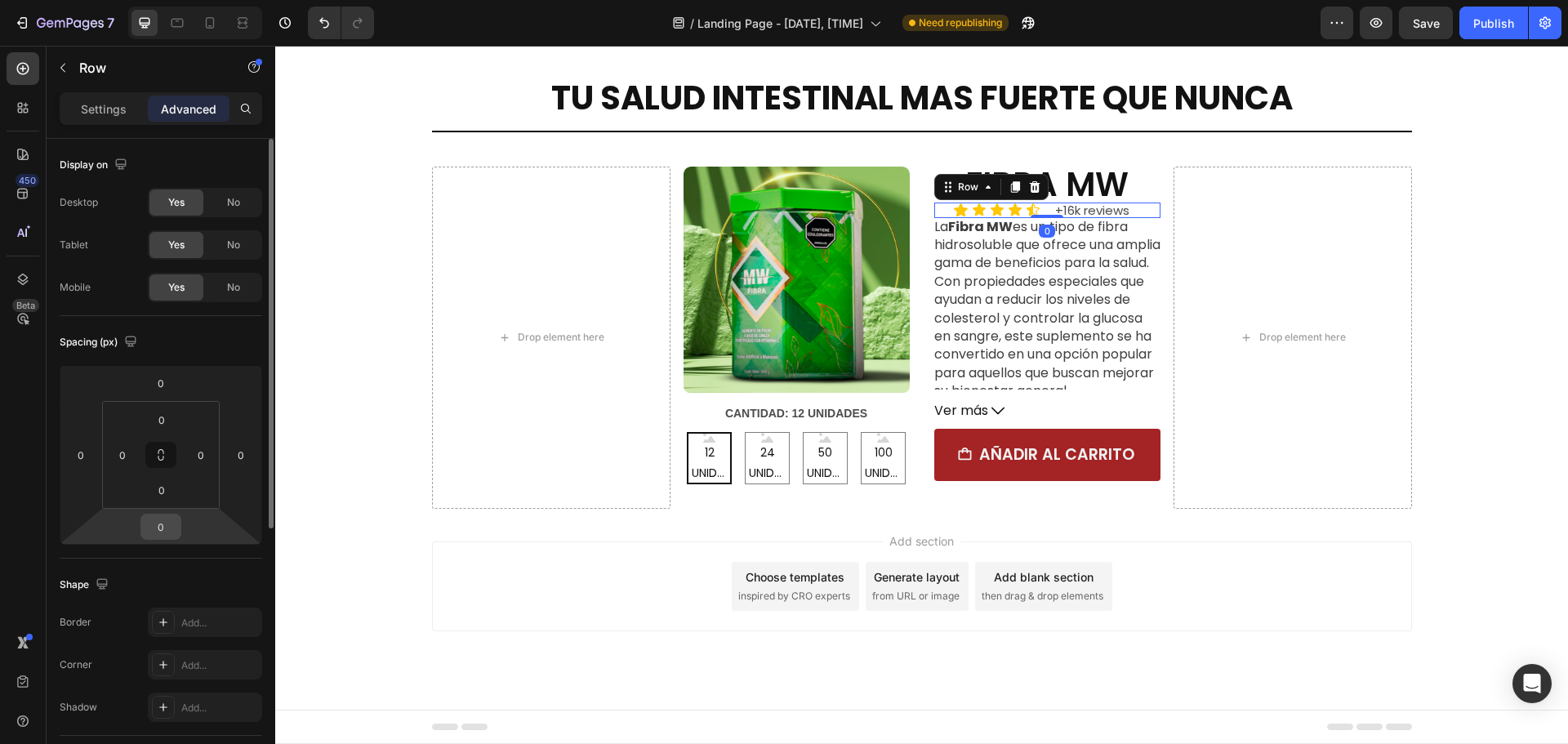 click on "0" at bounding box center (161, 527) 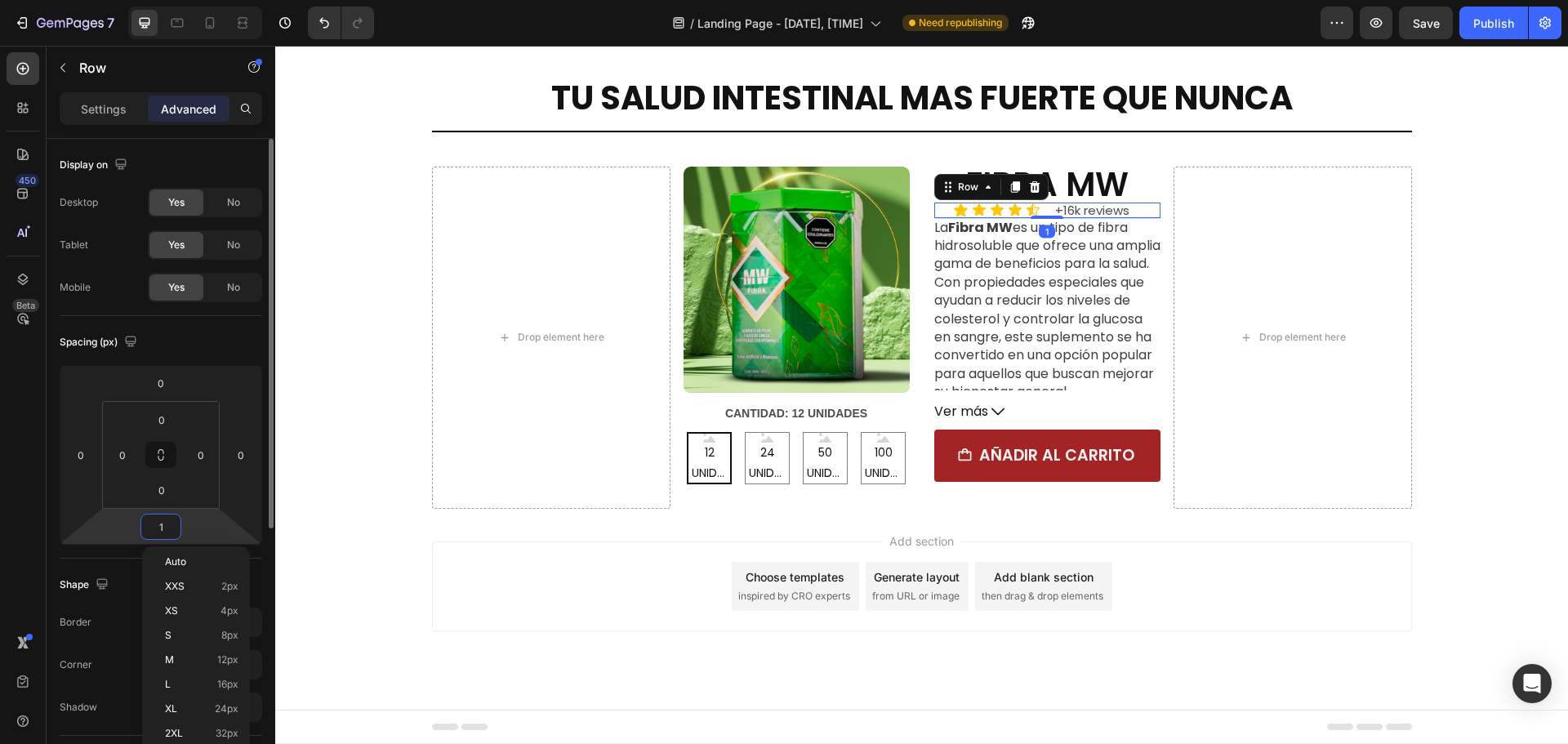 type on "10" 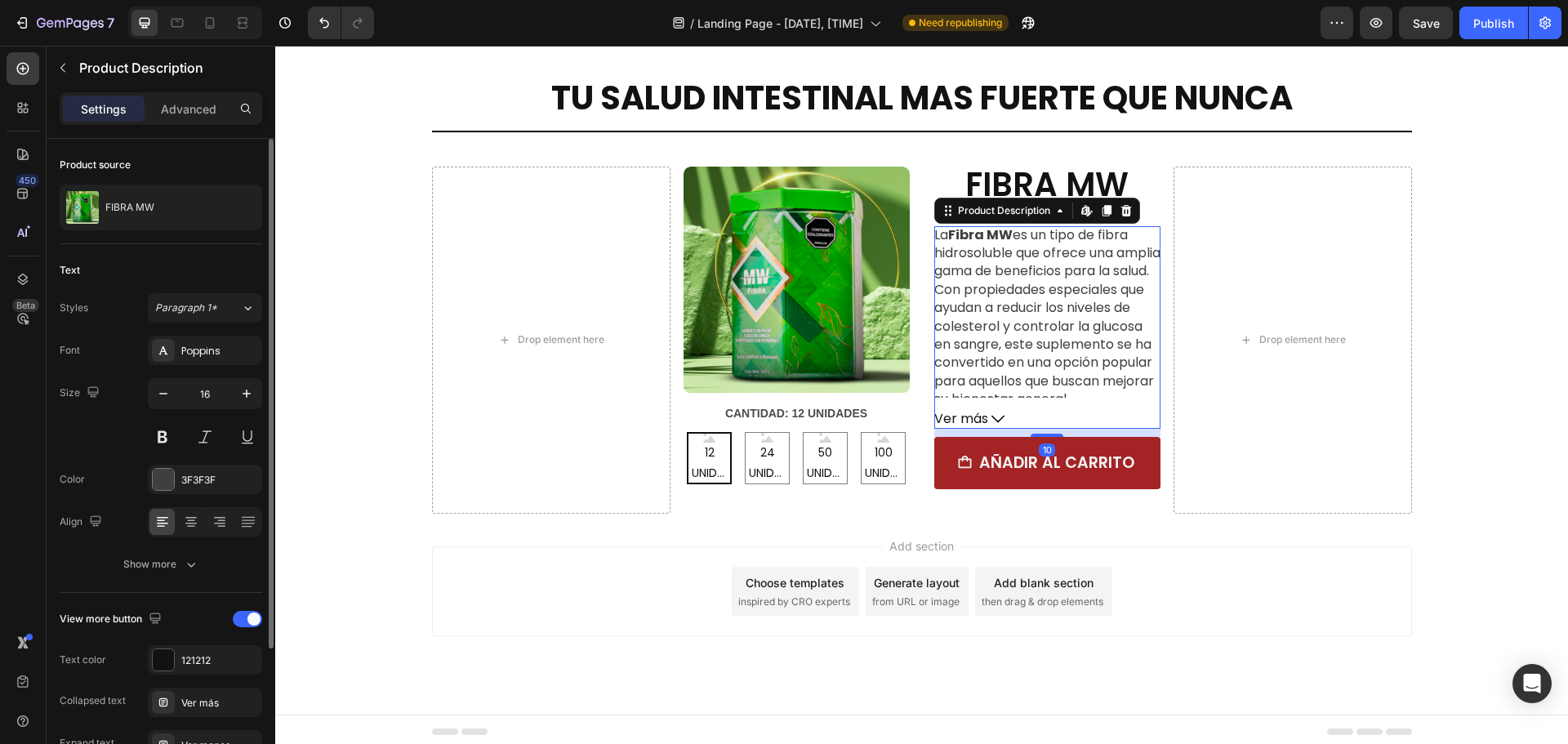 scroll, scrollTop: 180, scrollLeft: 0, axis: vertical 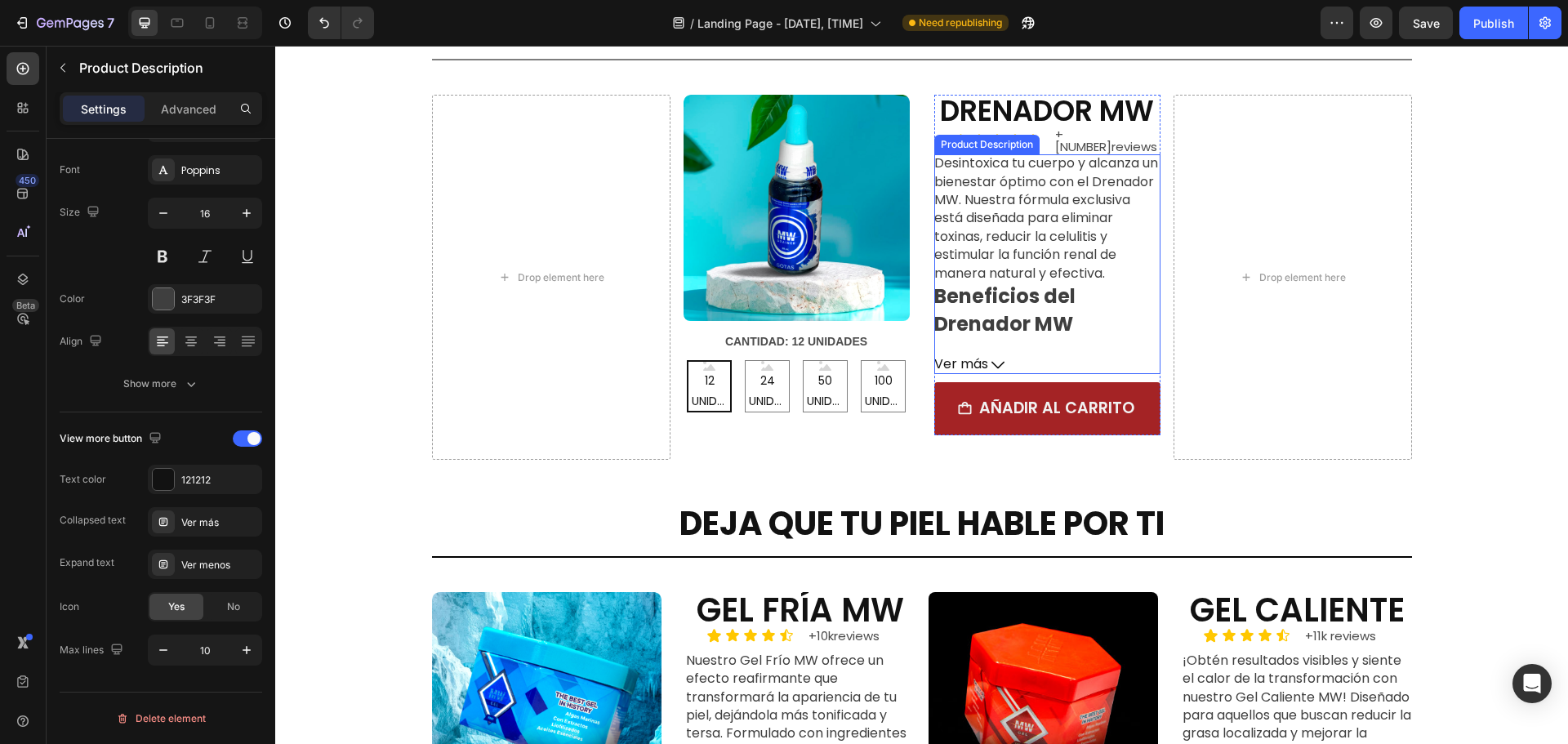 click on "Desintoxica tu cuerpo y alcanza un bienestar óptimo con el Drenador MW. Nuestra fórmula exclusiva está diseñada para eliminar toxinas, reducir la celulitis y estimular la función renal de manera natural y efectiva." at bounding box center [1046, 217] 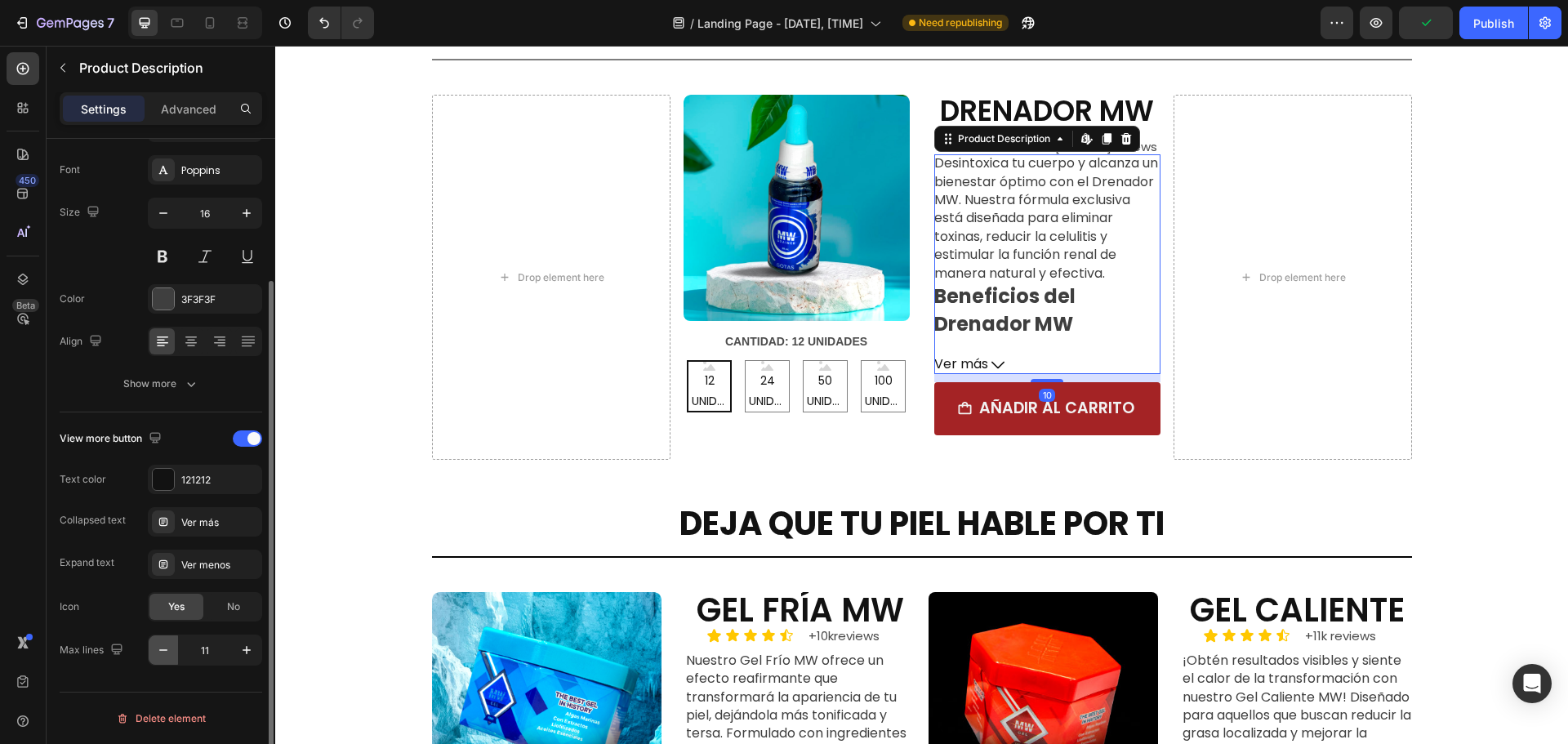 click at bounding box center [163, 650] 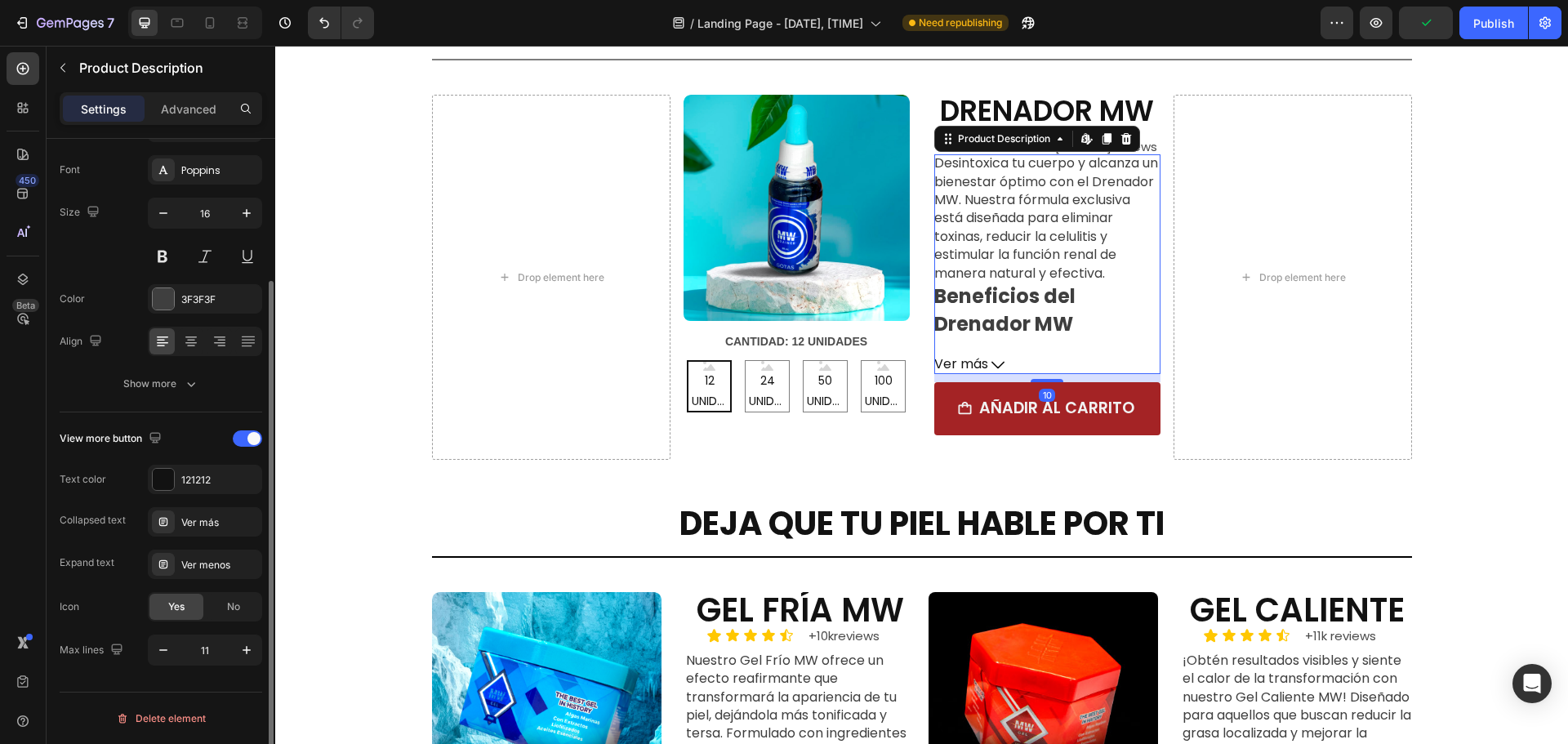 type on "10" 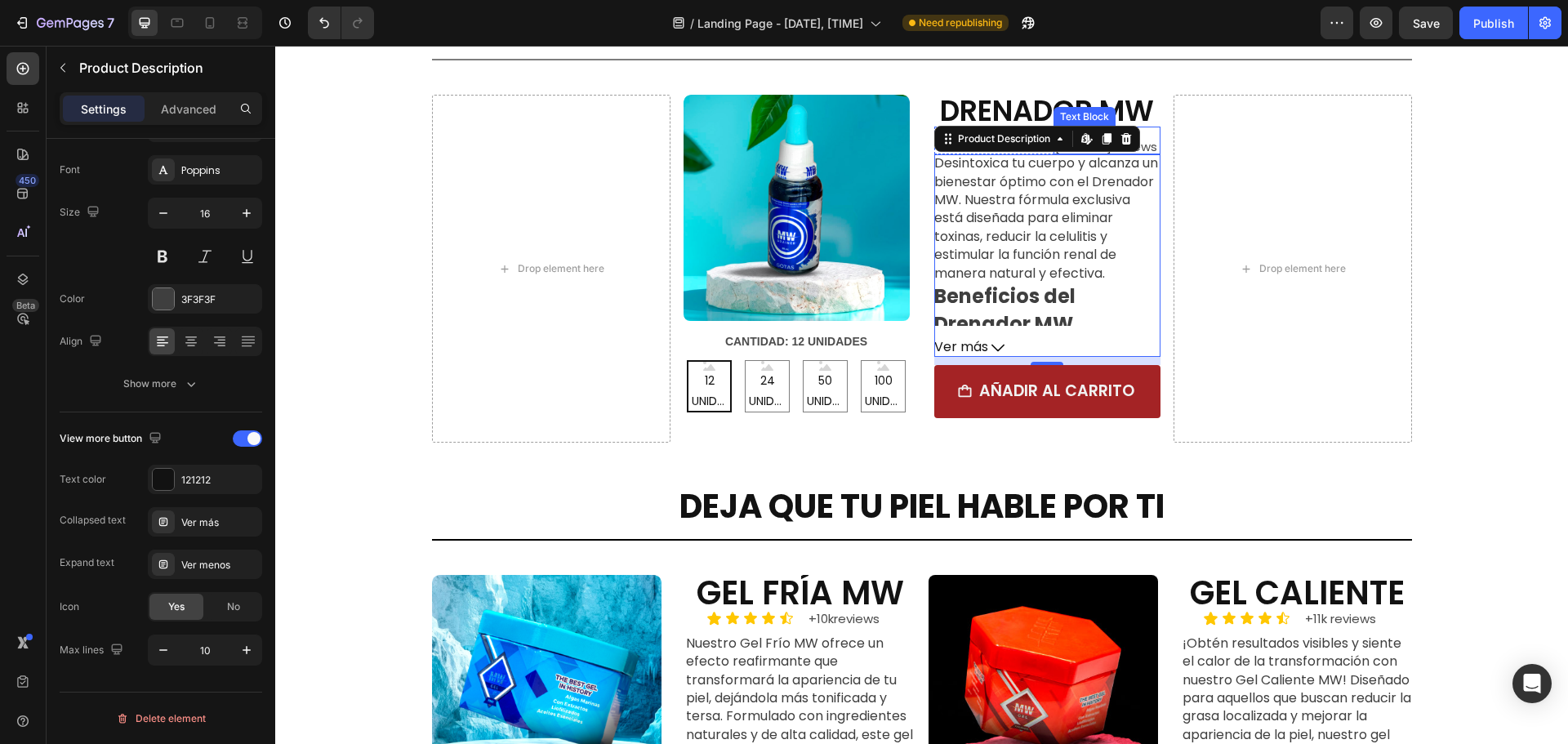 click on "+19k reviews" at bounding box center (1107, 140) 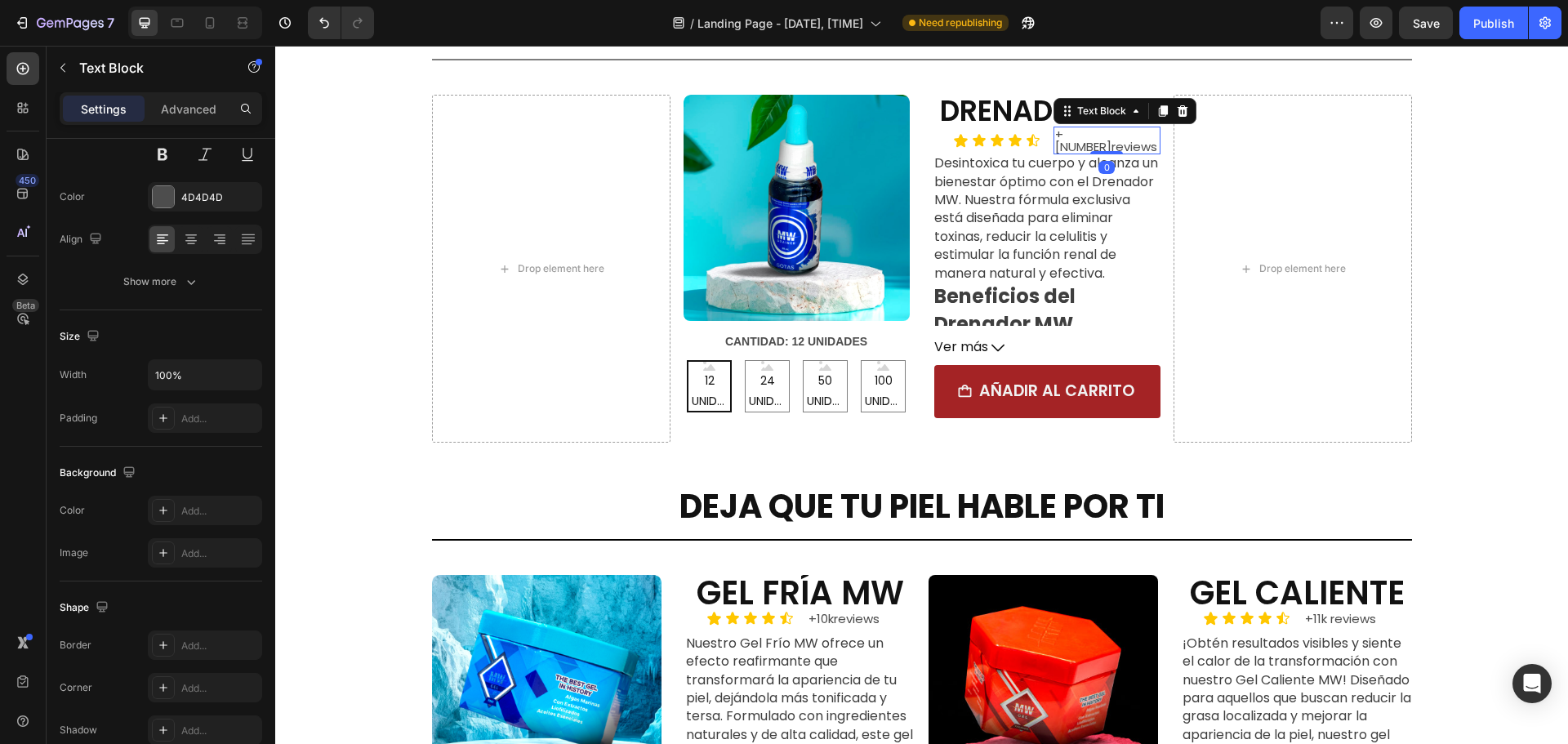 scroll, scrollTop: 0, scrollLeft: 0, axis: both 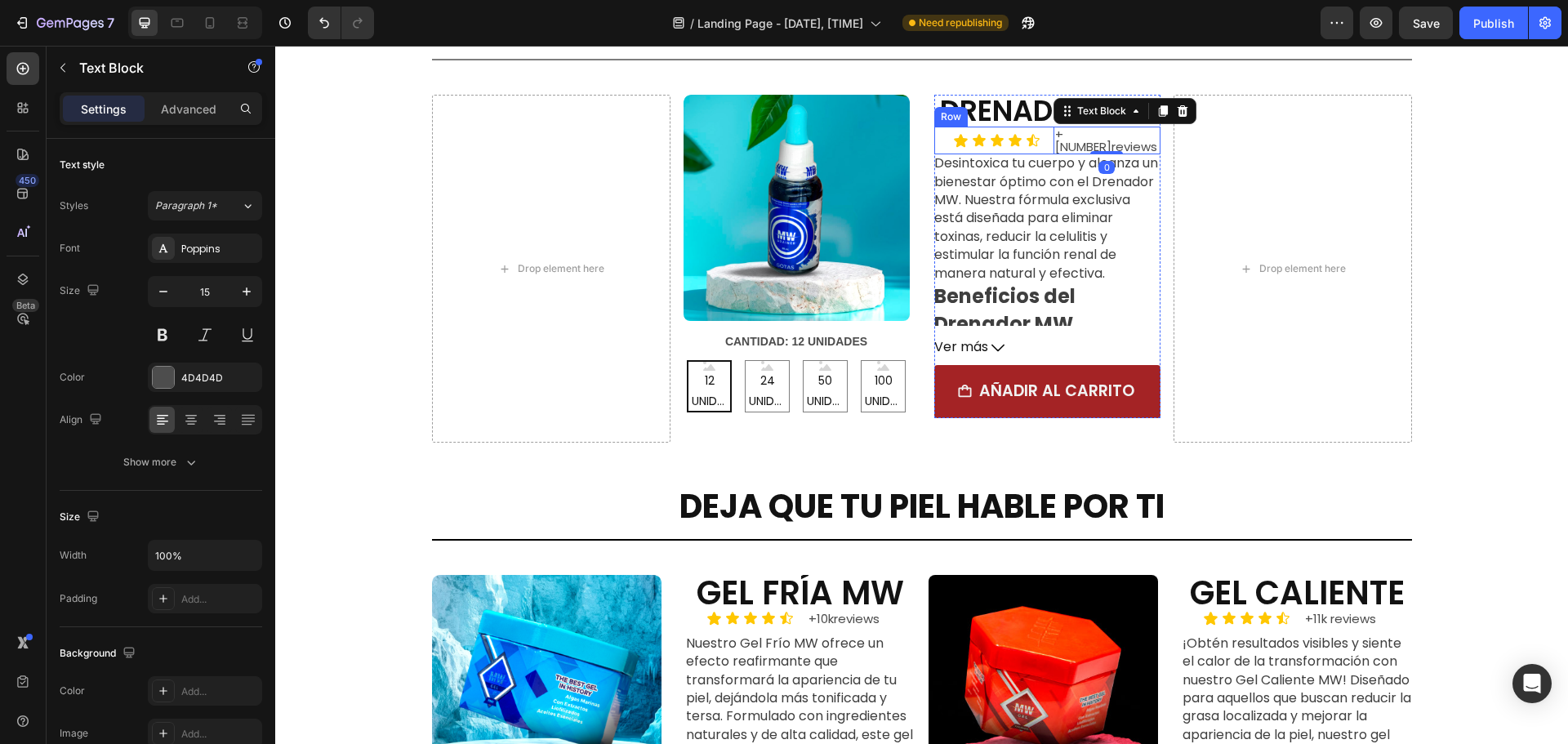 click on "Icon Icon Icon Icon Icon Icon List +19k reviews Text Block   0 Row" at bounding box center (1047, 140) 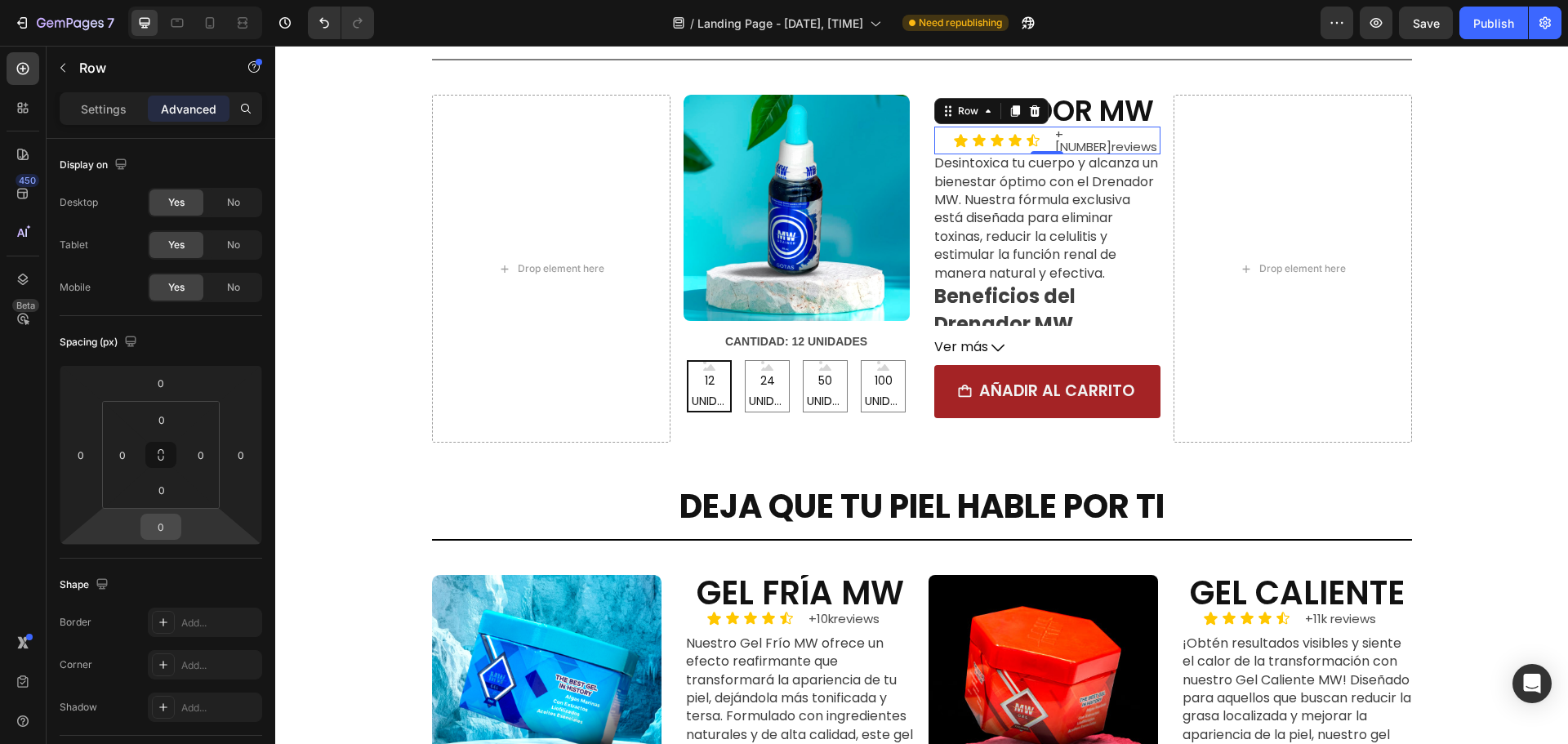 click on "0" at bounding box center [161, 527] 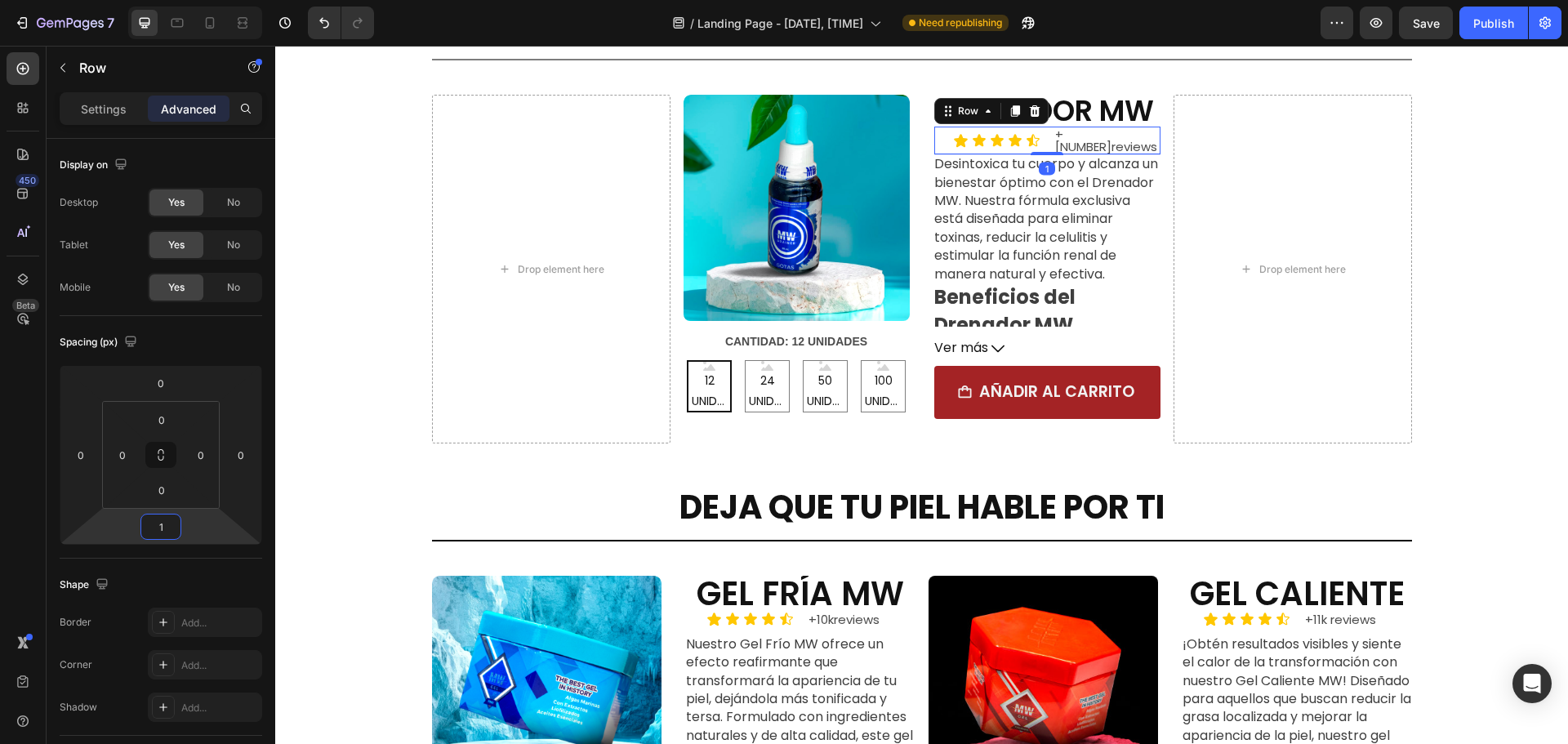 type on "10" 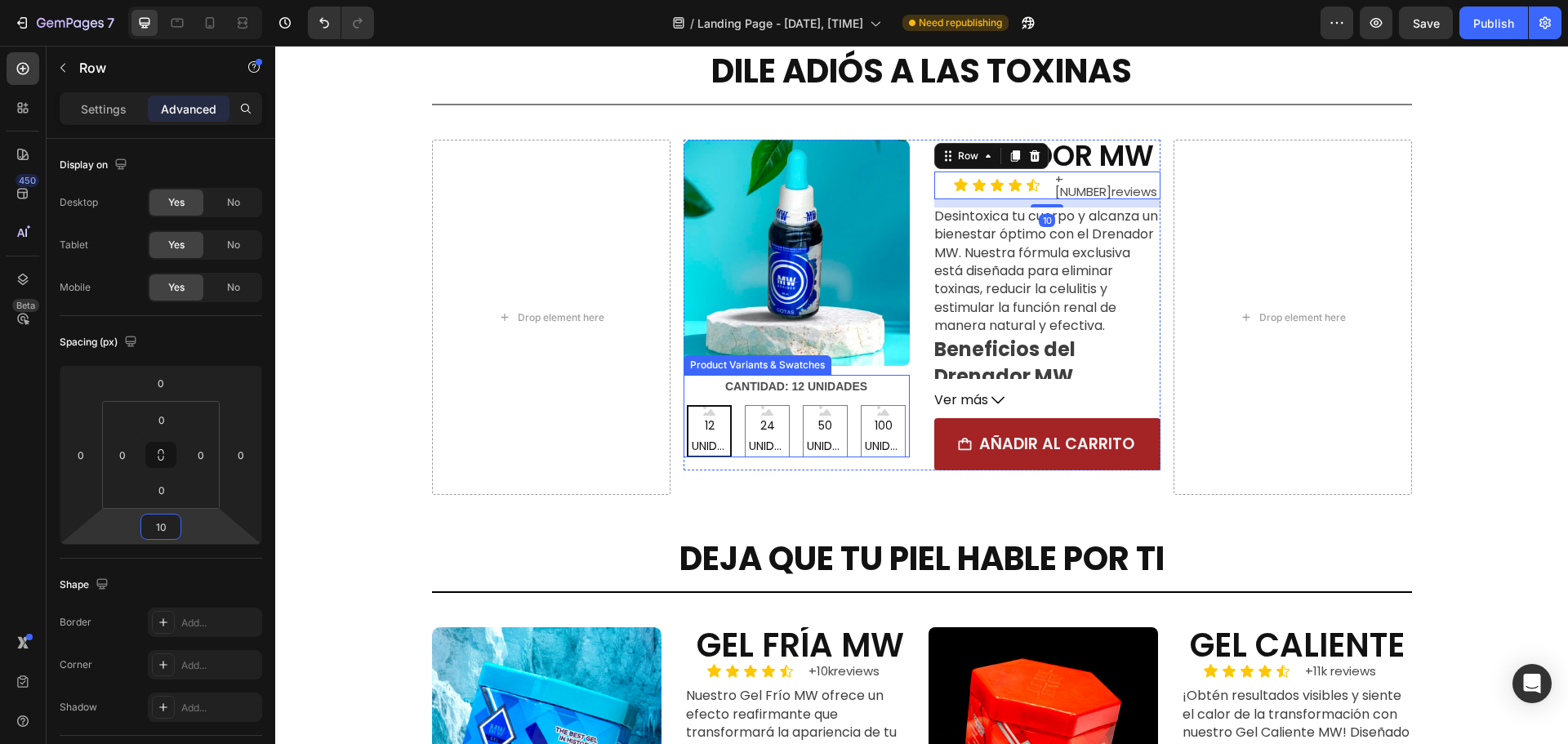 scroll, scrollTop: 2216, scrollLeft: 0, axis: vertical 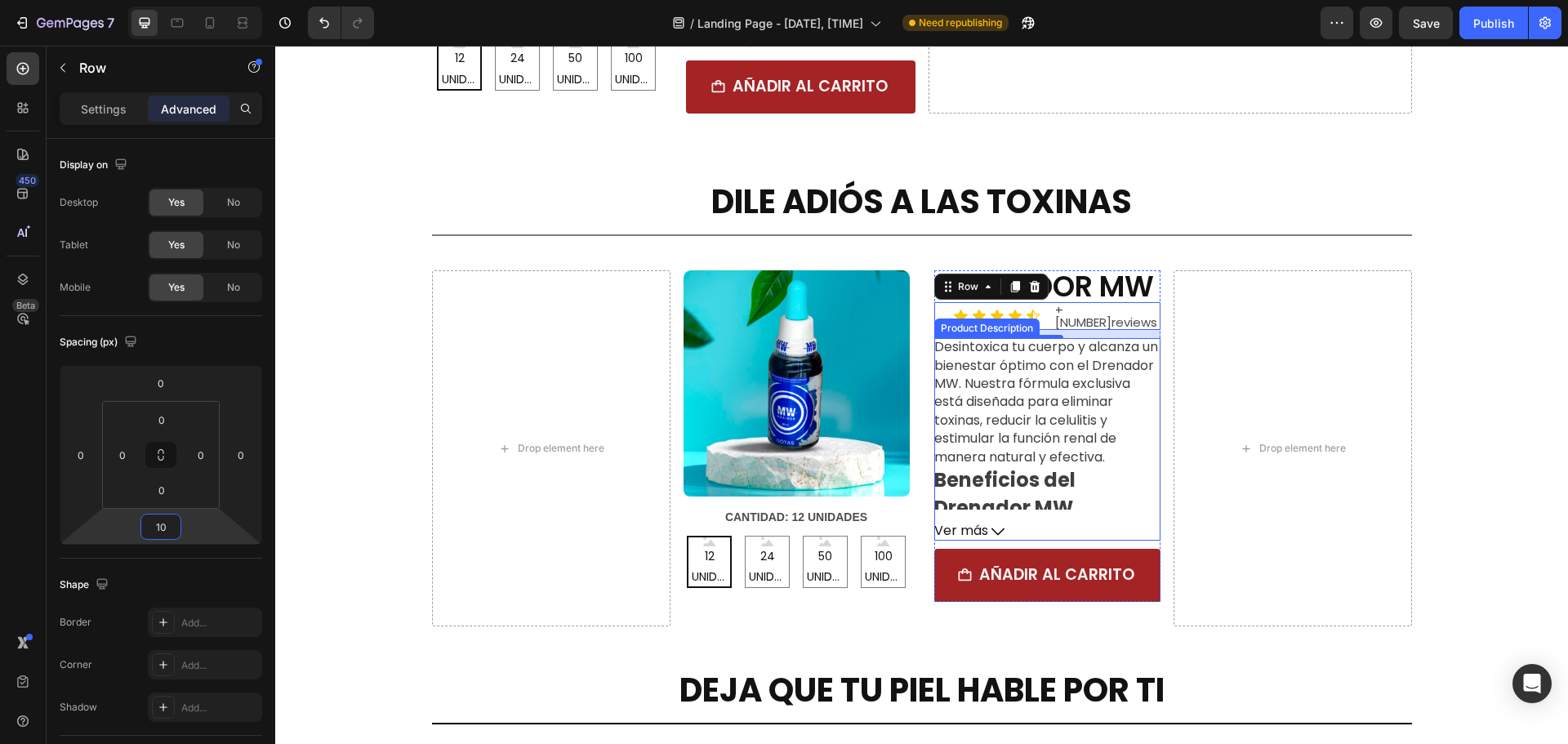 click on "Desintoxica tu cuerpo y alcanza un bienestar óptimo con el Drenador MW. Nuestra fórmula exclusiva está diseñada para eliminar toxinas, reducir la celulitis y estimular la función renal de manera natural y efectiva." at bounding box center (1046, 401) 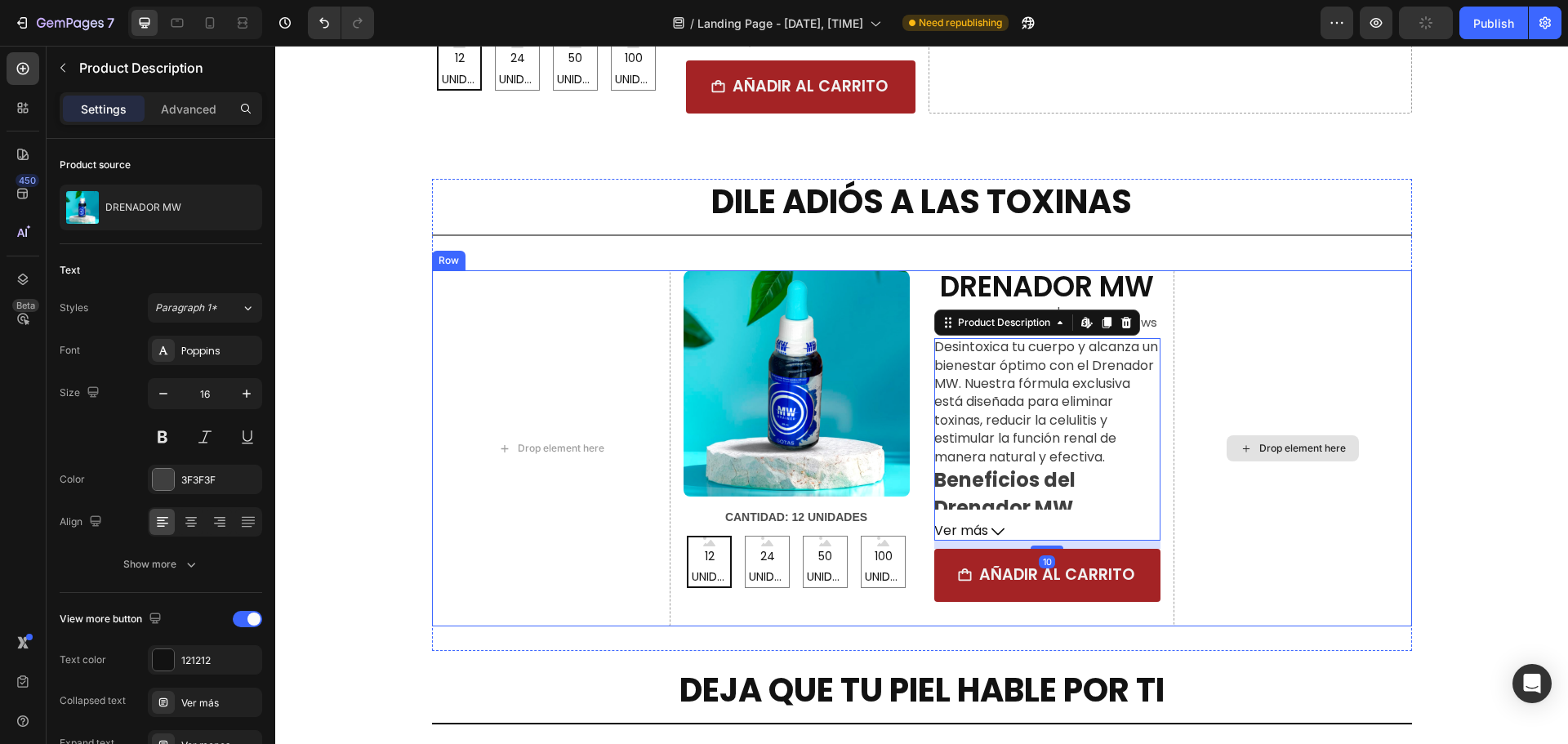 click on "Drop element here" at bounding box center [1293, 448] 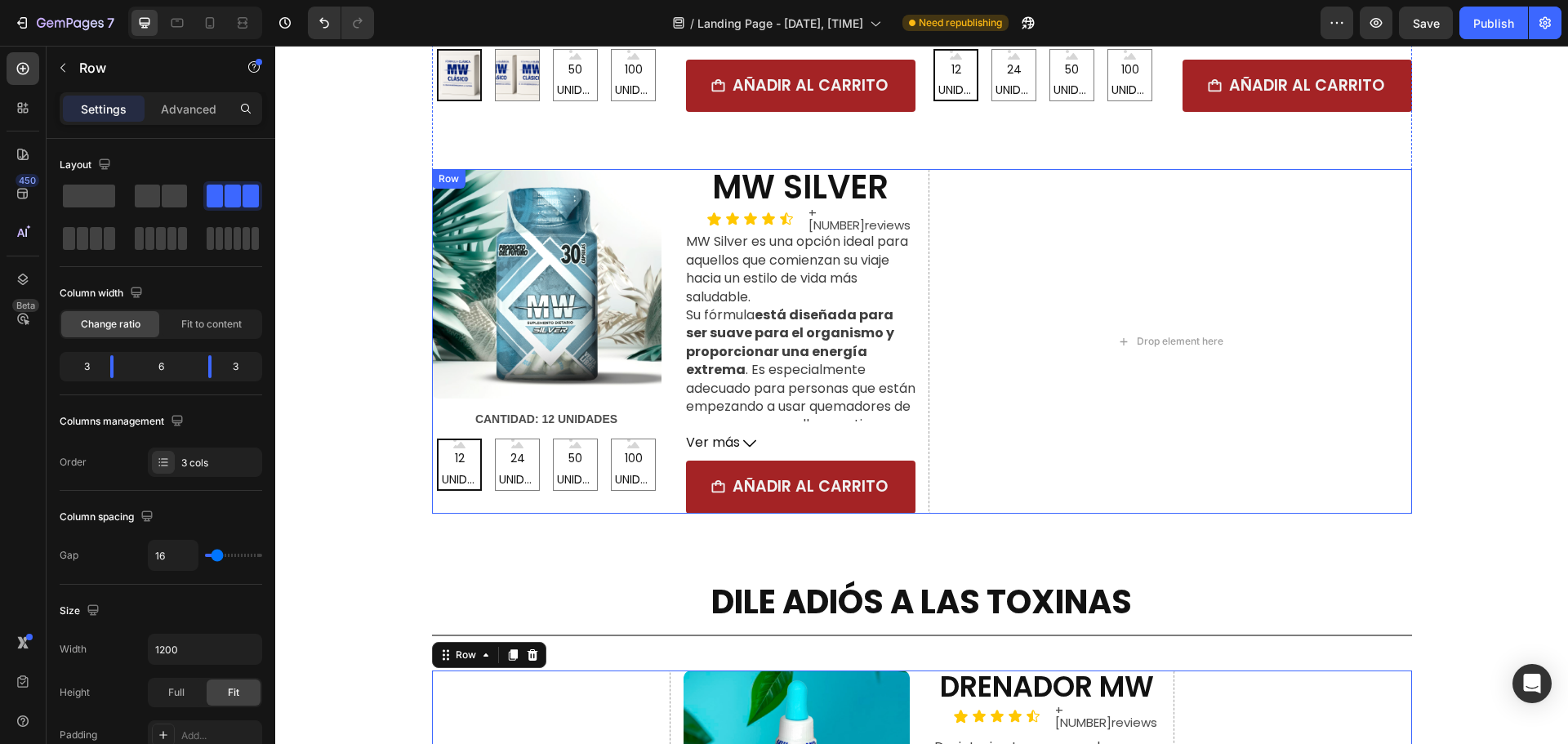 scroll, scrollTop: 1807, scrollLeft: 0, axis: vertical 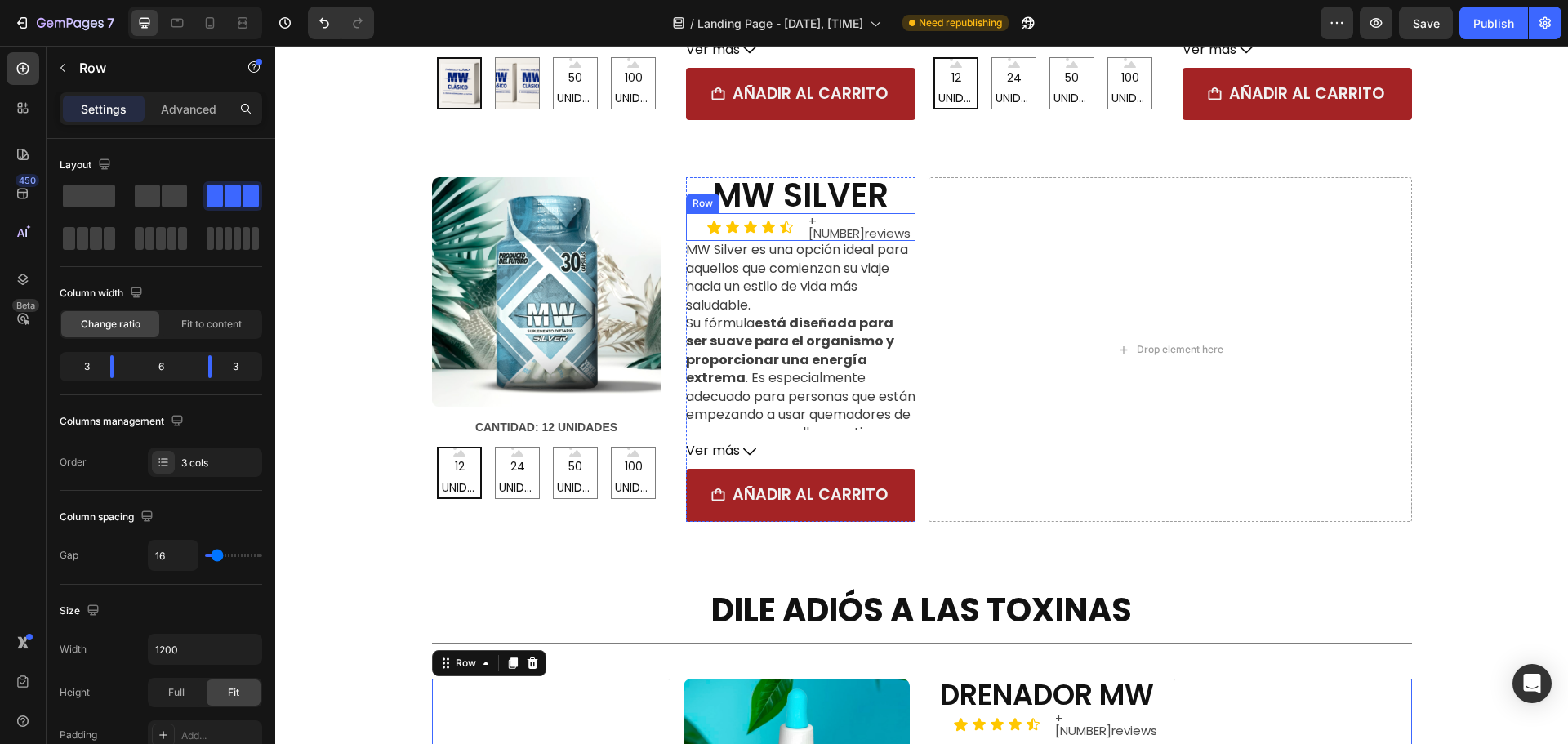 click on "Icon Icon Icon Icon Icon Icon List +19k reviews Text Block Row" at bounding box center [800, 227] 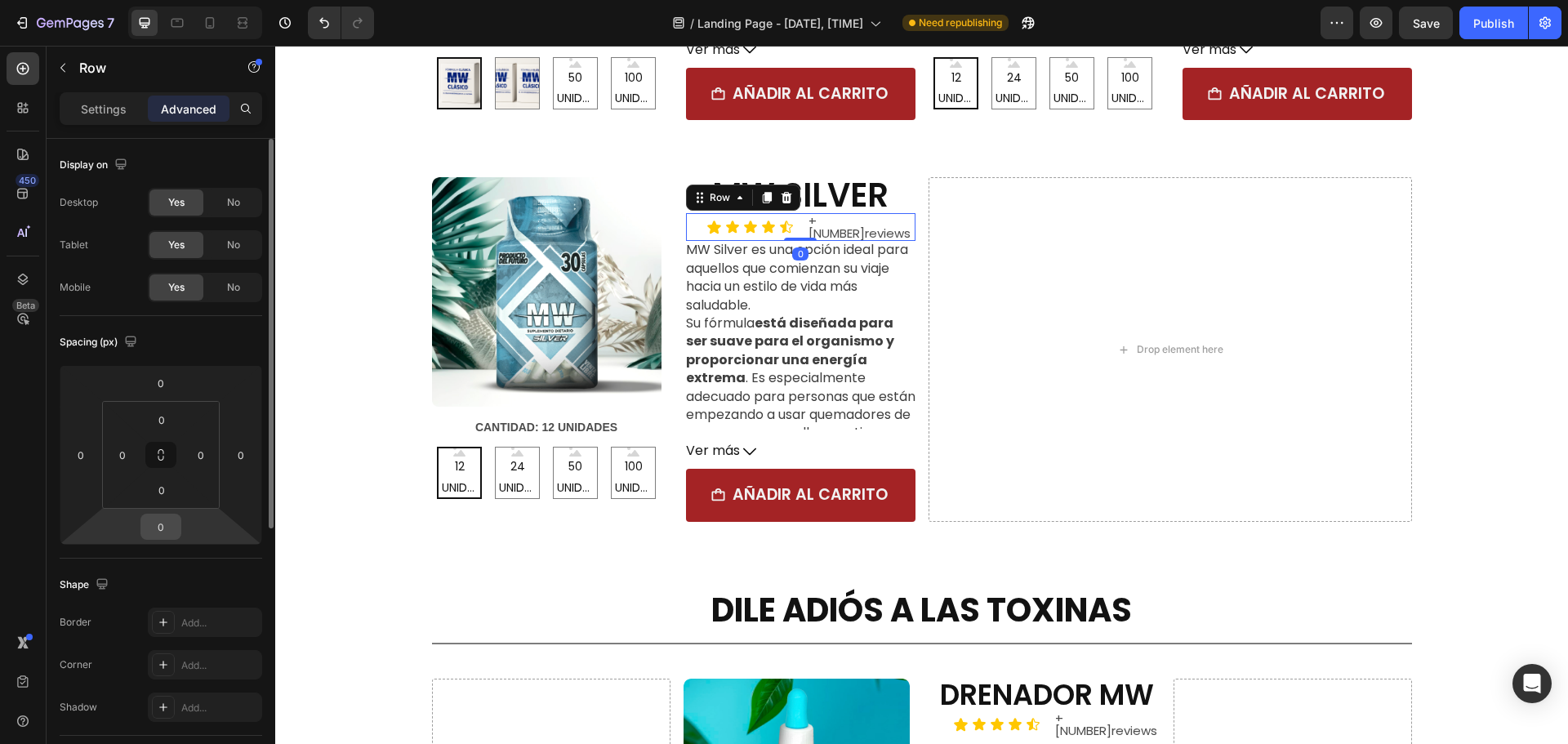 click on "0" at bounding box center [161, 527] 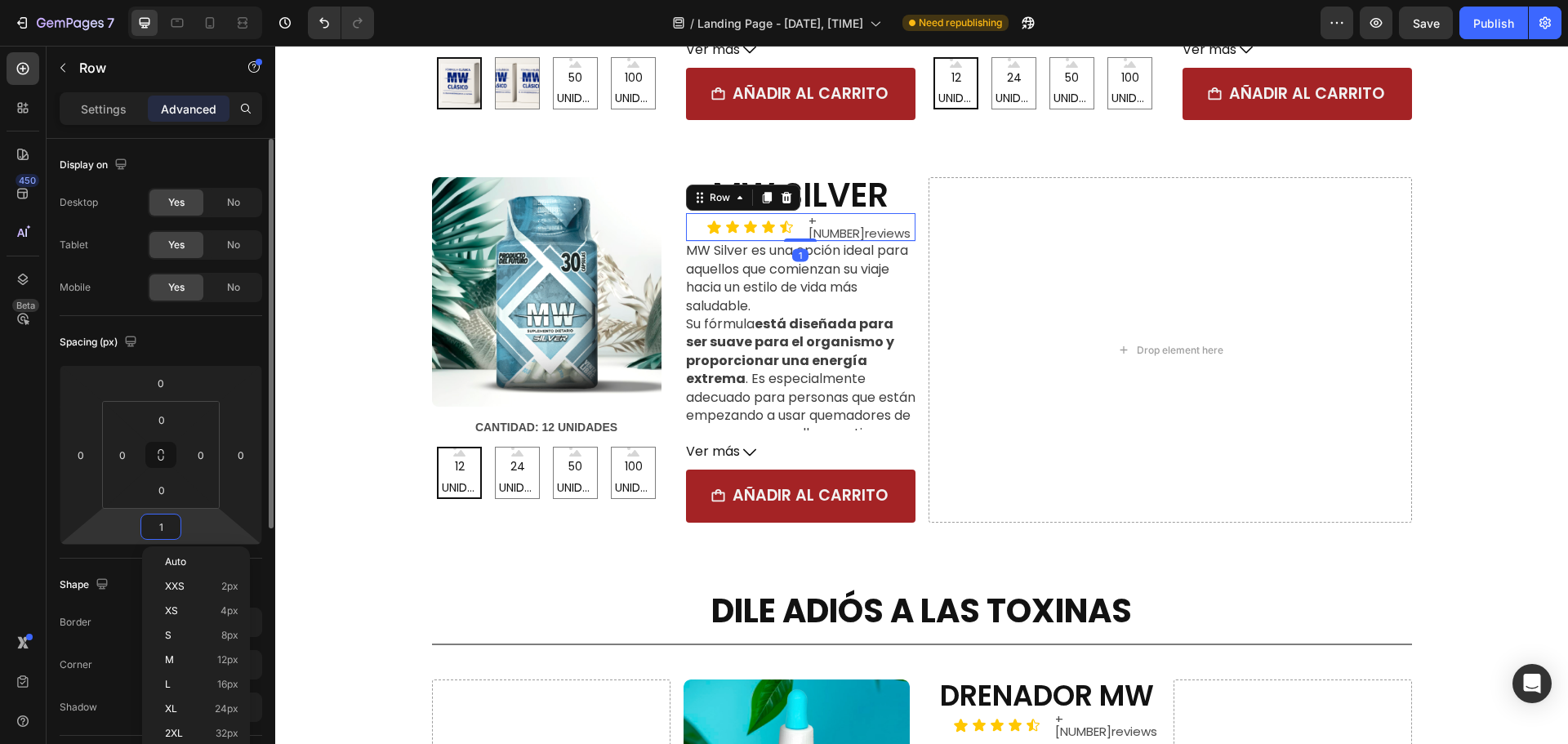 type on "10" 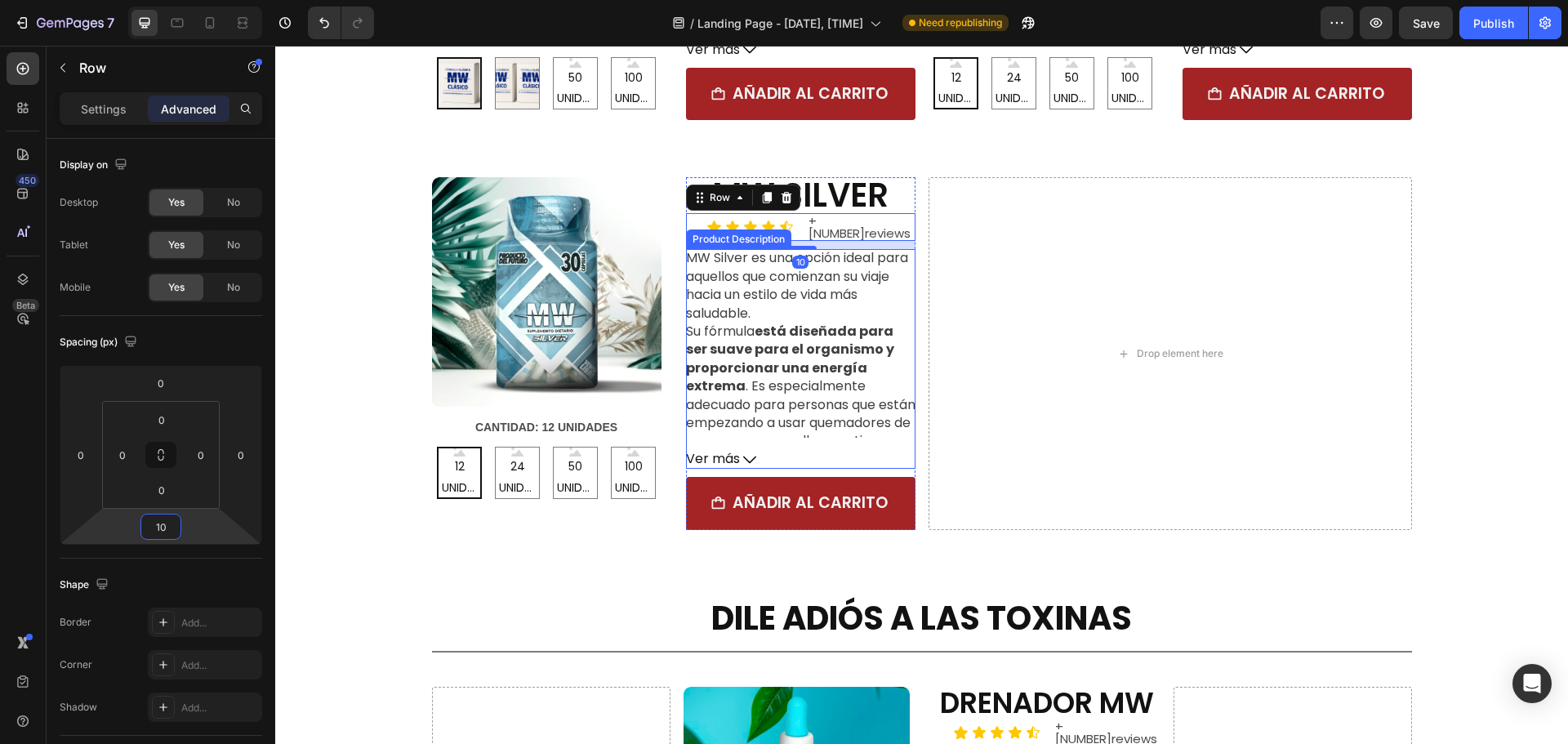 click on "está diseñada para ser suave para el organismo y proporcionar una energía extrema" at bounding box center [790, 359] 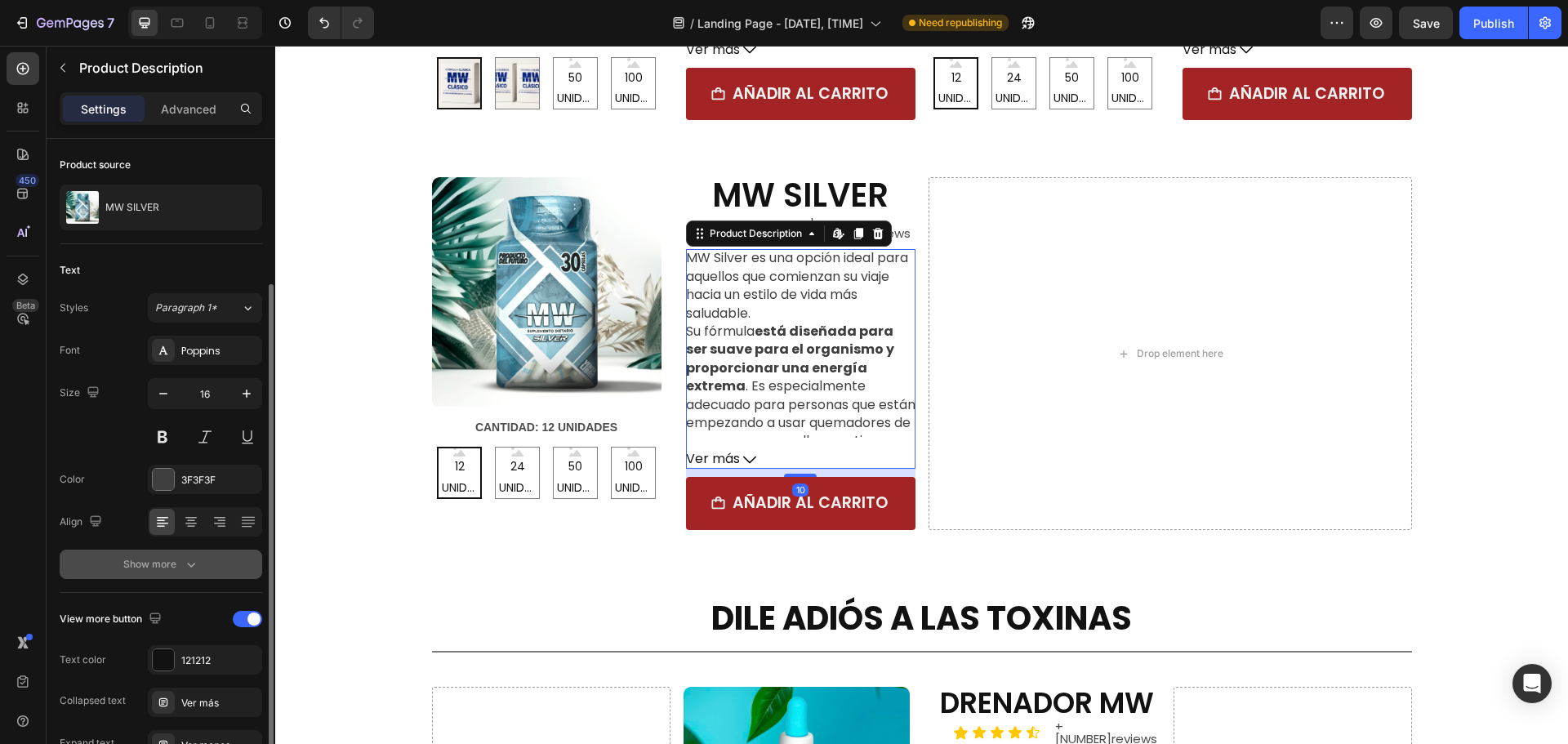 scroll, scrollTop: 180, scrollLeft: 0, axis: vertical 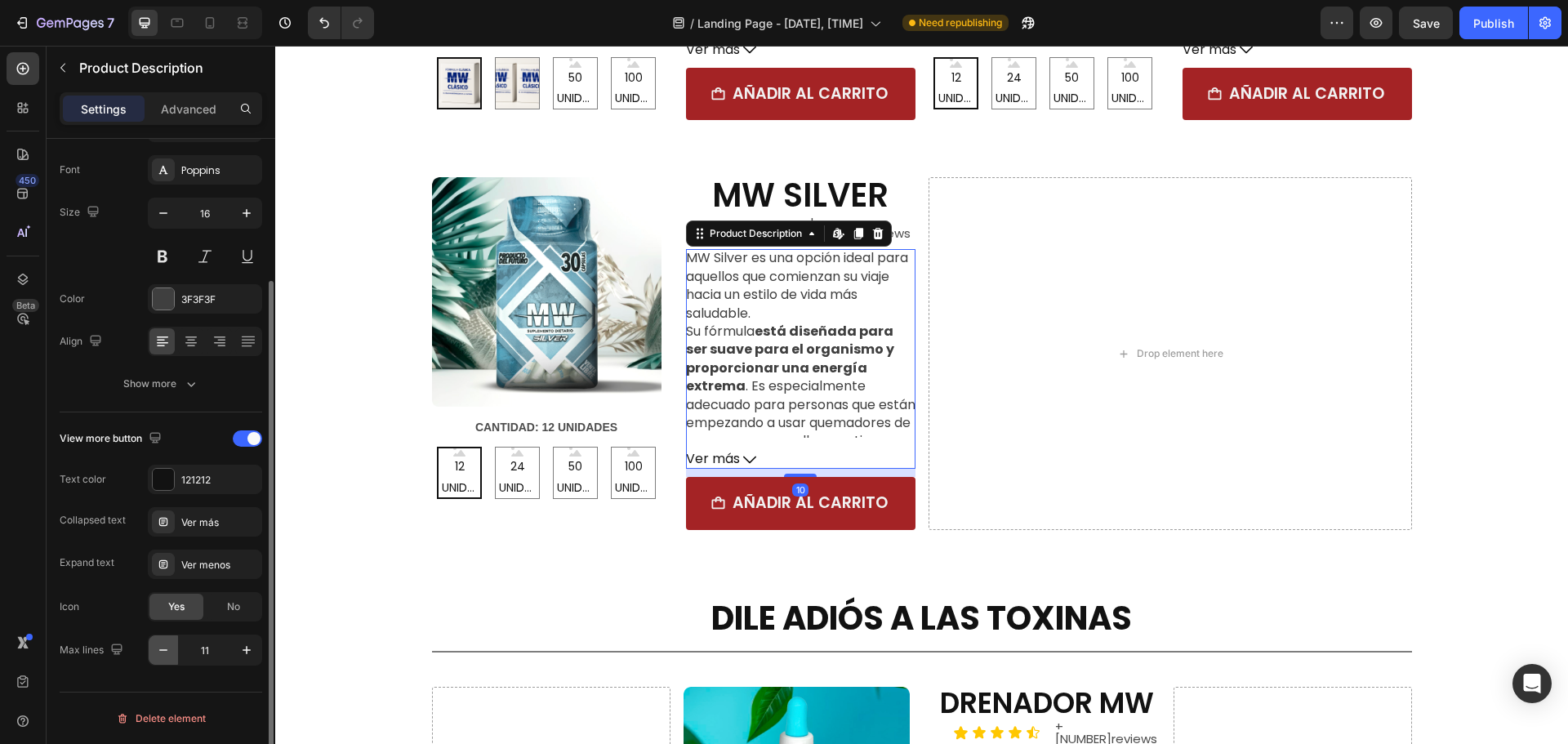 click 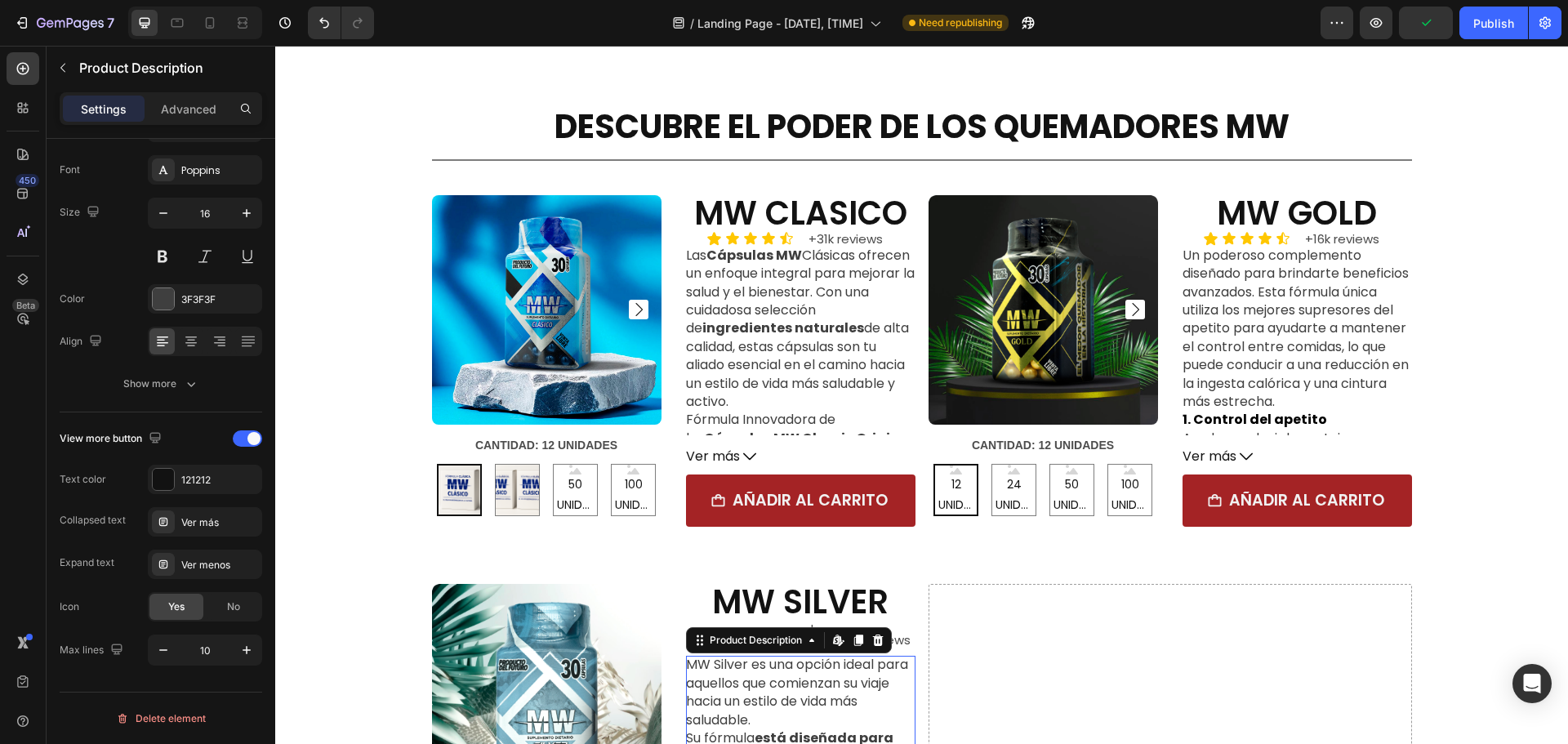 scroll, scrollTop: 1399, scrollLeft: 0, axis: vertical 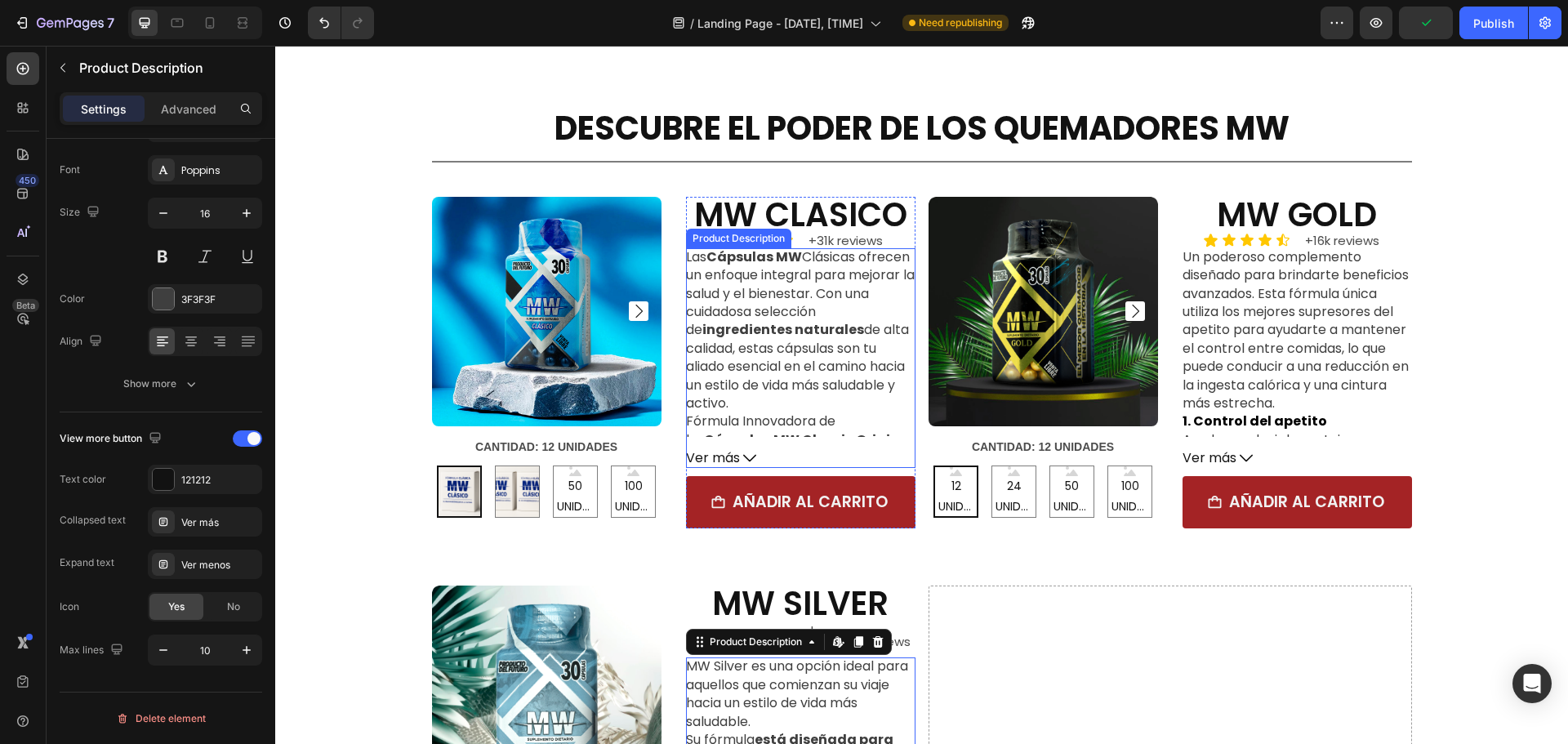 click on "ingredientes naturales" at bounding box center (783, 329) 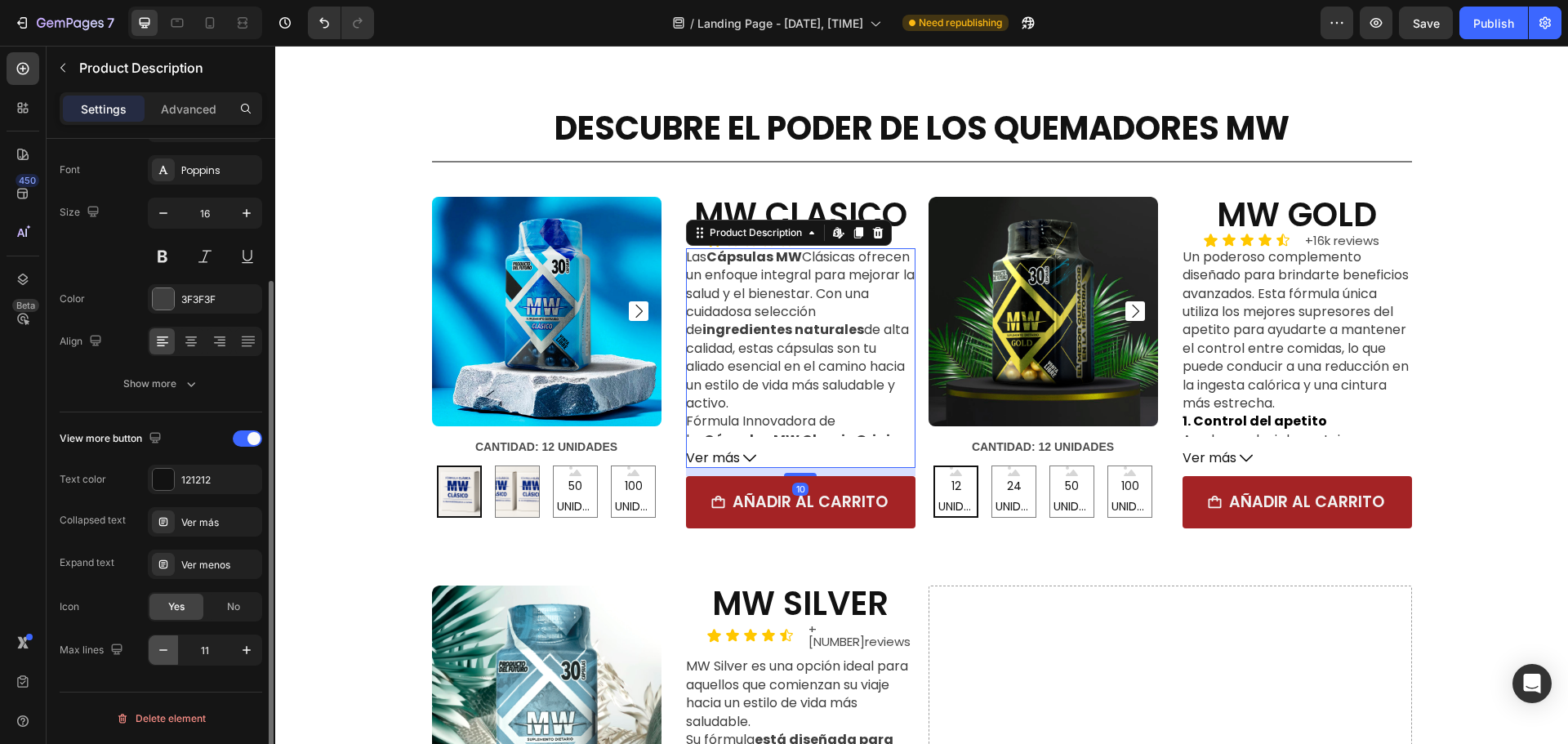 click 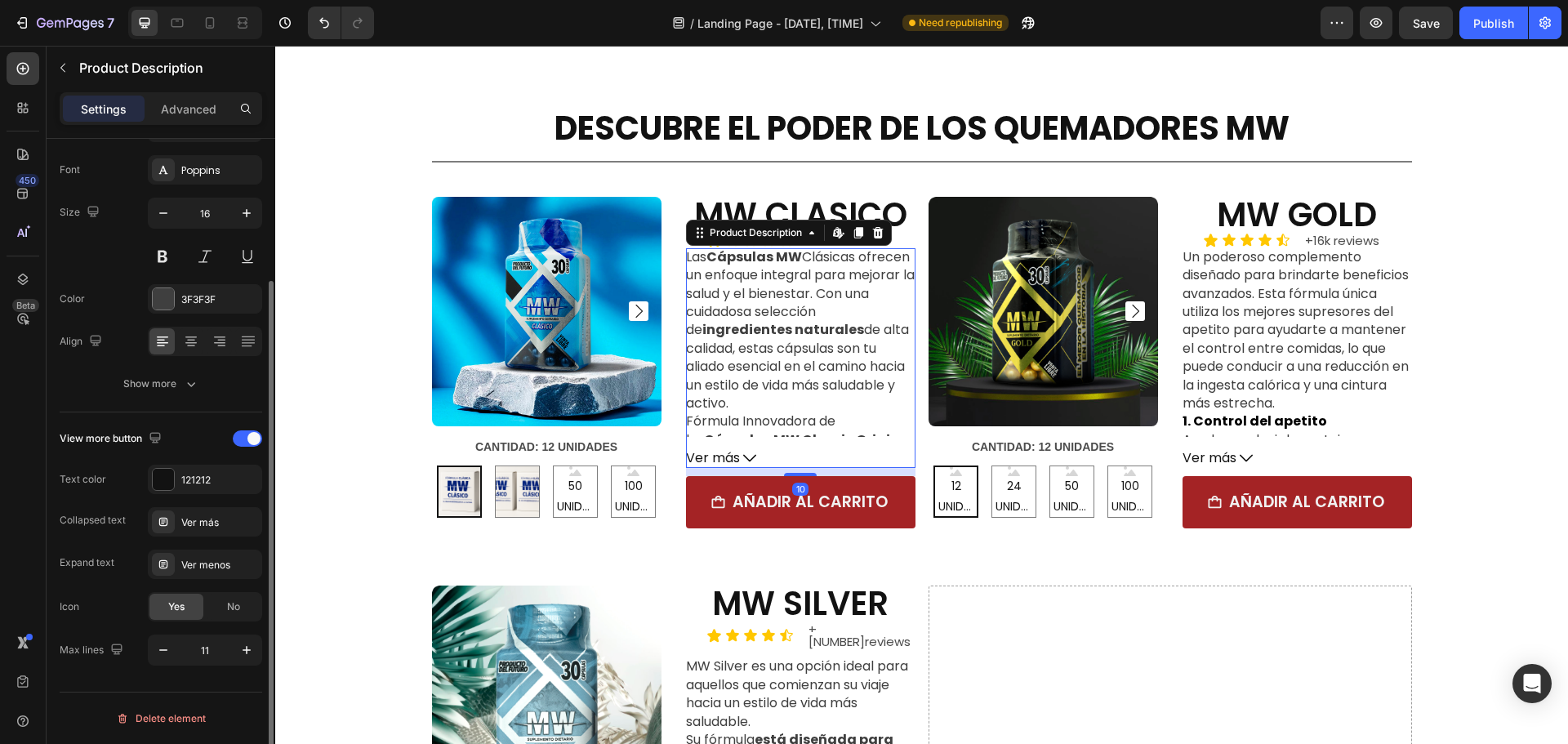type on "10" 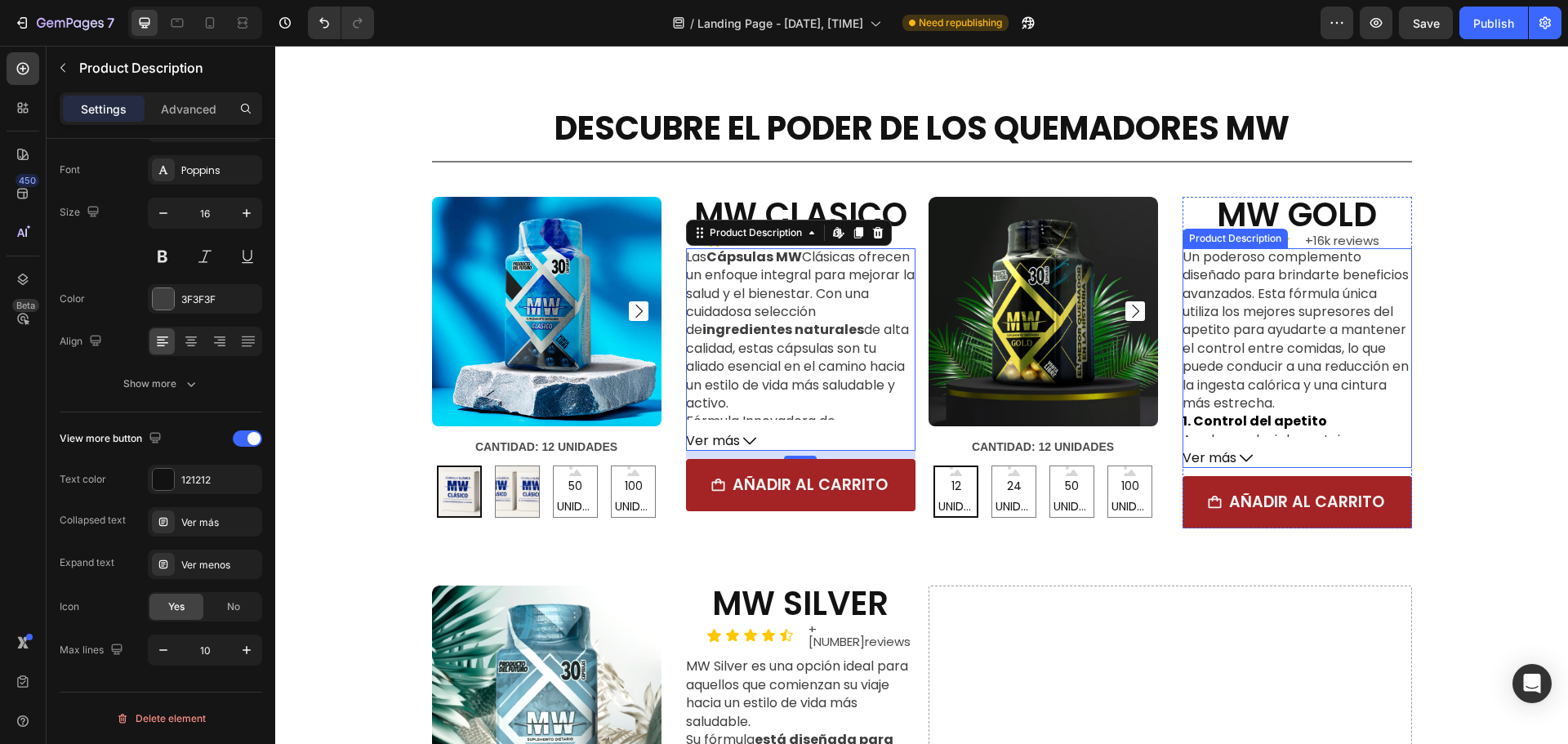 click on "Un poderoso complemento diseñado para brindarte beneficios avanzados. Esta fórmula única utiliza los mejores supresores del apetito para ayudarte a mantener el control entre comidas, lo que puede conducir a una reducción en la ingesta calórica y una cintura más estrecha." at bounding box center (1295, 330) 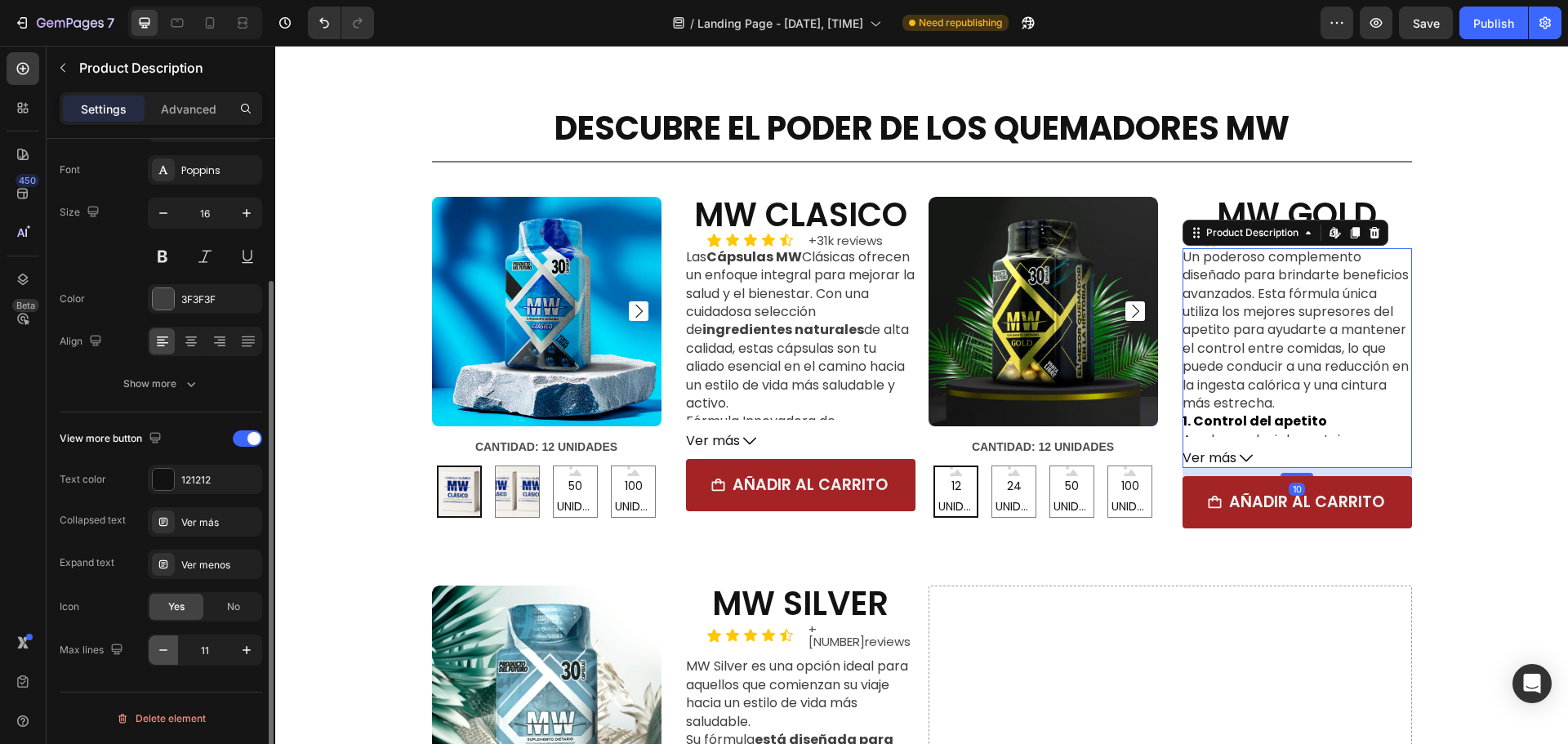 click 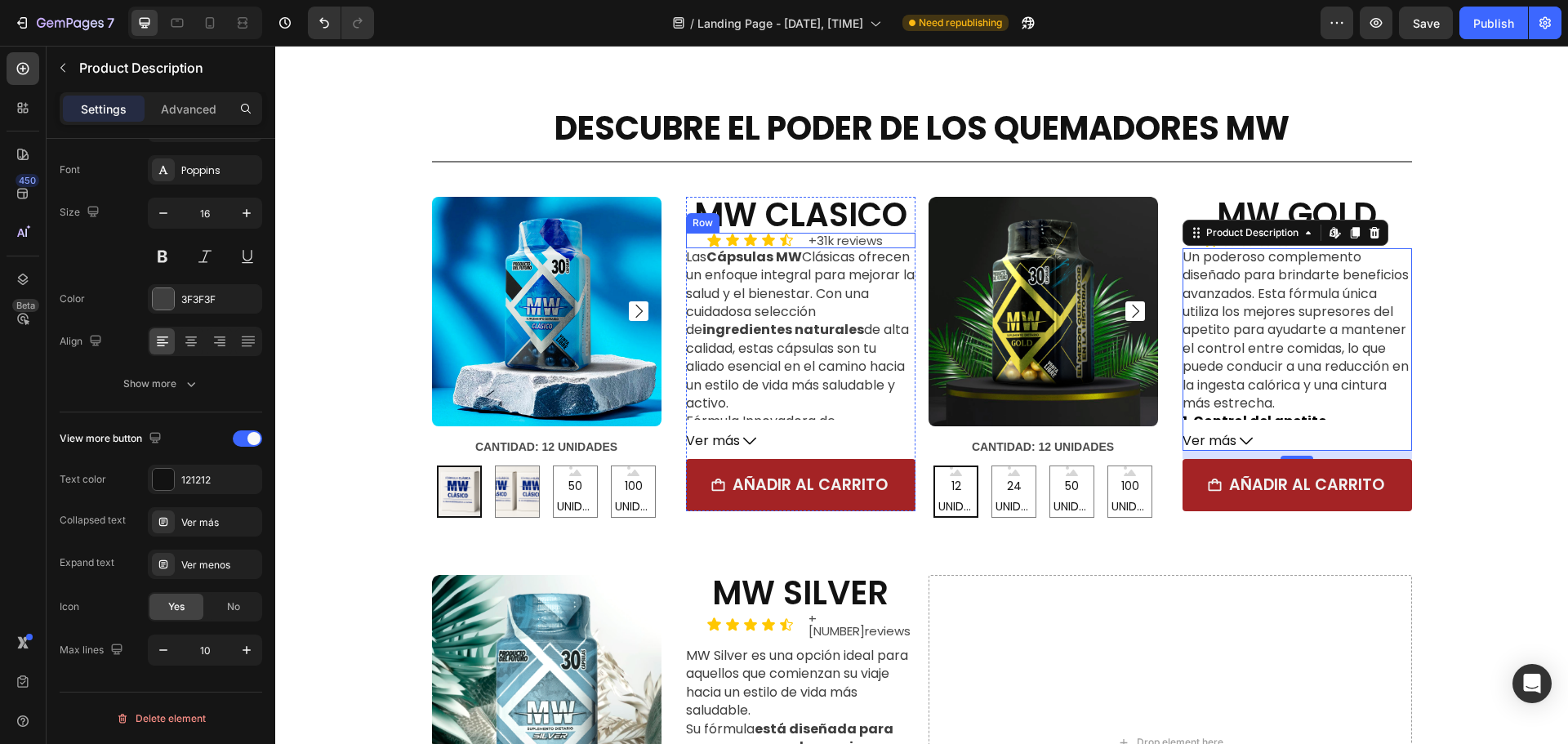 click on "Icon Icon Icon Icon Icon Icon List +31k reviews Text Block Row" at bounding box center [800, 240] 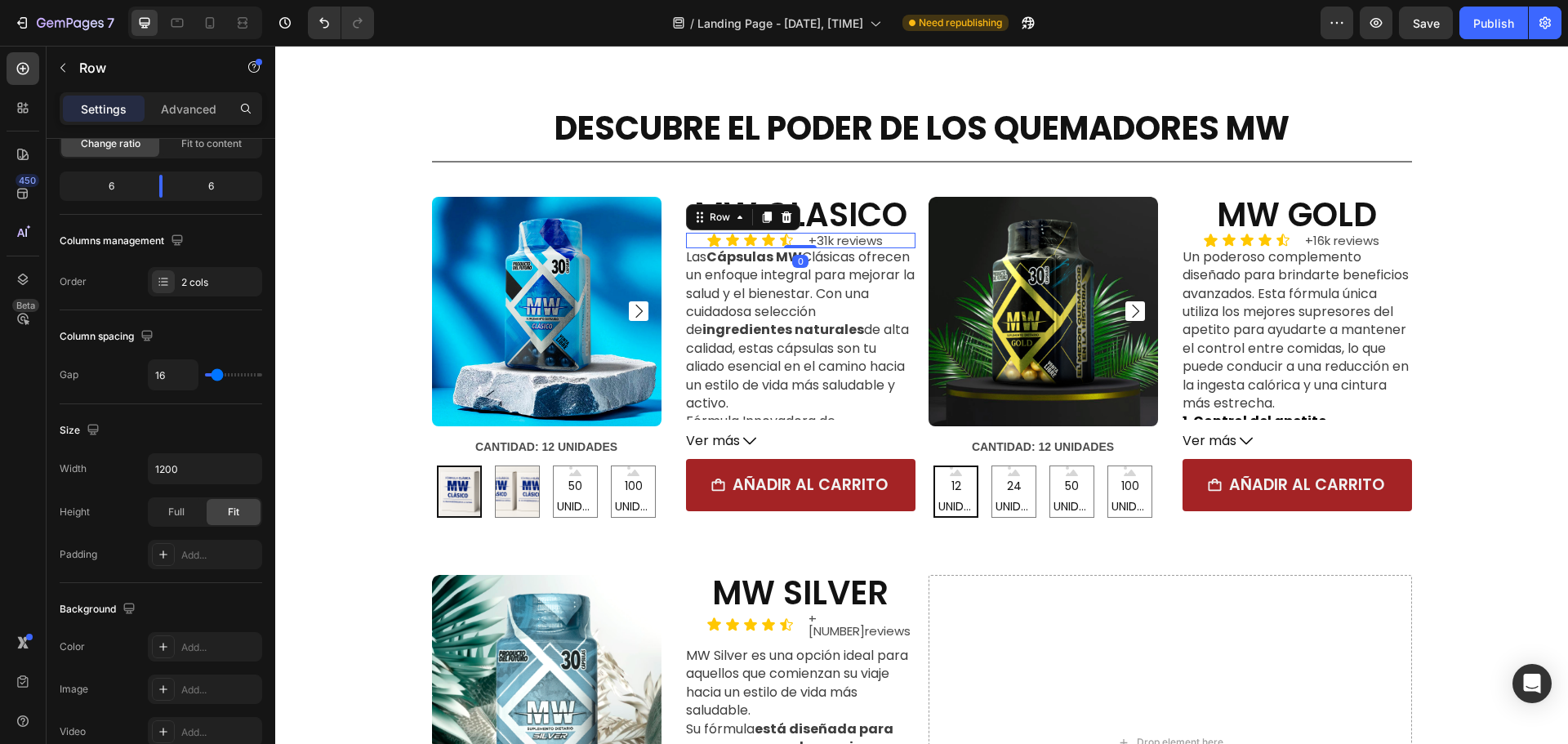 scroll, scrollTop: 0, scrollLeft: 0, axis: both 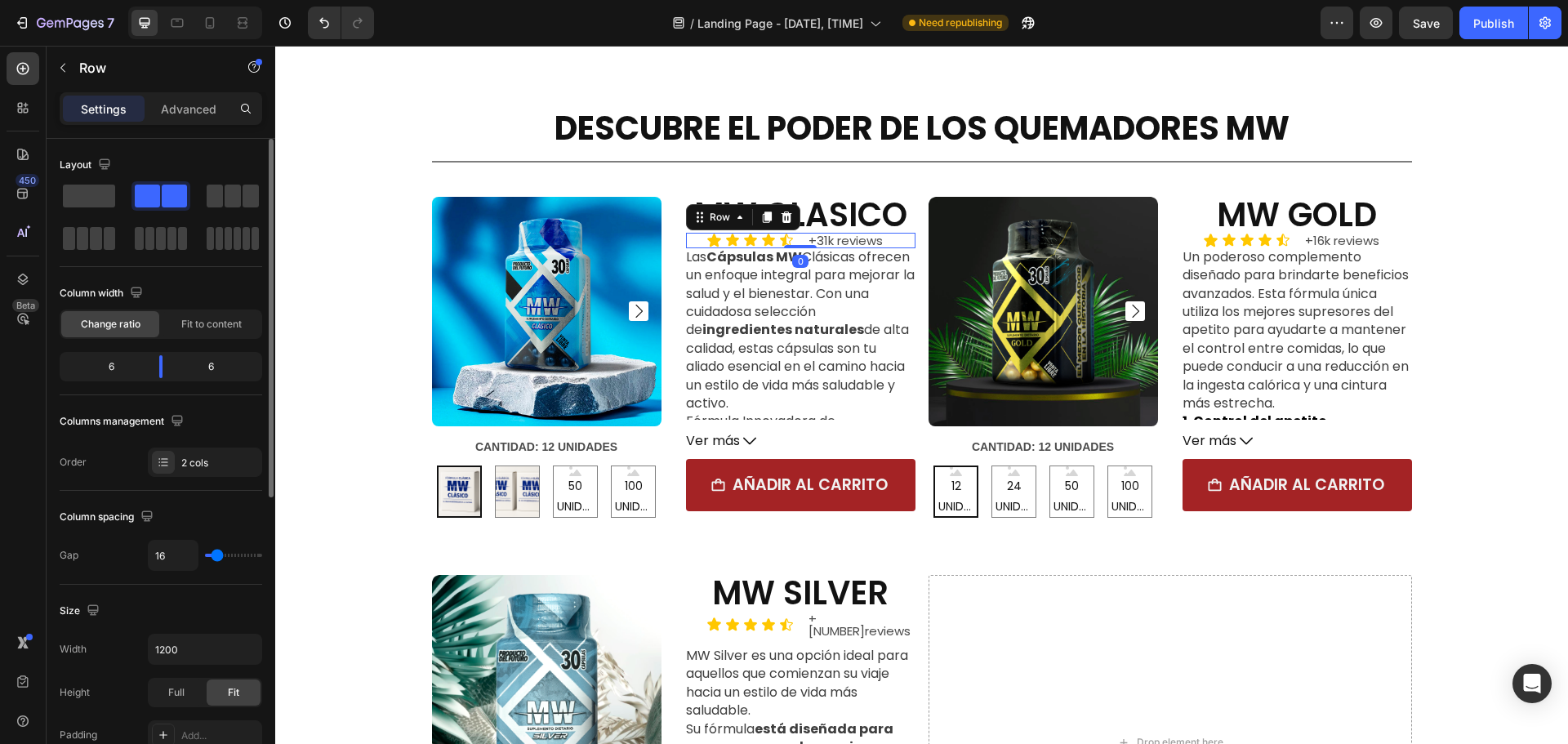 drag, startPoint x: 188, startPoint y: 108, endPoint x: 180, endPoint y: 149, distance: 41.7732 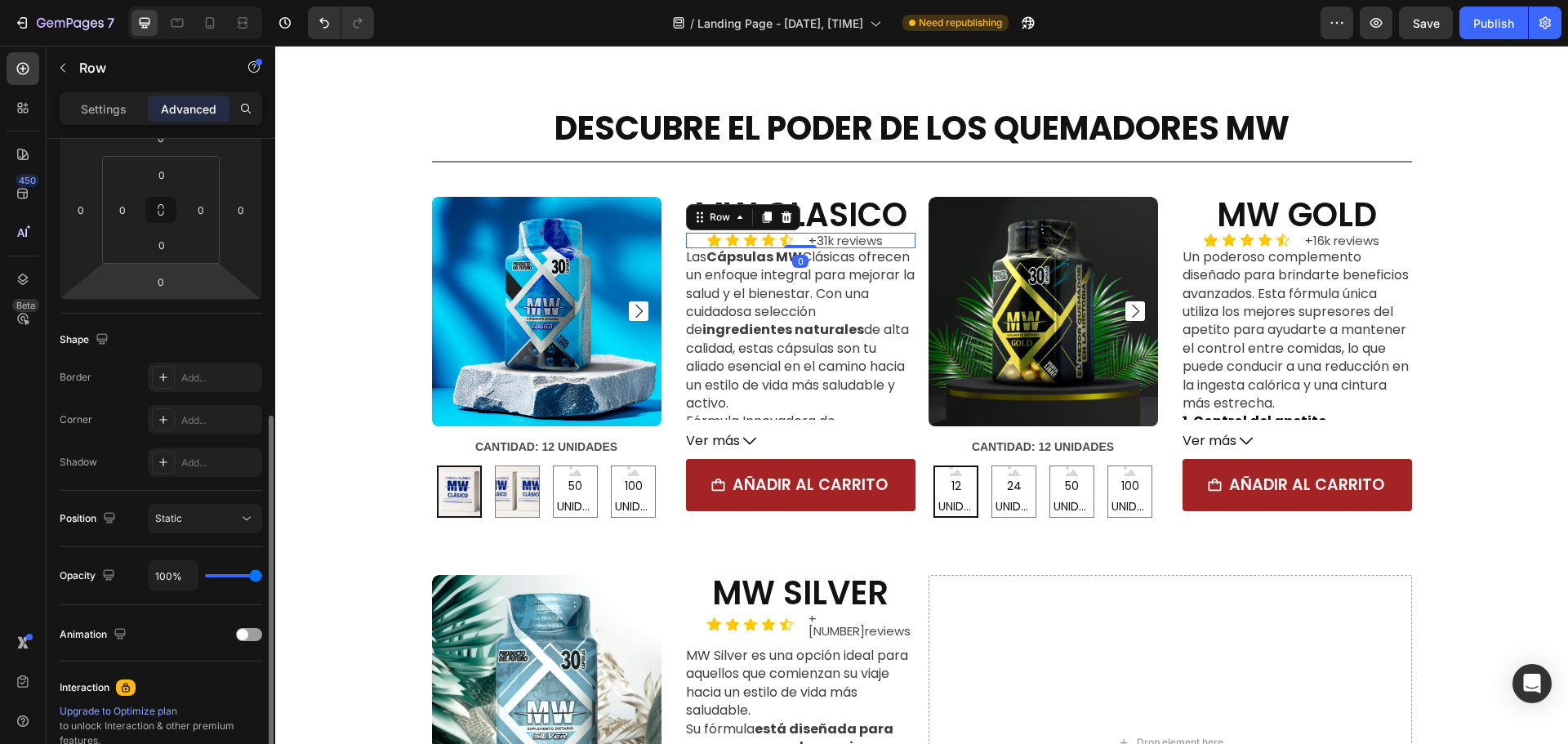 scroll, scrollTop: 327, scrollLeft: 0, axis: vertical 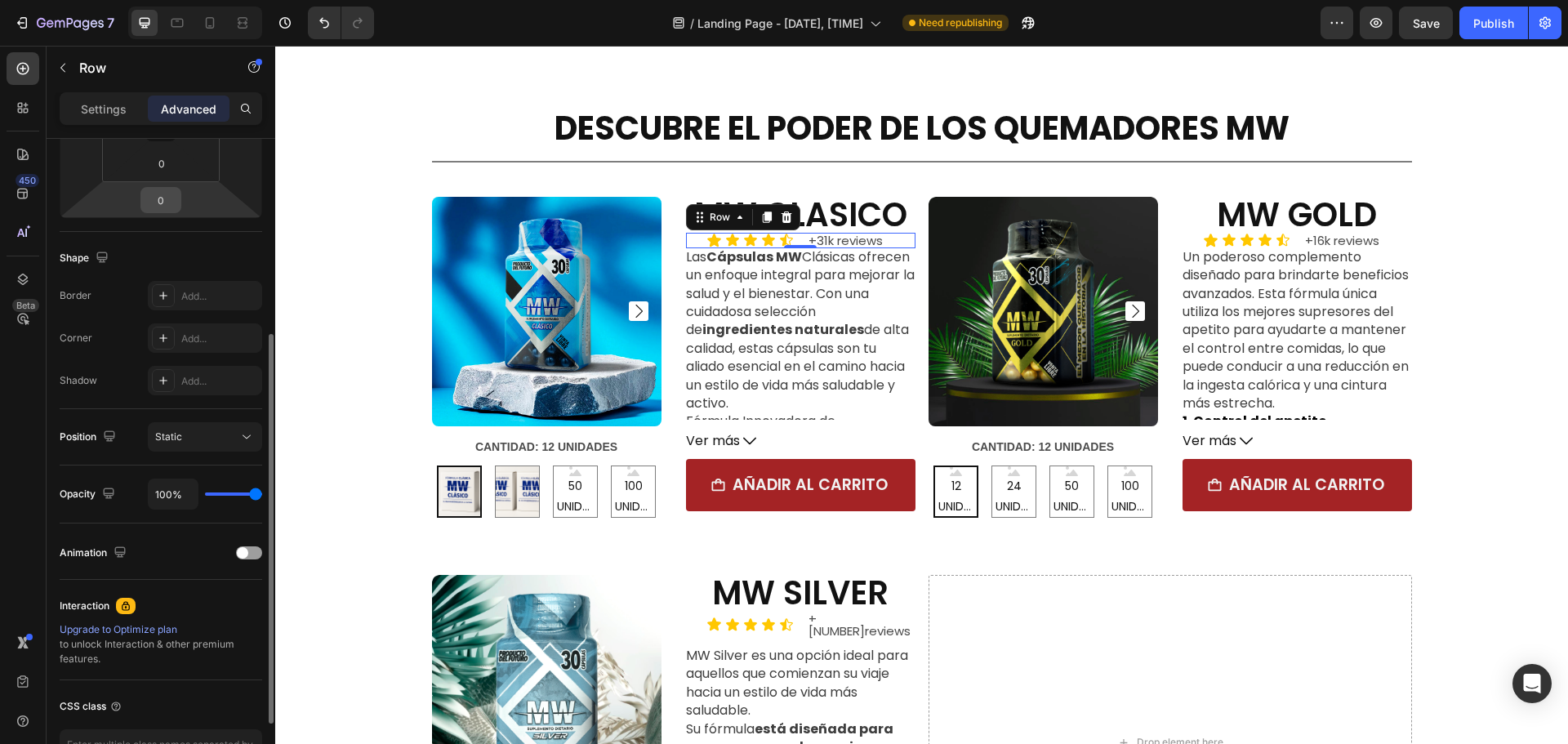 click on "0" at bounding box center [161, 200] 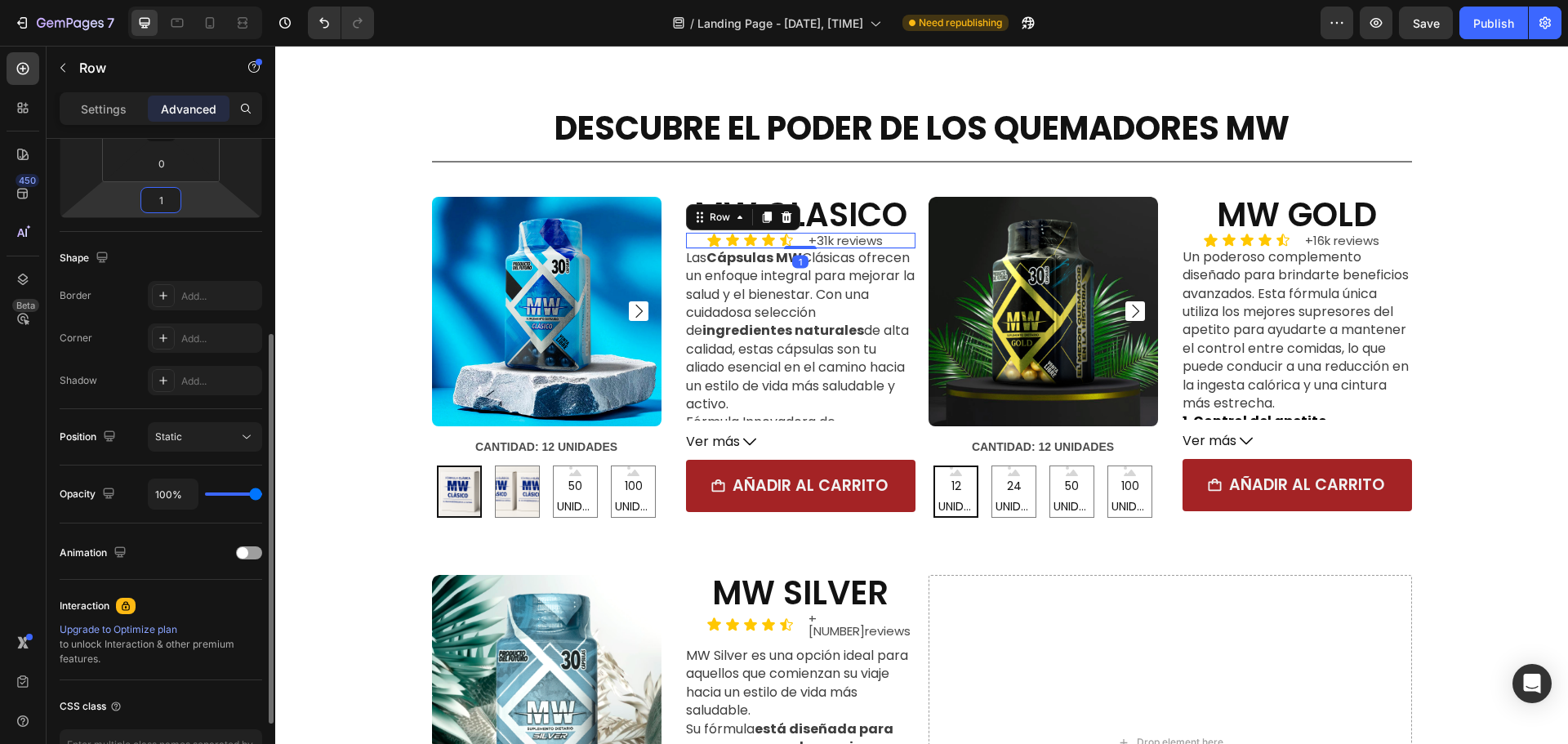 type on "10" 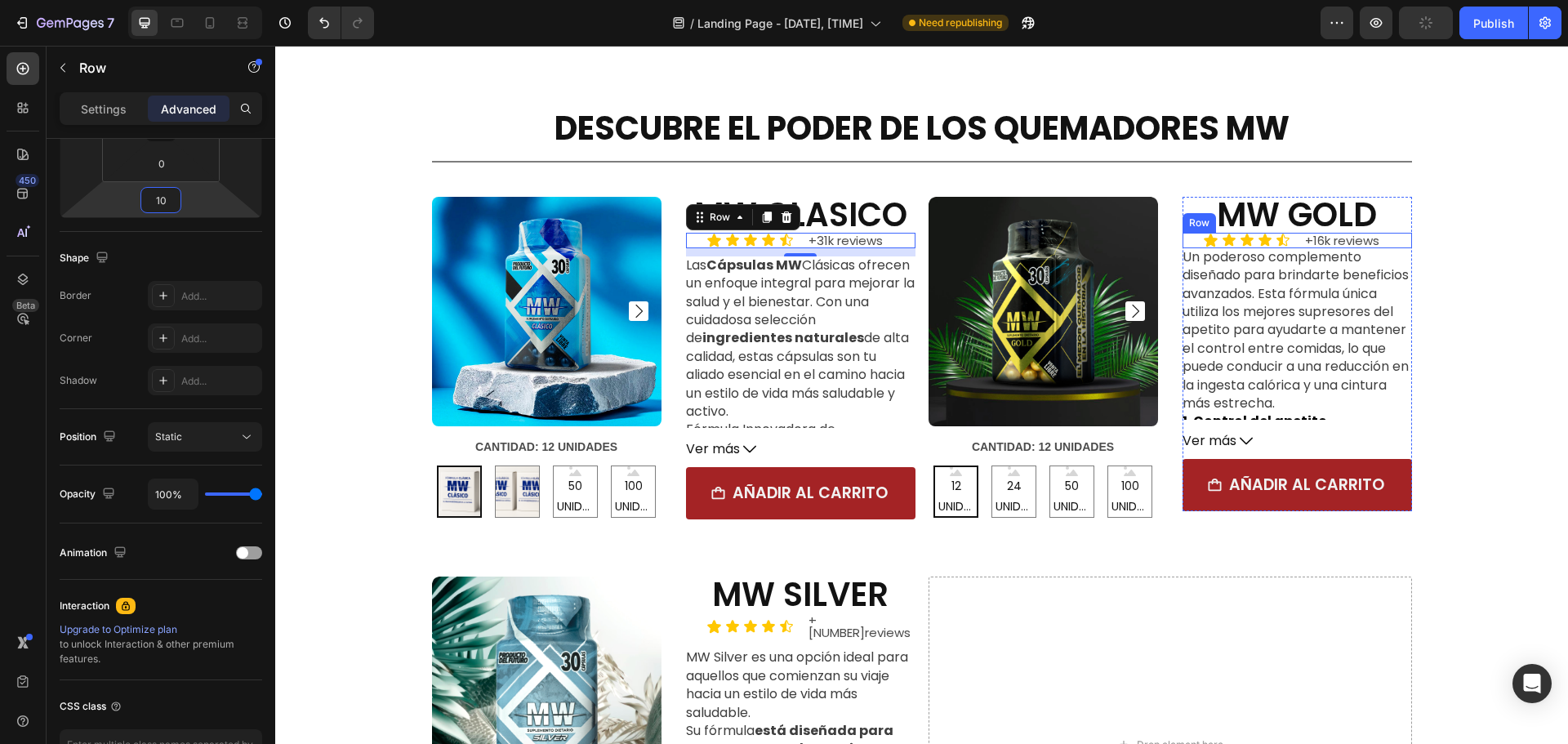 click on "Icon Icon Icon Icon Icon Icon List +16k reviews Text Block Row" at bounding box center (1297, 240) 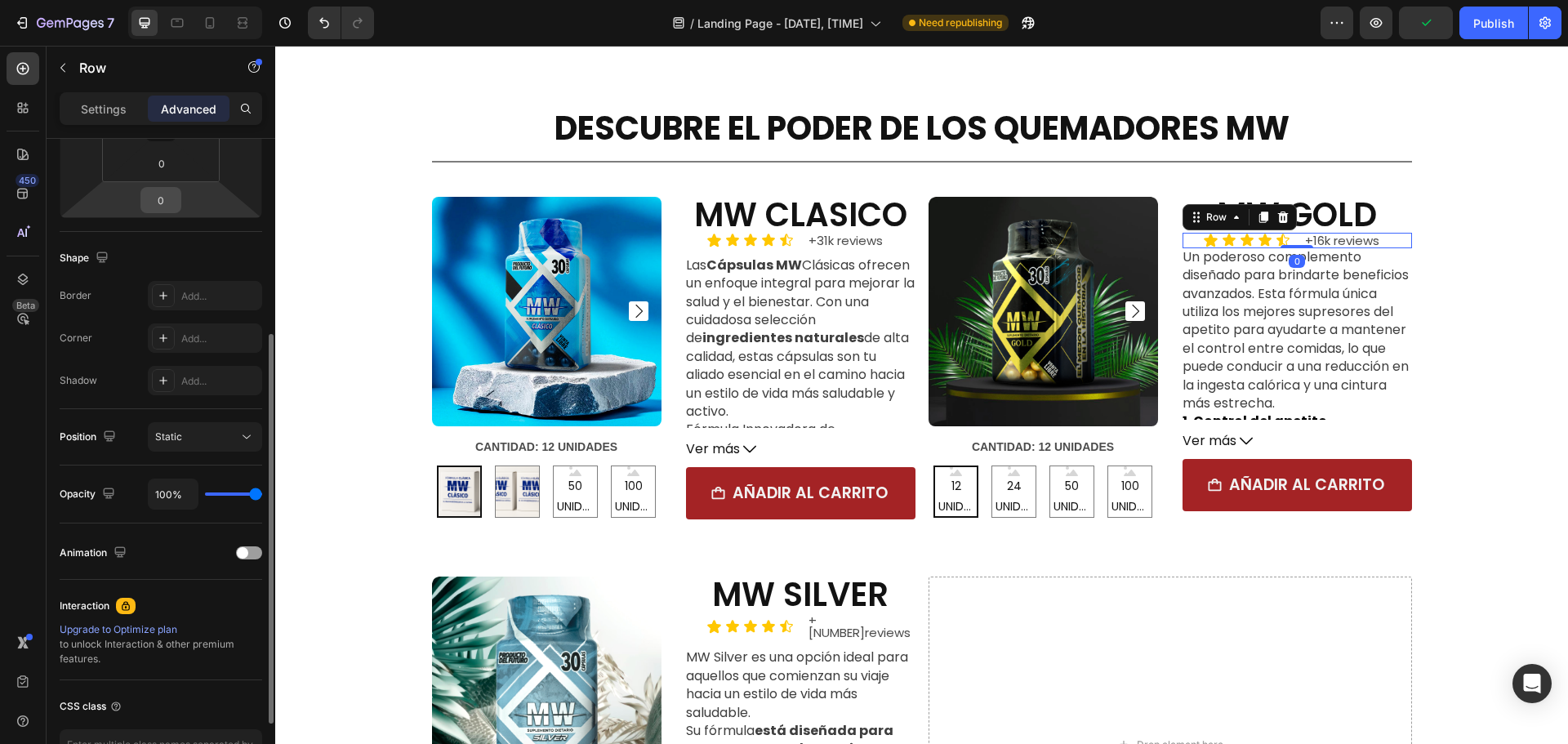 click on "0" at bounding box center (161, 200) 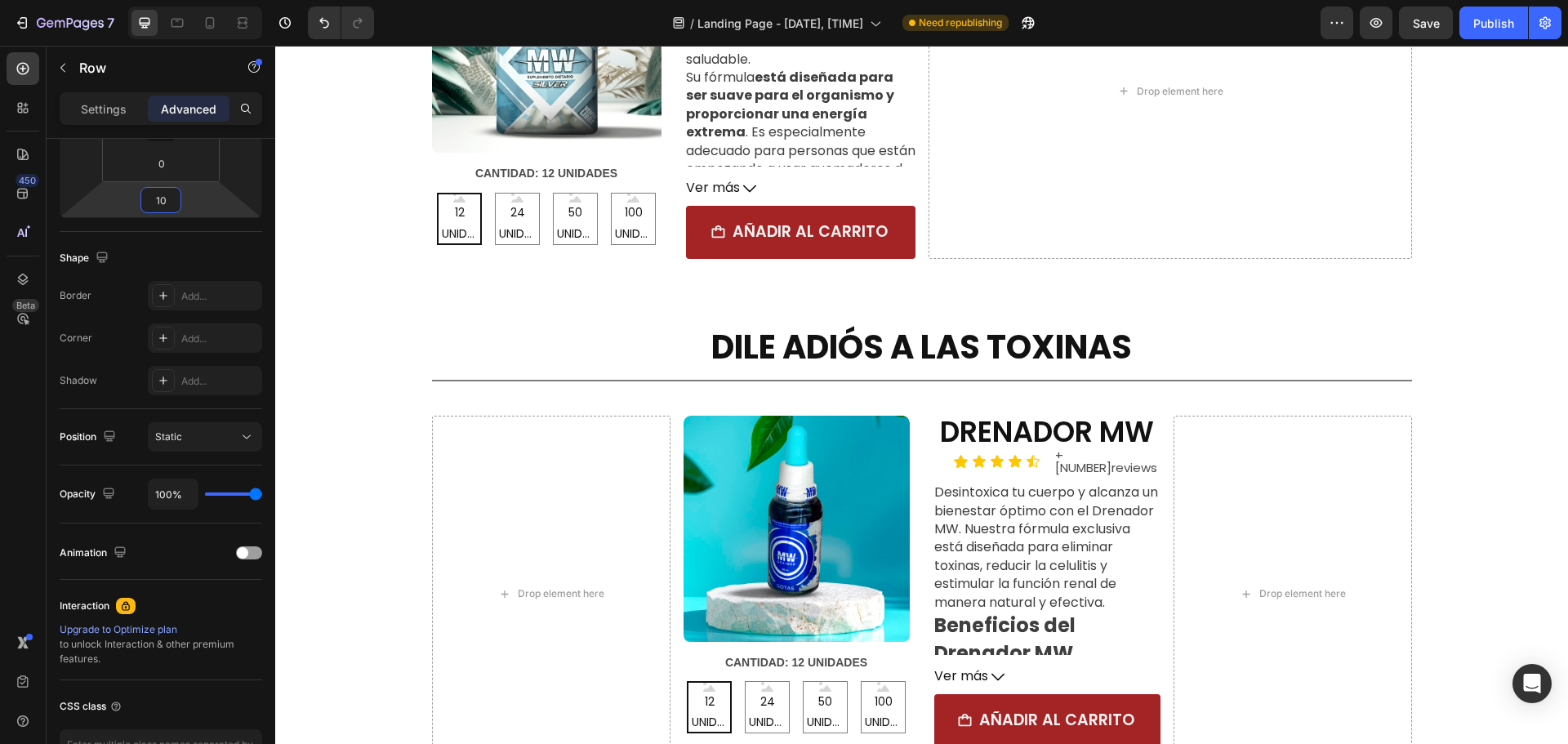 scroll, scrollTop: 2461, scrollLeft: 0, axis: vertical 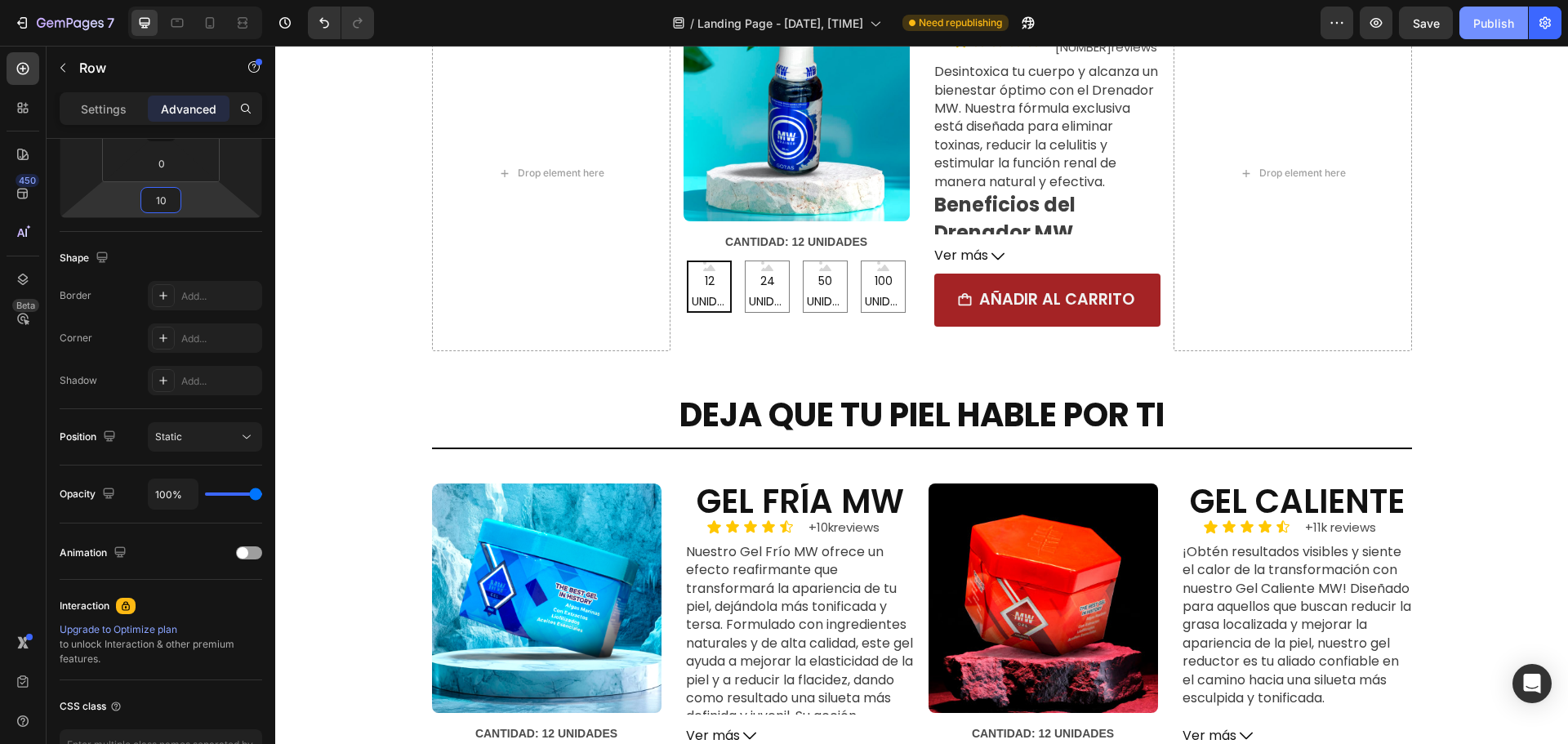 type on "10" 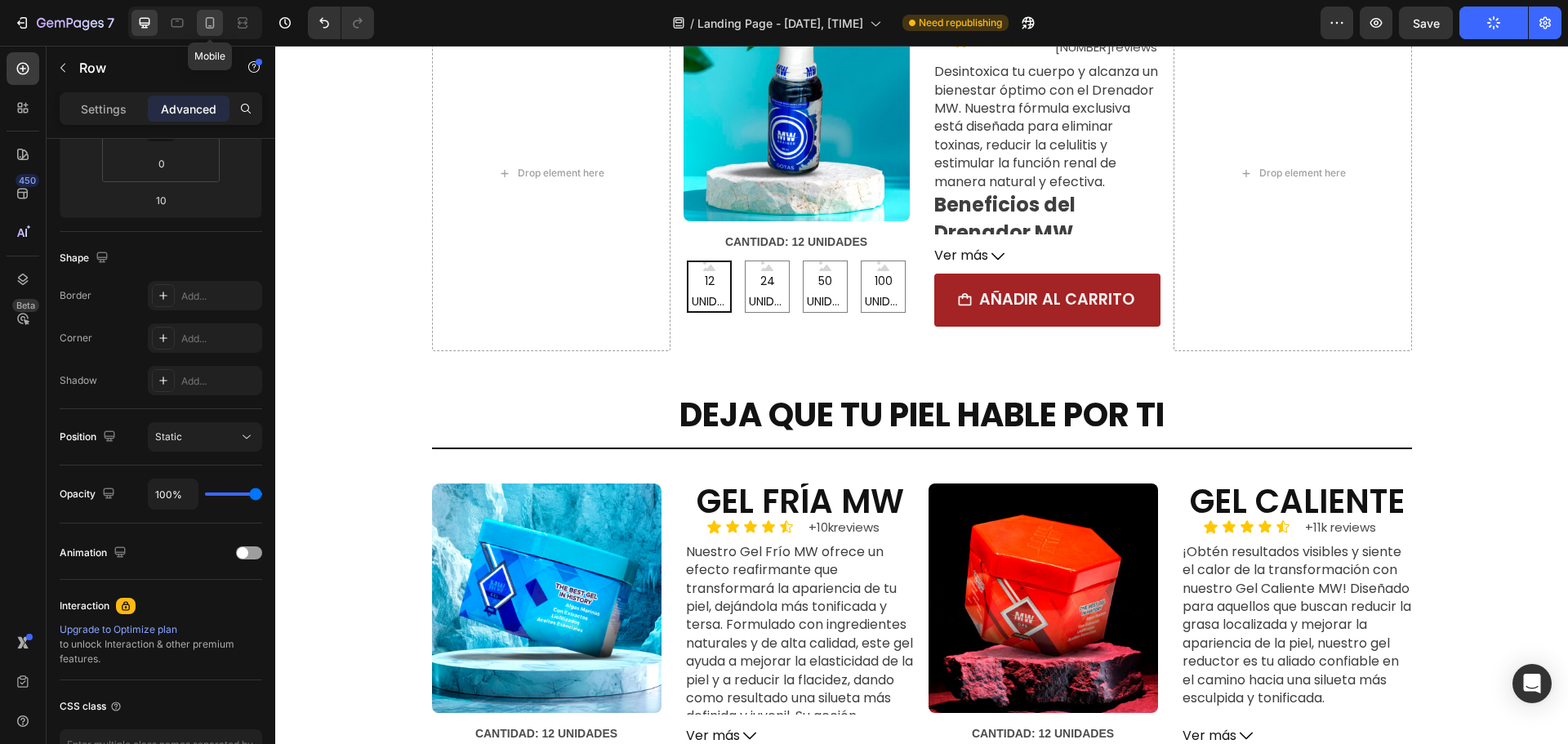 click 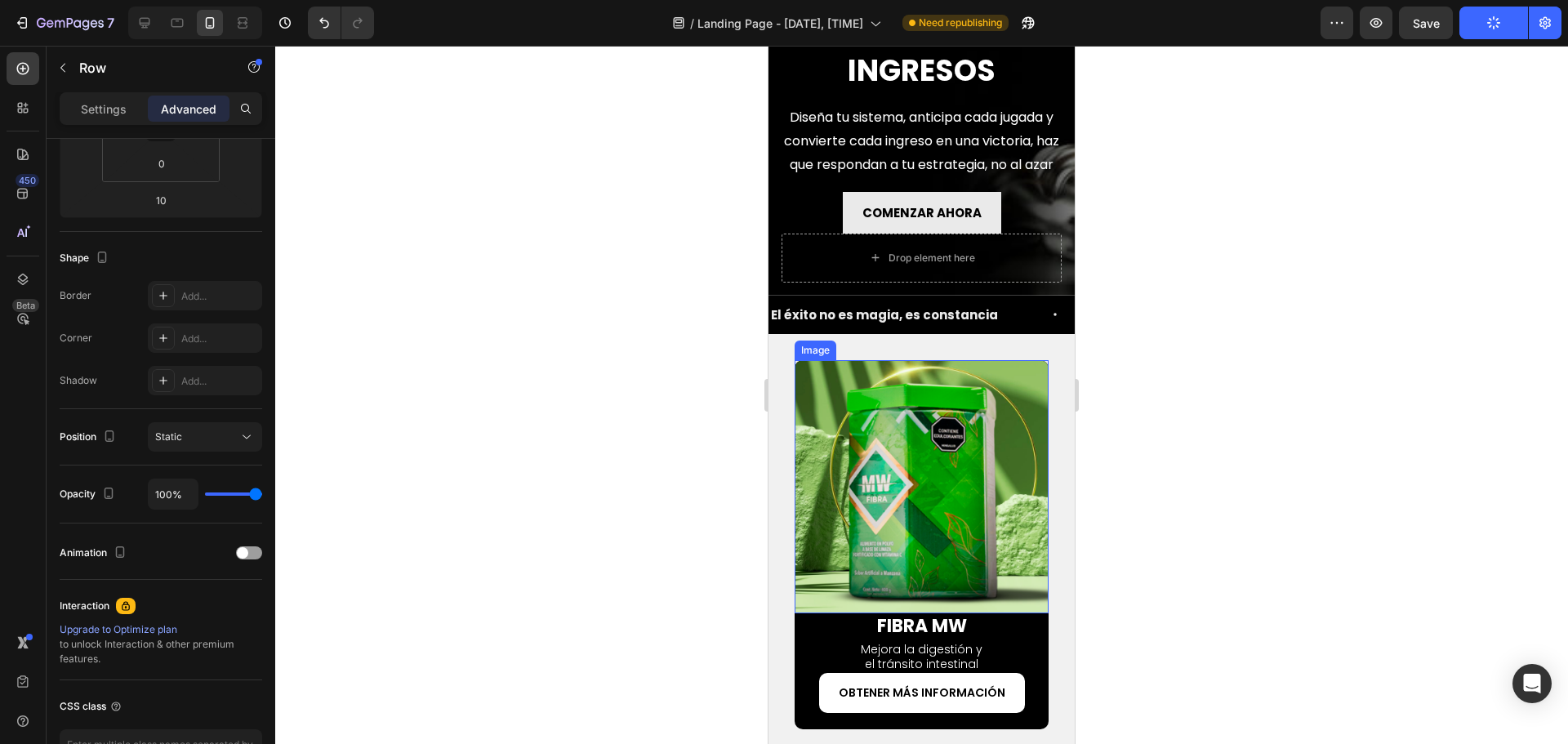 scroll, scrollTop: 0, scrollLeft: 0, axis: both 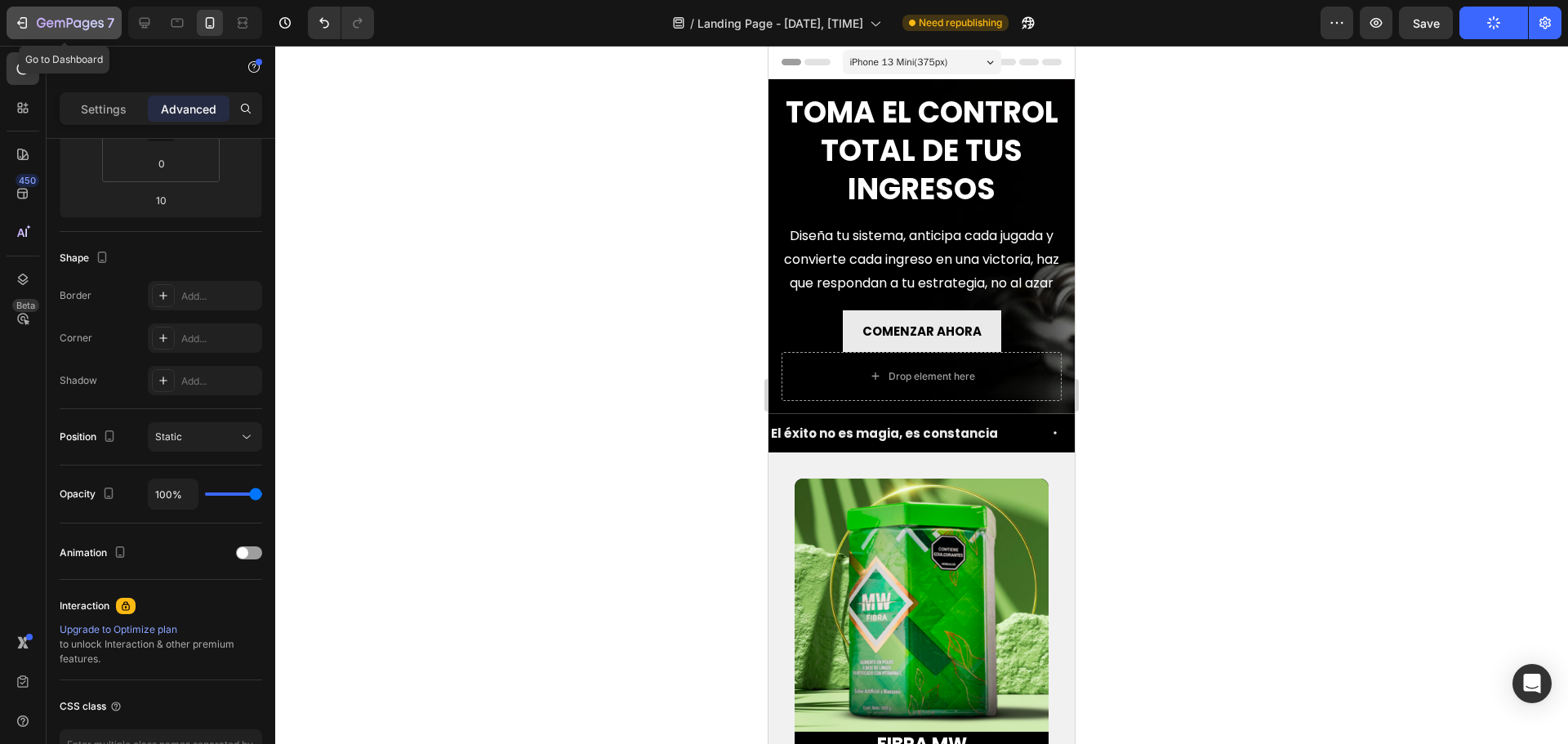 click on "7" 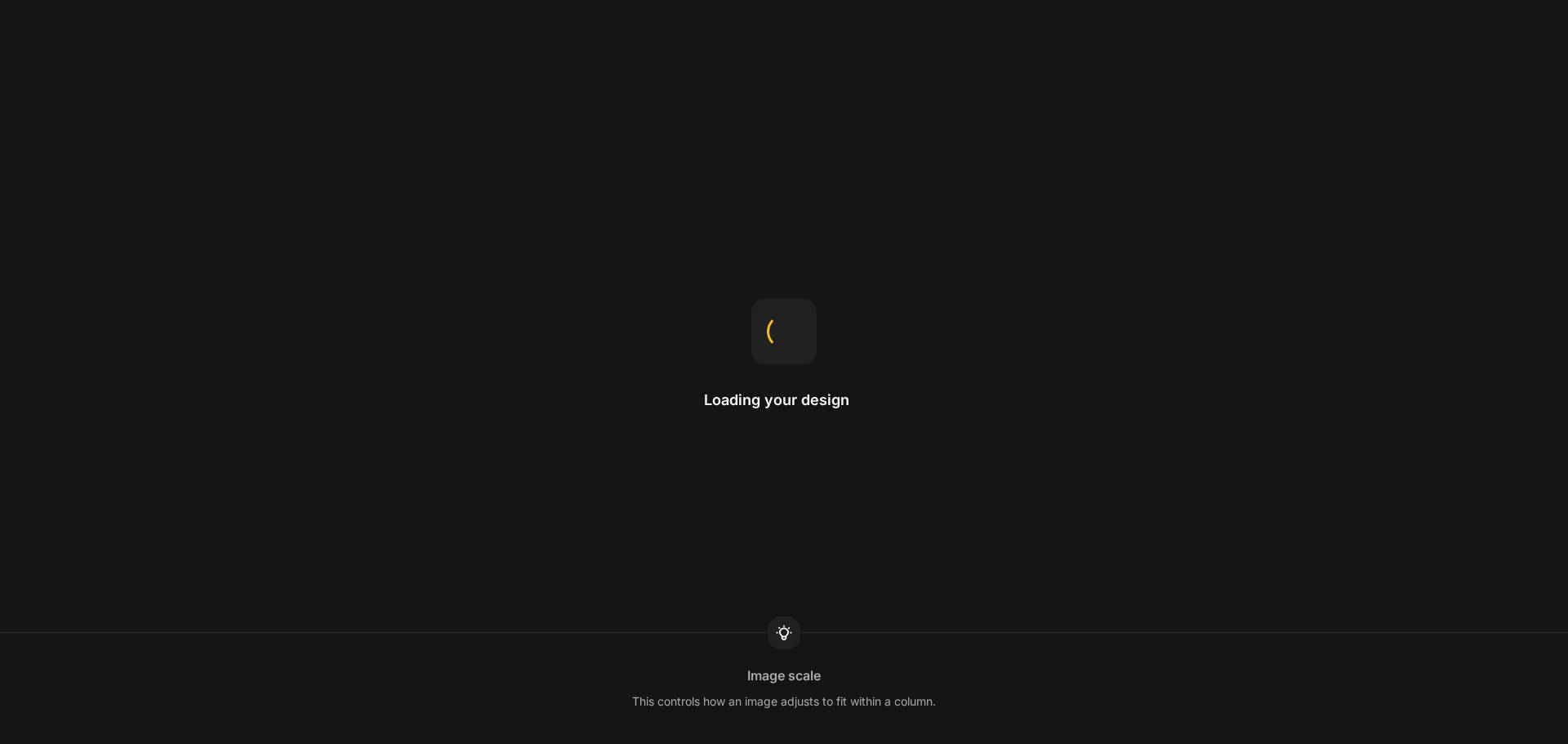 scroll, scrollTop: 0, scrollLeft: 0, axis: both 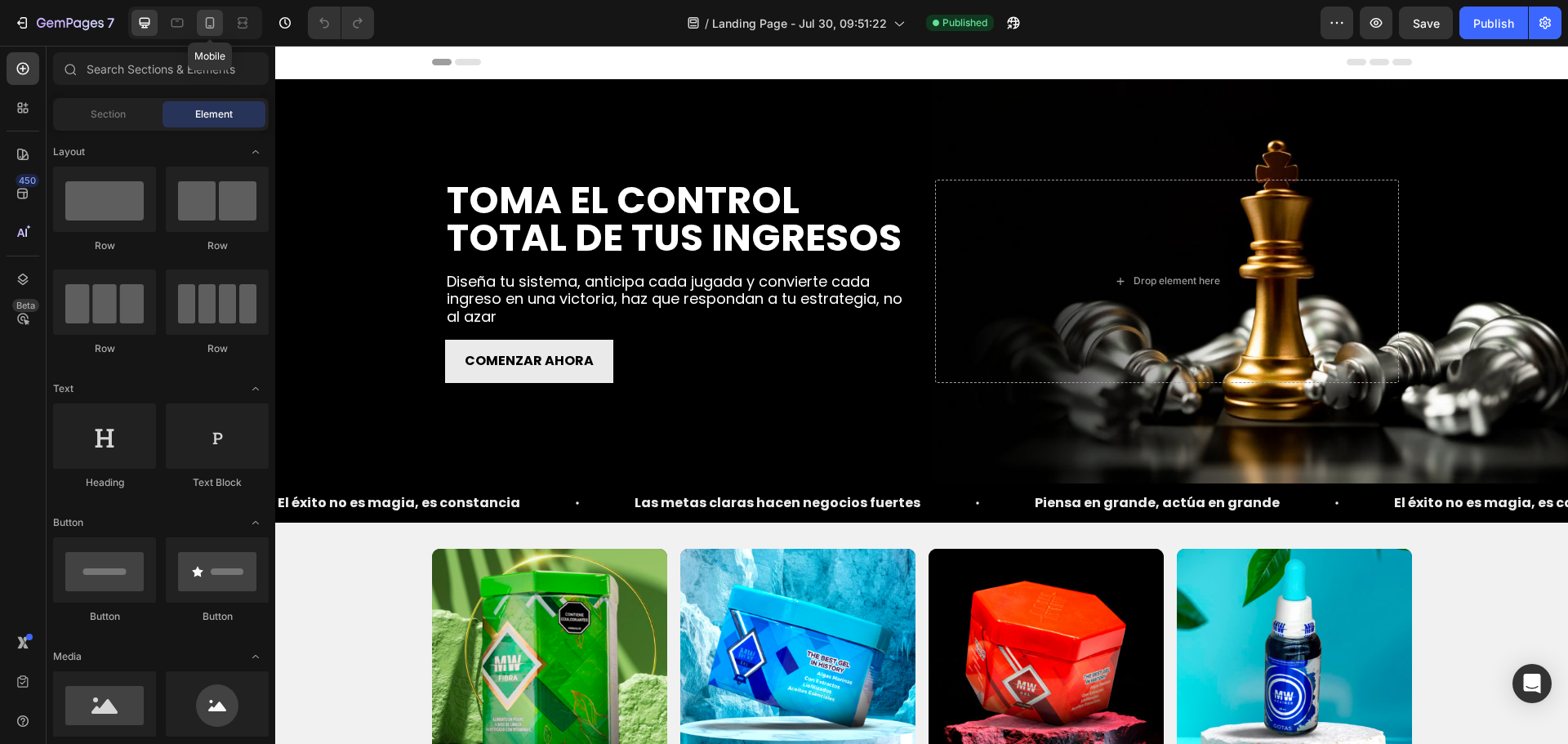 click 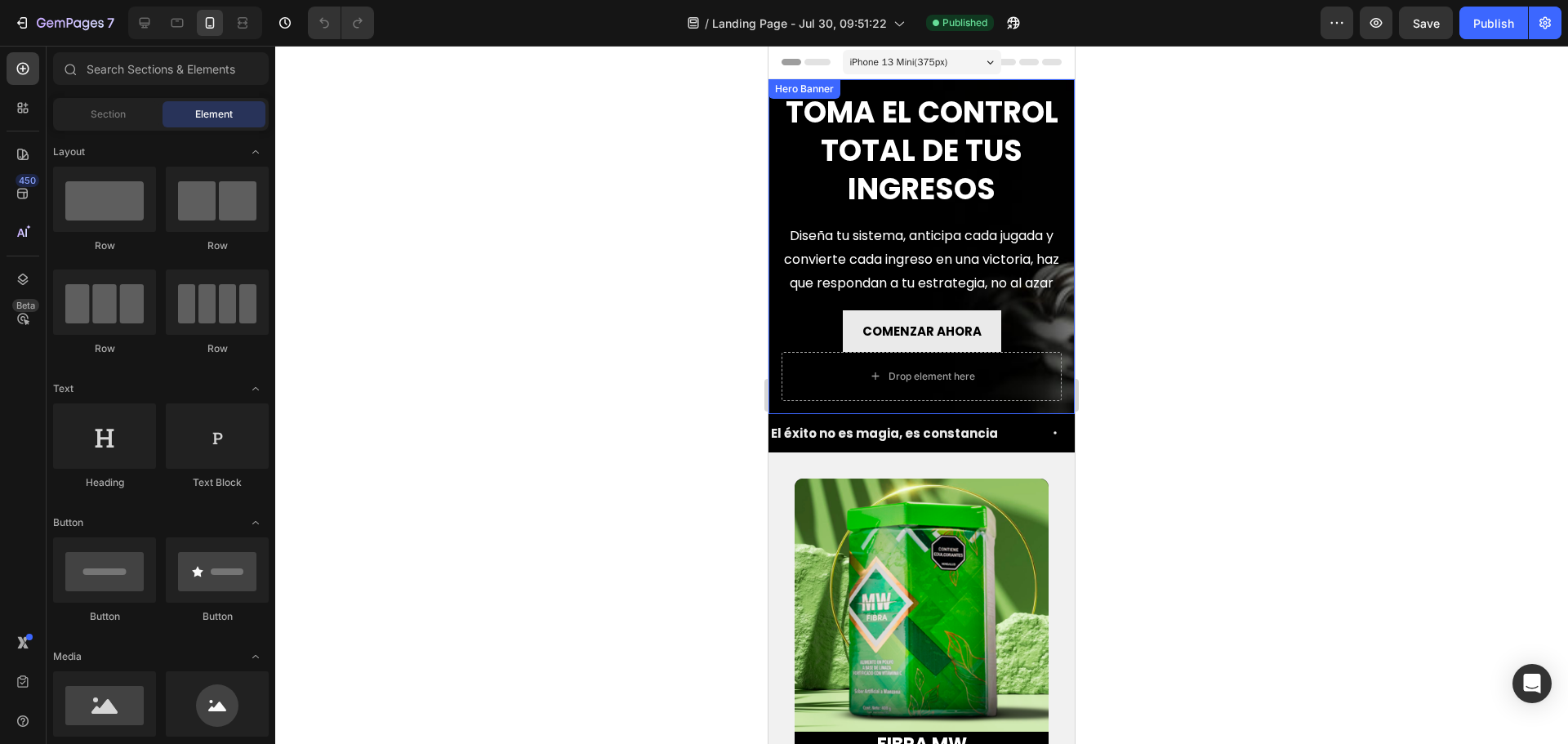 click on "TOMA EL CONTROL TOTAL DE TUS INGRESOS Heading Diseña tu sistema, anticipa cada jugada y convierte cada ingreso en una victoria, haz que respondan a tu estrategia, no al azar Text Block COMENZAR AHORA Button Drop element here Hero Banner" at bounding box center (921, 247) 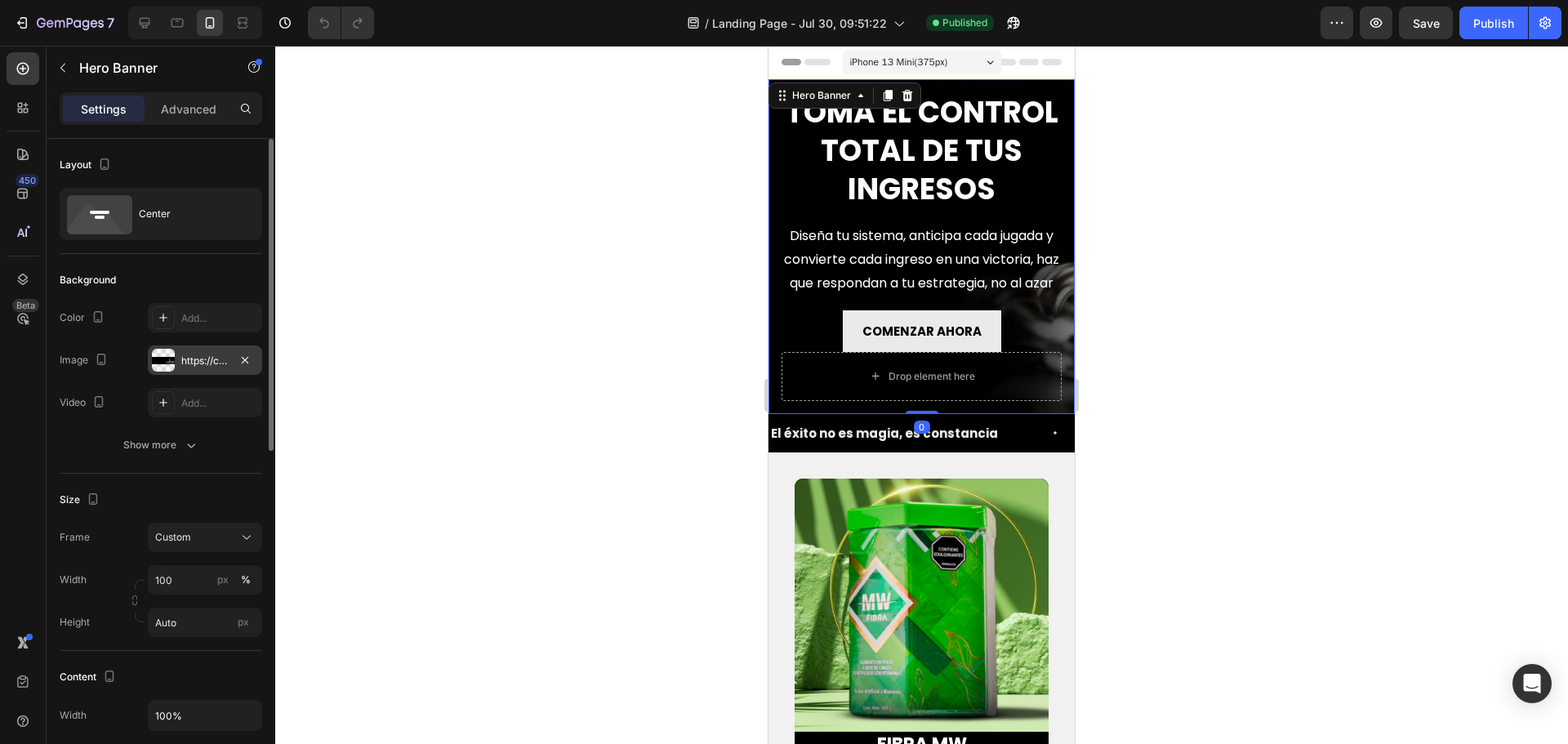 click on "https://cdn.shopify.com/s/files/1/0955/8828/6756/files/gempages_576467080551858719-15315464-73e1-4b13-aaf7-97e4312764e1.webp" at bounding box center (205, 361) 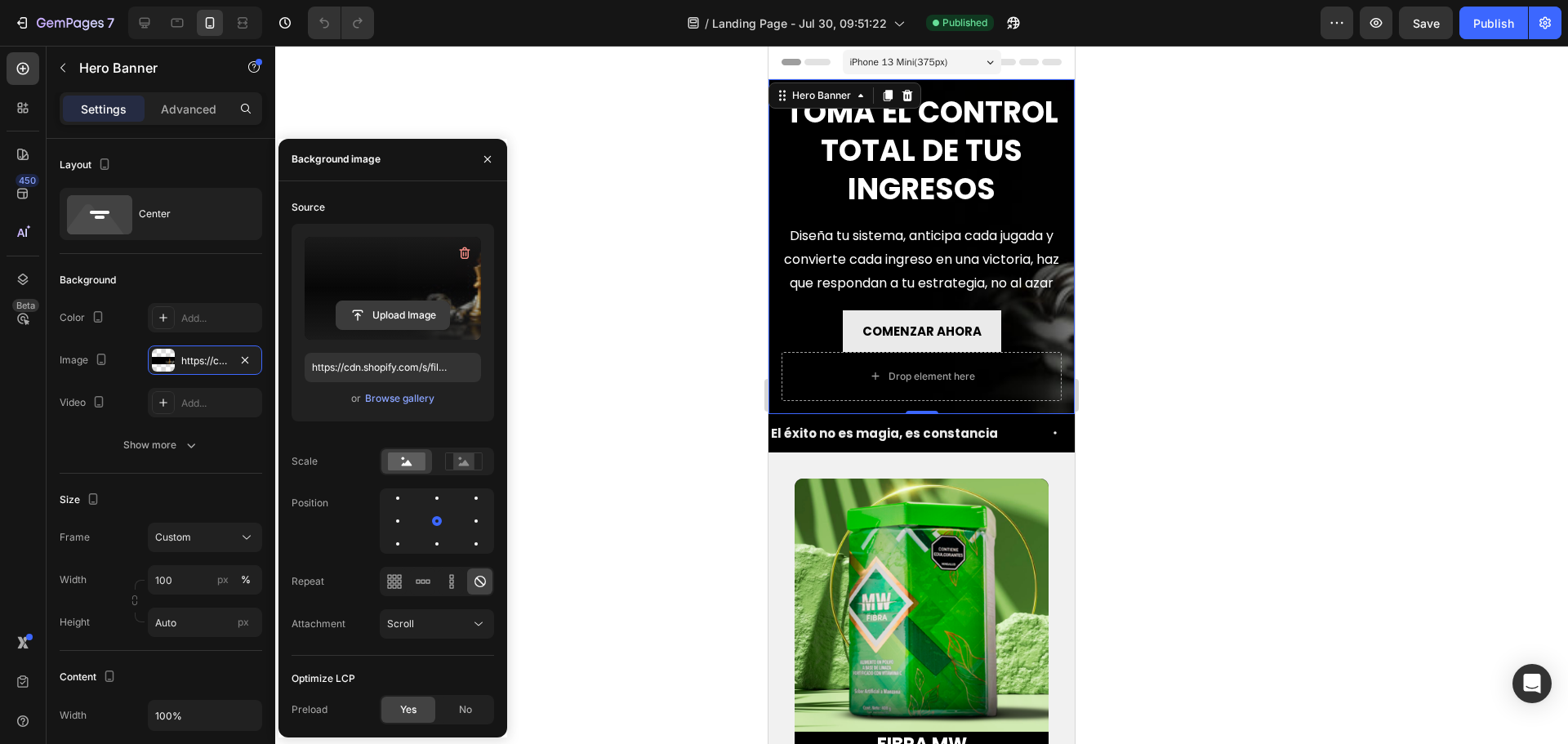 click 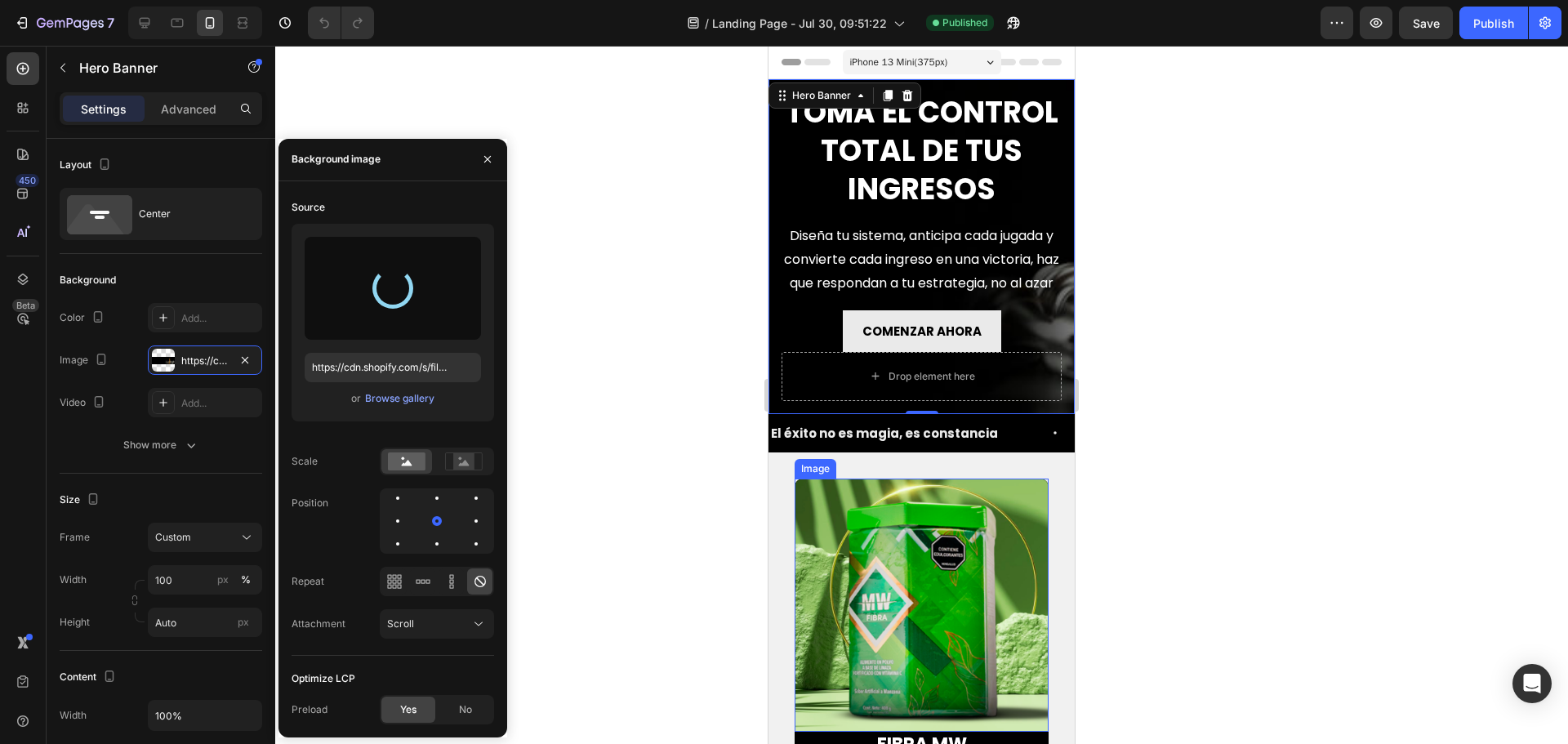 type on "https://cdn.shopify.com/s/files/1/0955/8828/6756/files/gempages_576467080551858719-6ecb4009-4ef5-499c-a1c8-8f5fcf671a07.webp" 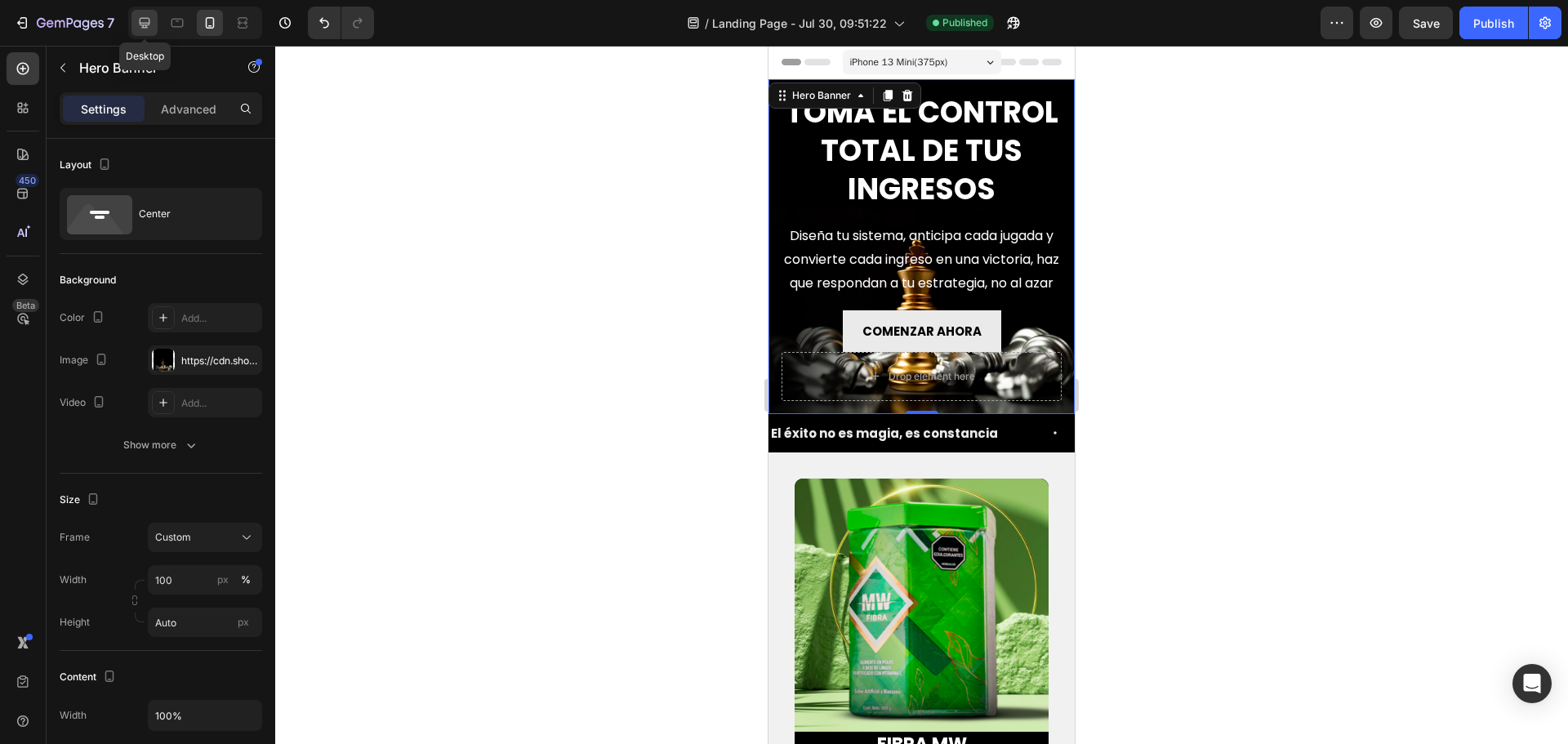click 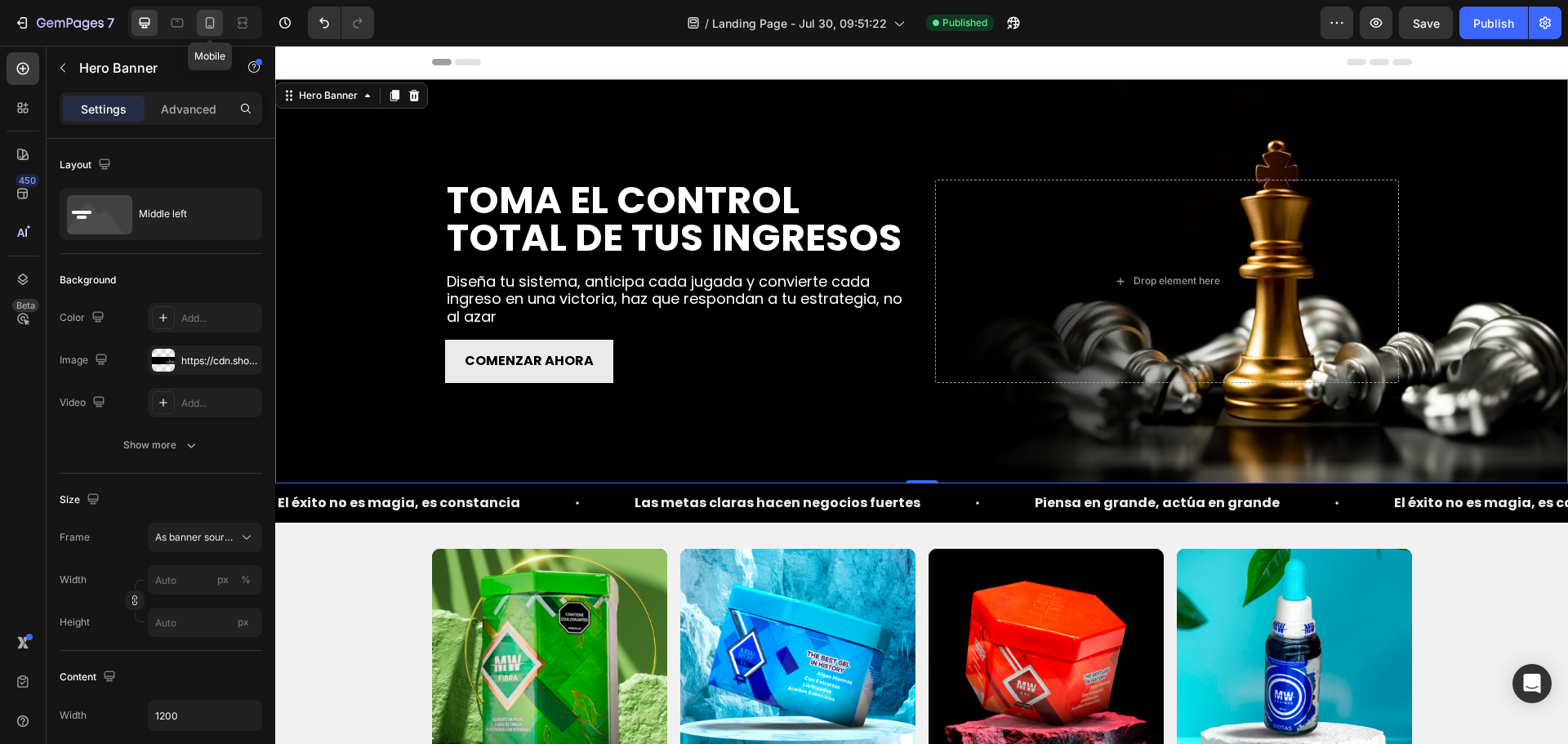 click 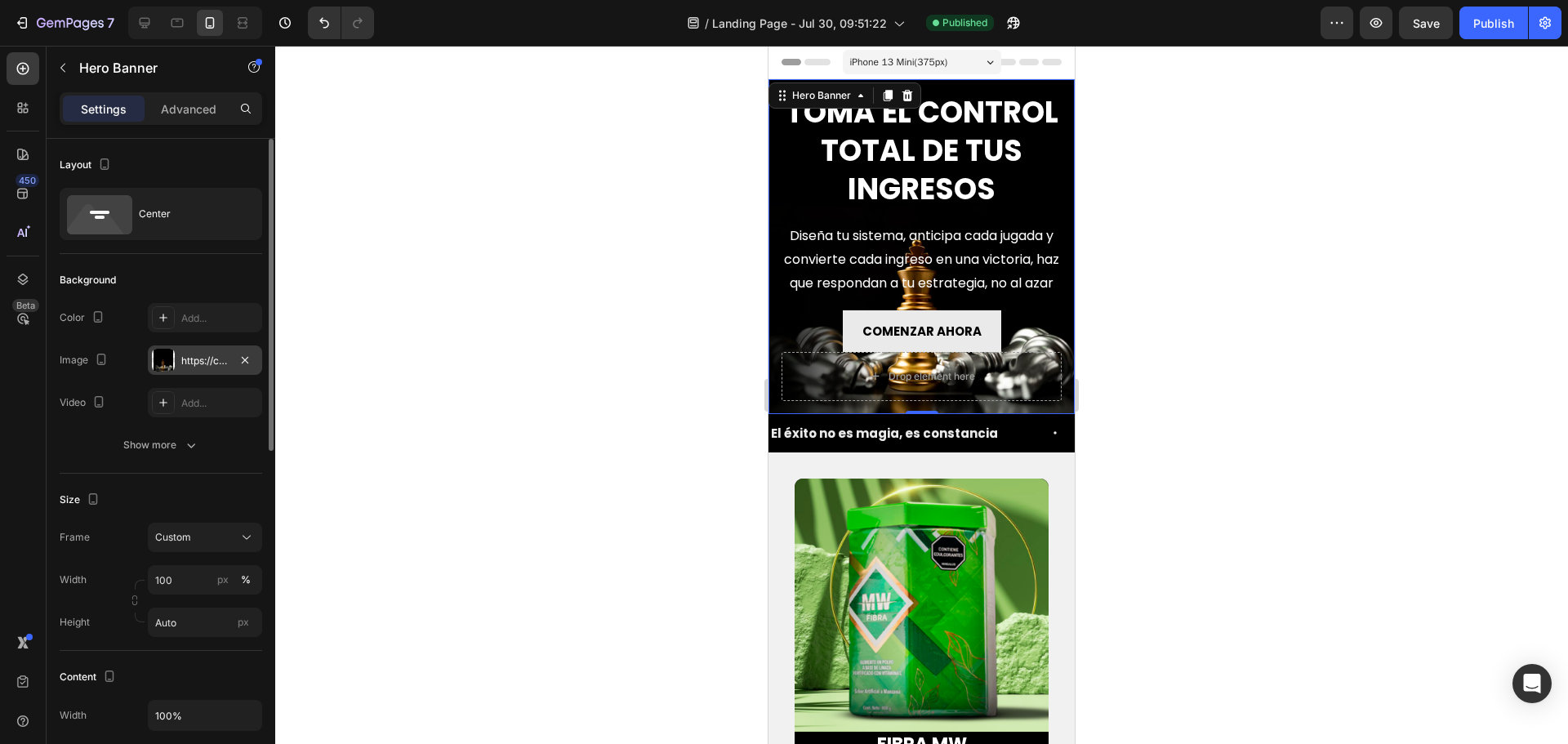 click on "https://cdn.shopify.com/s/files/1/0955/8828/6756/files/gempages_576467080551858719-6ecb4009-4ef5-499c-a1c8-8f5fcf671a07.webp" at bounding box center [205, 361] 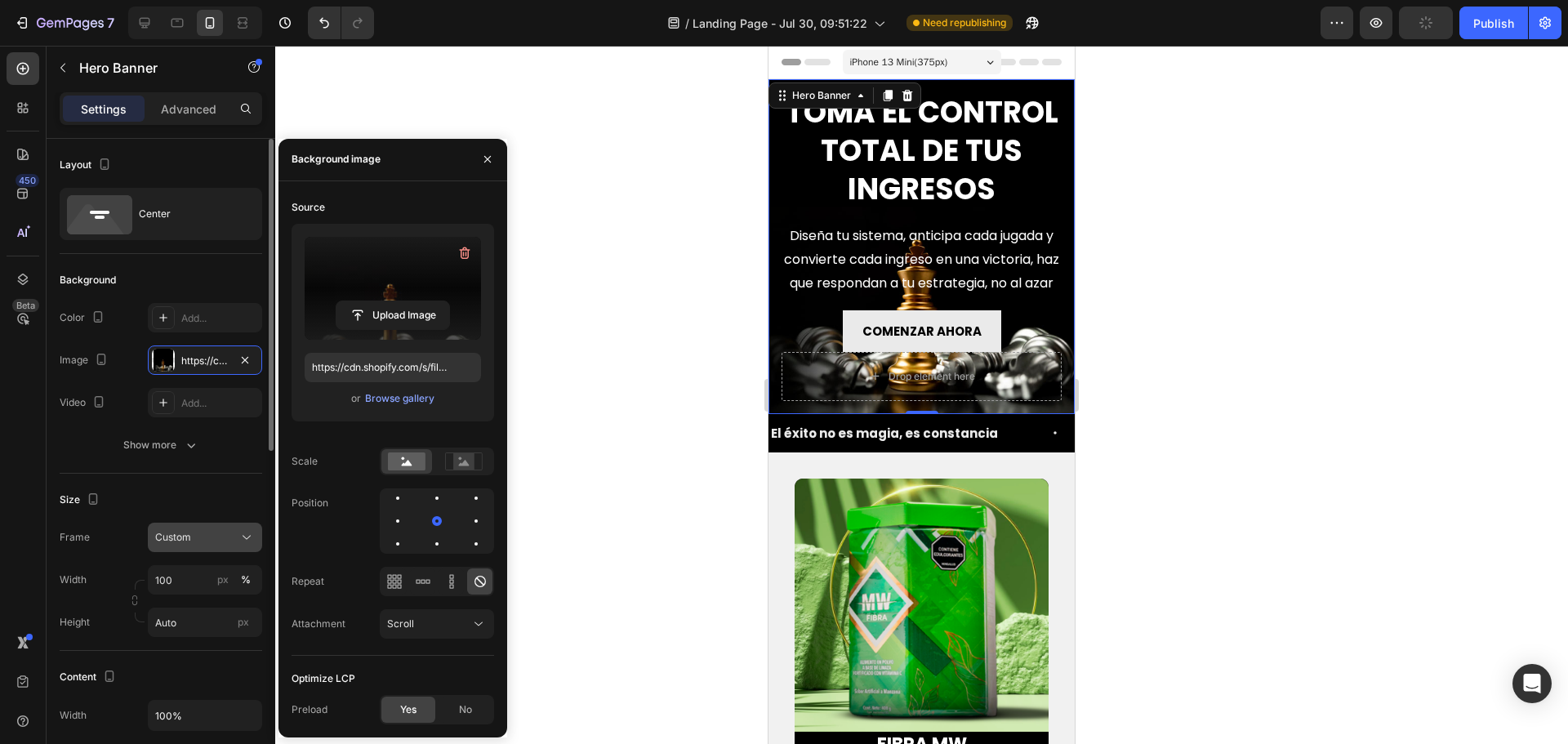 click on "Custom" at bounding box center [173, 537] 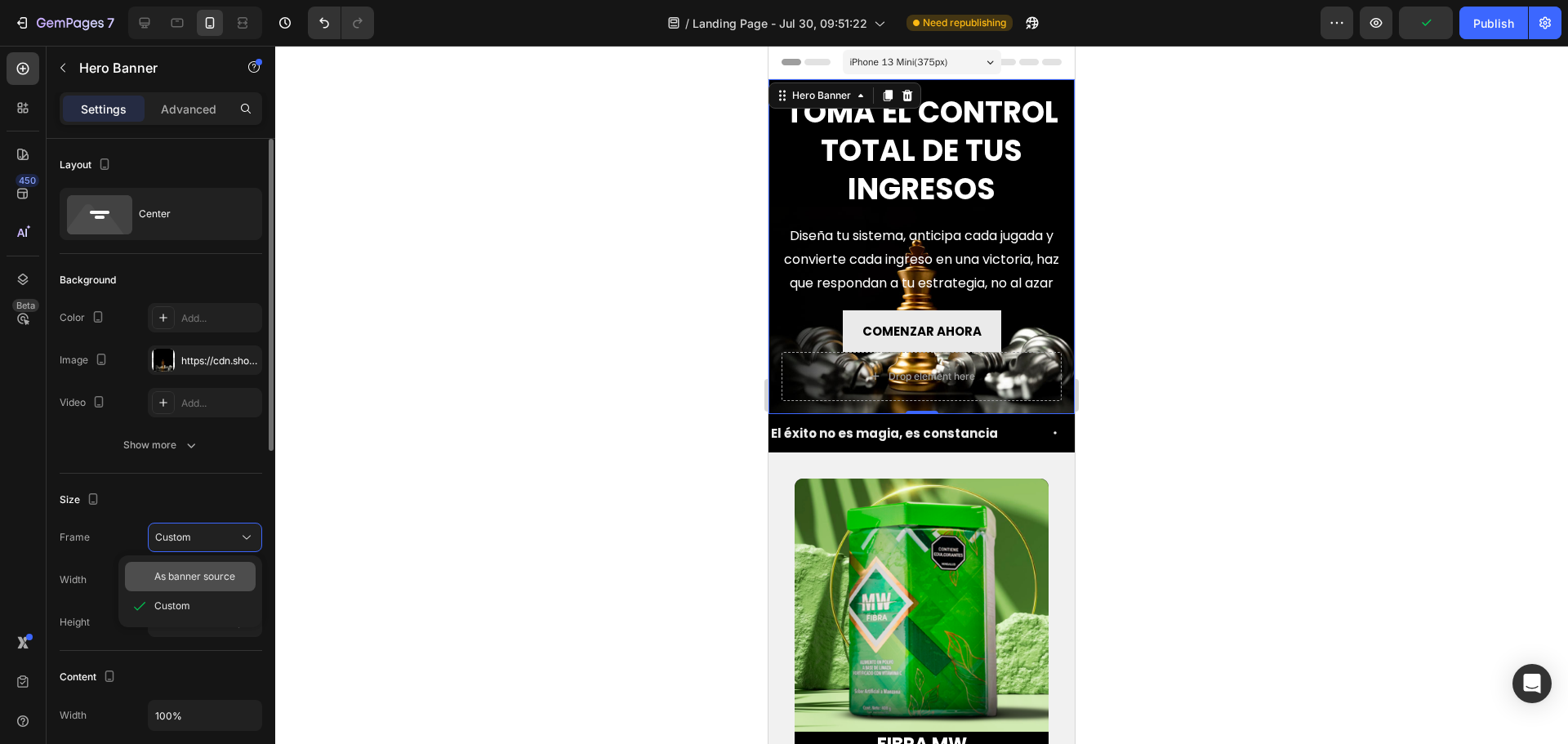 click on "As banner source" at bounding box center (194, 577) 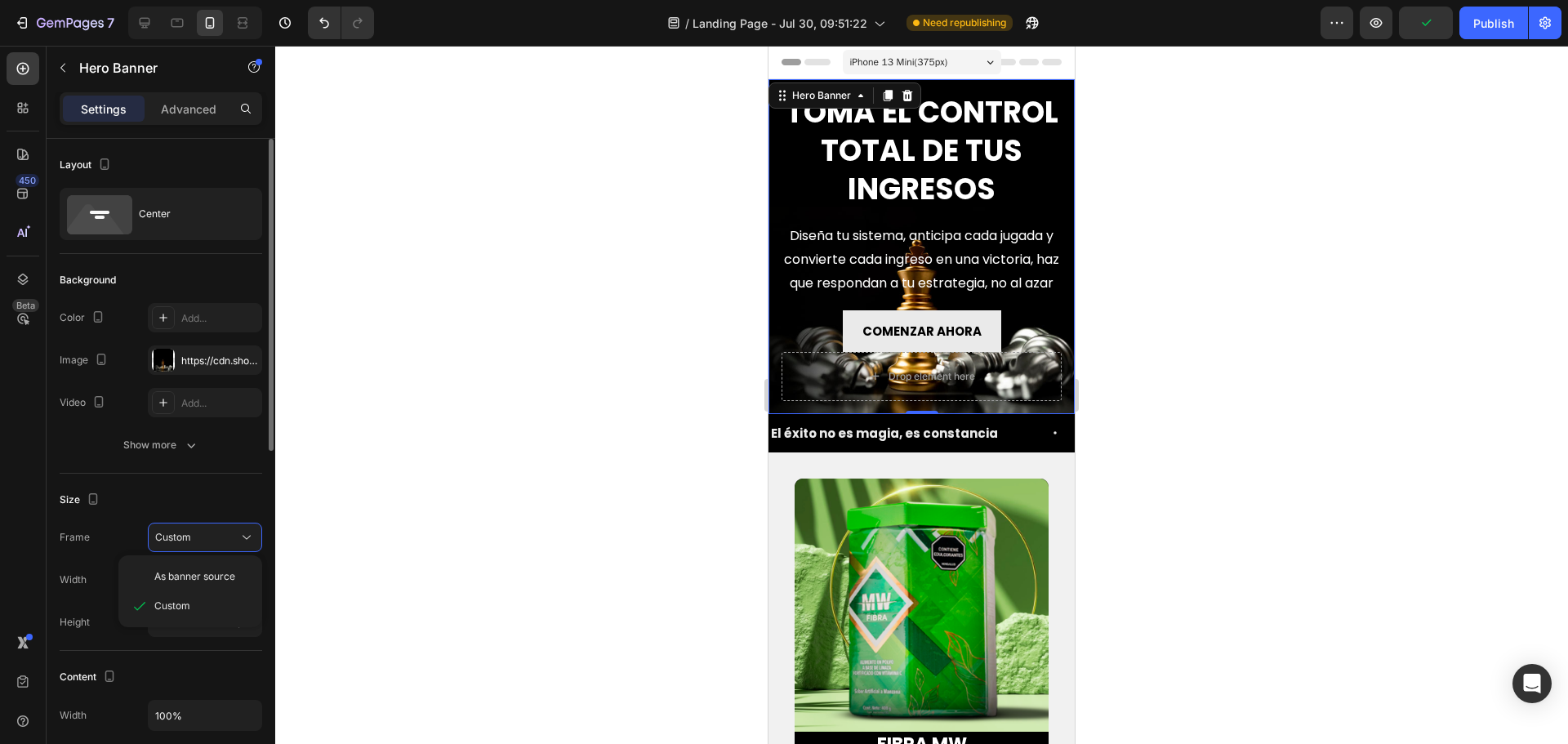type 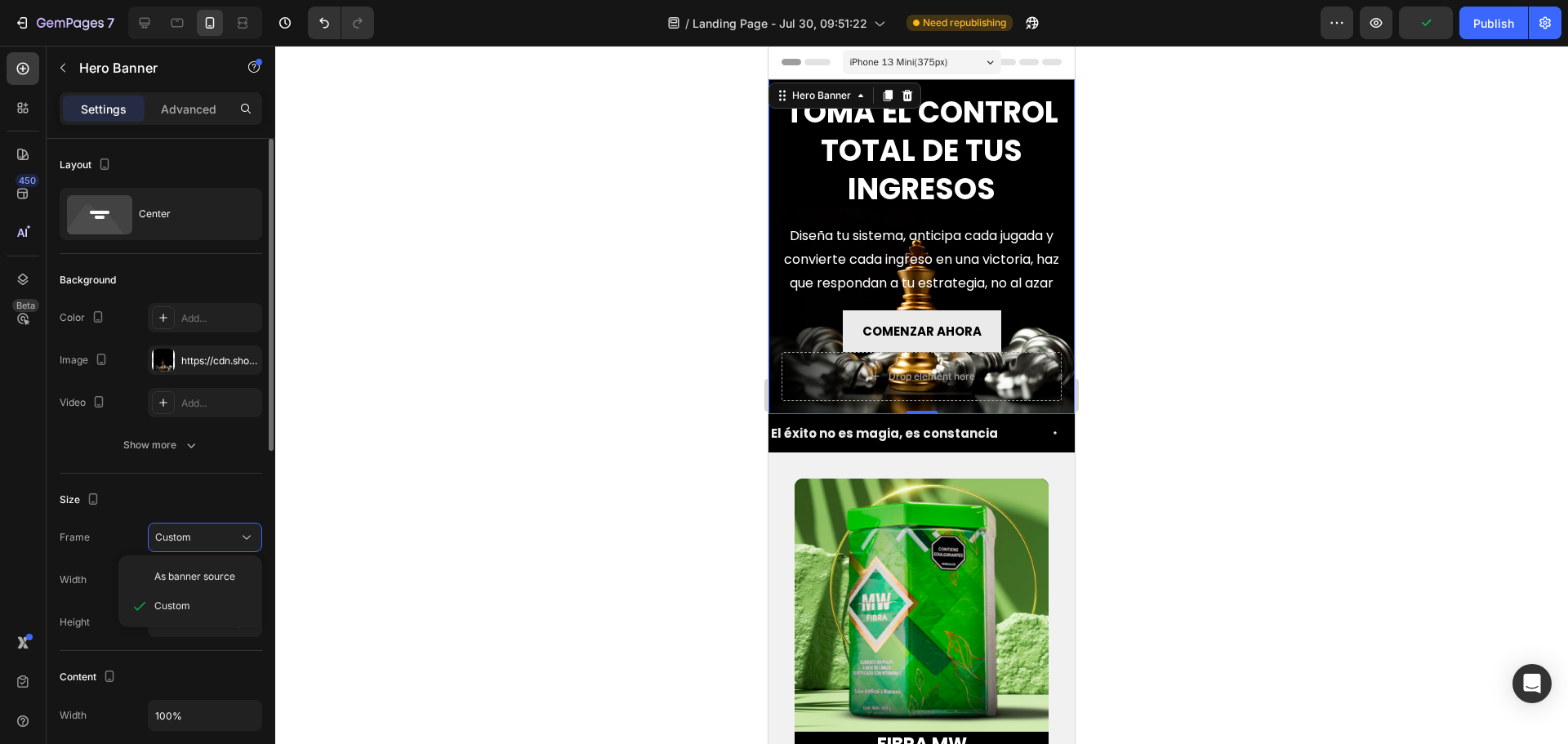 type 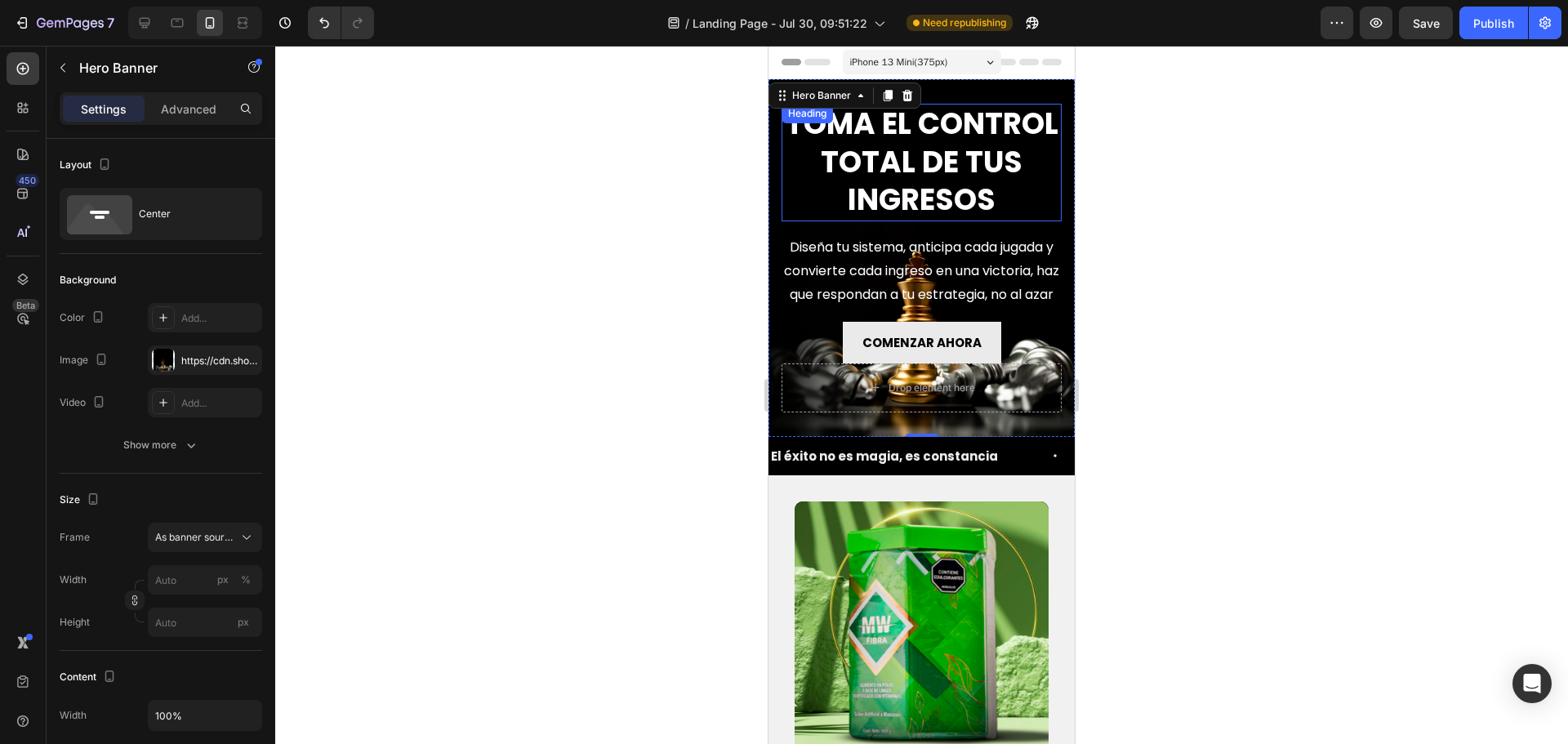 click on "TOMA EL CONTROL TOTAL DE TUS INGRESOS" at bounding box center [921, 163] 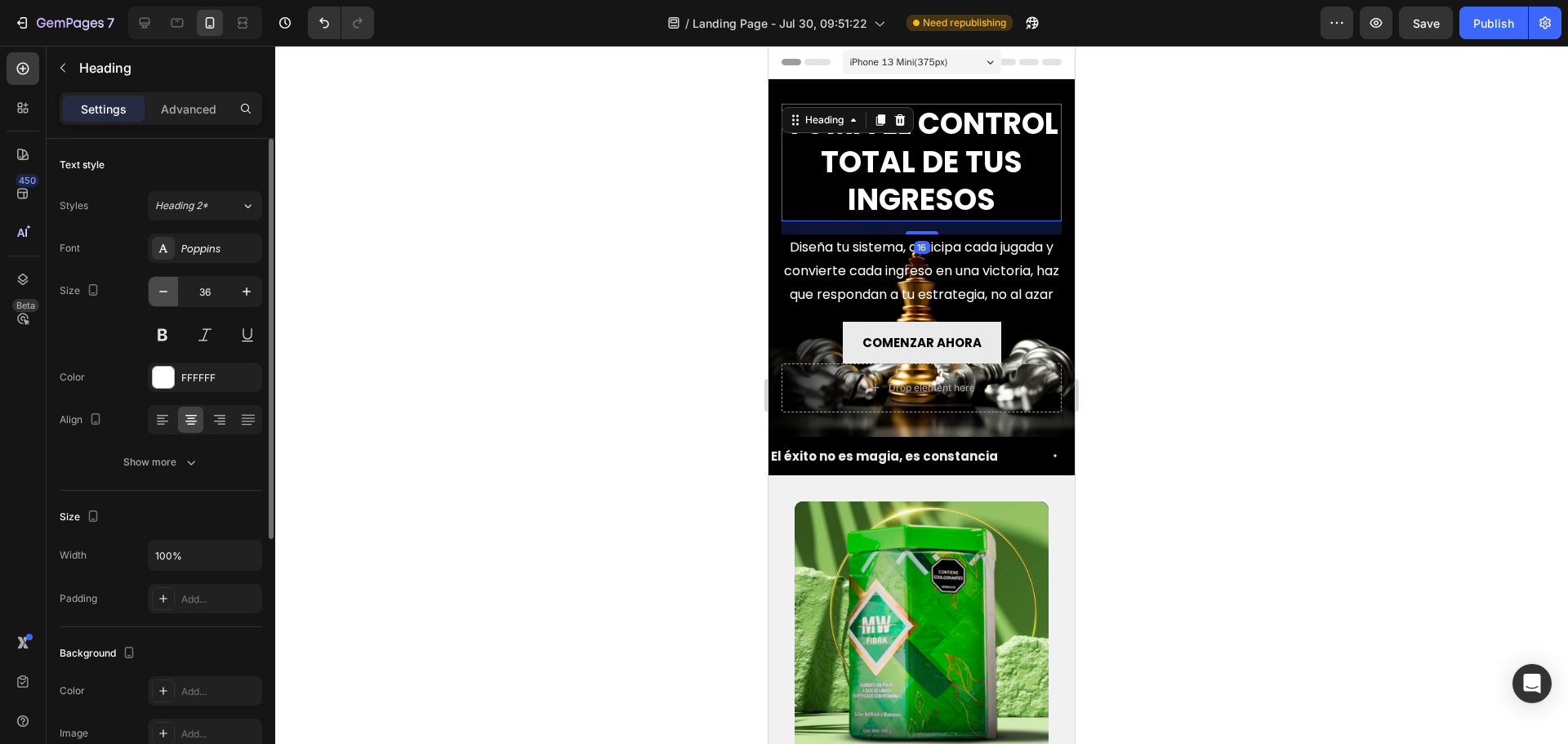 click at bounding box center (163, 292) 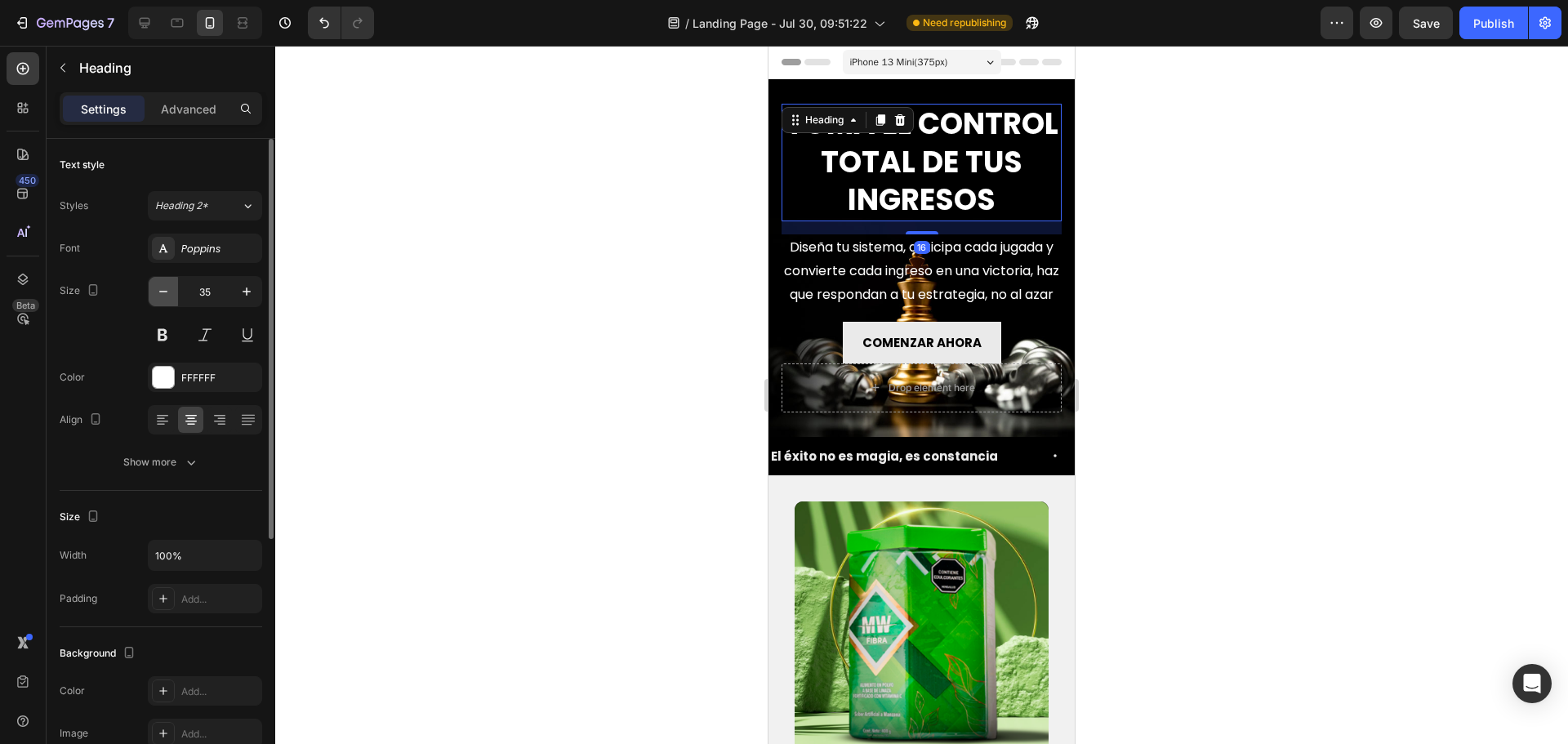 click at bounding box center [163, 292] 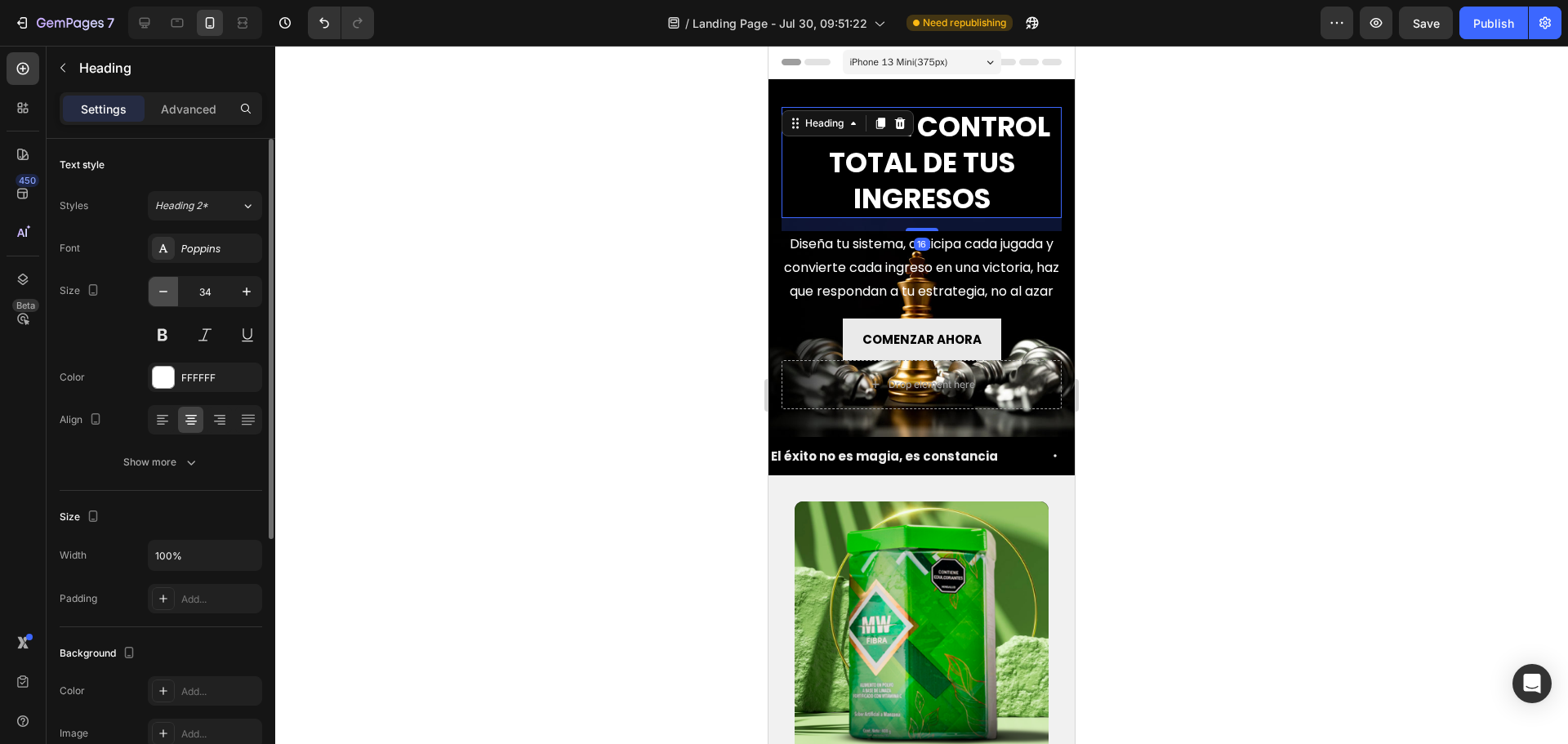 click at bounding box center (163, 292) 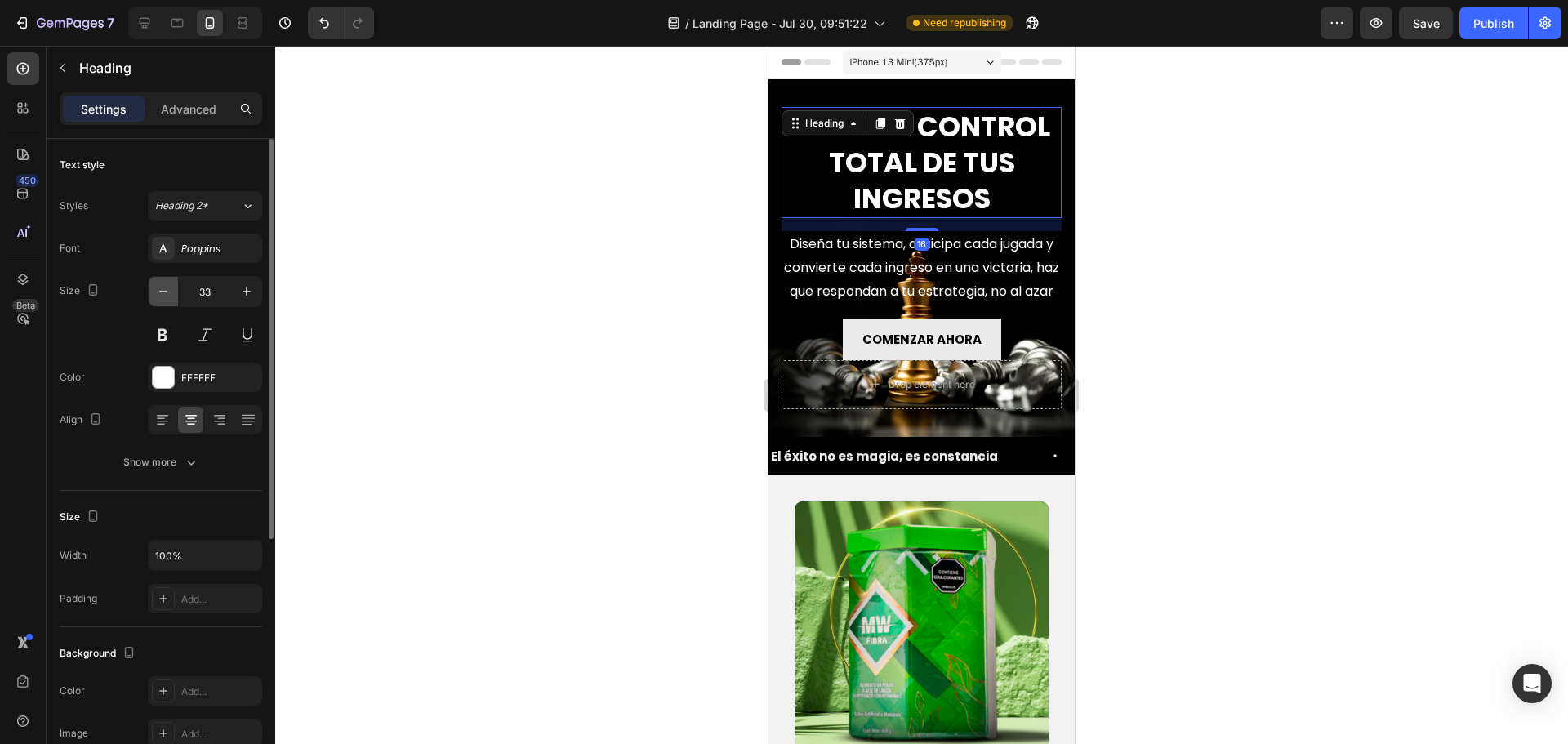 click at bounding box center (163, 292) 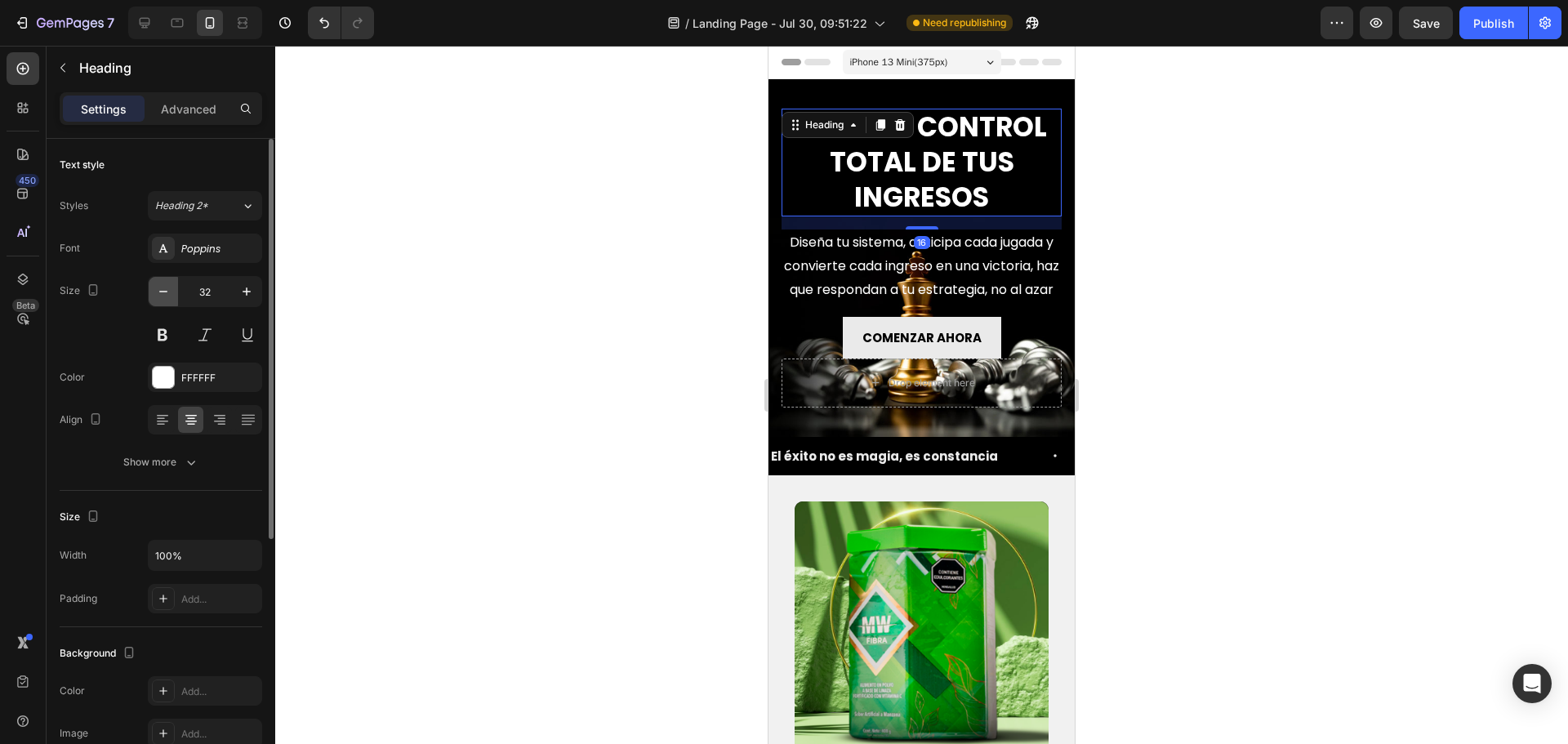 click at bounding box center [163, 292] 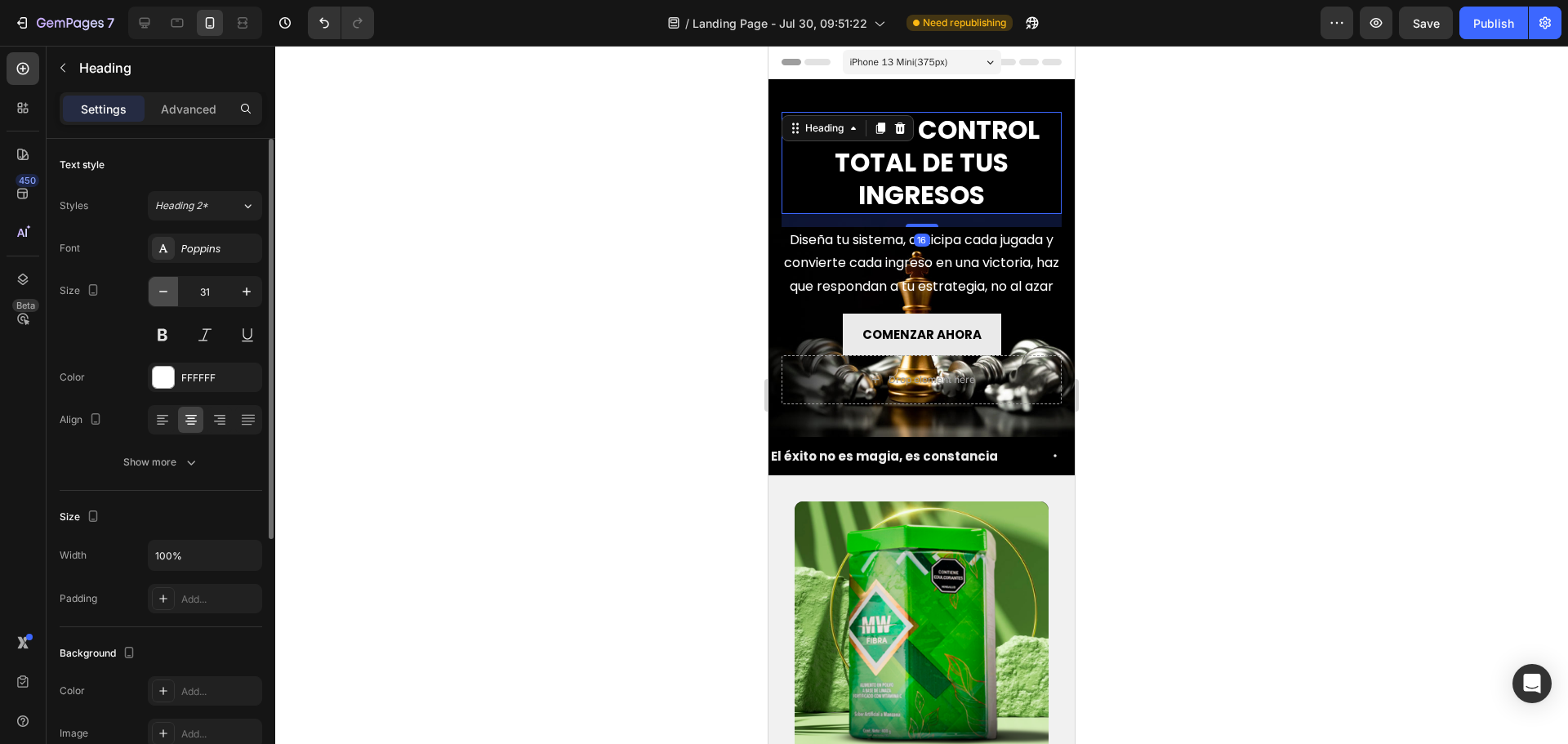 click at bounding box center (163, 292) 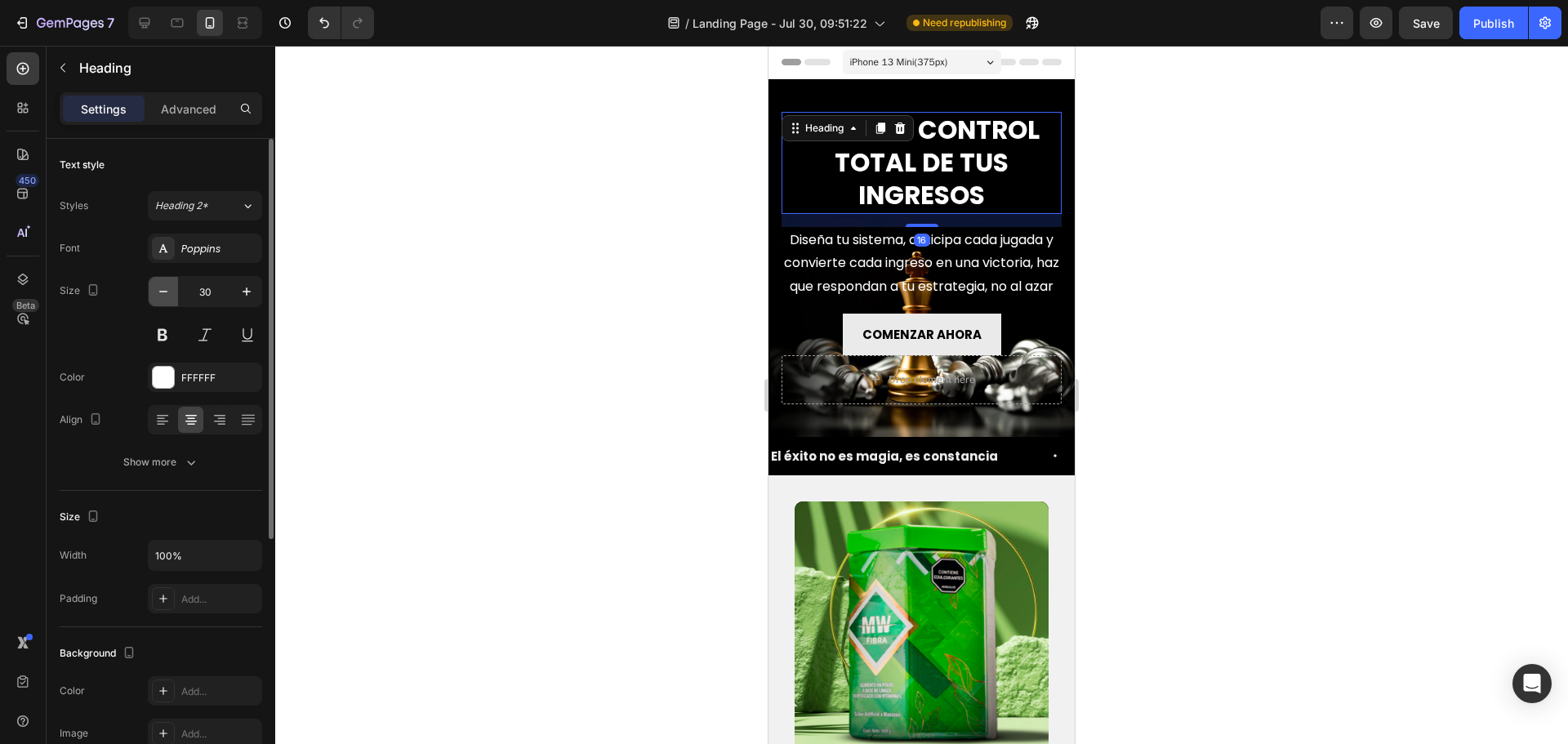 click at bounding box center [163, 292] 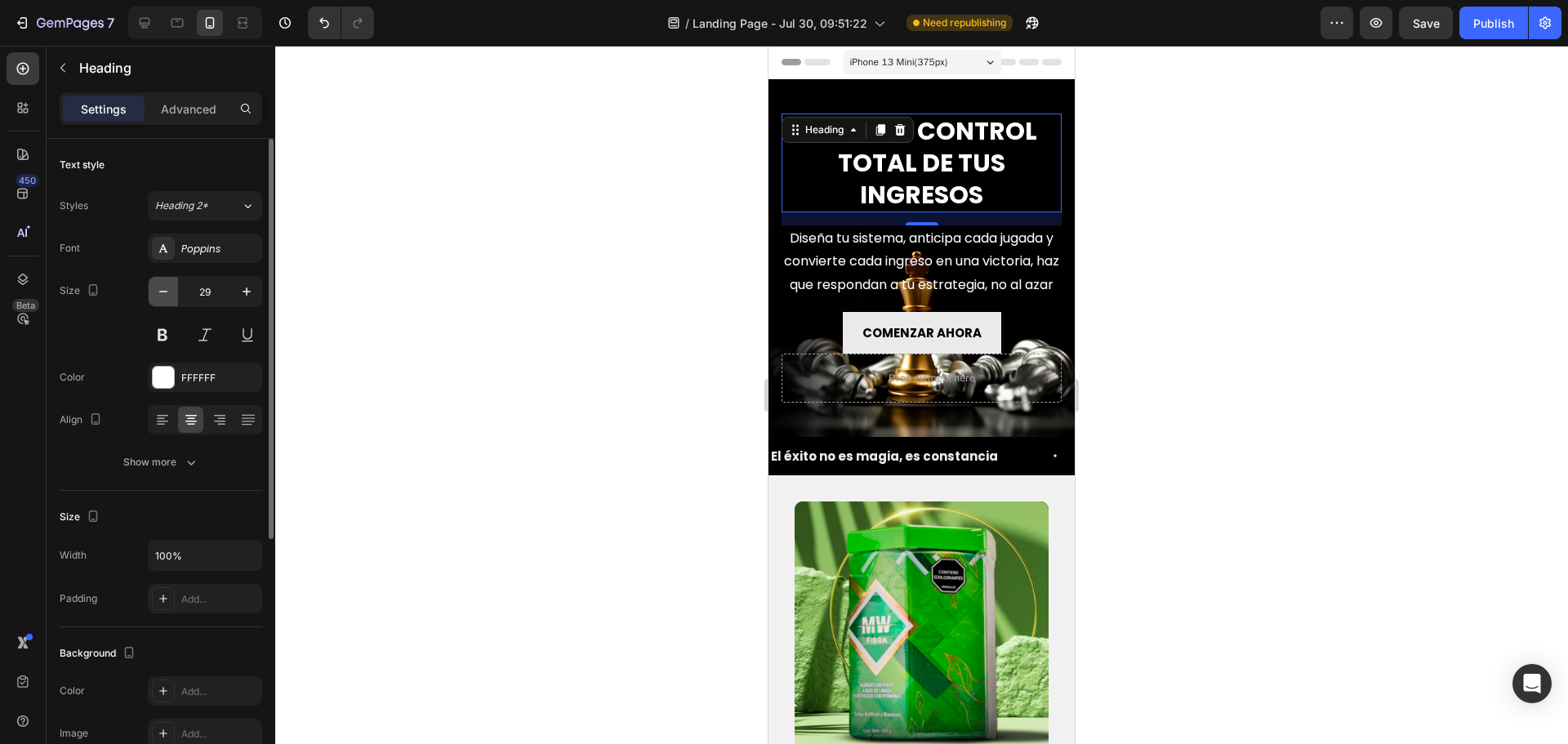 click at bounding box center [163, 292] 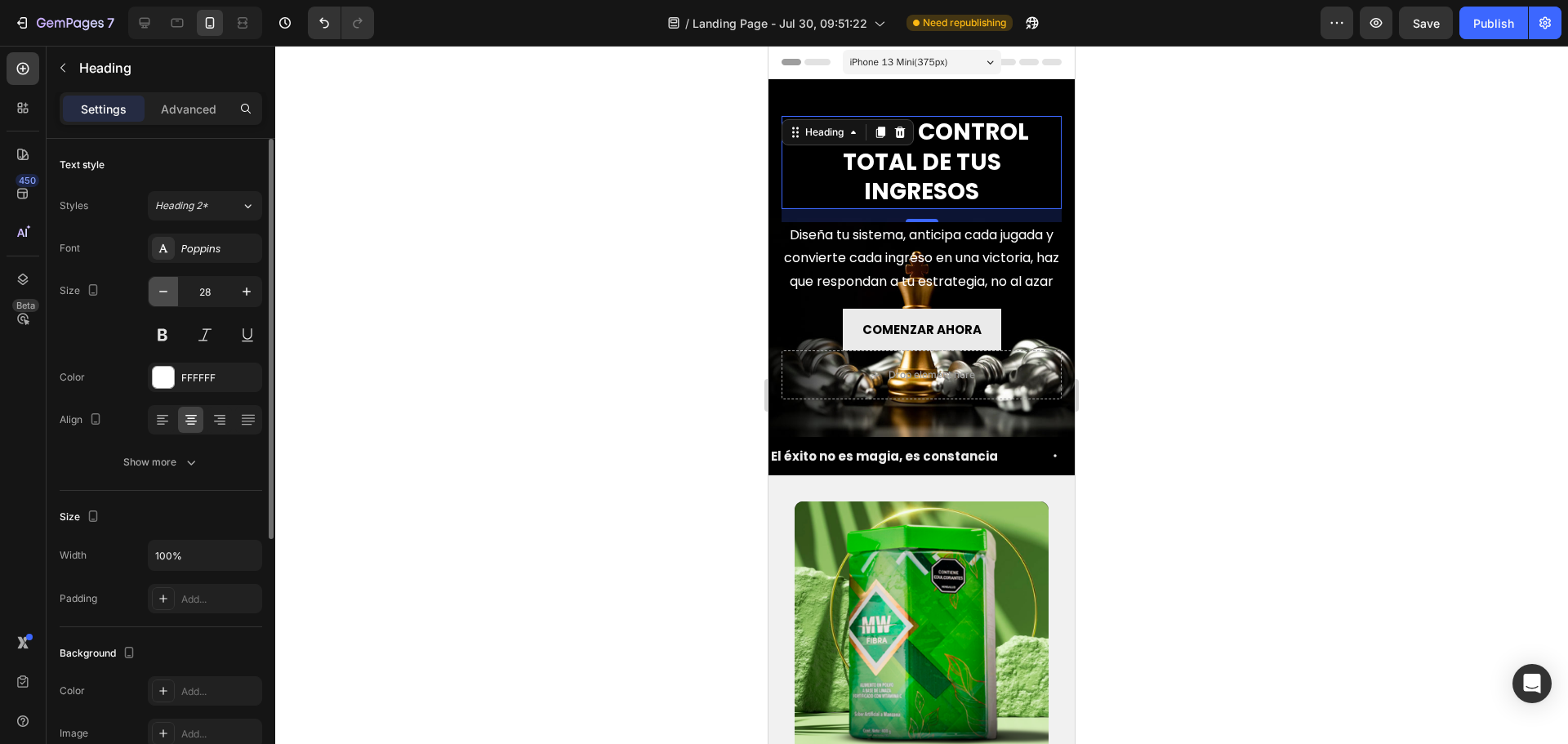 click at bounding box center (163, 292) 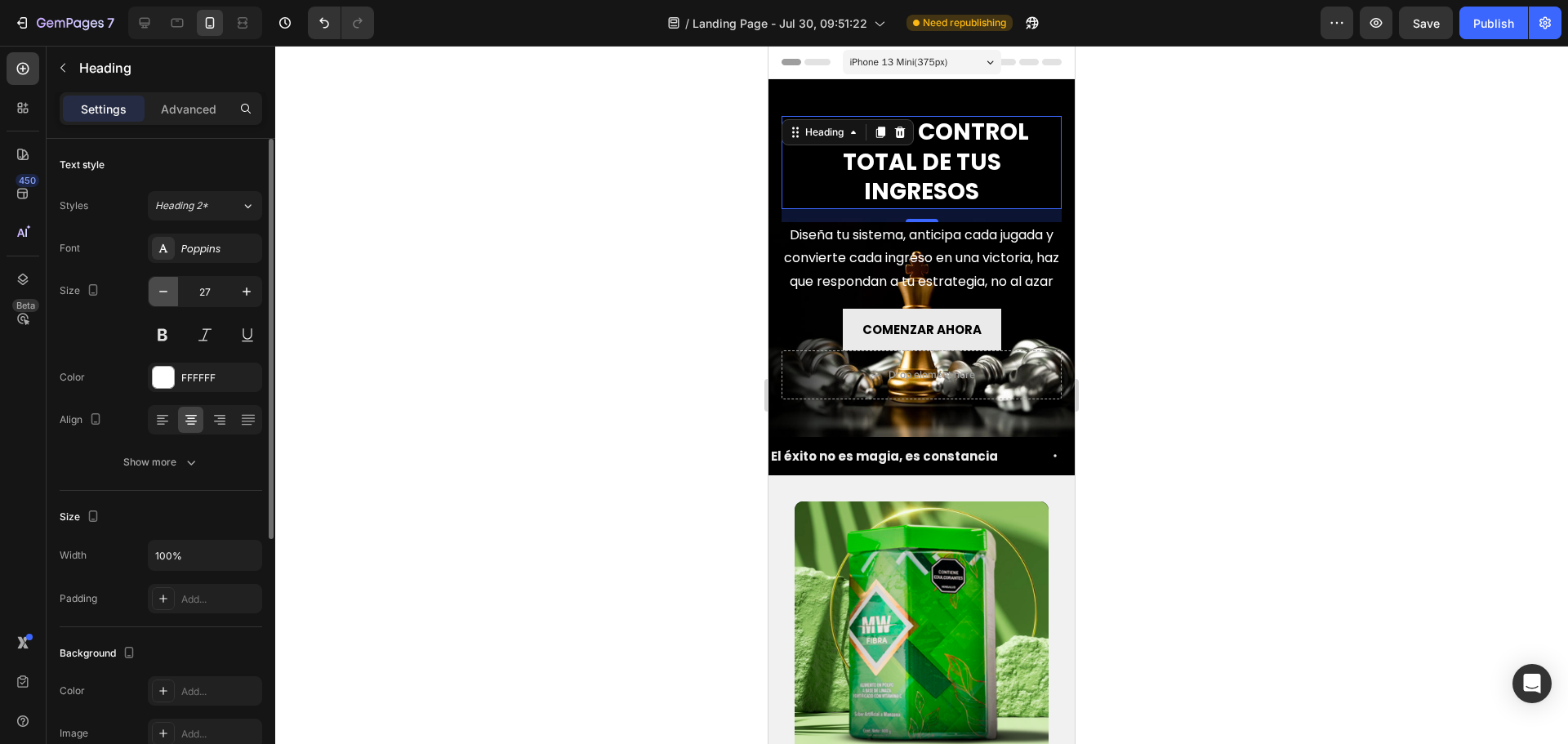 click at bounding box center [163, 292] 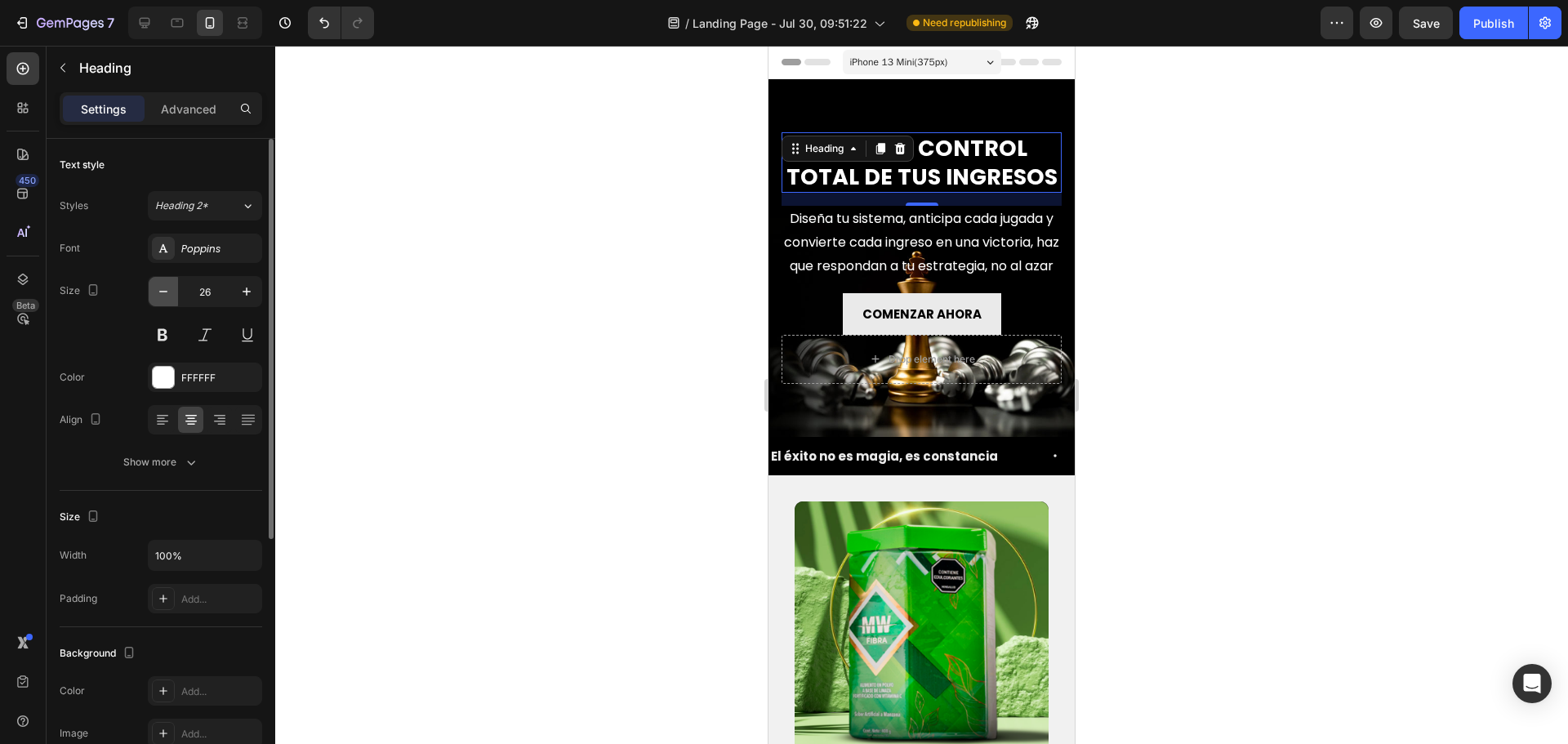 click at bounding box center [163, 292] 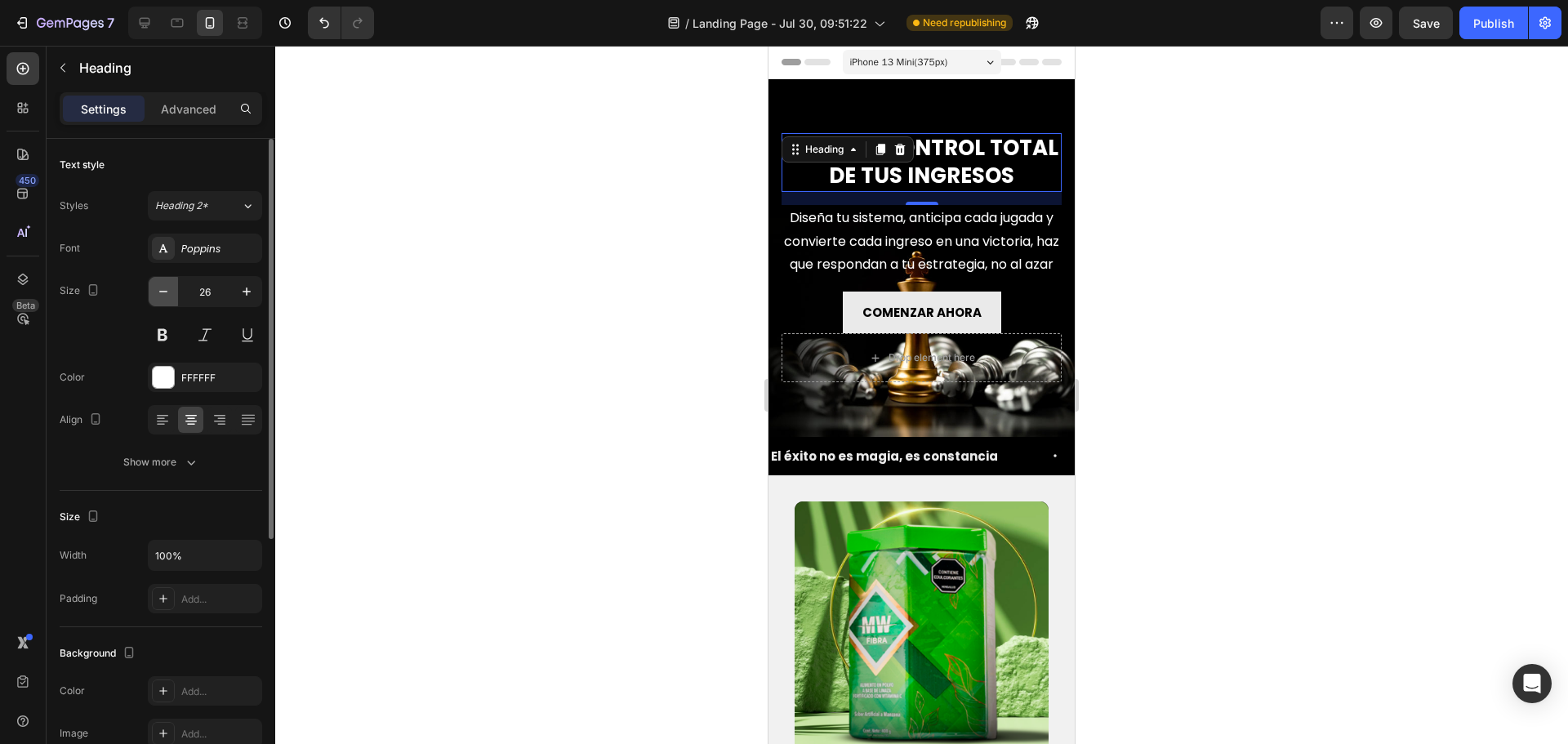 type on "25" 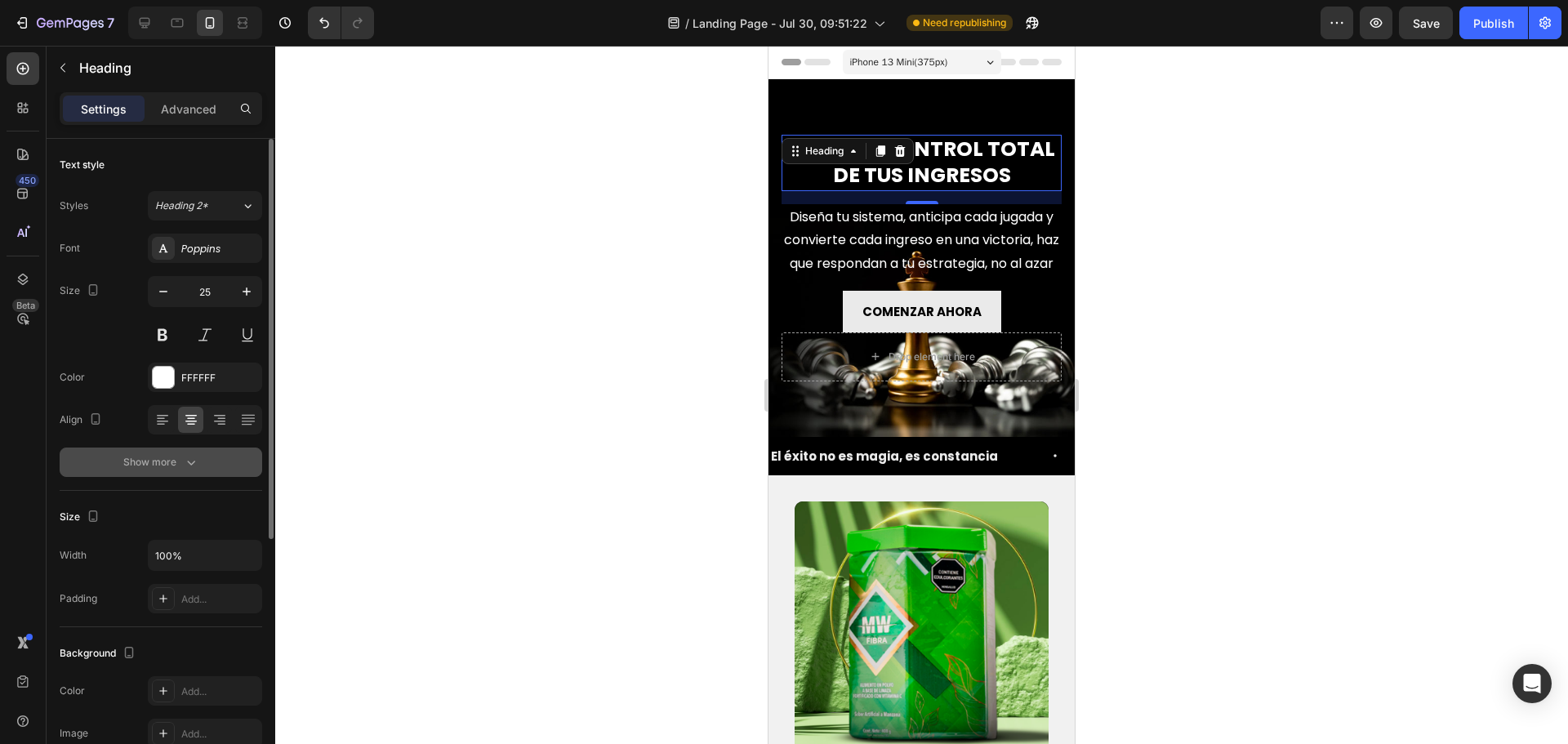 click on "Show more" at bounding box center (161, 462) 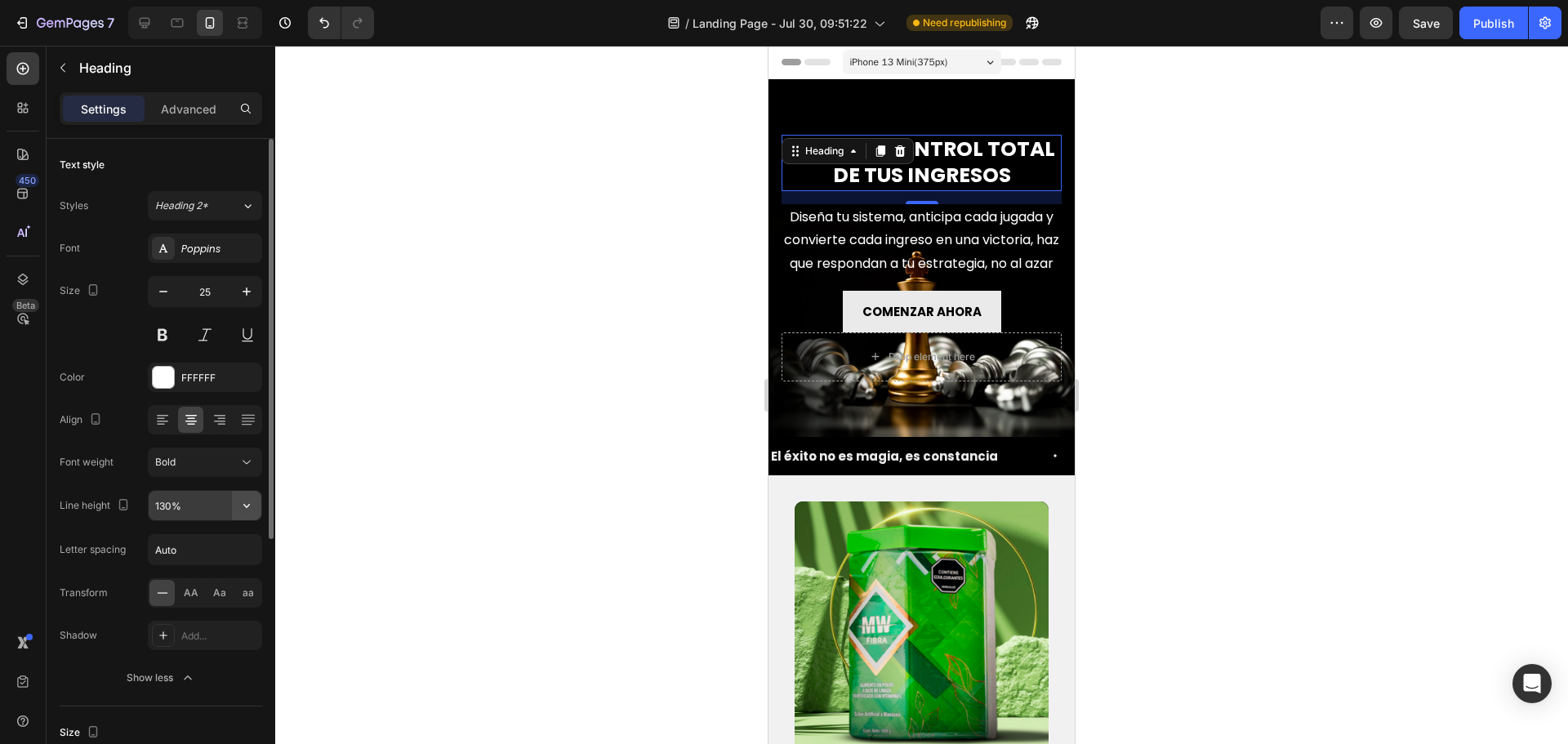 click 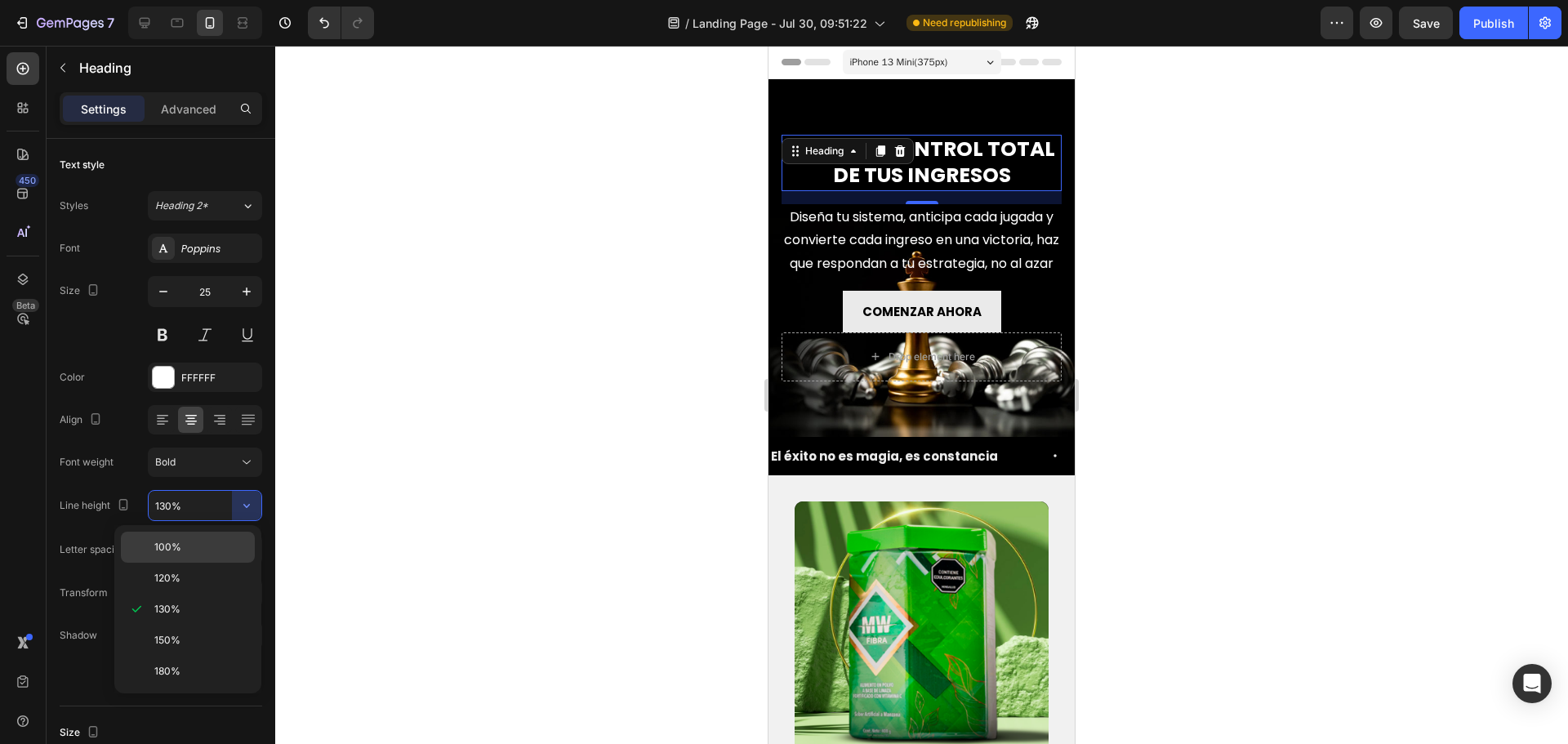 click on "100%" at bounding box center [201, 547] 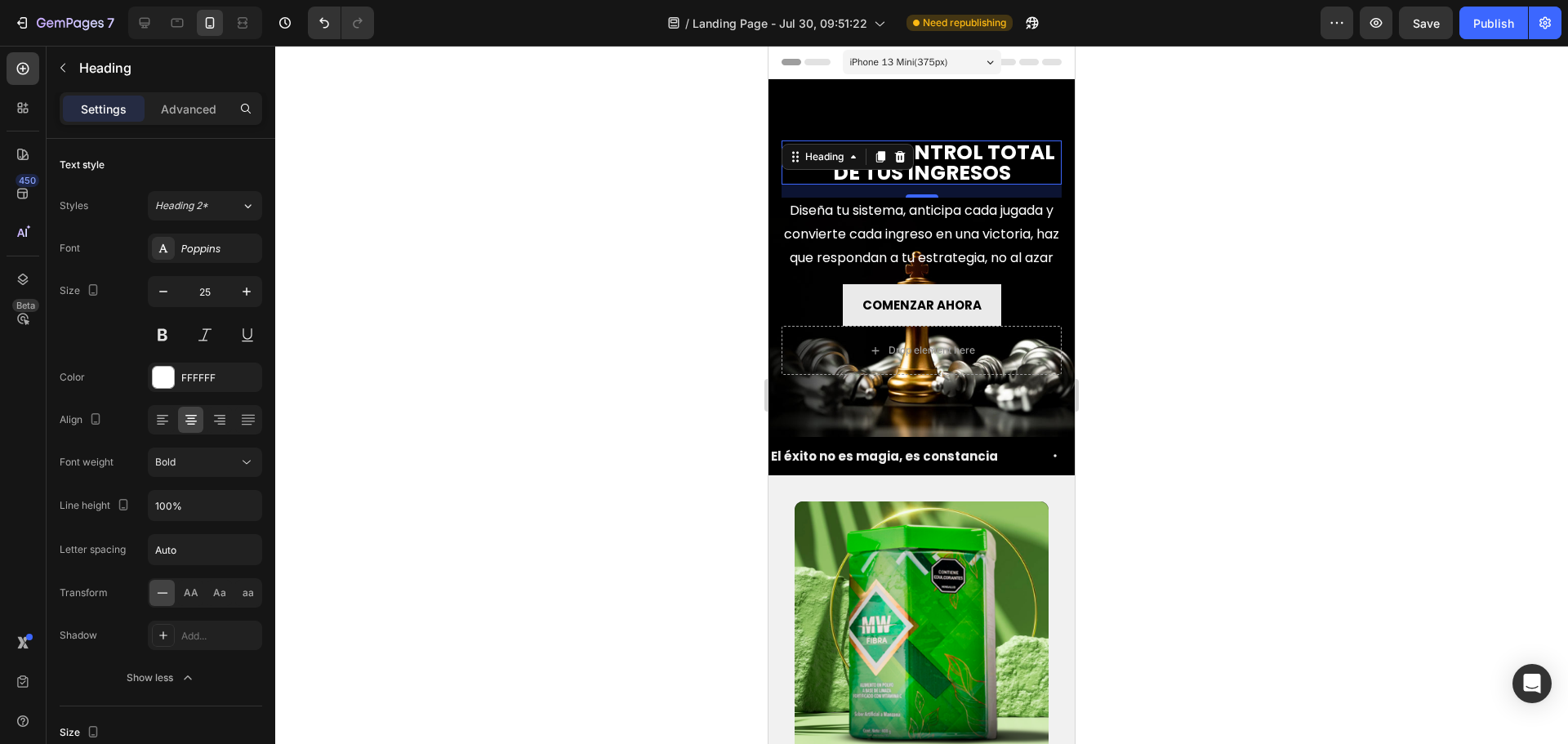 click on "Diseña tu sistema, anticipa cada jugada y convierte cada ingreso en una victoria, haz que respondan a tu estrategia, no al azar" at bounding box center (921, 234) 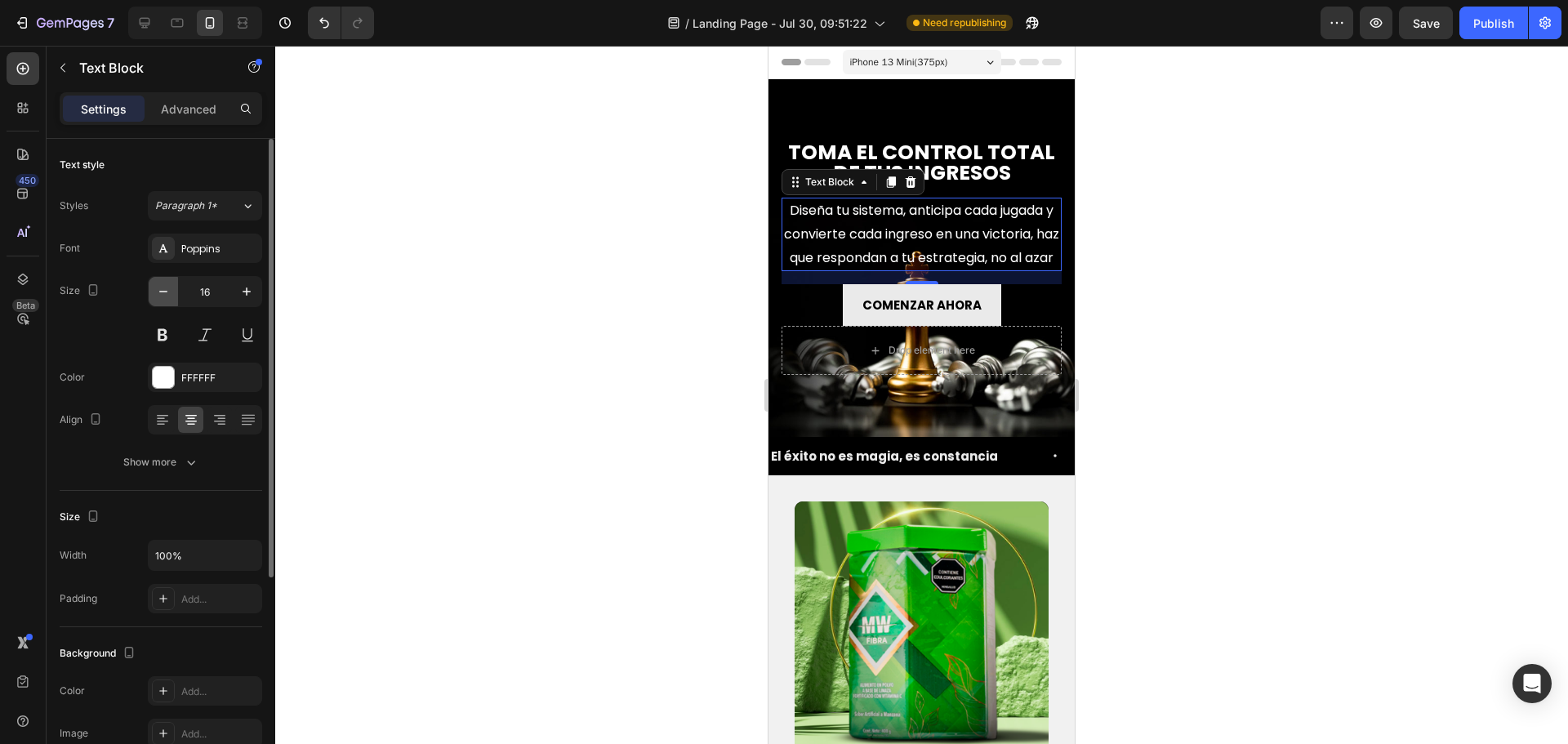 click 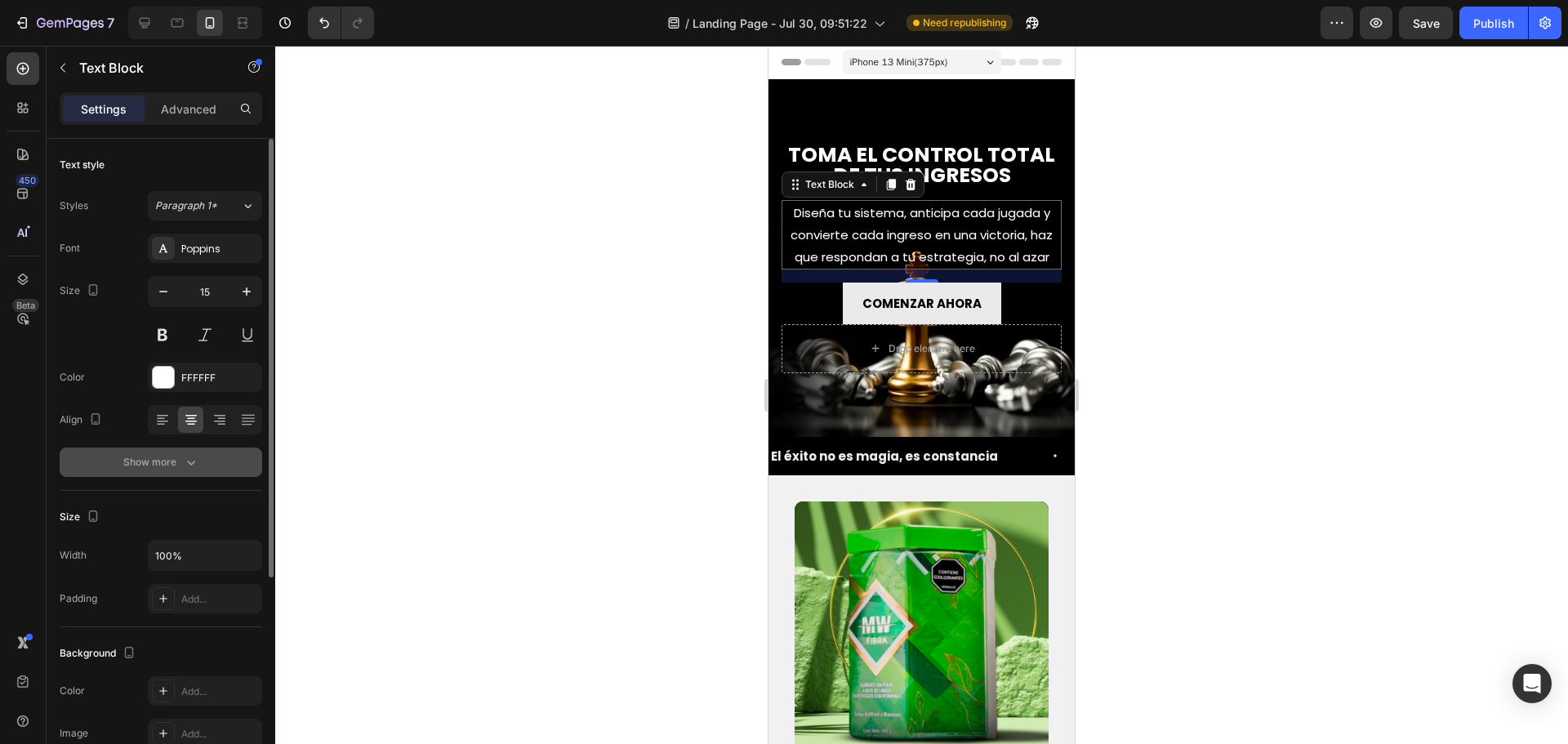 click 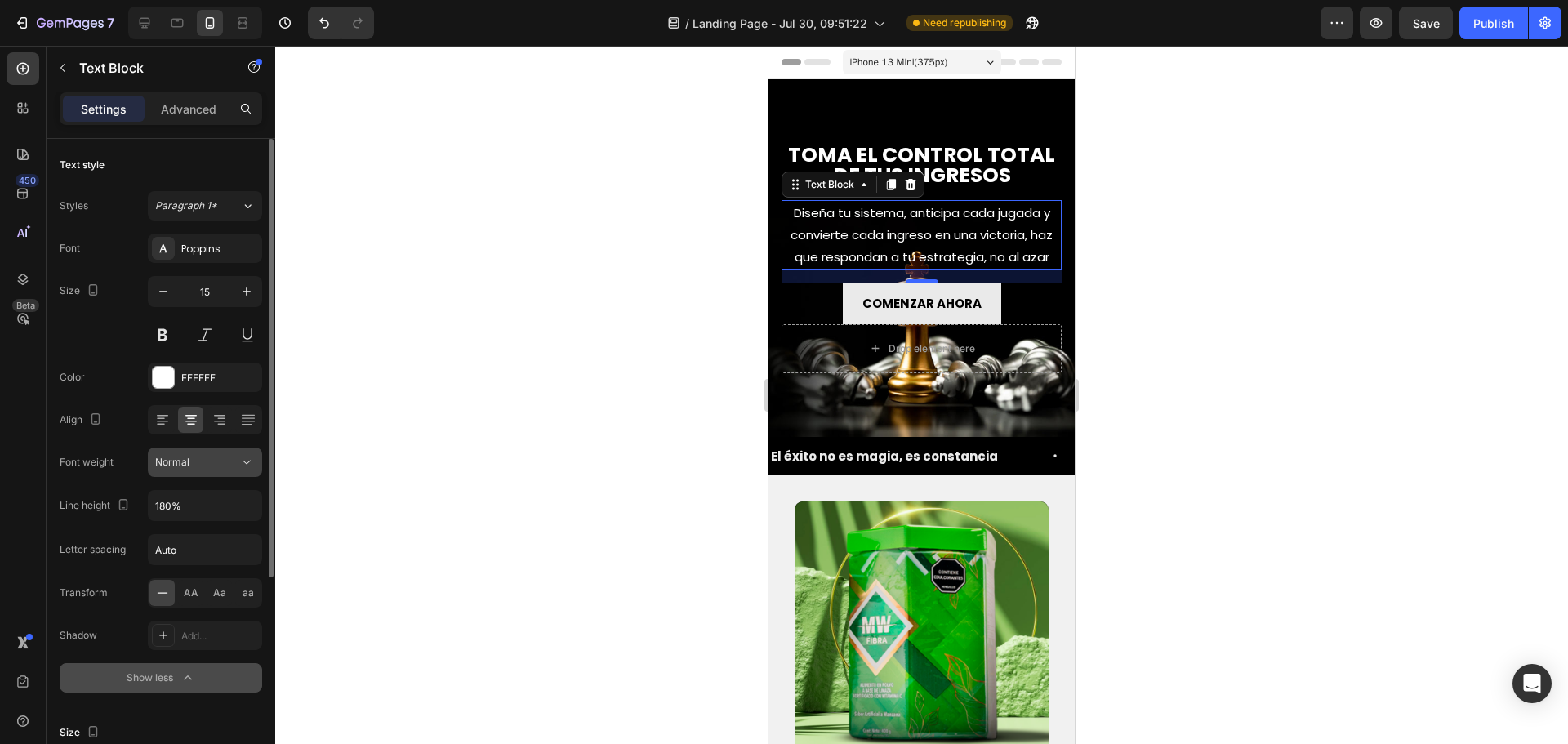 click on "Normal" 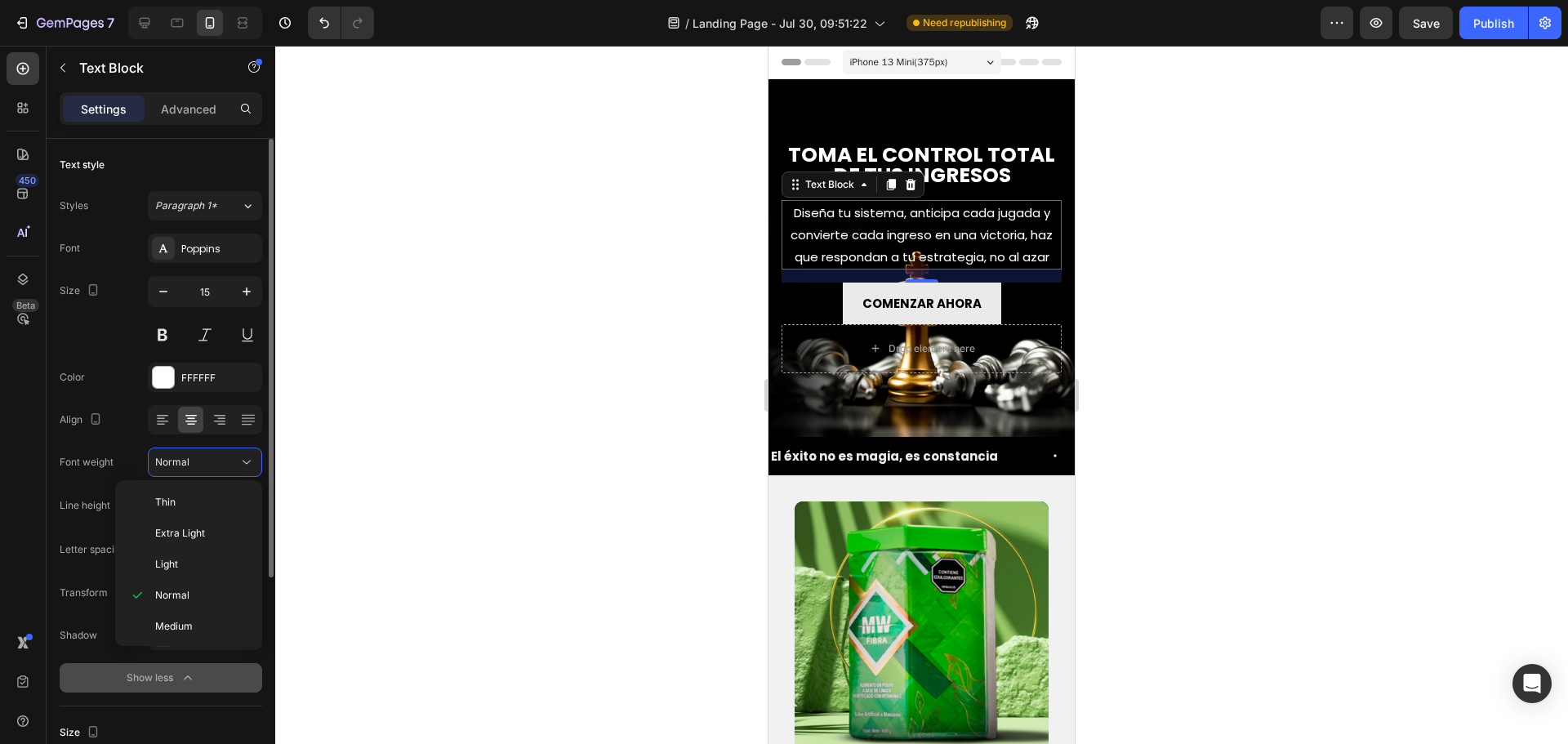 click on "Text style Styles Paragraph 1* Font Poppins Size 15 Color FFFFFF Align Font weight Normal Line height 180% Letter spacing Auto Transform AA Aa aa Shadow Add... Show less Size Width 100% Padding Add... Background The changes might be hidden by the video. Color Add... Image Add... Shape Border Add... Corner Add... Shadow Add... Align Delete element" at bounding box center (161, 730) 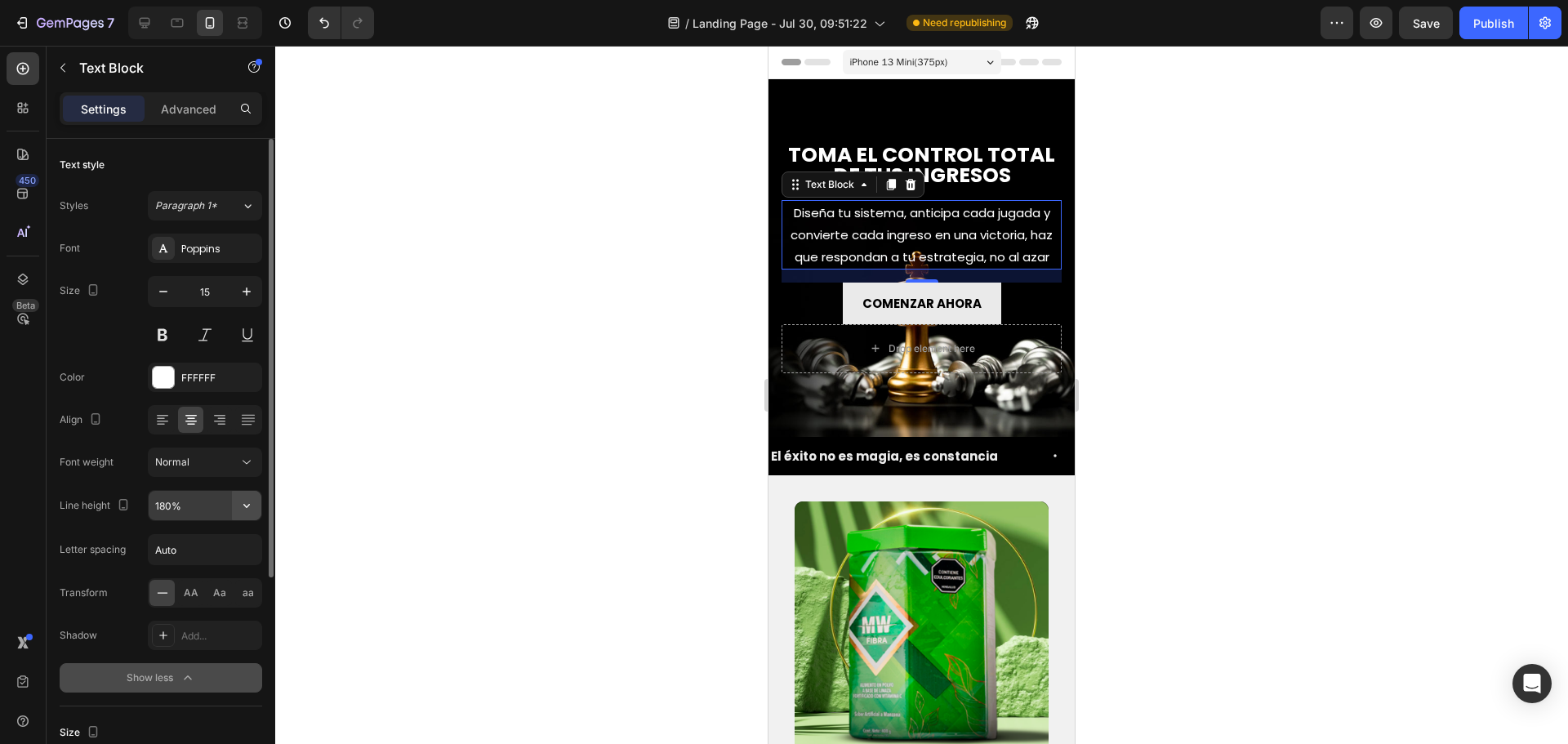 click 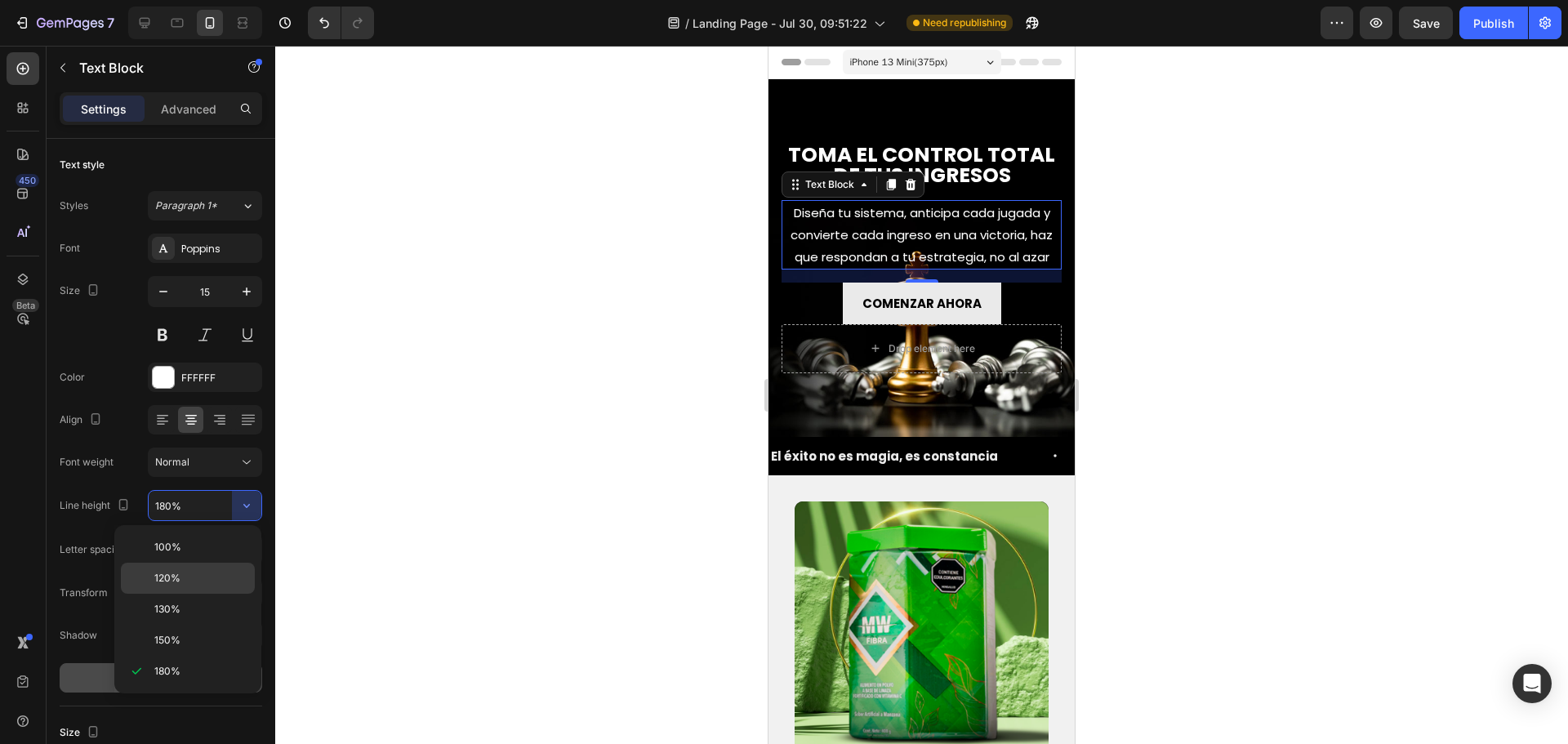 click on "120%" at bounding box center (167, 578) 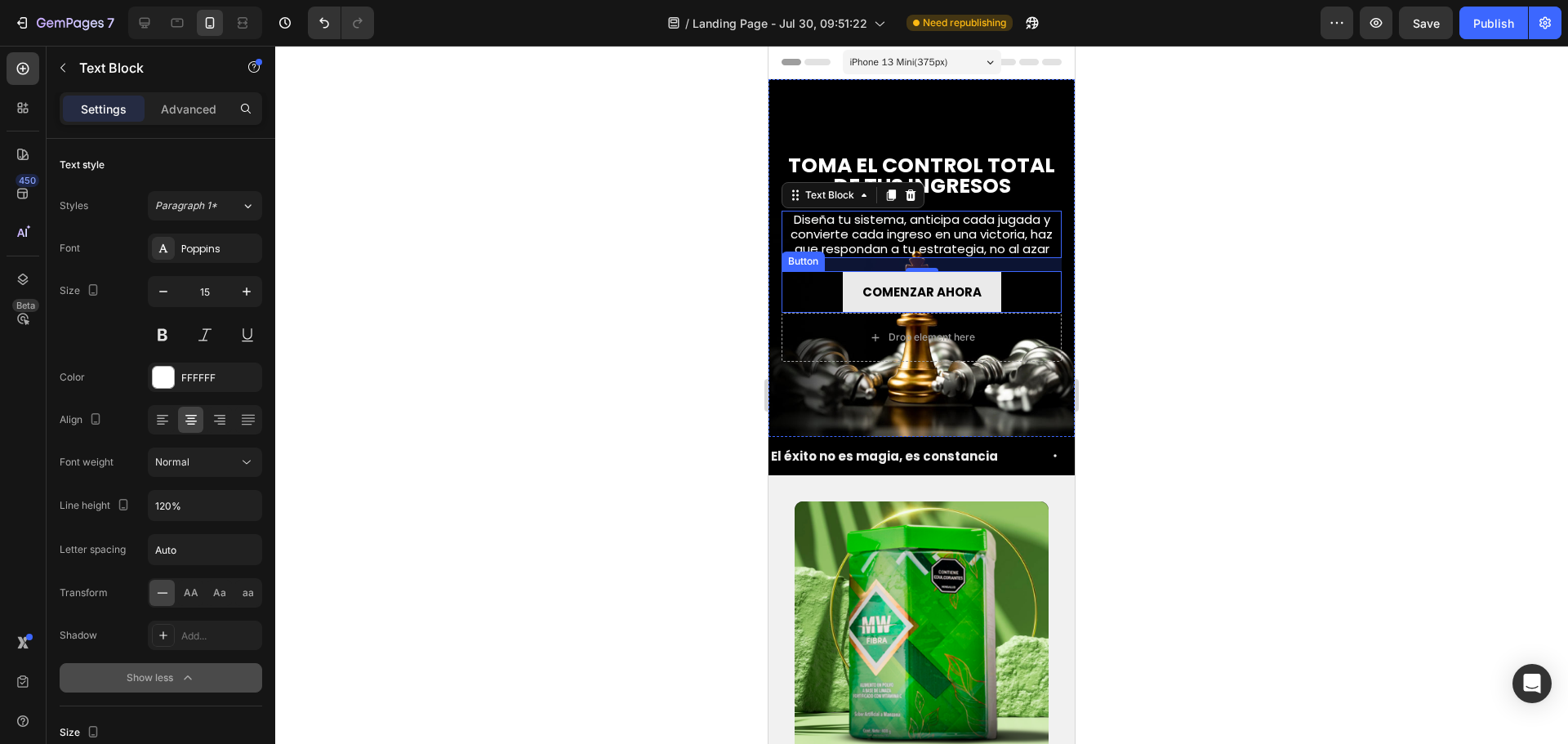 click on "COMENZAR AHORA Button" at bounding box center (921, 292) 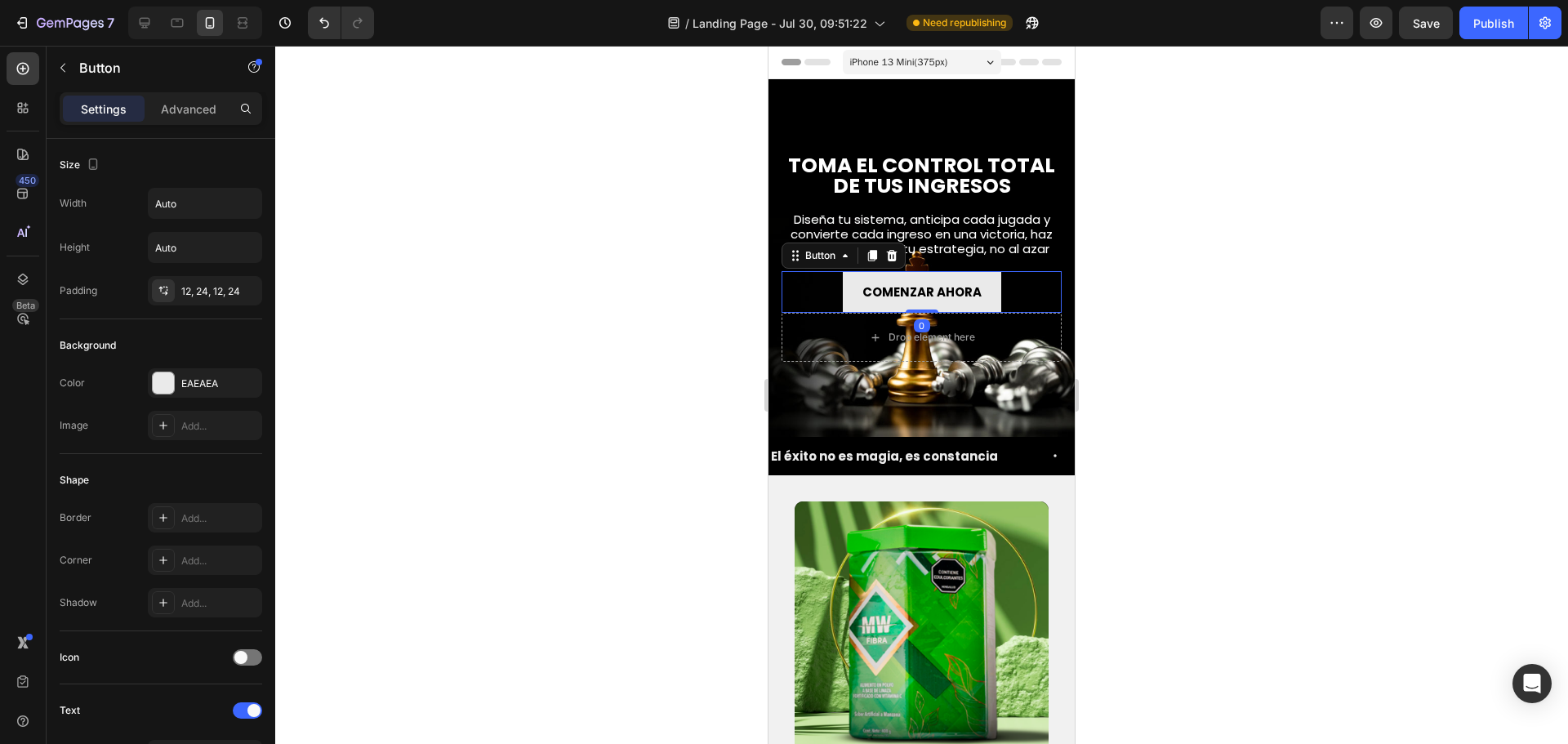 click on "Drop element here" at bounding box center (921, 337) 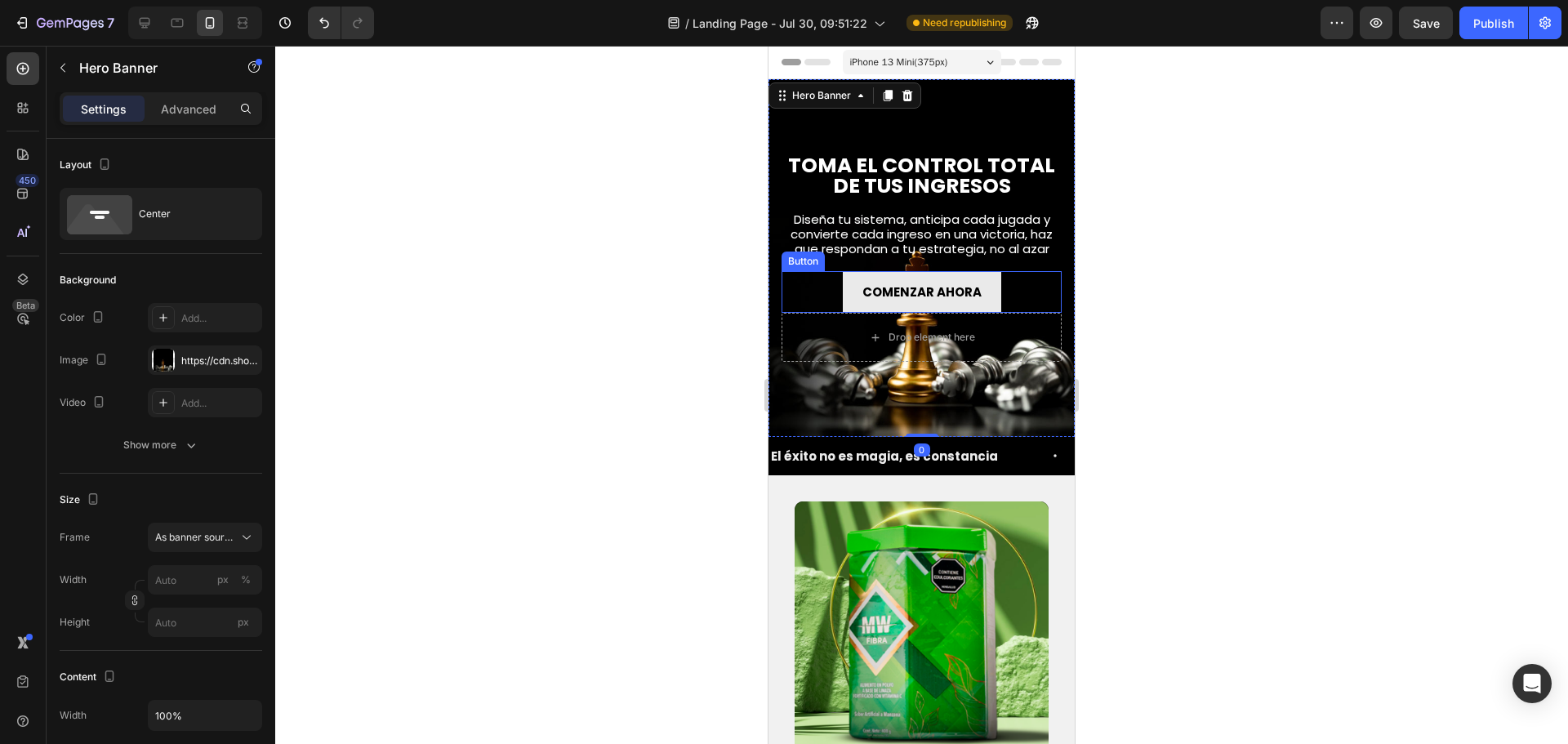 click on "COMENZAR AHORA Button" at bounding box center [921, 292] 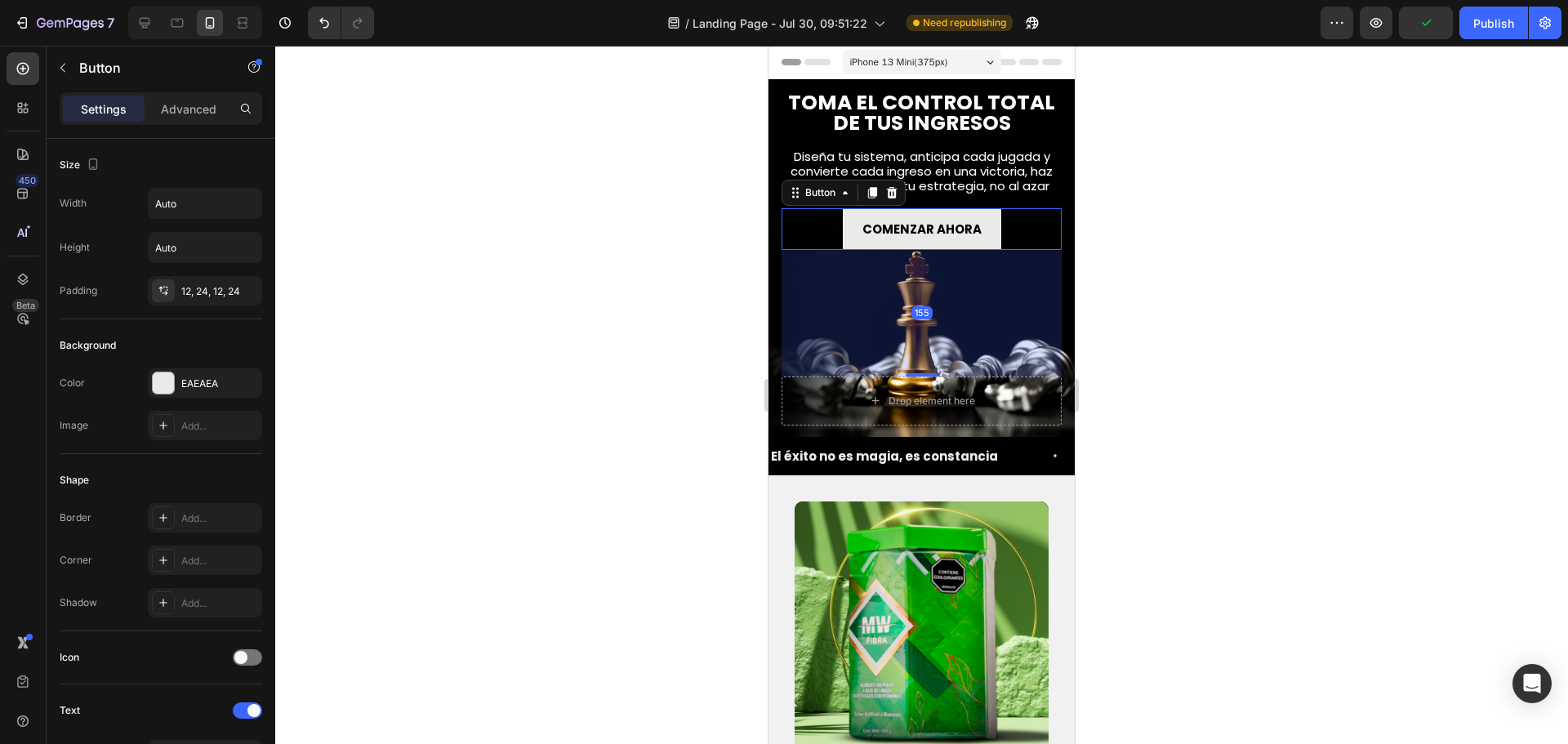 drag, startPoint x: 910, startPoint y: 305, endPoint x: 909, endPoint y: 431, distance: 126.00397 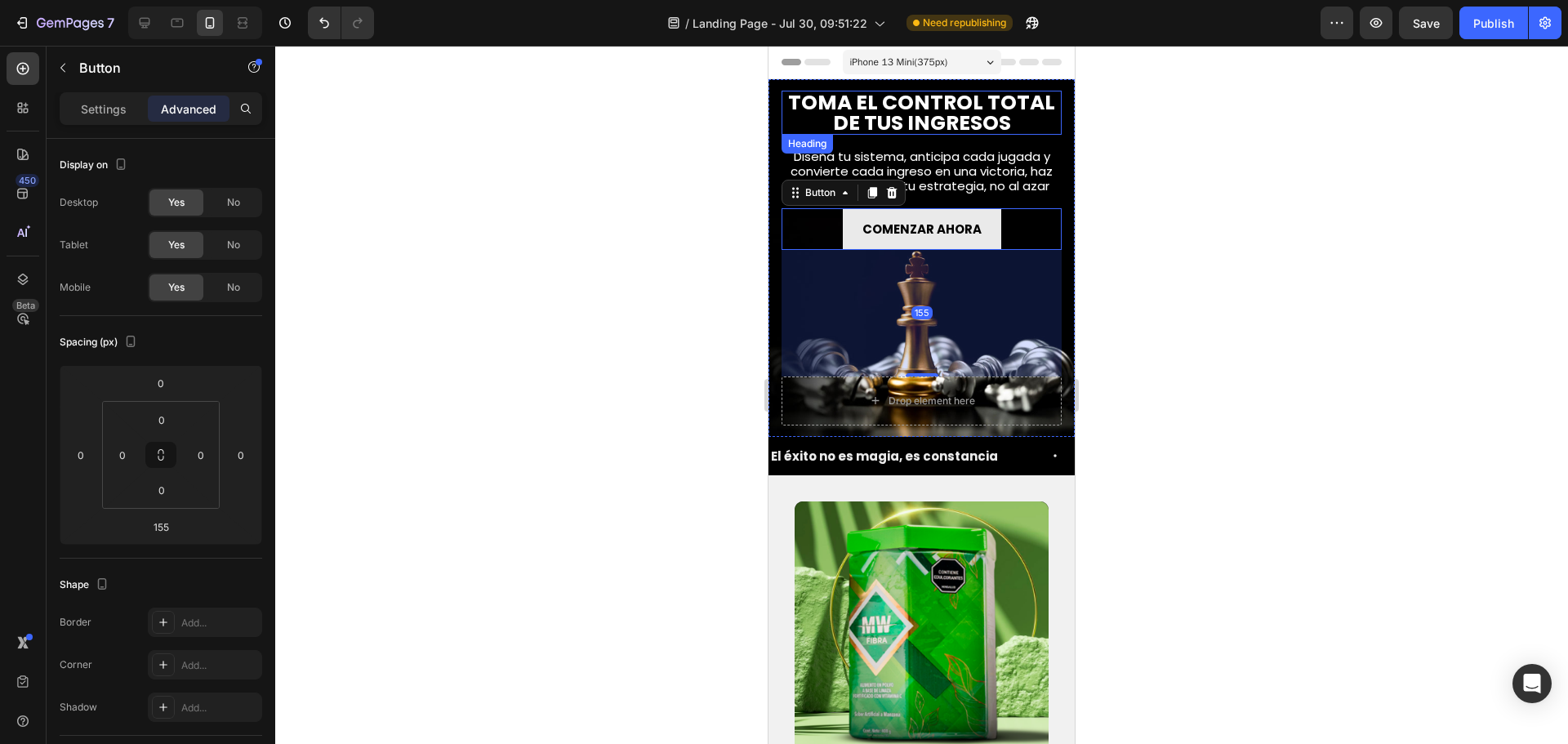 click on "TOMA EL CONTROL TOTAL DE TUS INGRESOS" at bounding box center (921, 113) 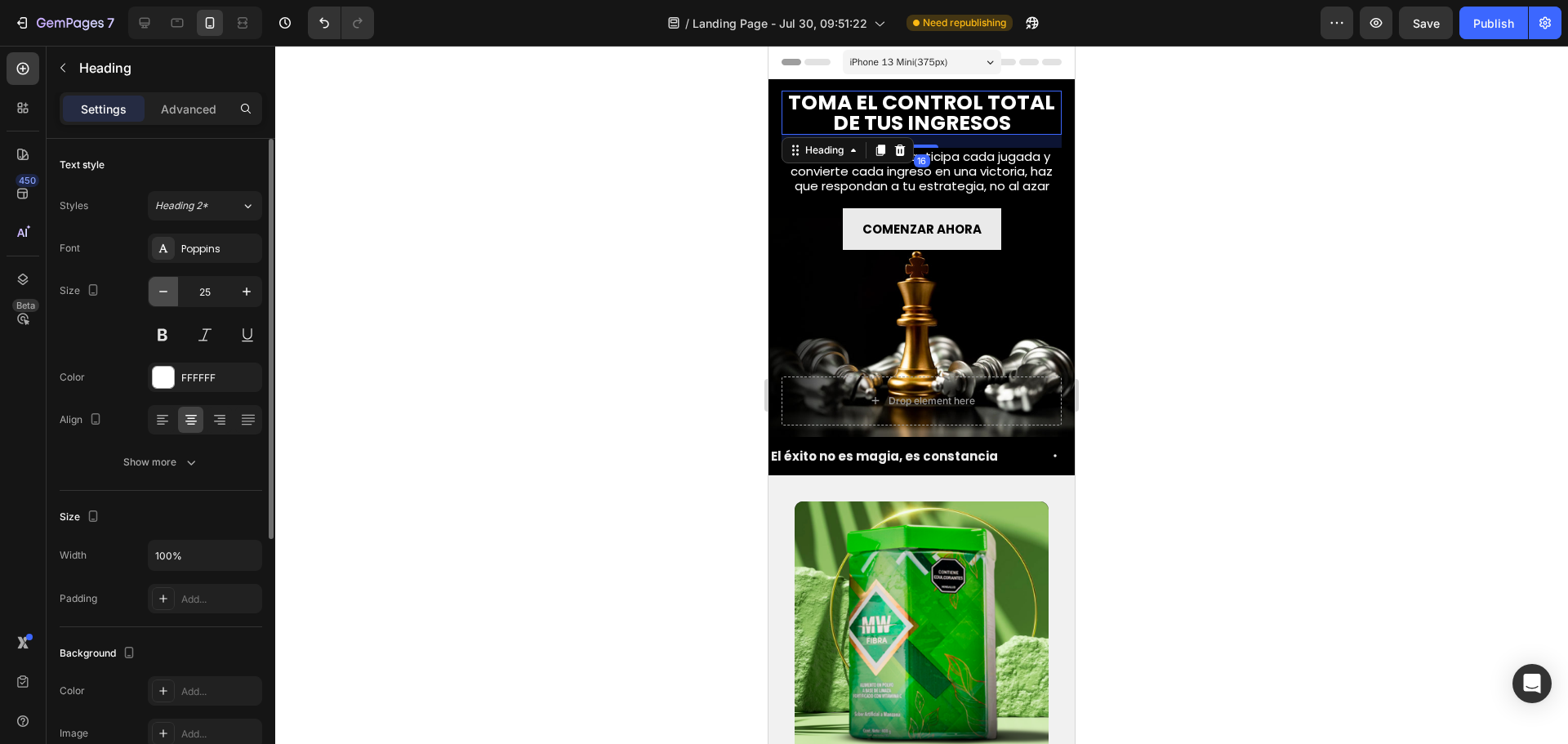 click at bounding box center (163, 292) 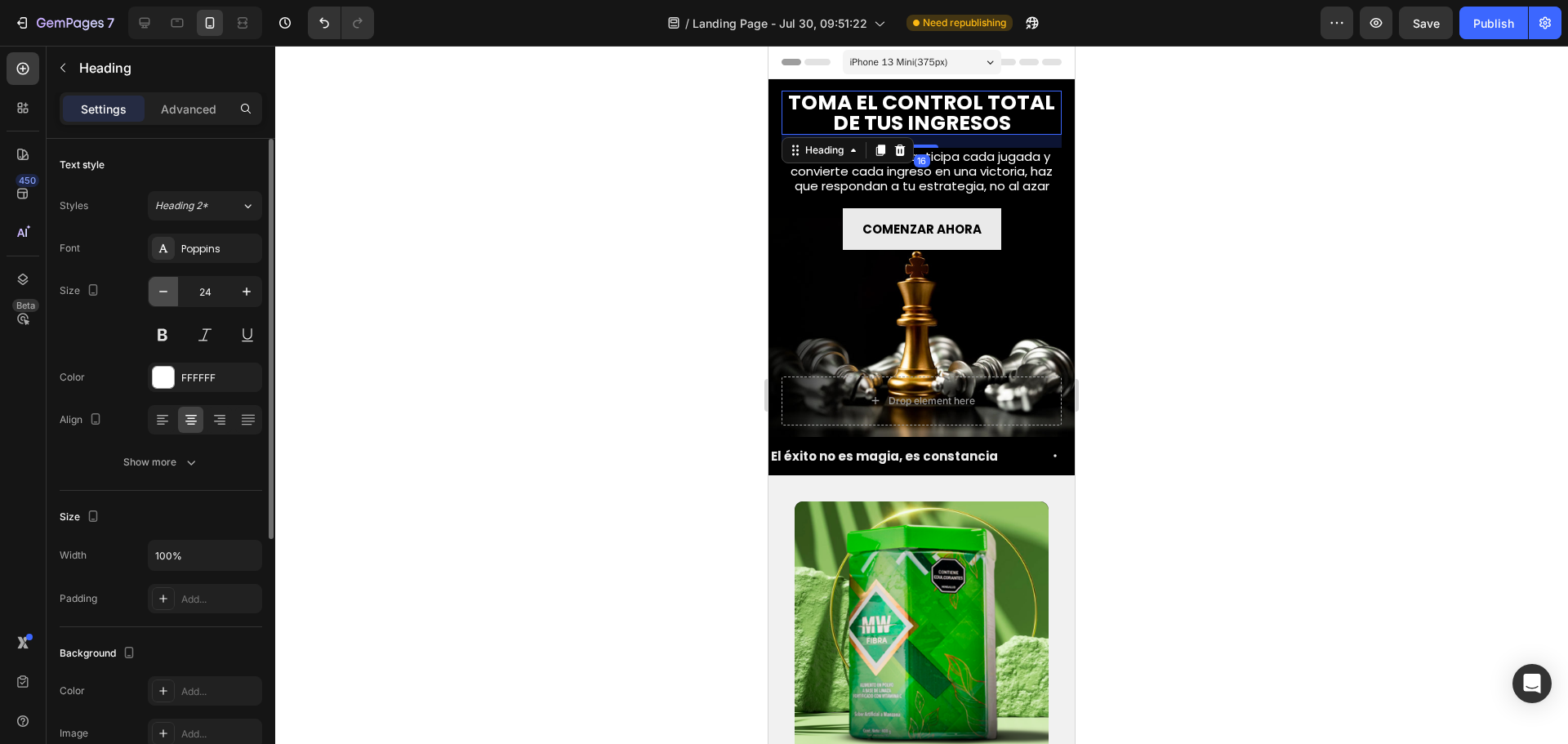 click at bounding box center (163, 292) 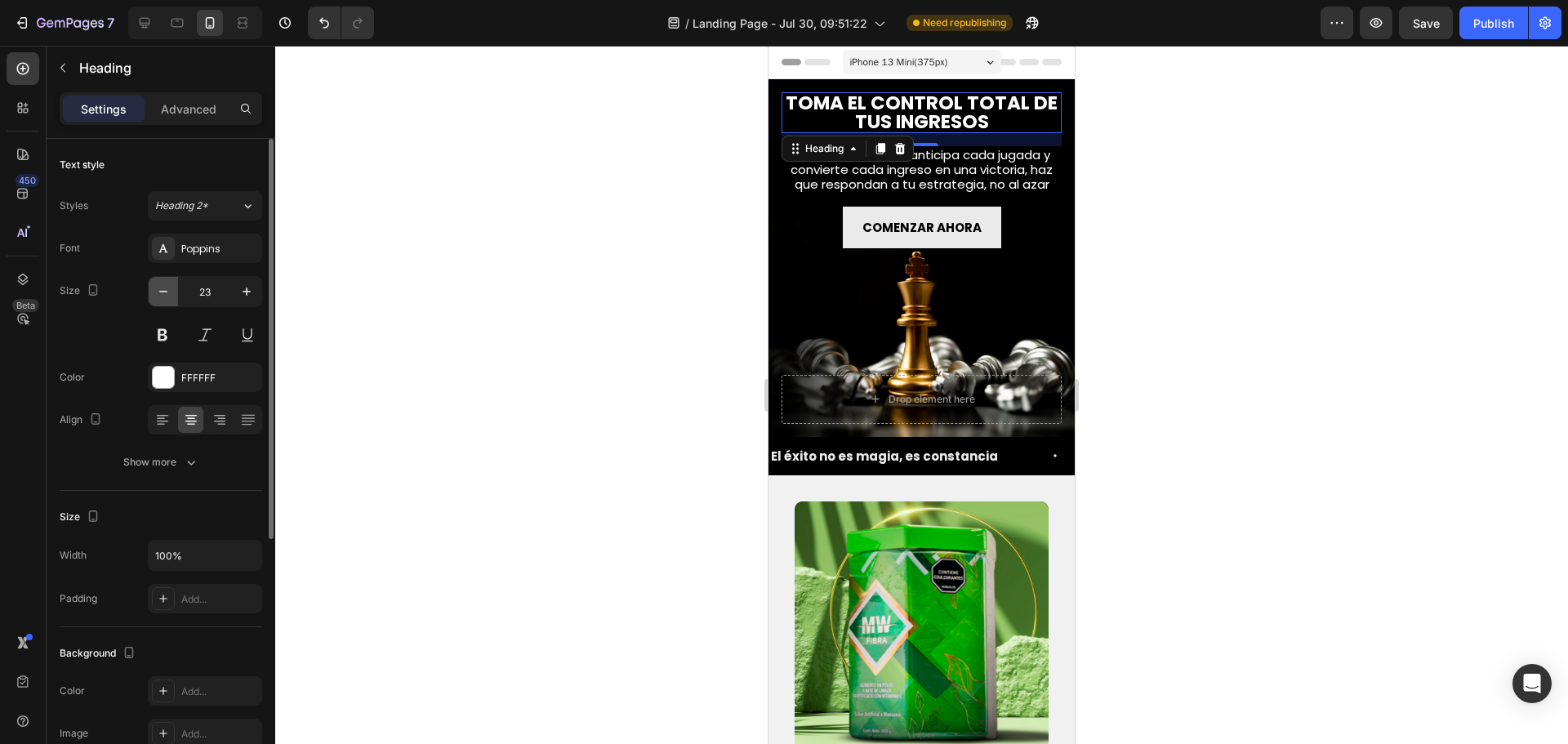 click 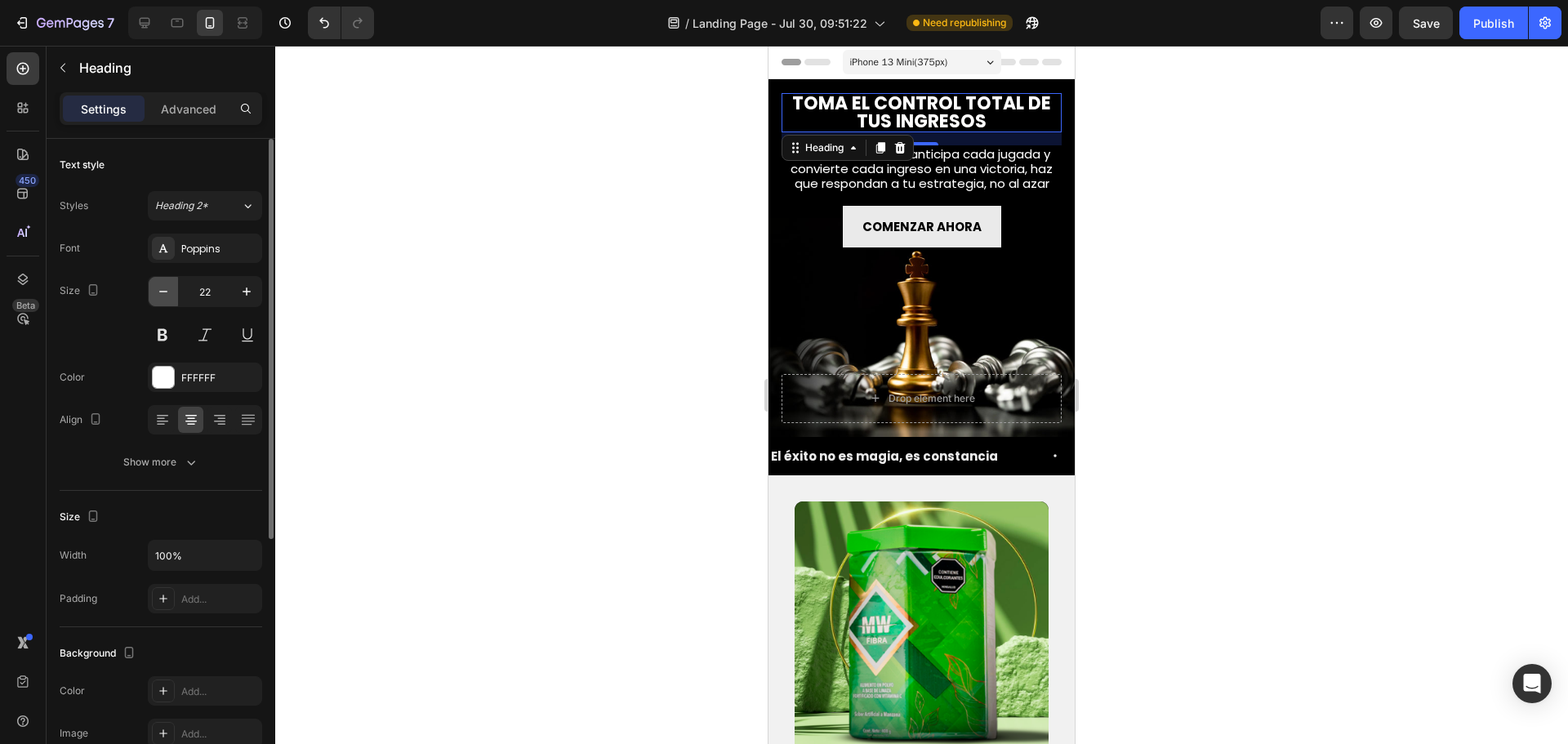click 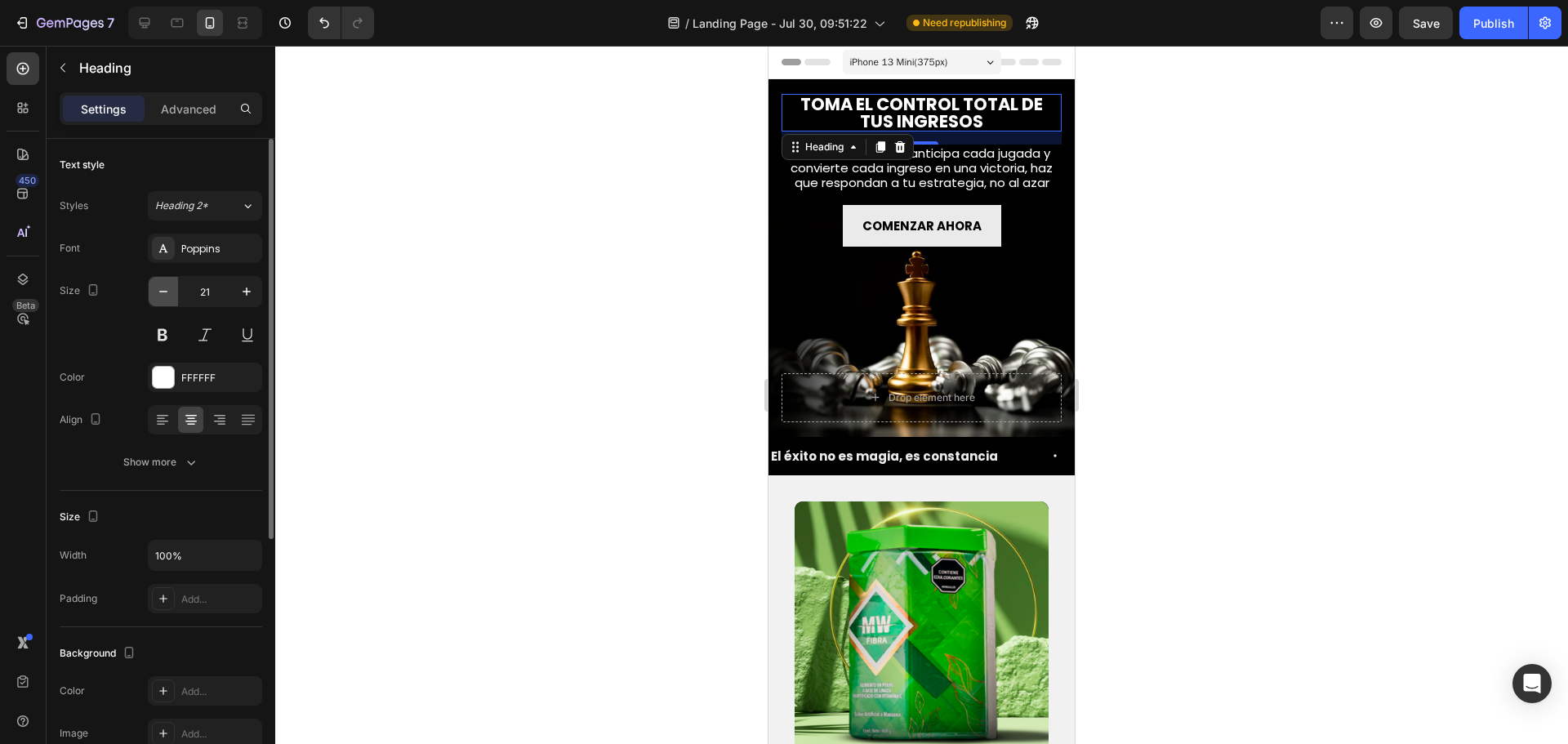click 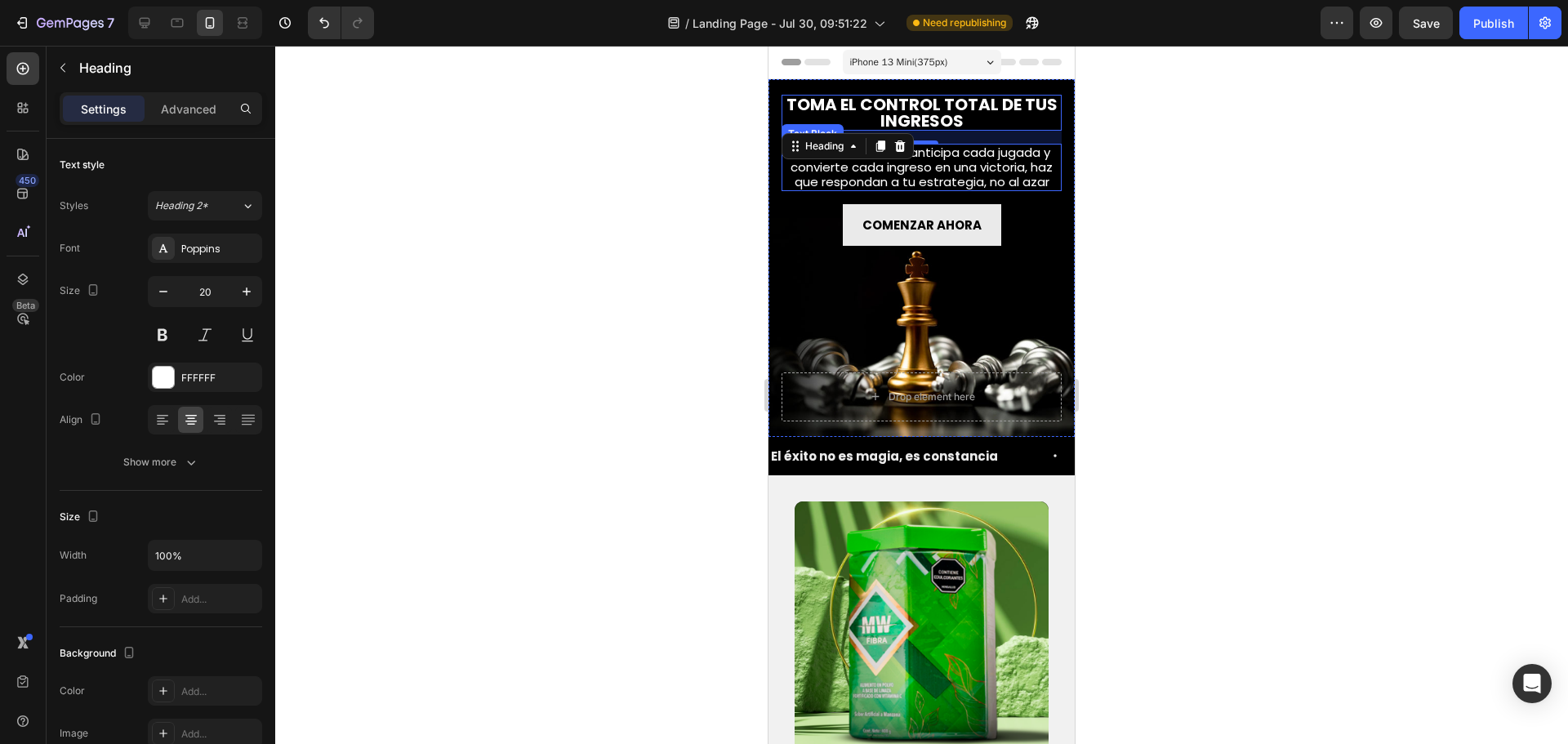 drag, startPoint x: 973, startPoint y: 158, endPoint x: 813, endPoint y: 257, distance: 188.15153 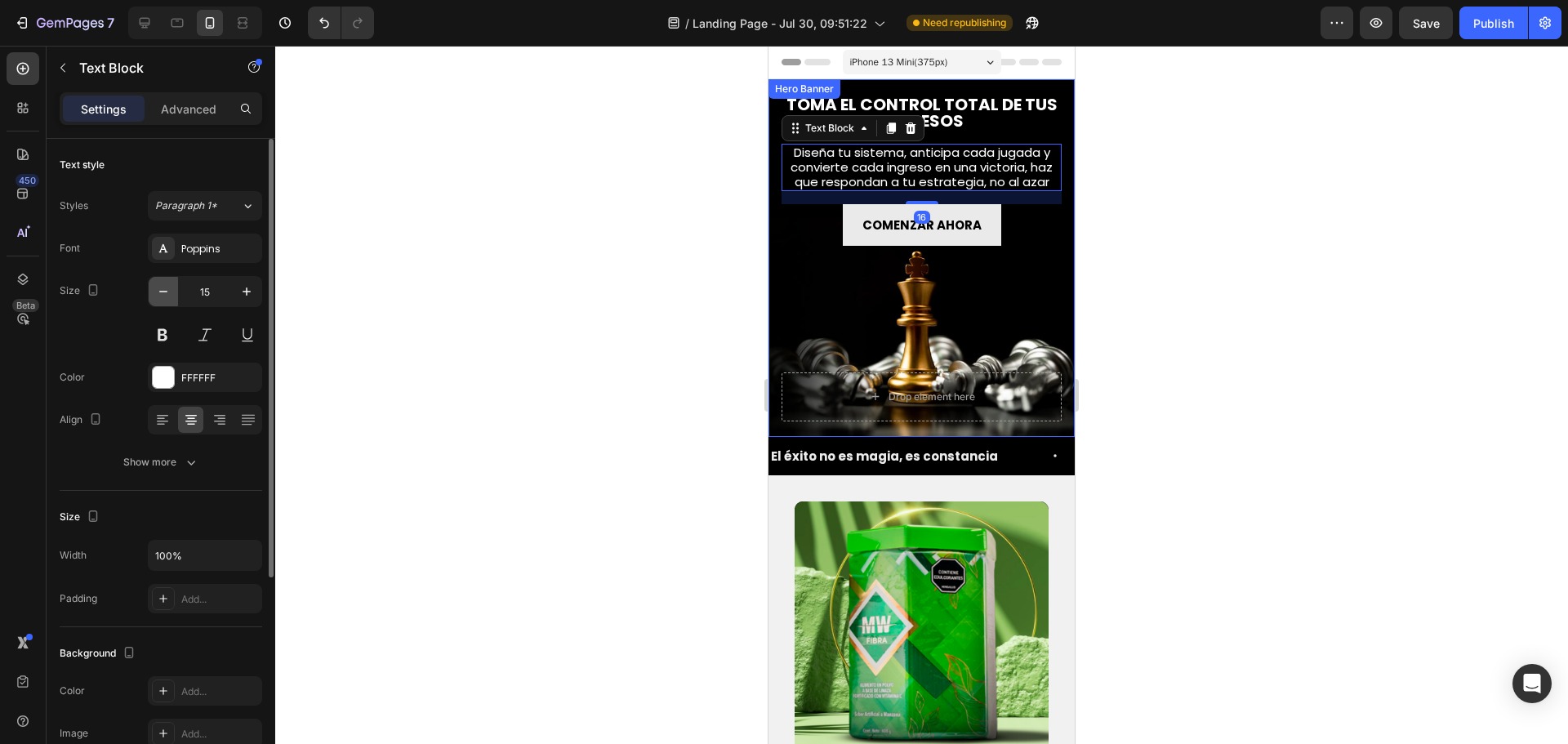click 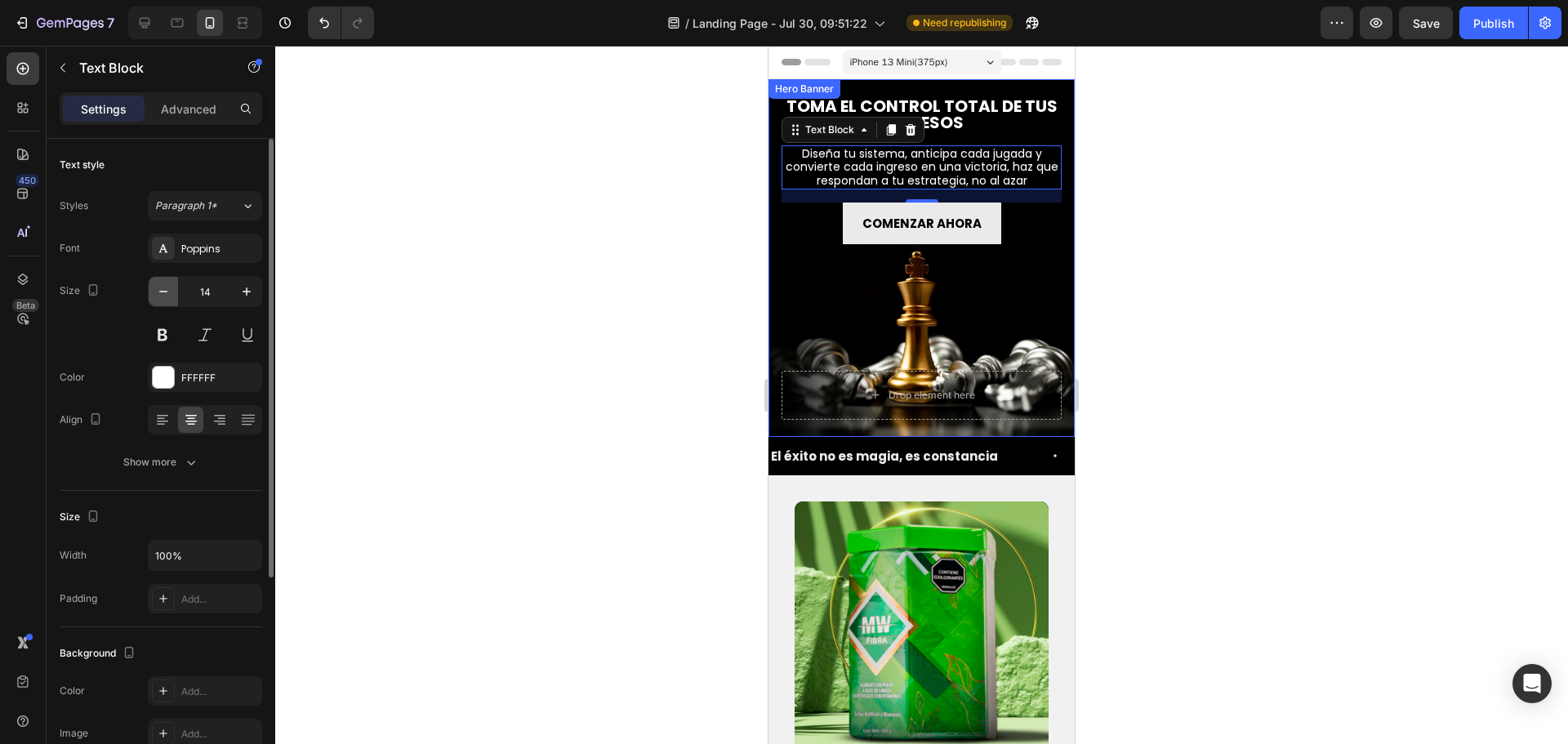 click 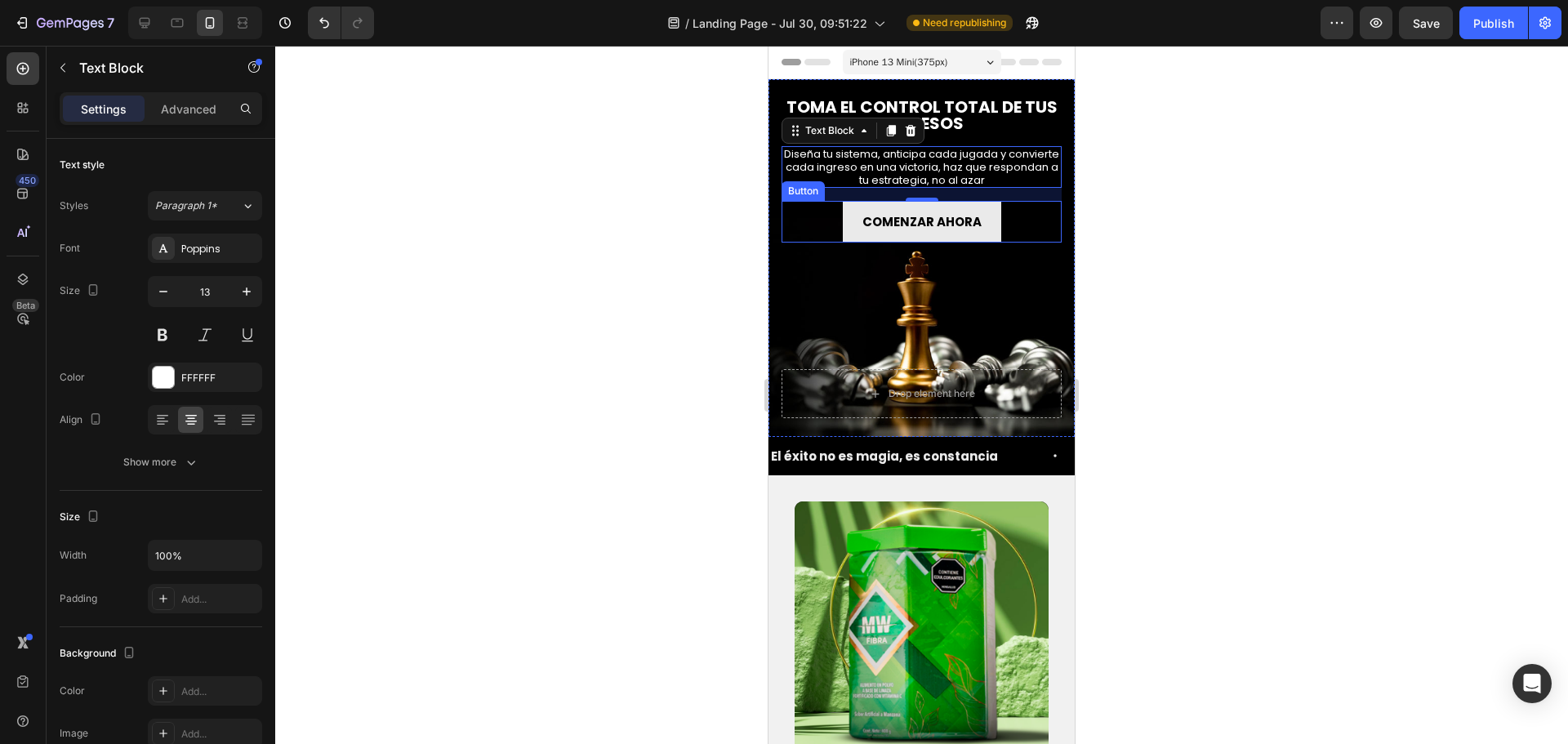 click on "COMENZAR AHORA Button" at bounding box center (921, 221) 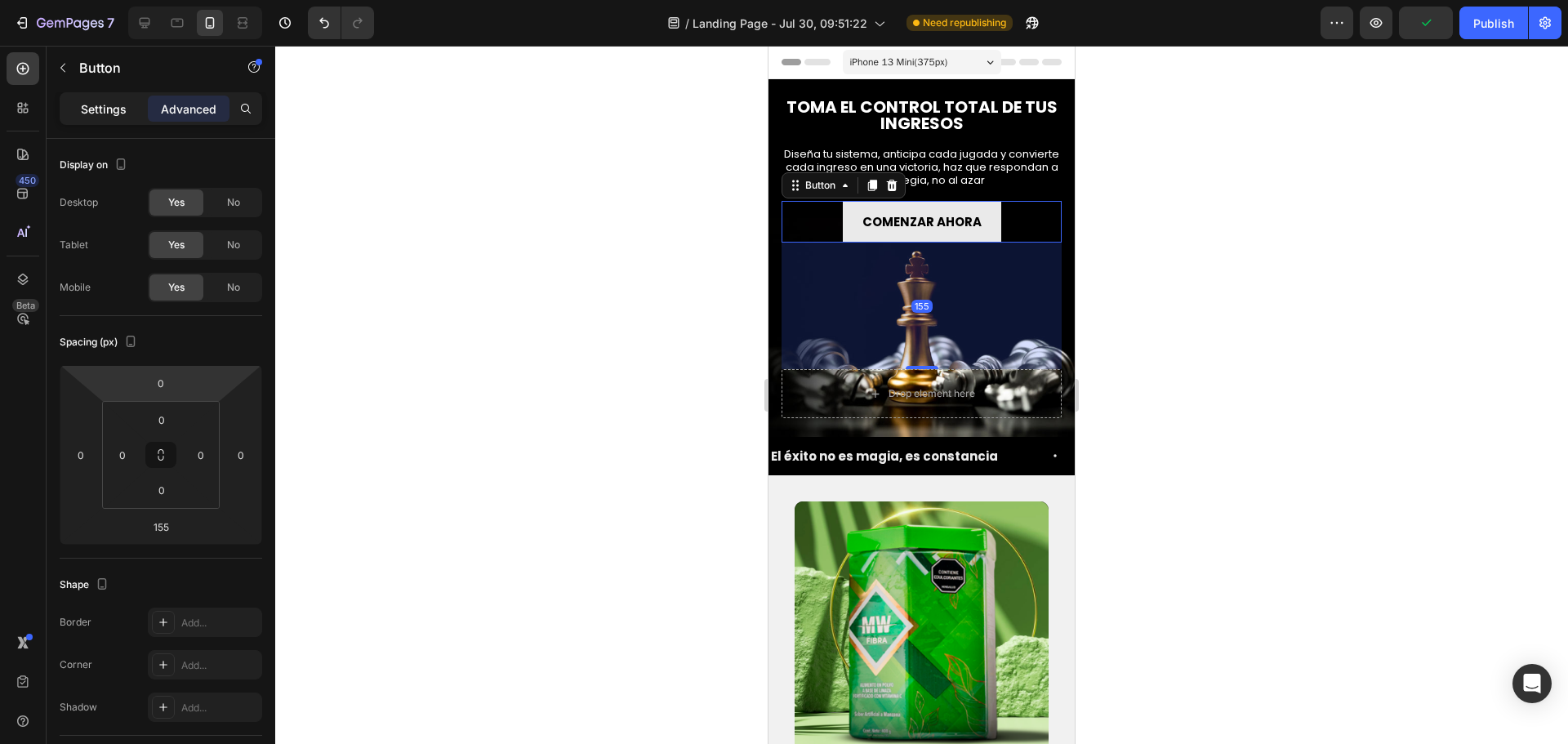 click on "Settings" at bounding box center [104, 109] 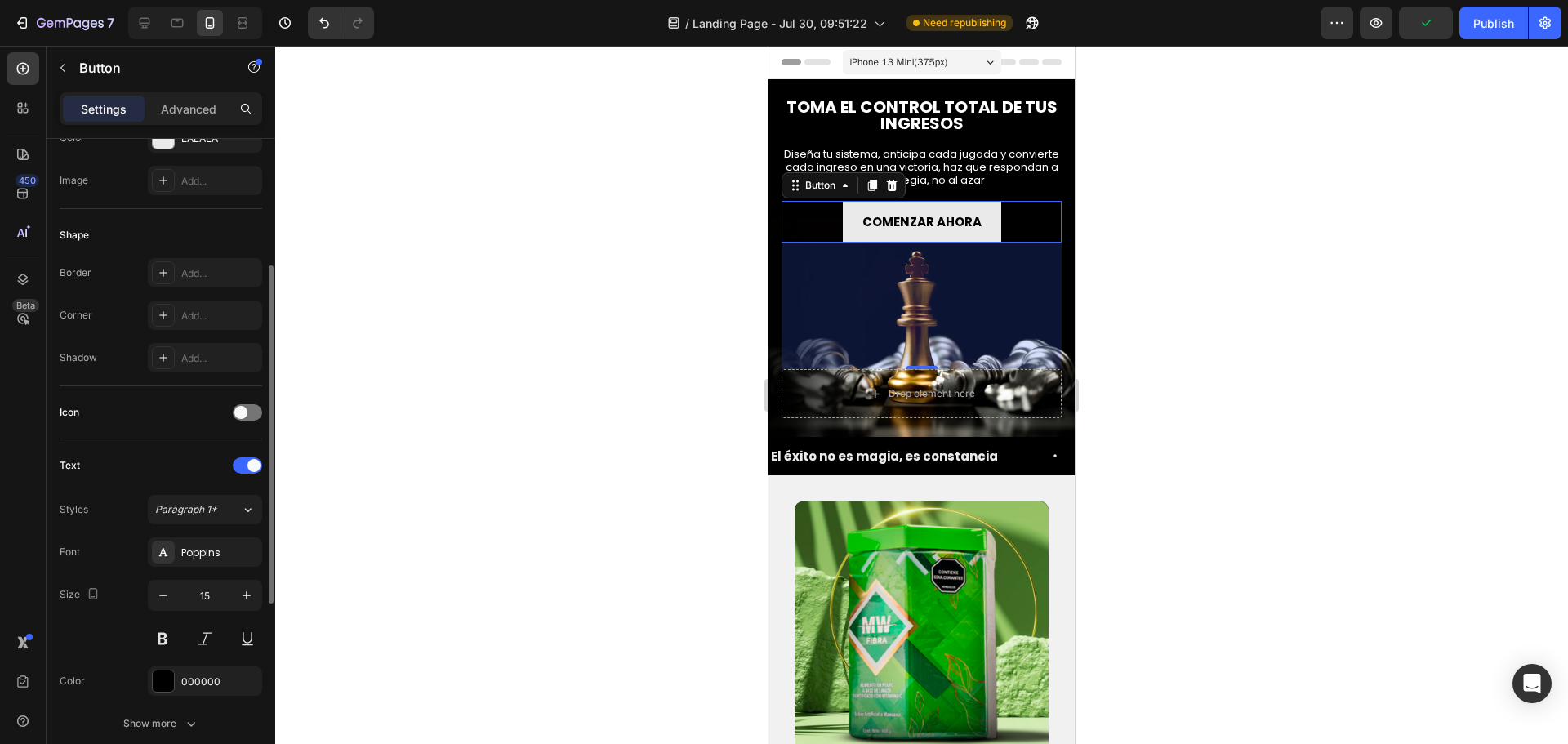 scroll, scrollTop: 408, scrollLeft: 0, axis: vertical 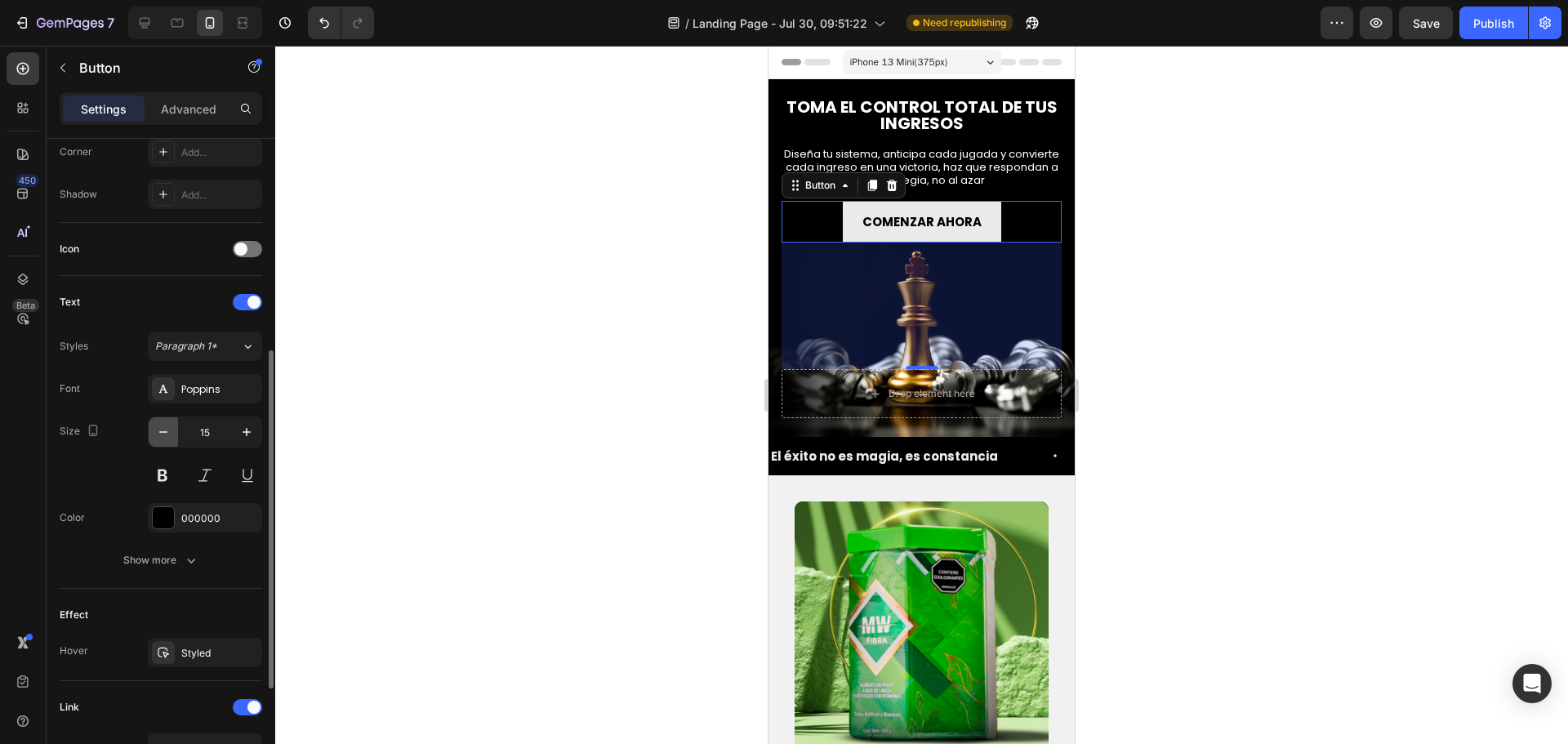 click 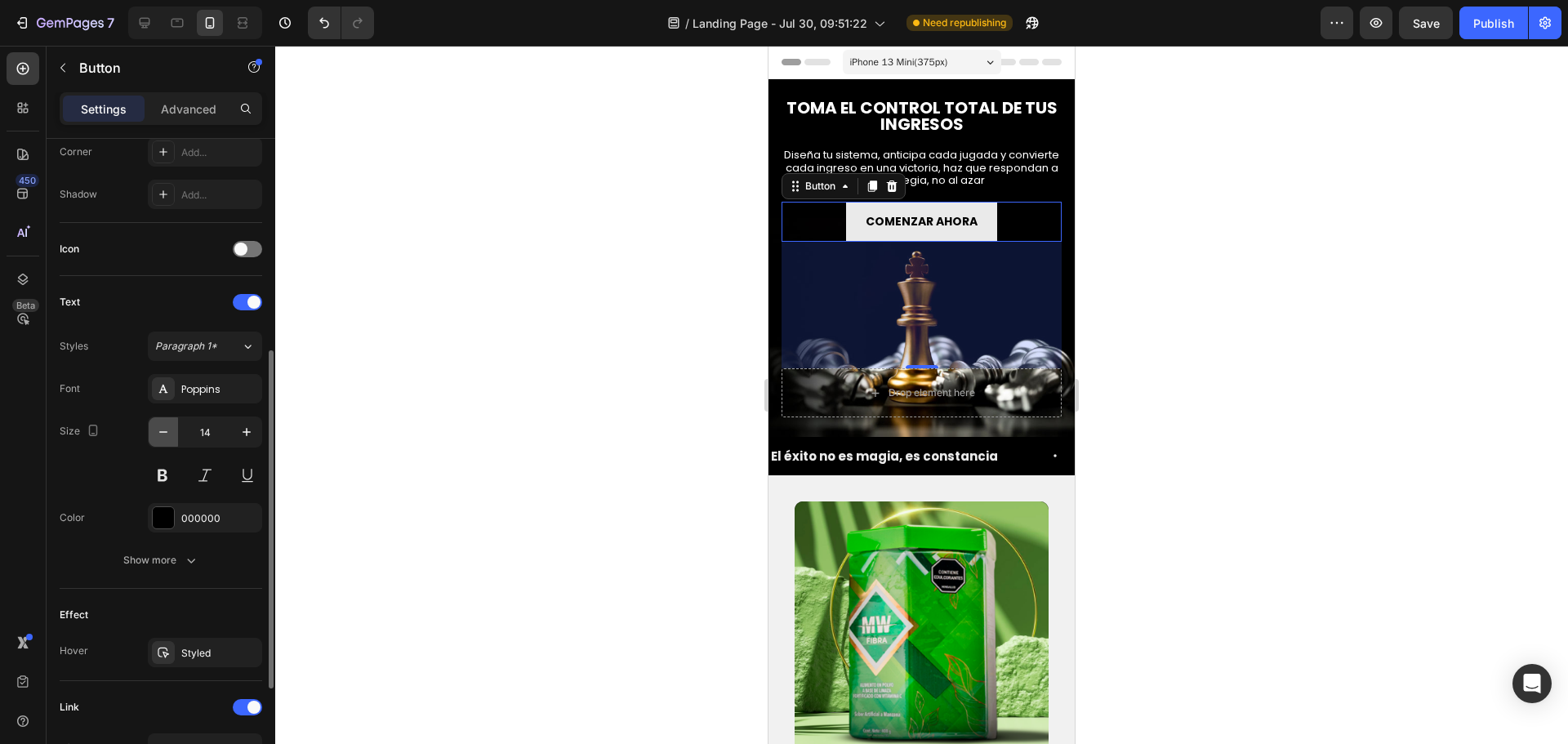 click 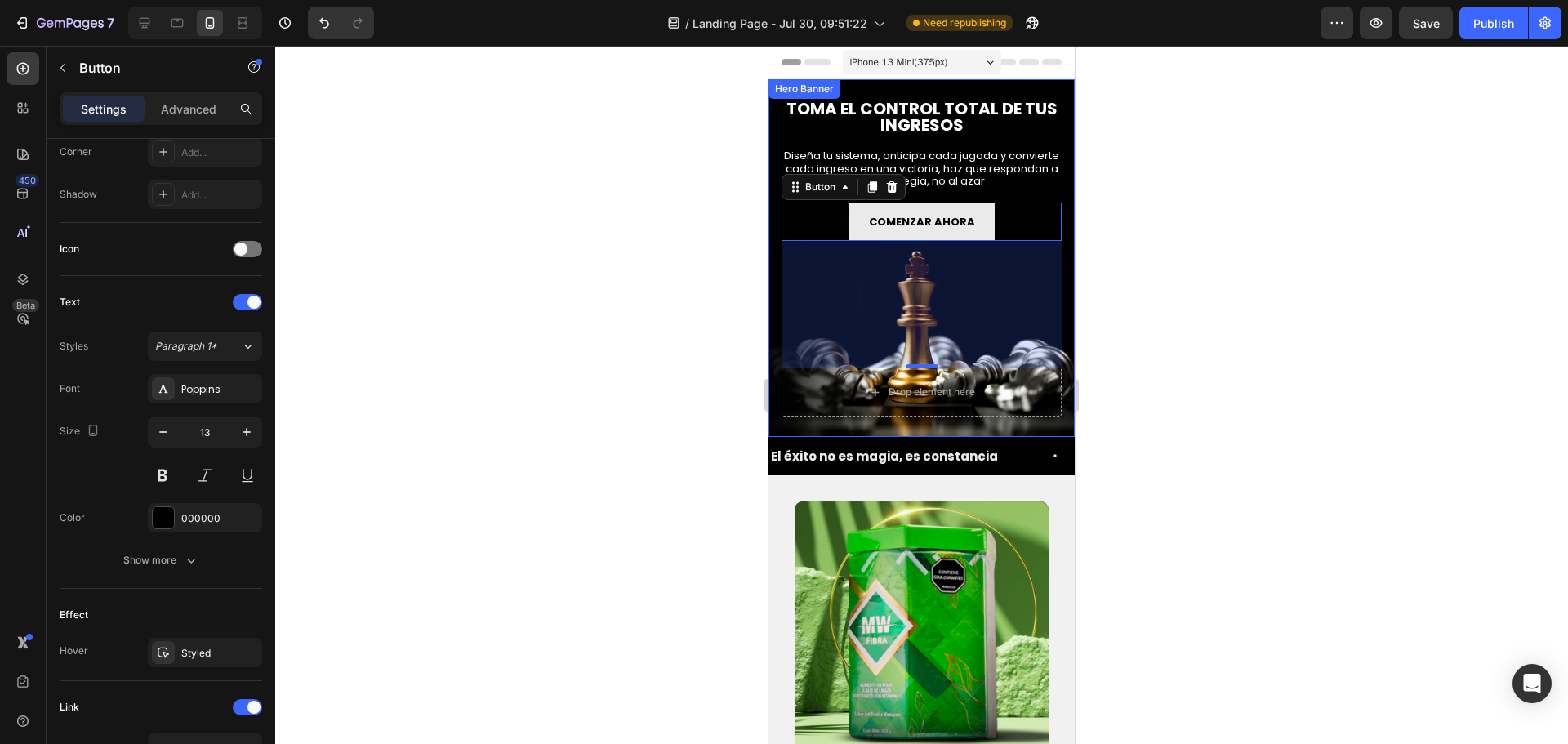 click 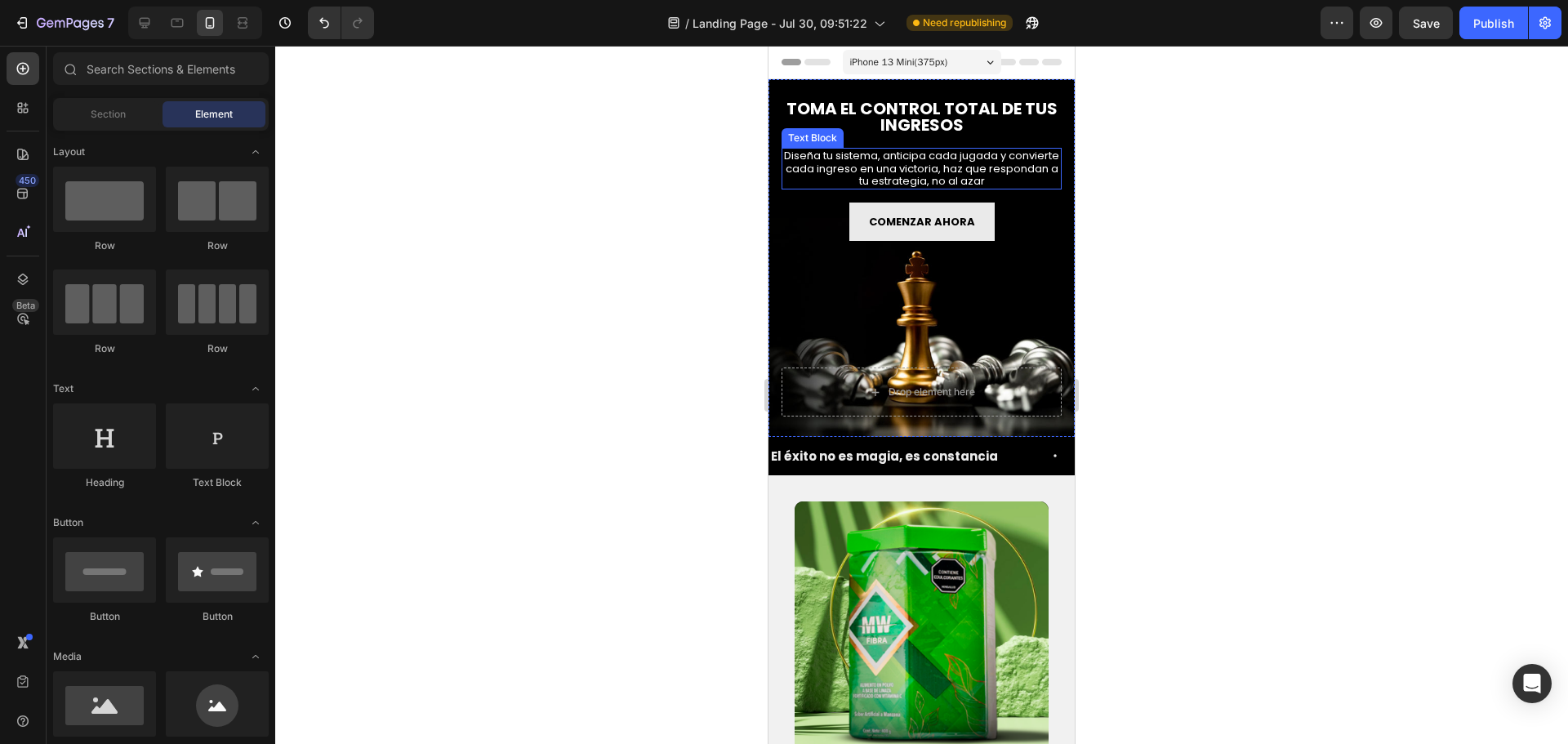 click on "Diseña tu sistema, anticipa cada jugada y convierte cada ingreso en una victoria, haz que respondan a tu estrategia, no al azar" at bounding box center (921, 168) 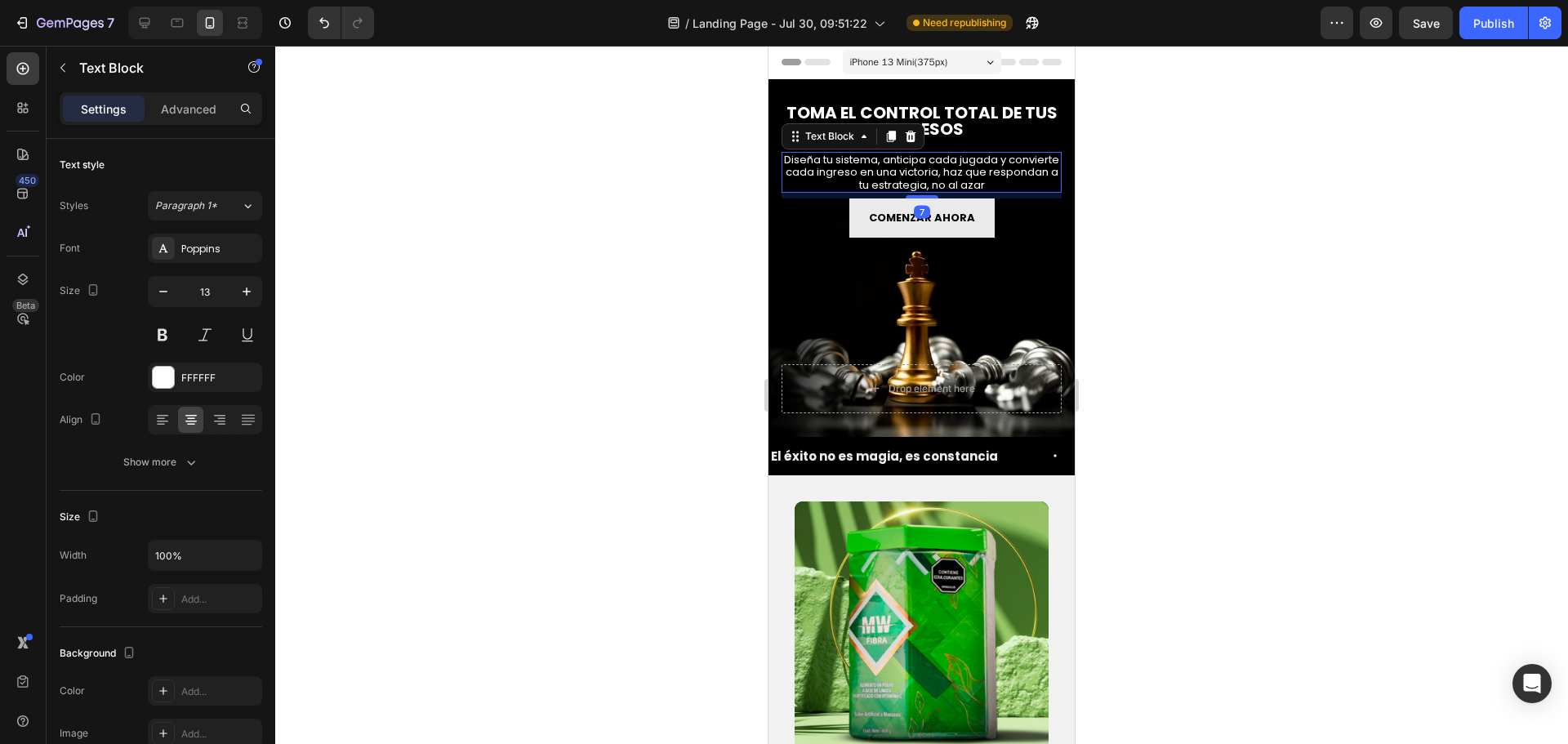 click on "7" at bounding box center [921, 193] 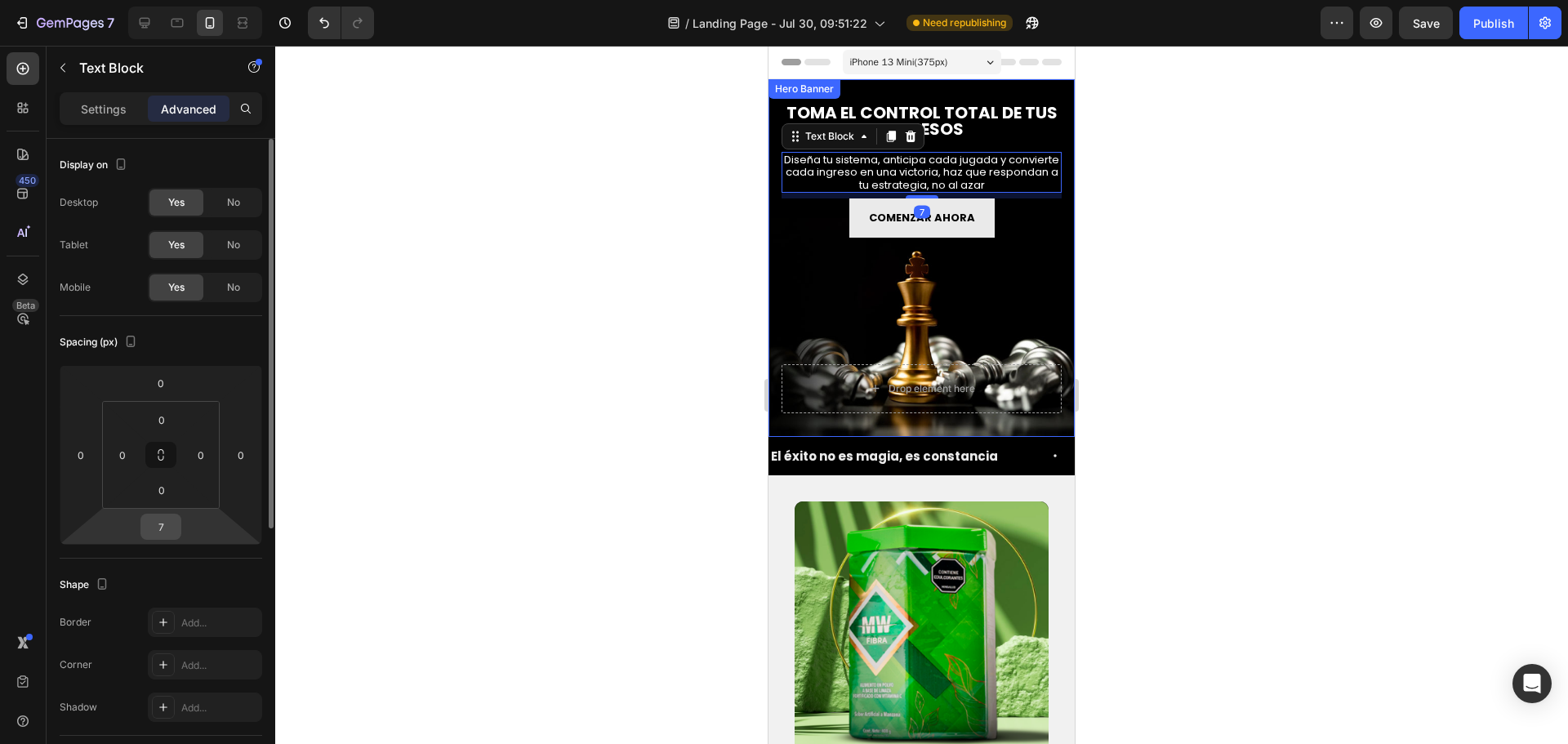 click on "7" at bounding box center (161, 527) 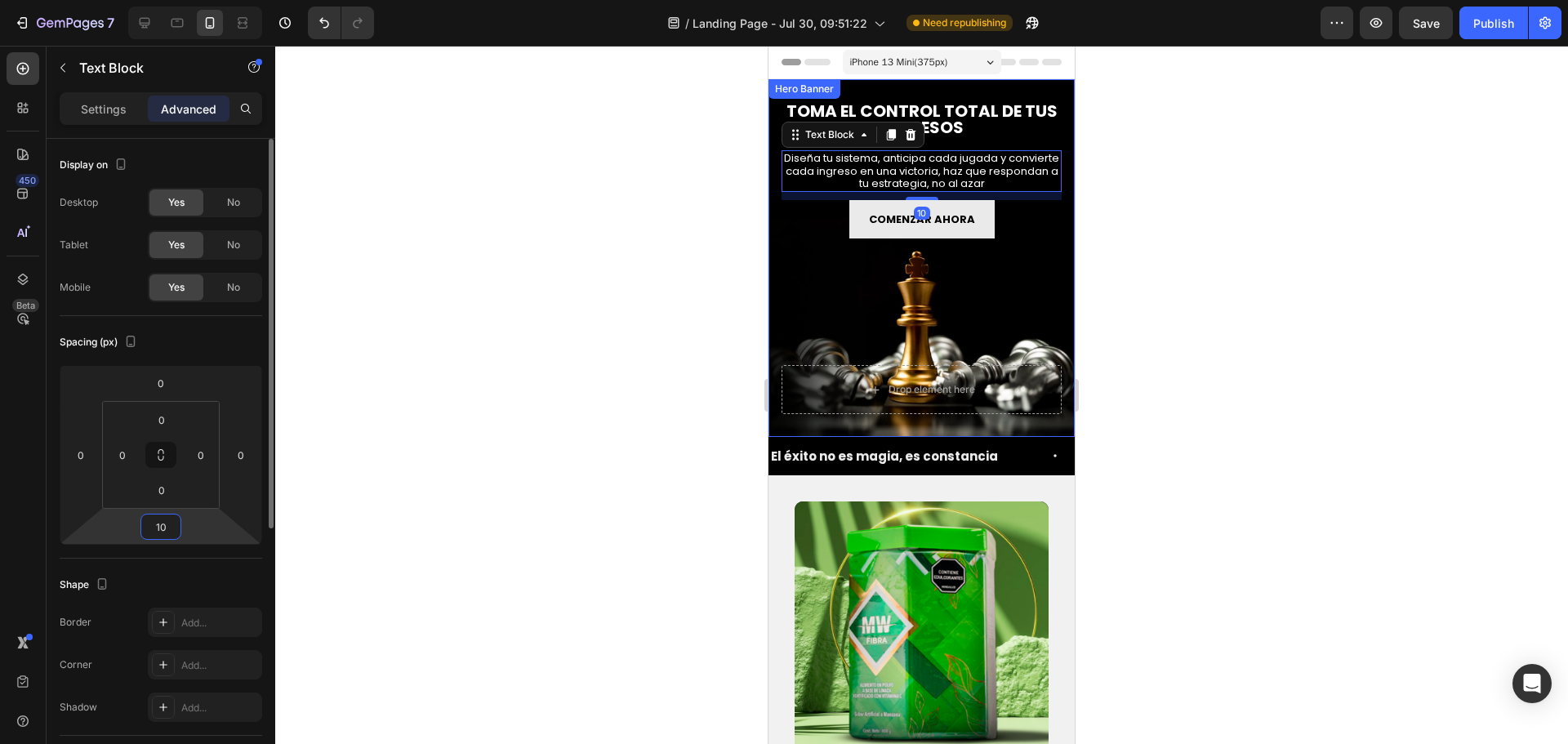 type on "10" 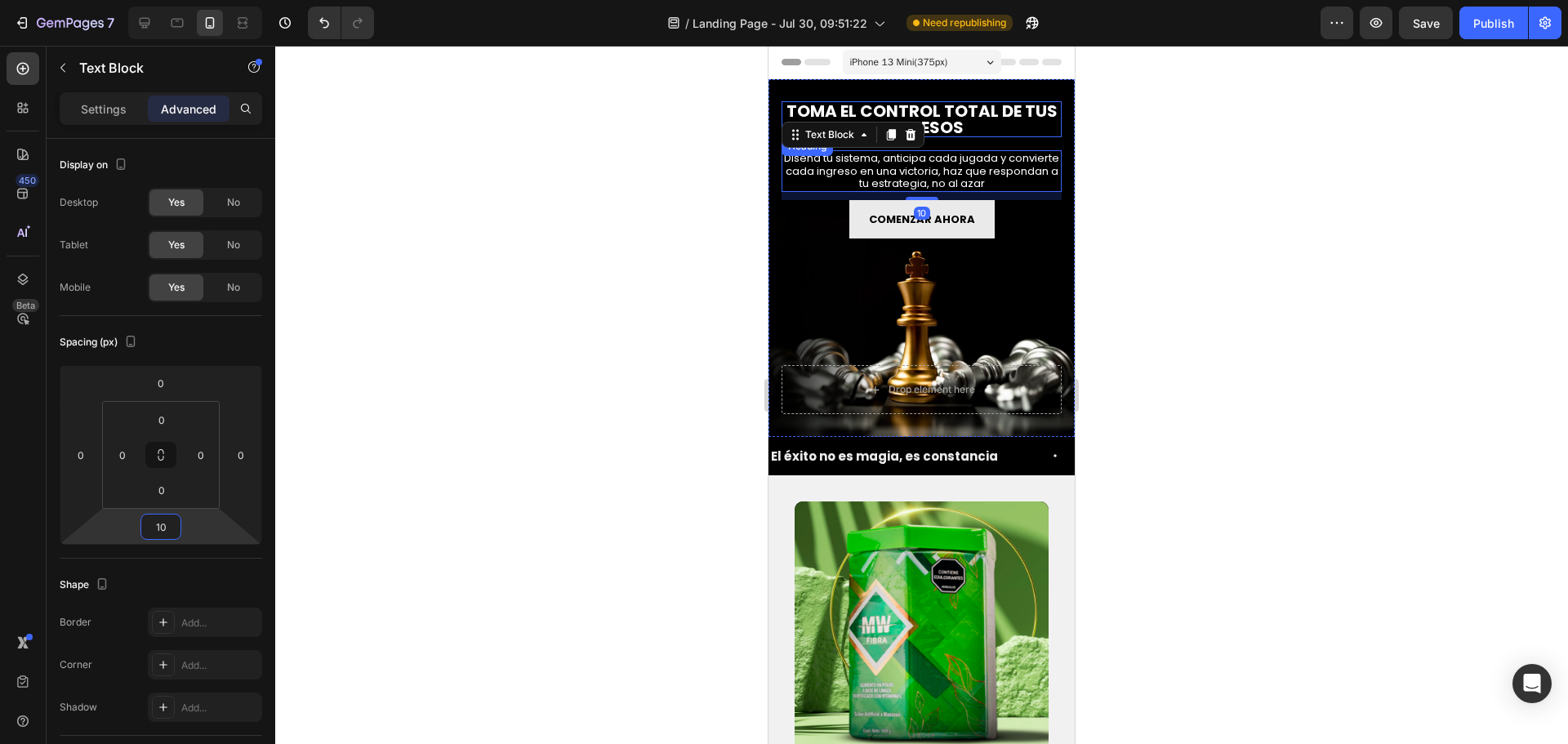 click on "TOMA EL CONTROL TOTAL DE TUS INGRESOS" at bounding box center [921, 119] 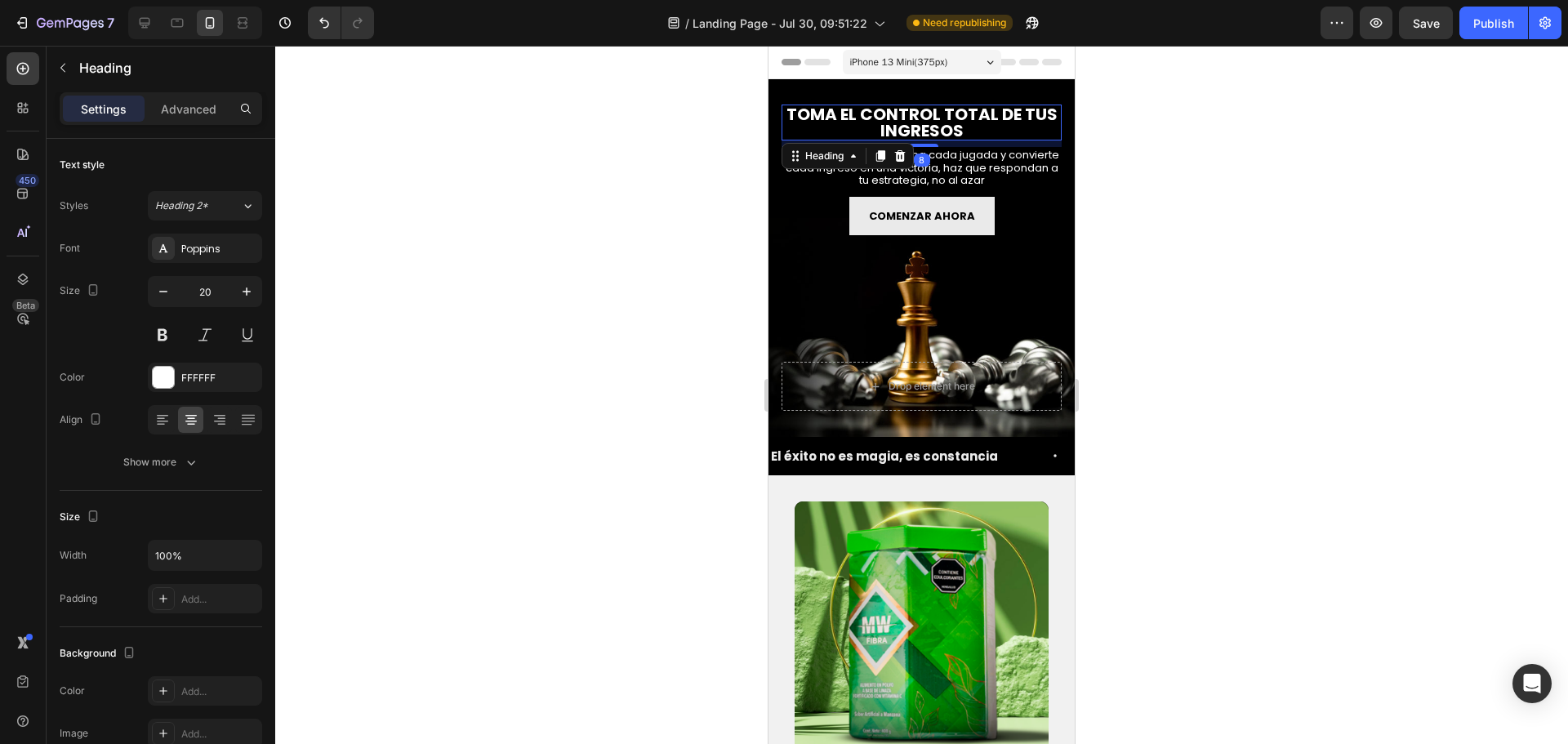 drag, startPoint x: 926, startPoint y: 141, endPoint x: 934, endPoint y: 135, distance: 10 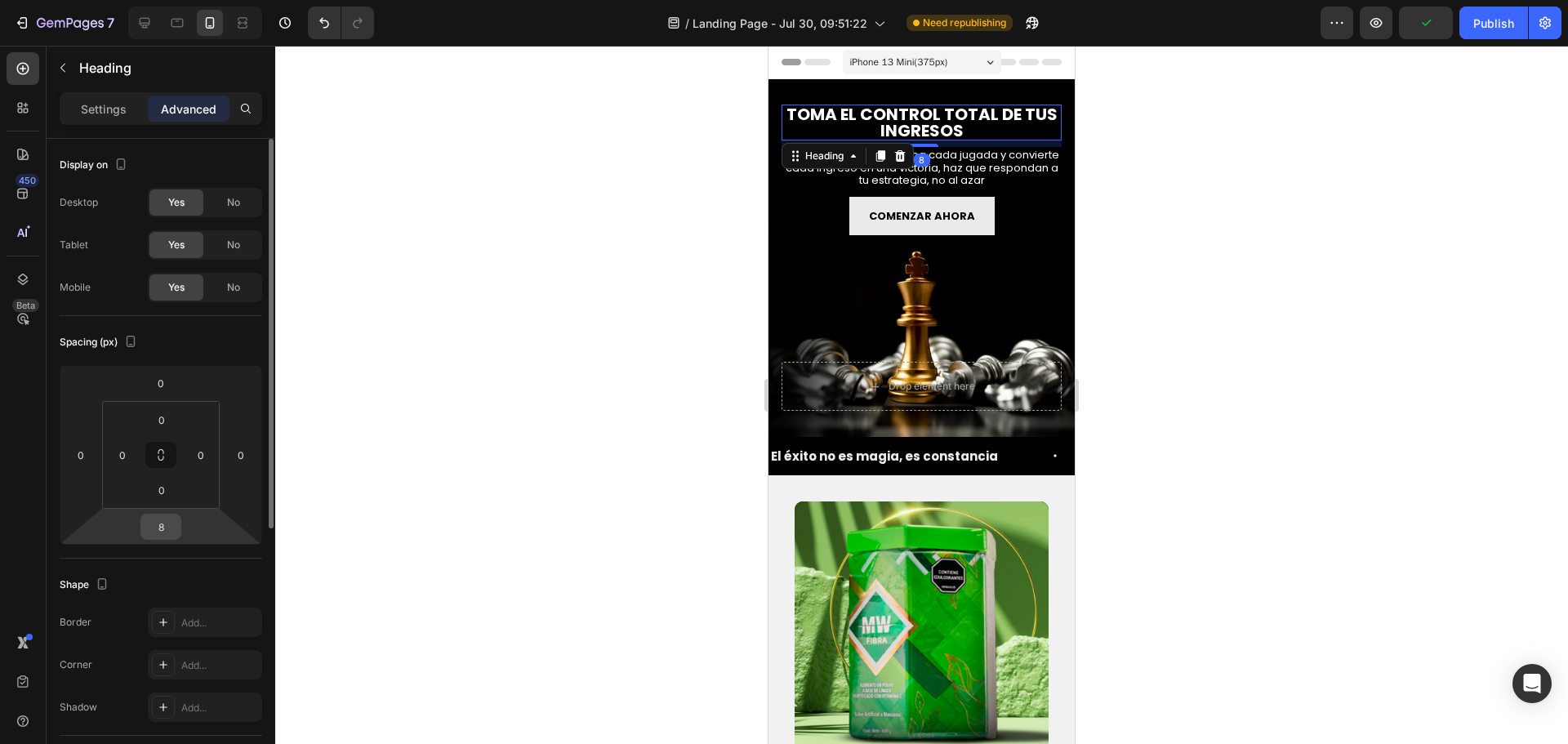 click on "8" at bounding box center [161, 527] 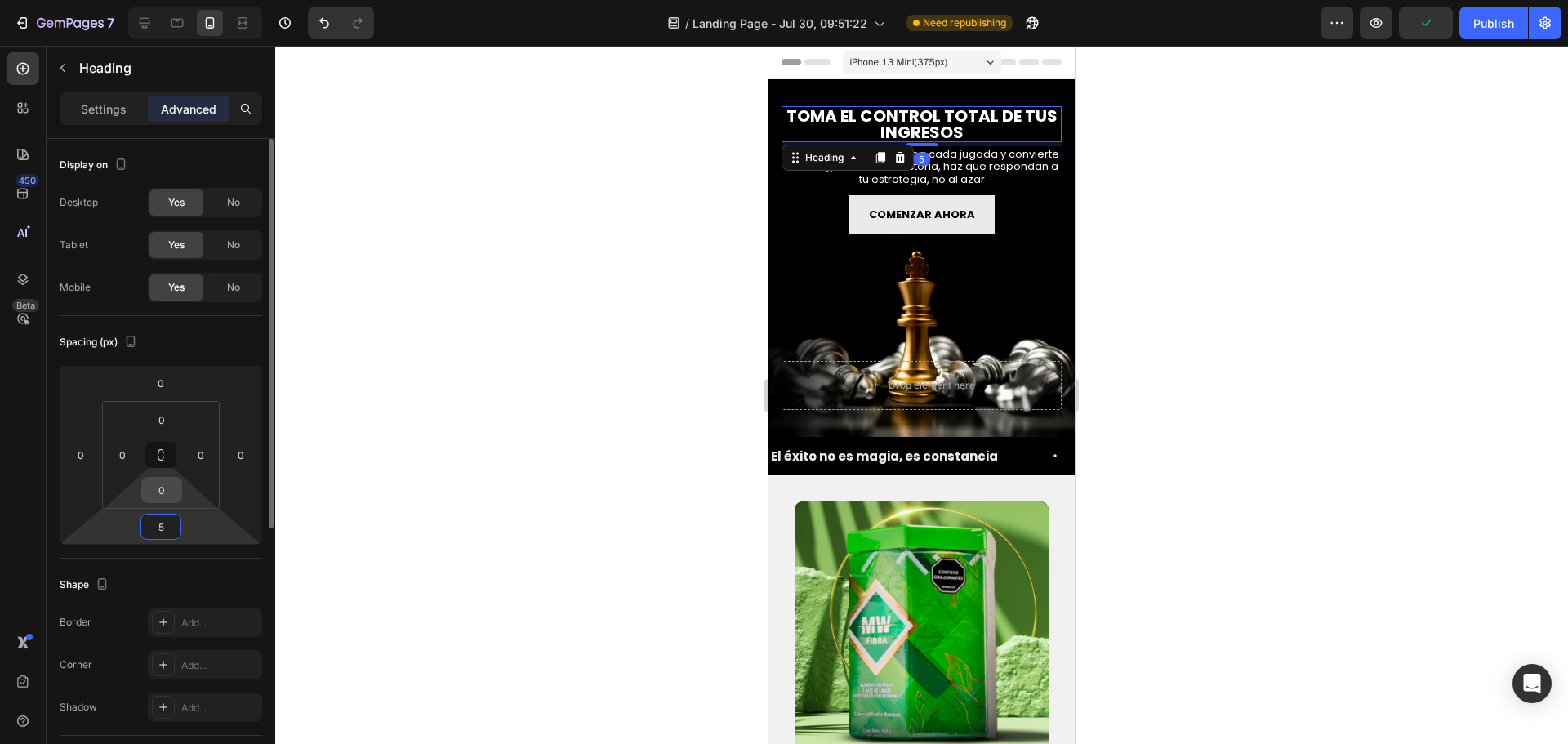 type on "5" 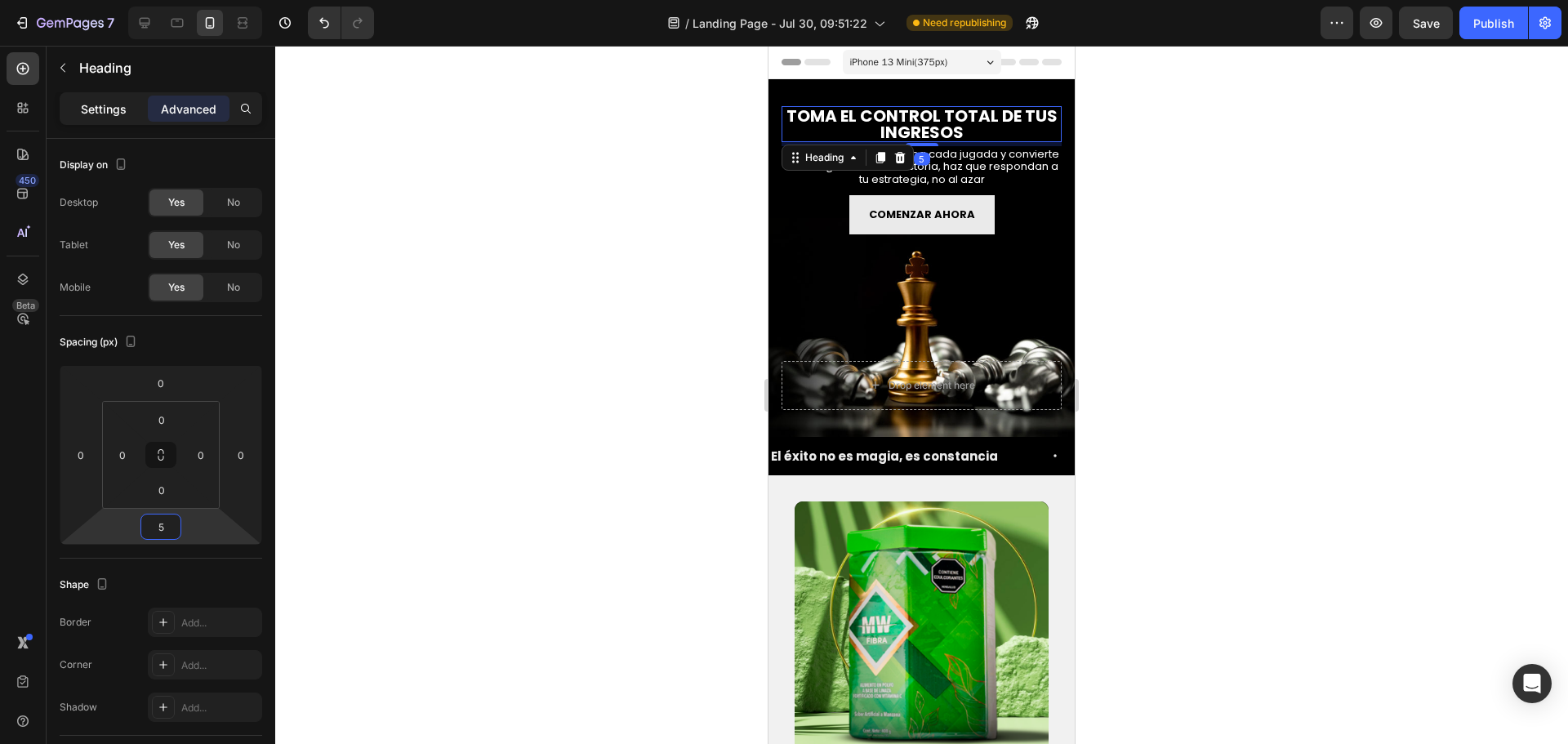 click on "Settings" at bounding box center [104, 109] 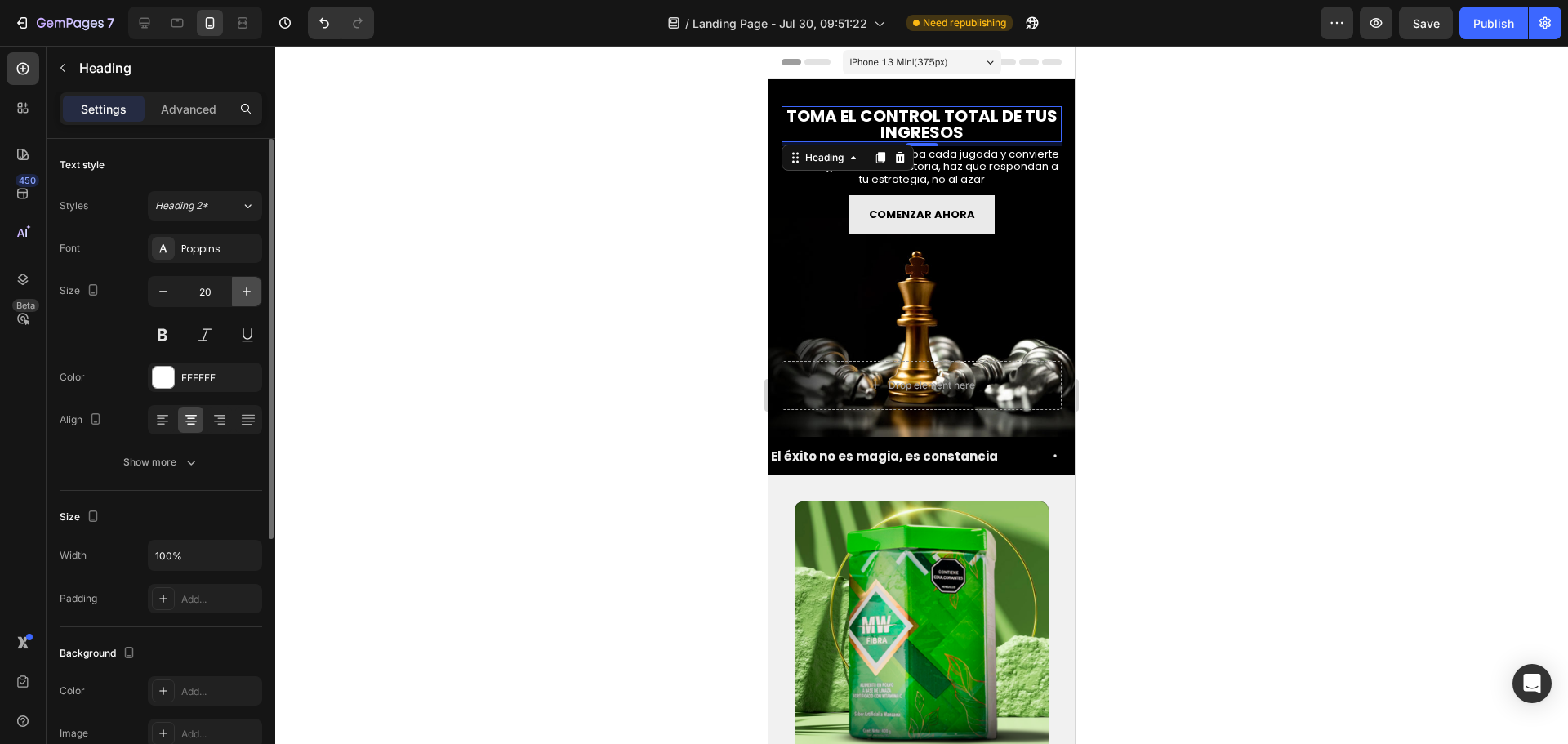 click 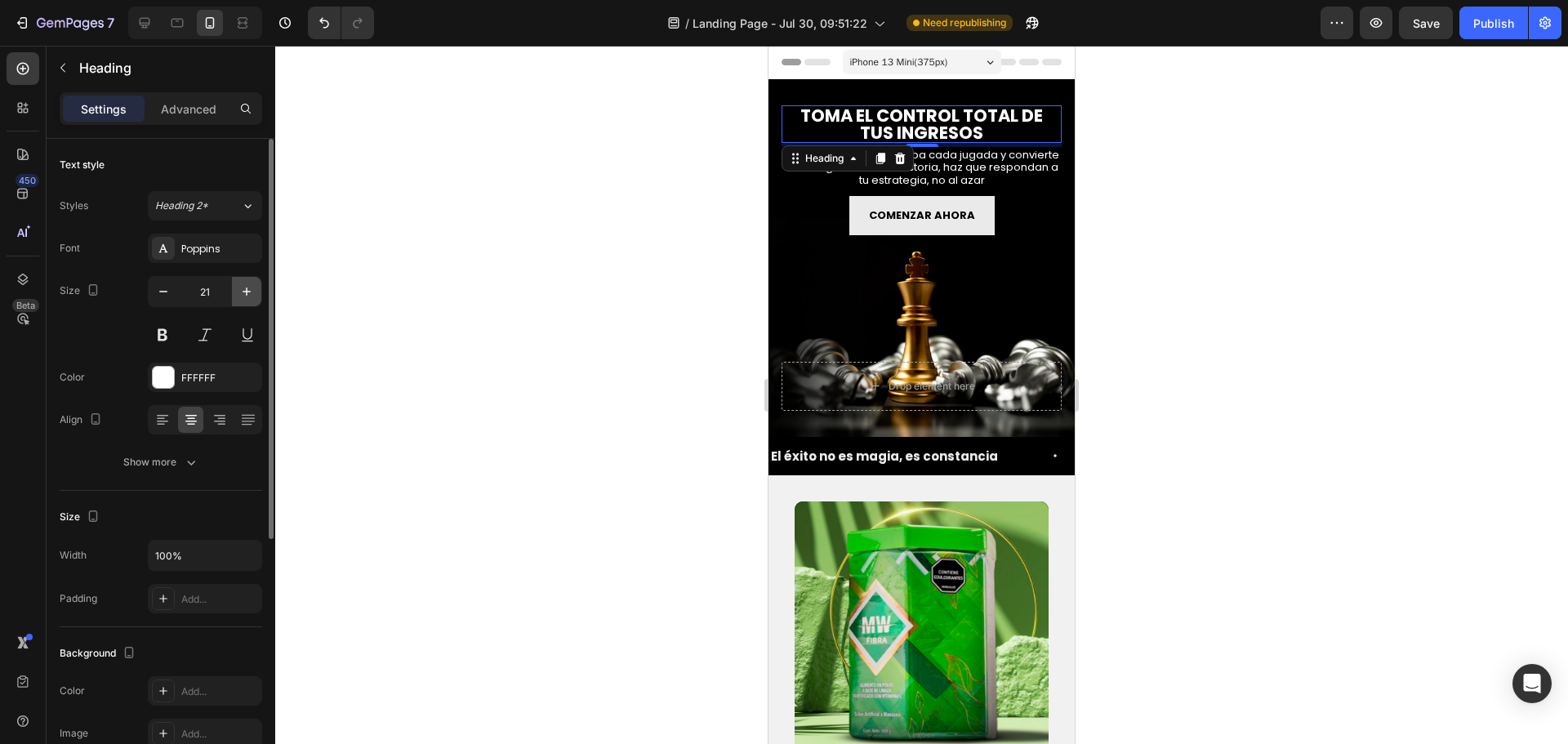 click 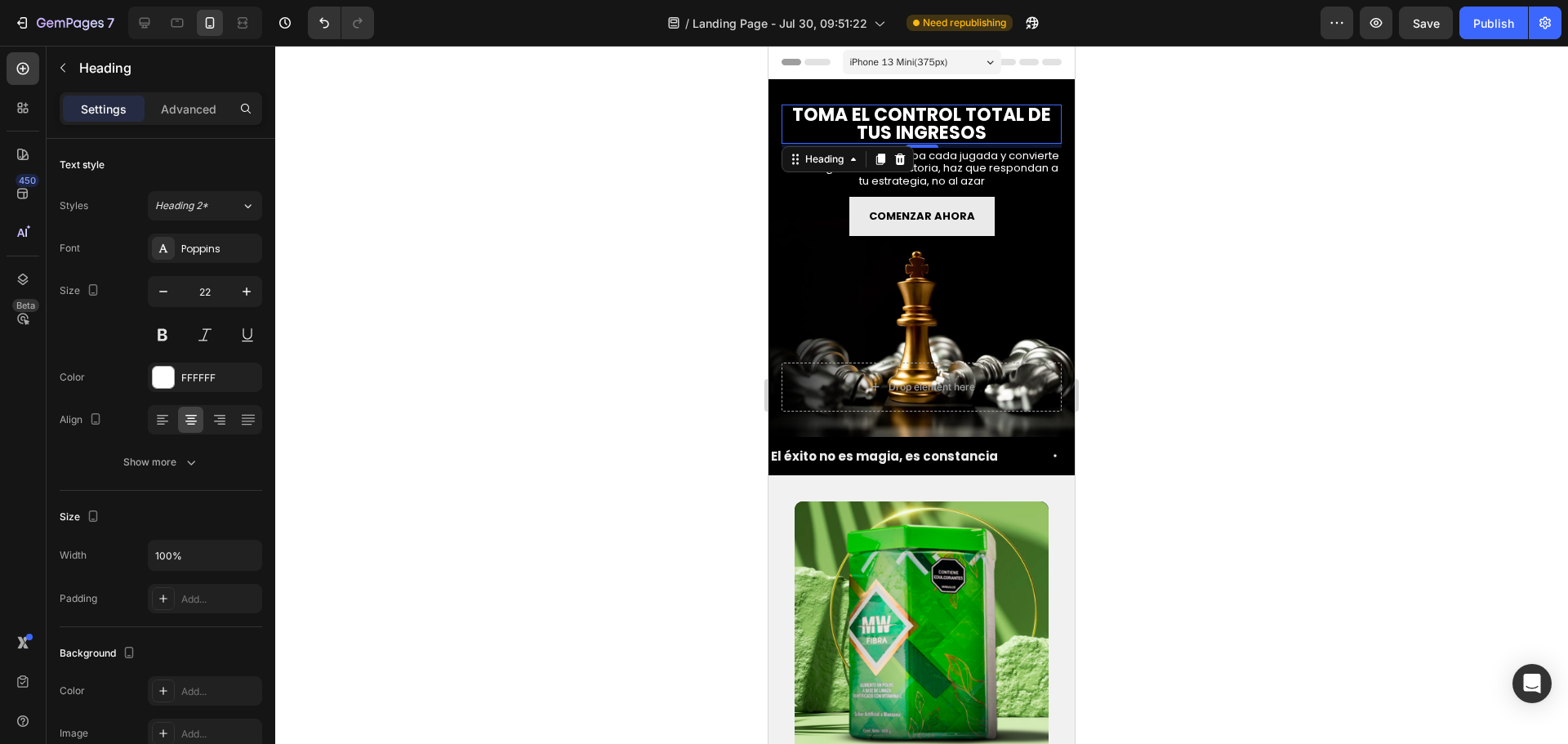 click 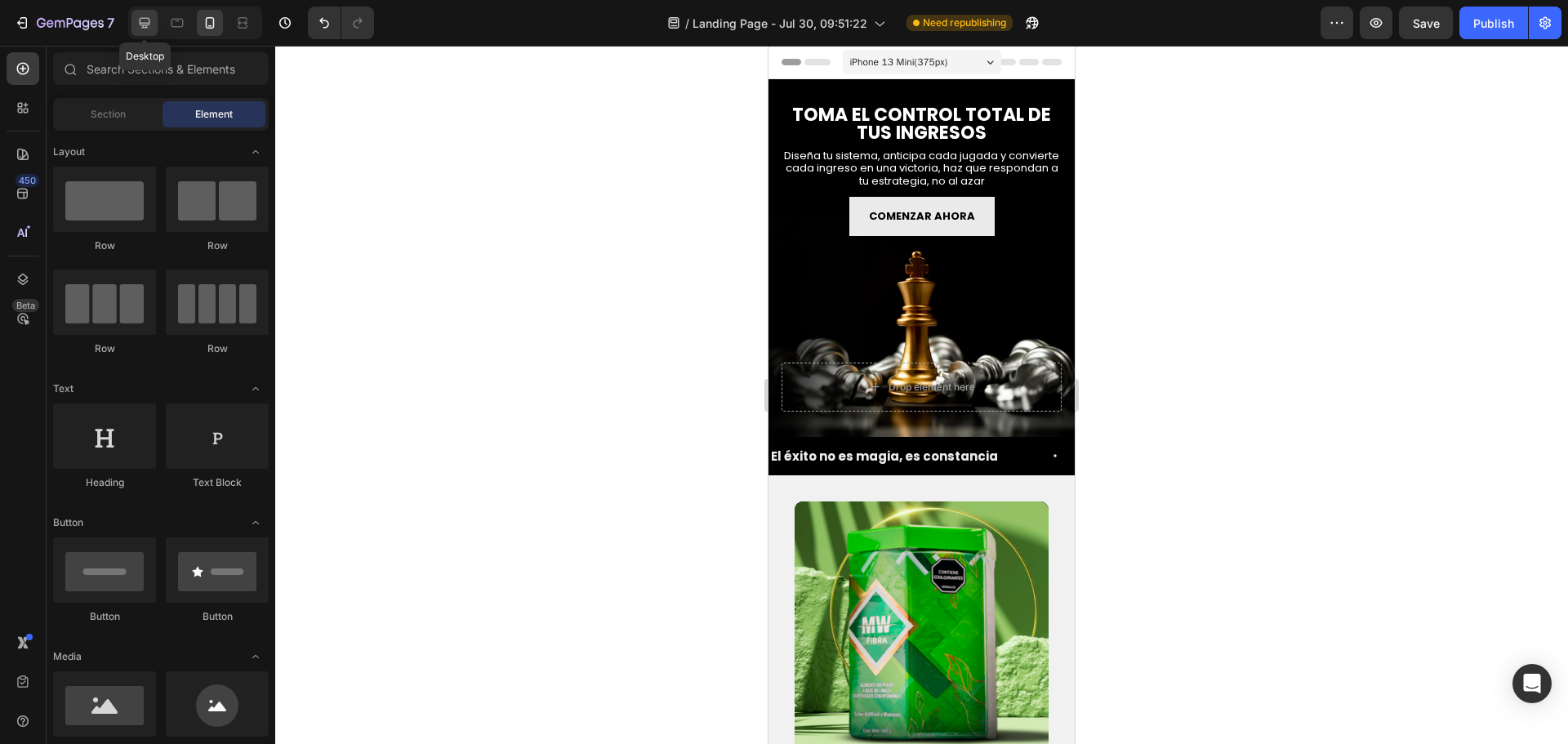 click 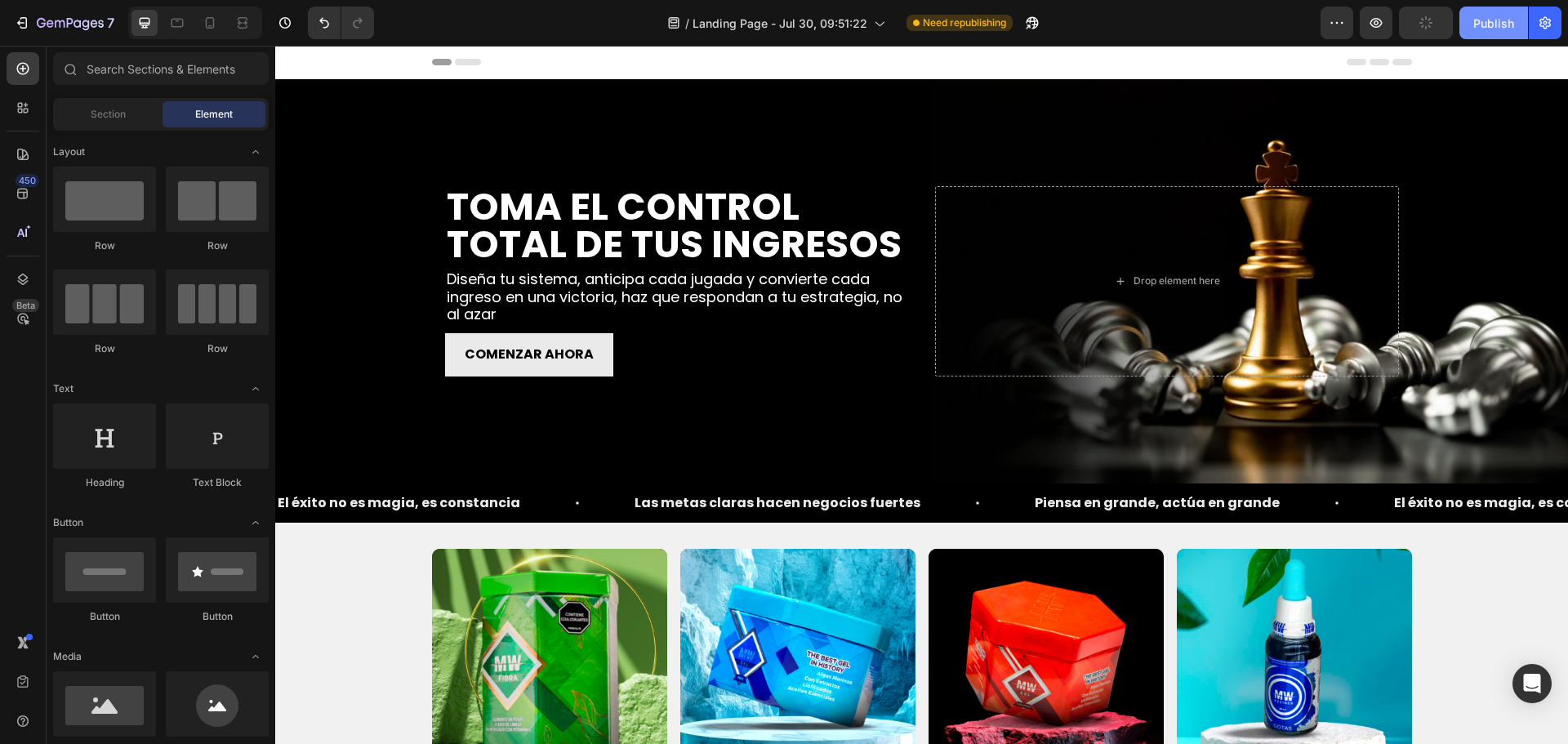 click on "Publish" 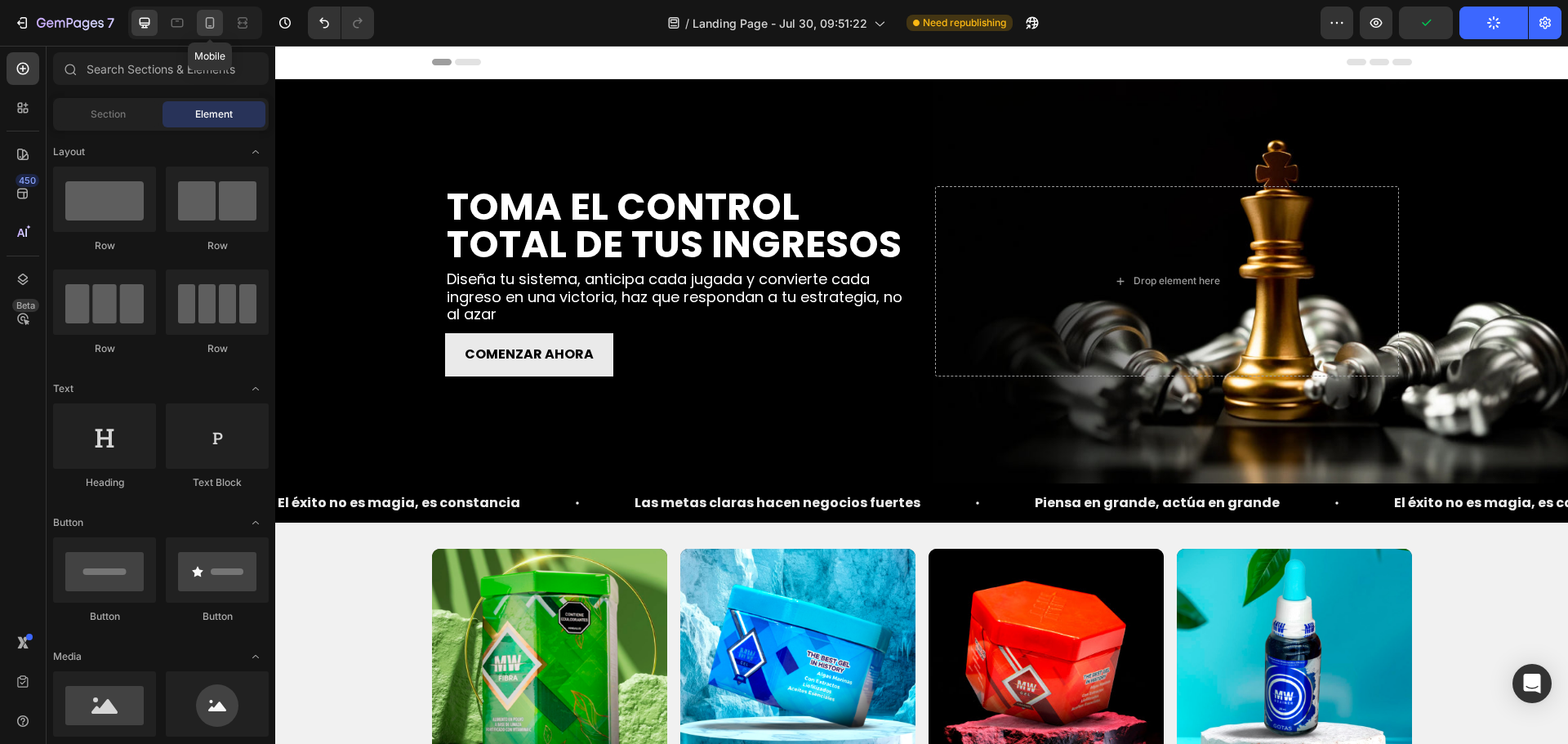 click 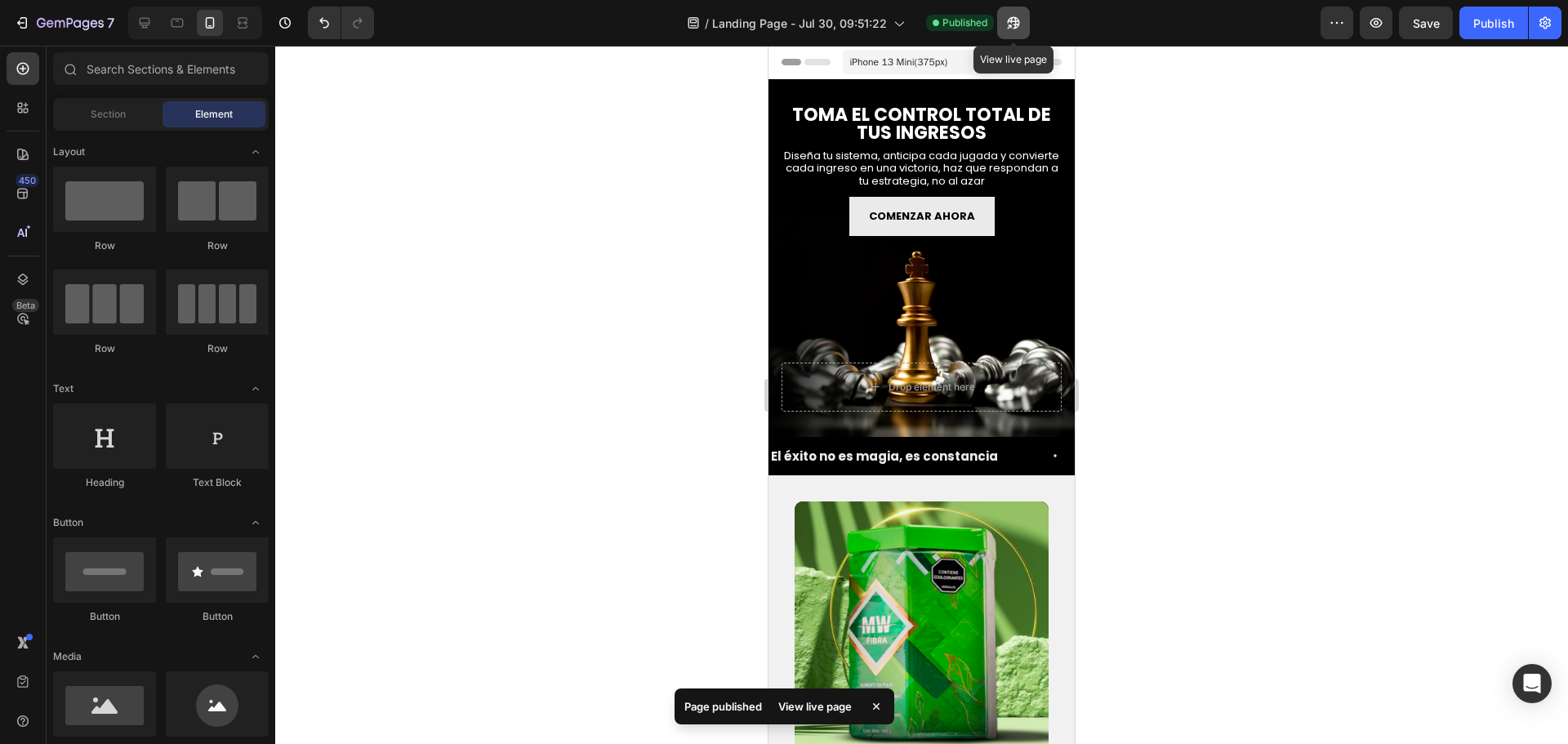 click 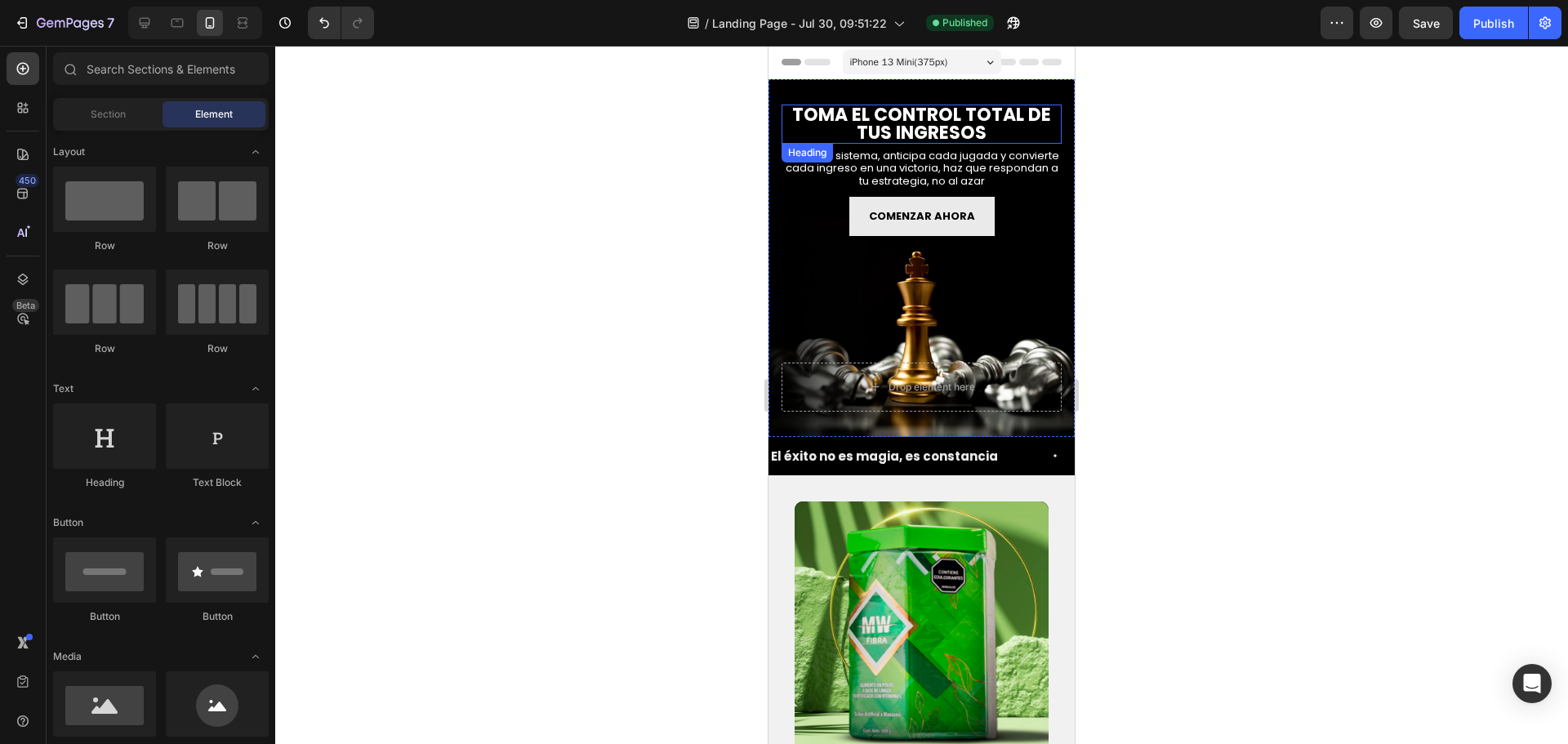 click on "TOMA EL CONTROL TOTAL DE TUS INGRESOS" at bounding box center [921, 124] 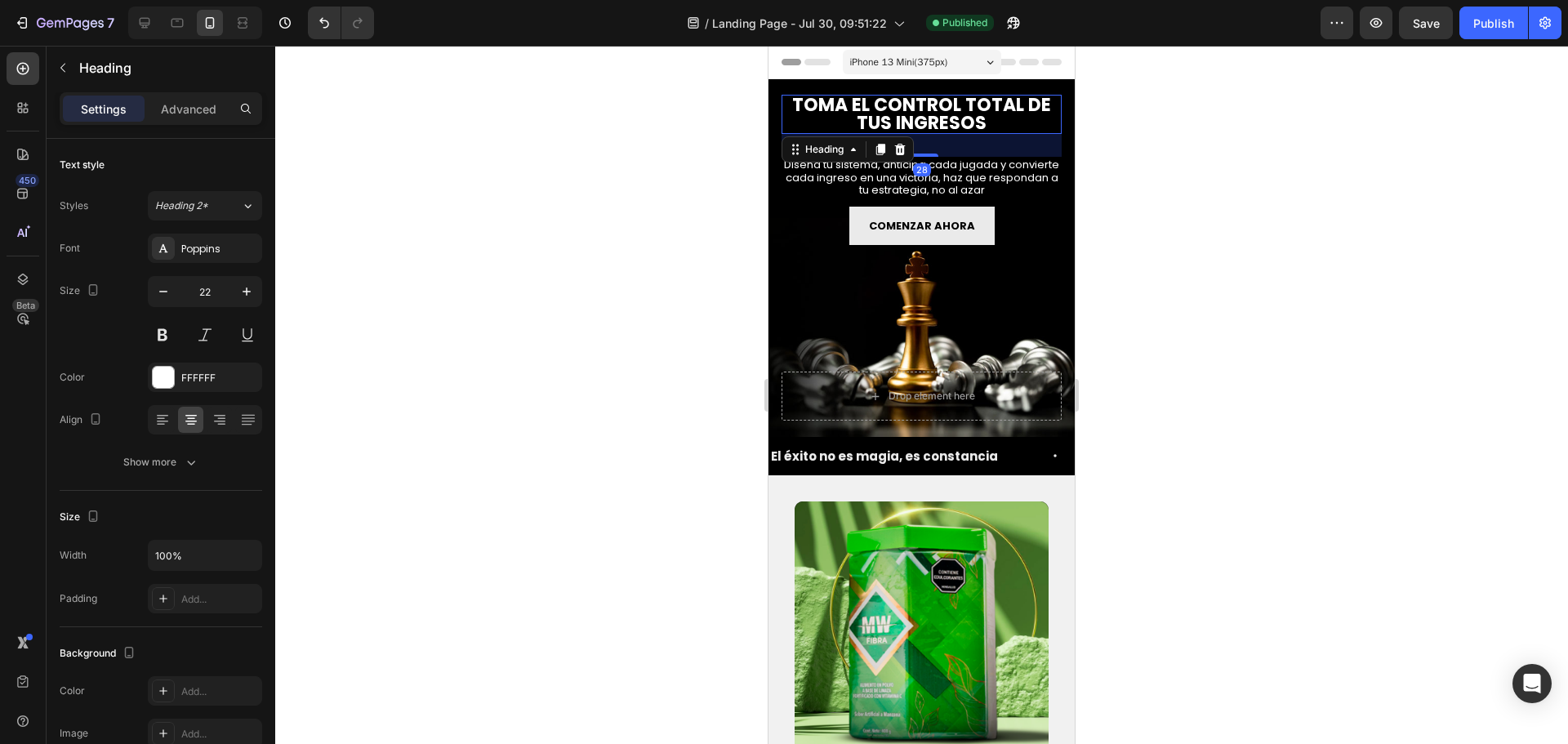 drag, startPoint x: 921, startPoint y: 137, endPoint x: 926, endPoint y: 156, distance: 19.646883 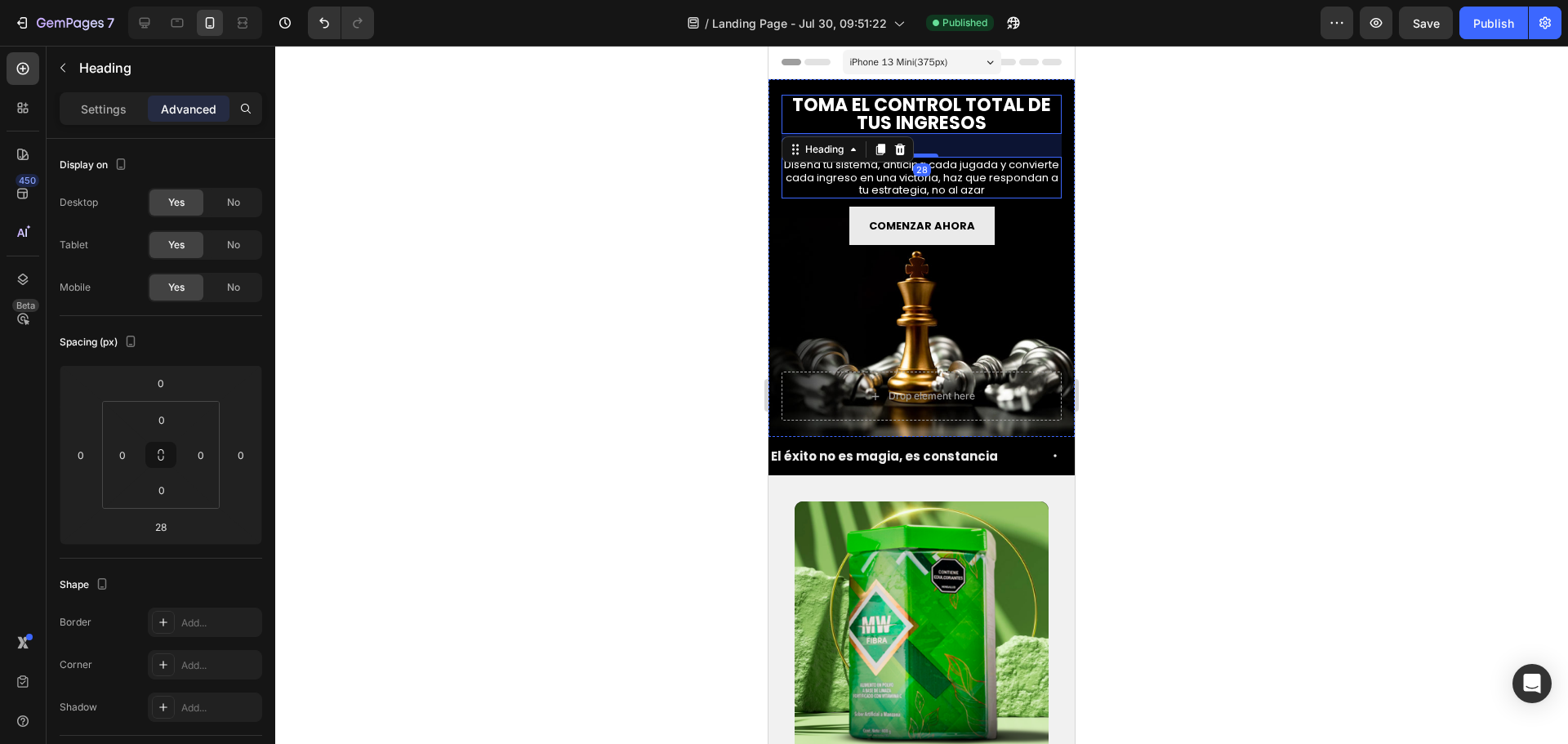 click on "Diseña tu sistema, anticipa cada jugada y convierte cada ingreso en una victoria, haz que respondan a tu estrategia, no al azar" at bounding box center (921, 177) 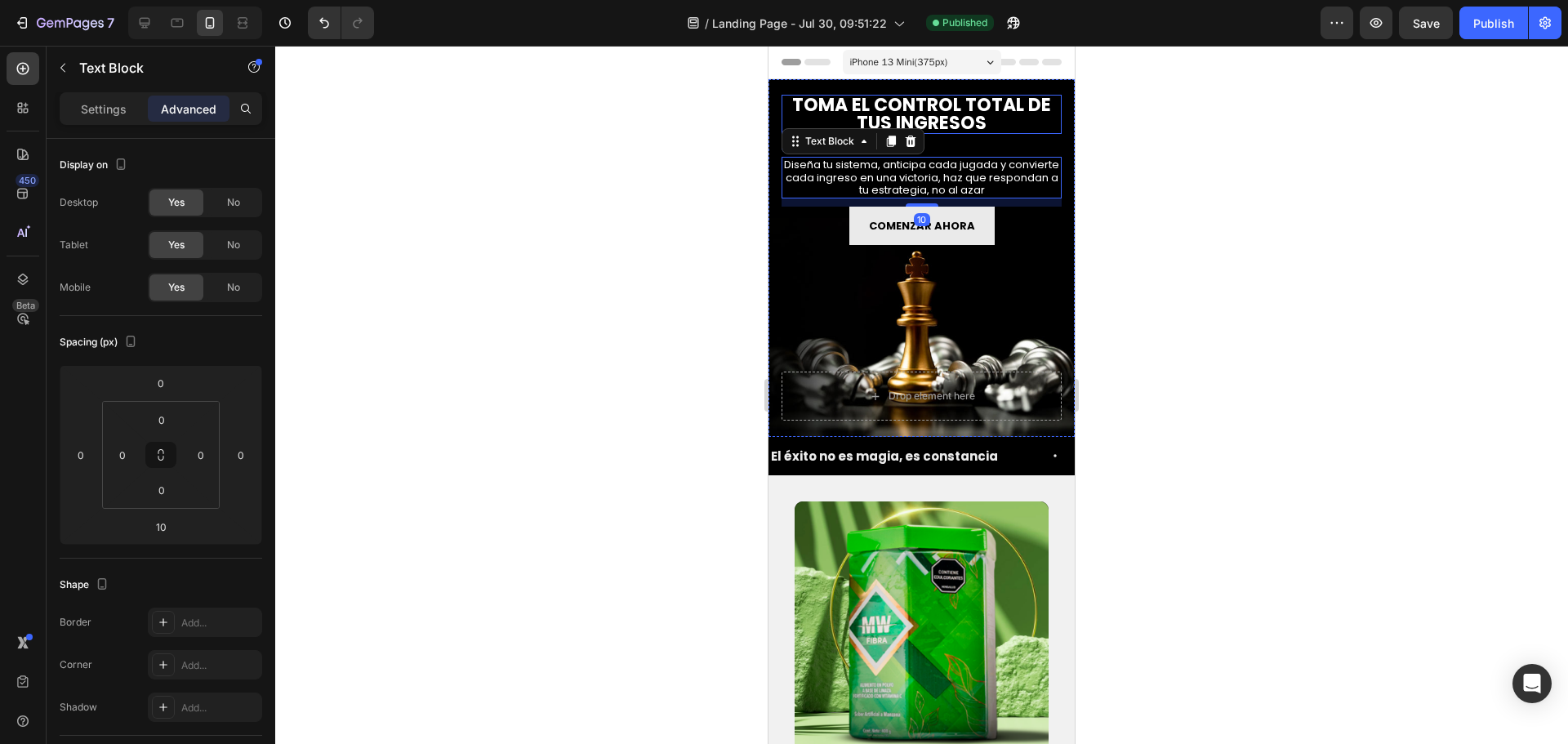 click on "TOMA EL CONTROL TOTAL DE TUS INGRESOS" at bounding box center (921, 114) 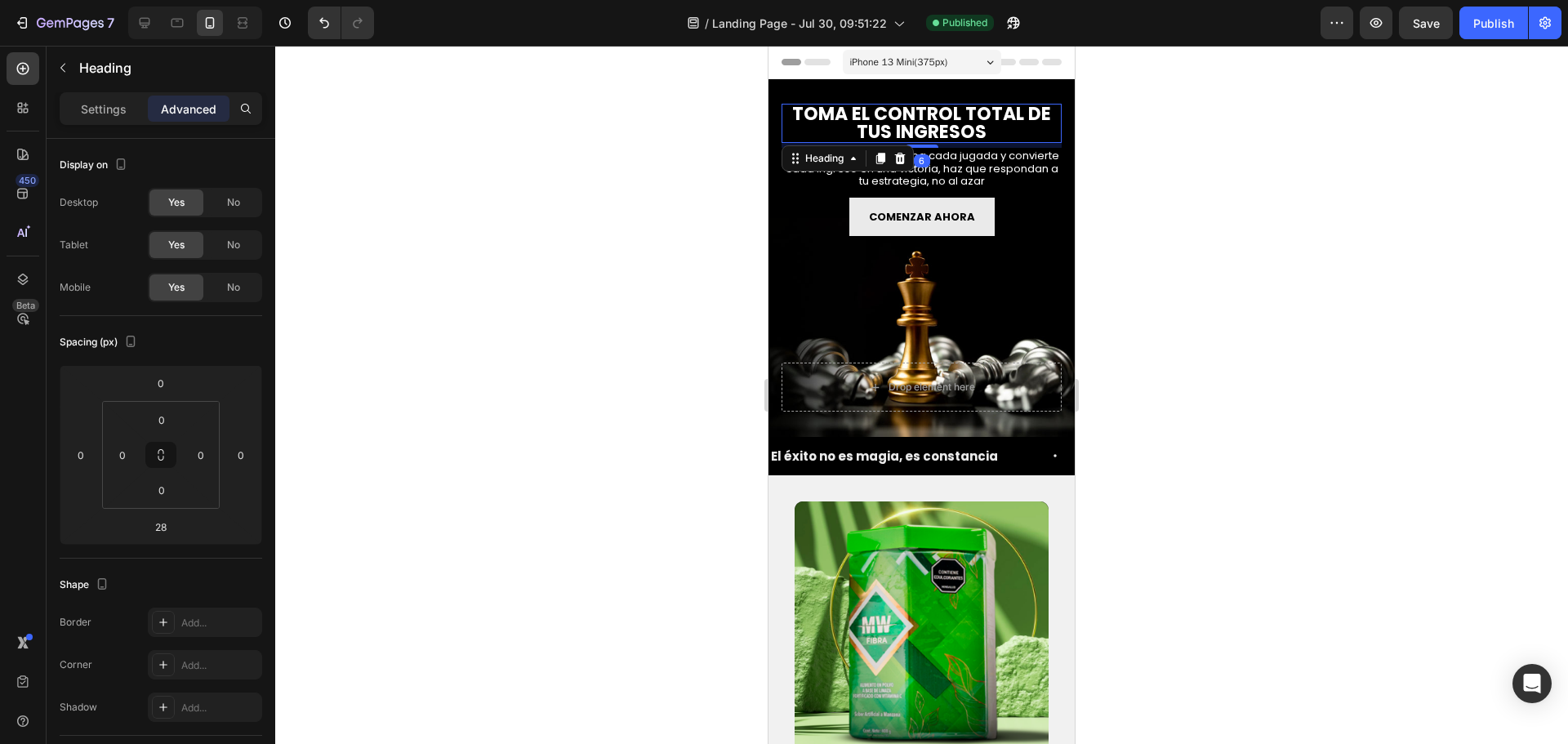 drag, startPoint x: 923, startPoint y: 148, endPoint x: 942, endPoint y: 130, distance: 26.172505 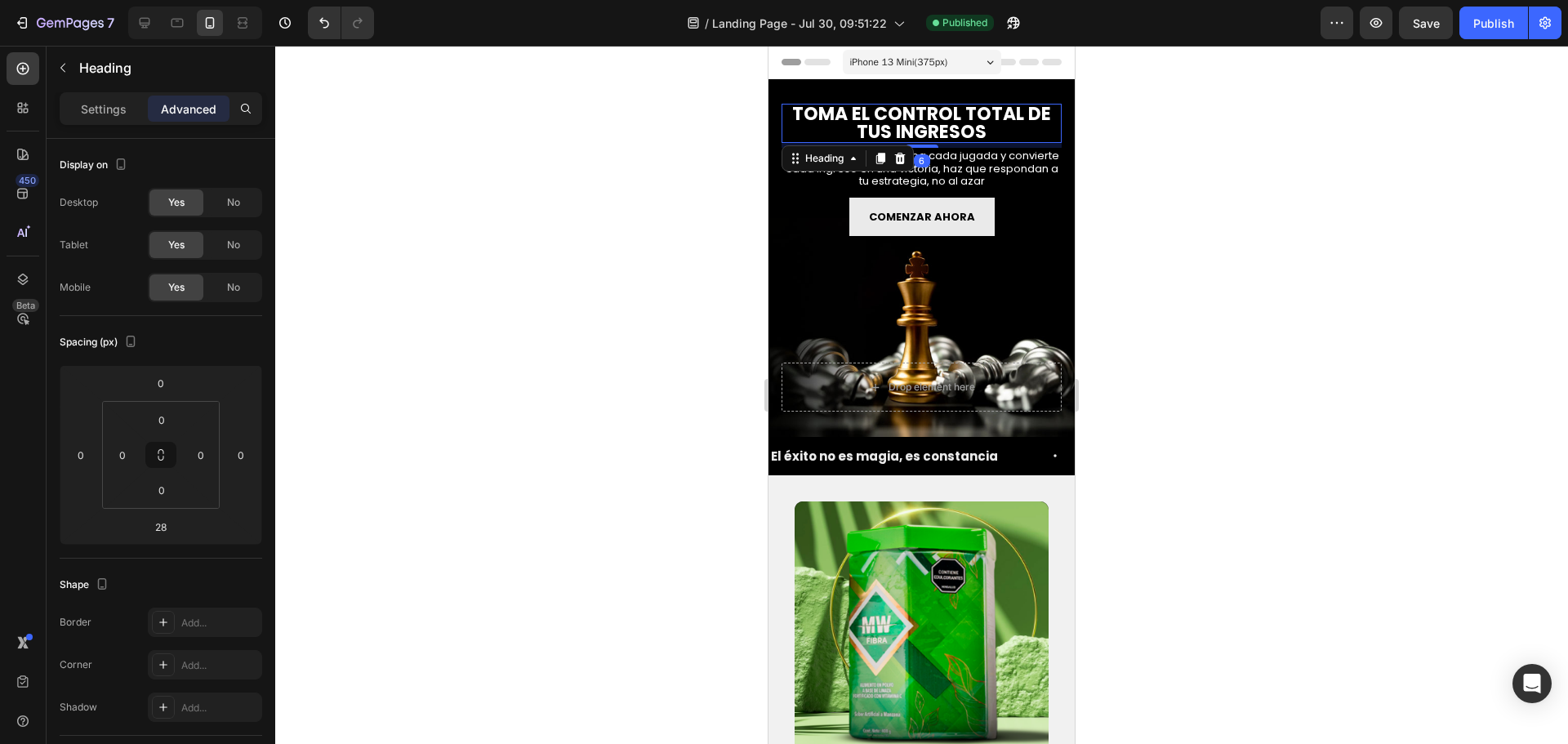 click on "TOMA EL CONTROL TOTAL DE TUS INGRESOS Heading [NUMBER]" at bounding box center (921, 123) 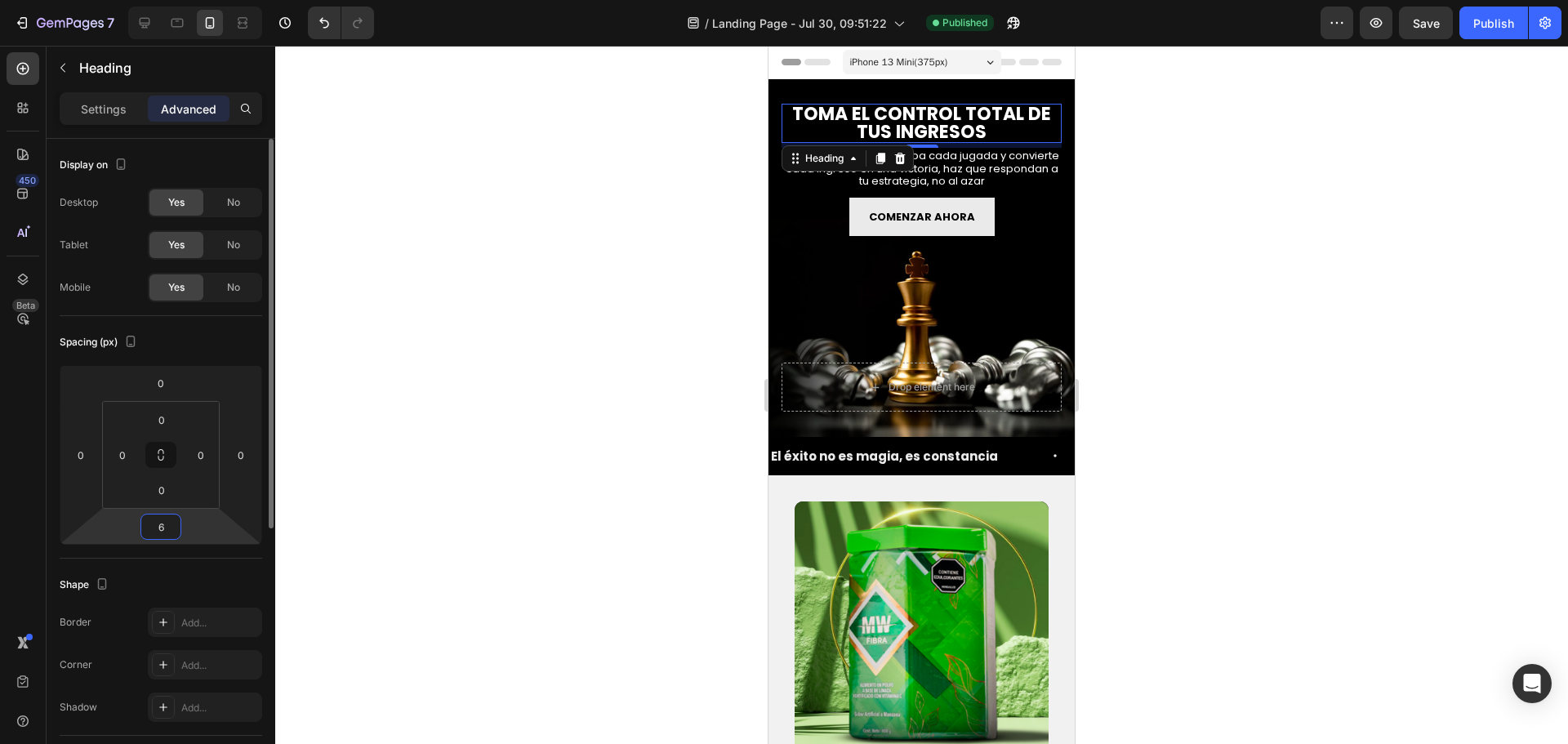 click on "6" at bounding box center [161, 527] 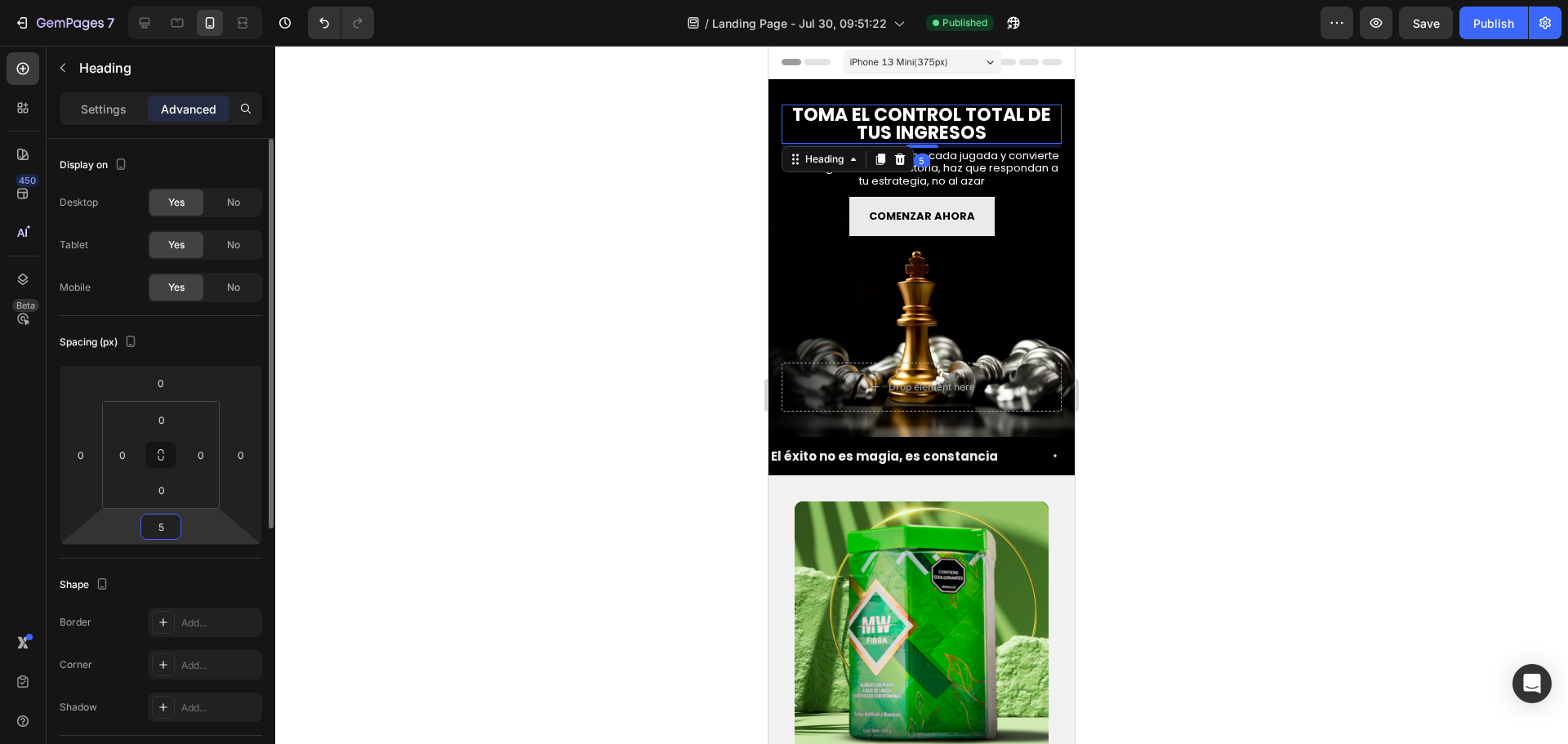 type on "5" 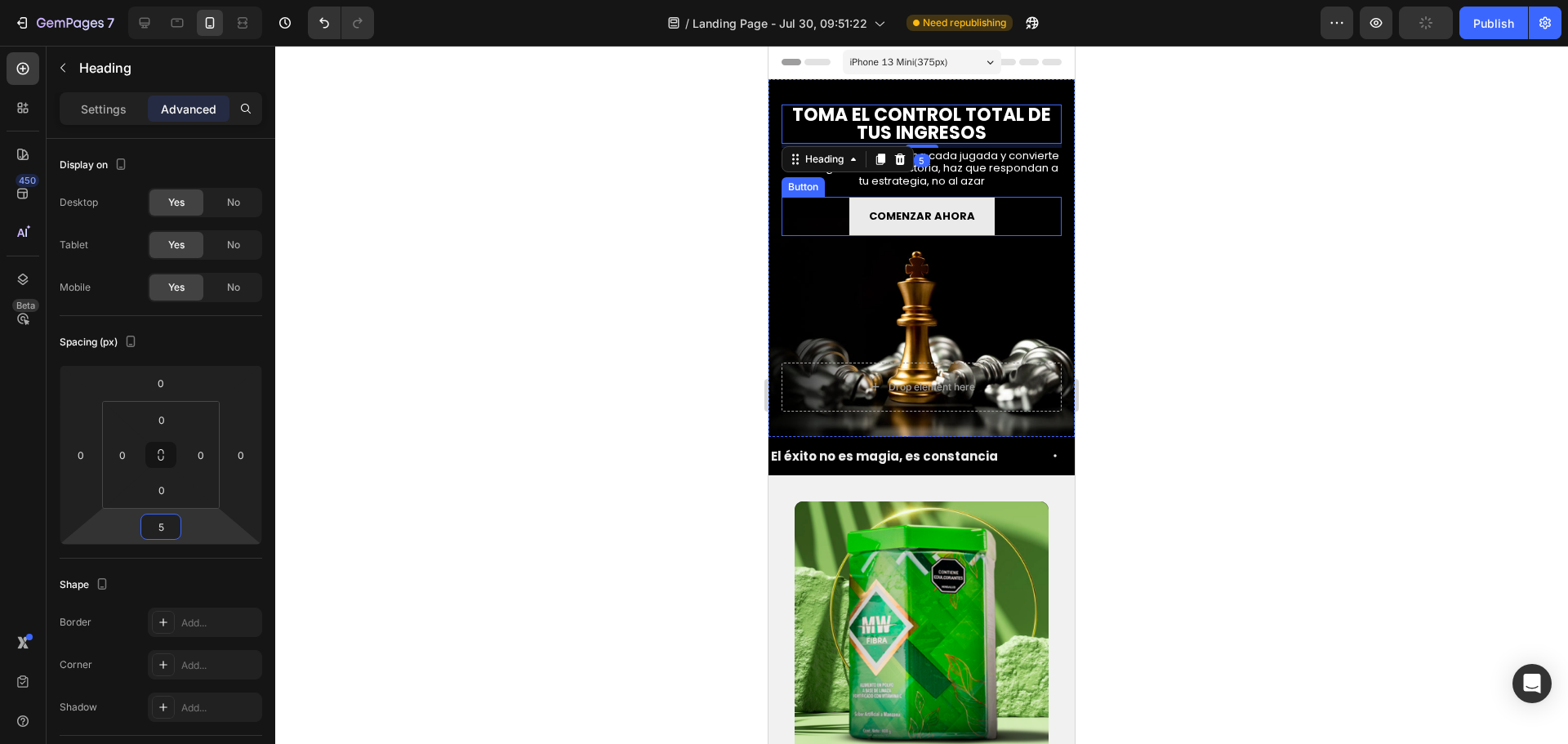 click on "COMENZAR AHORA Button" at bounding box center [921, 216] 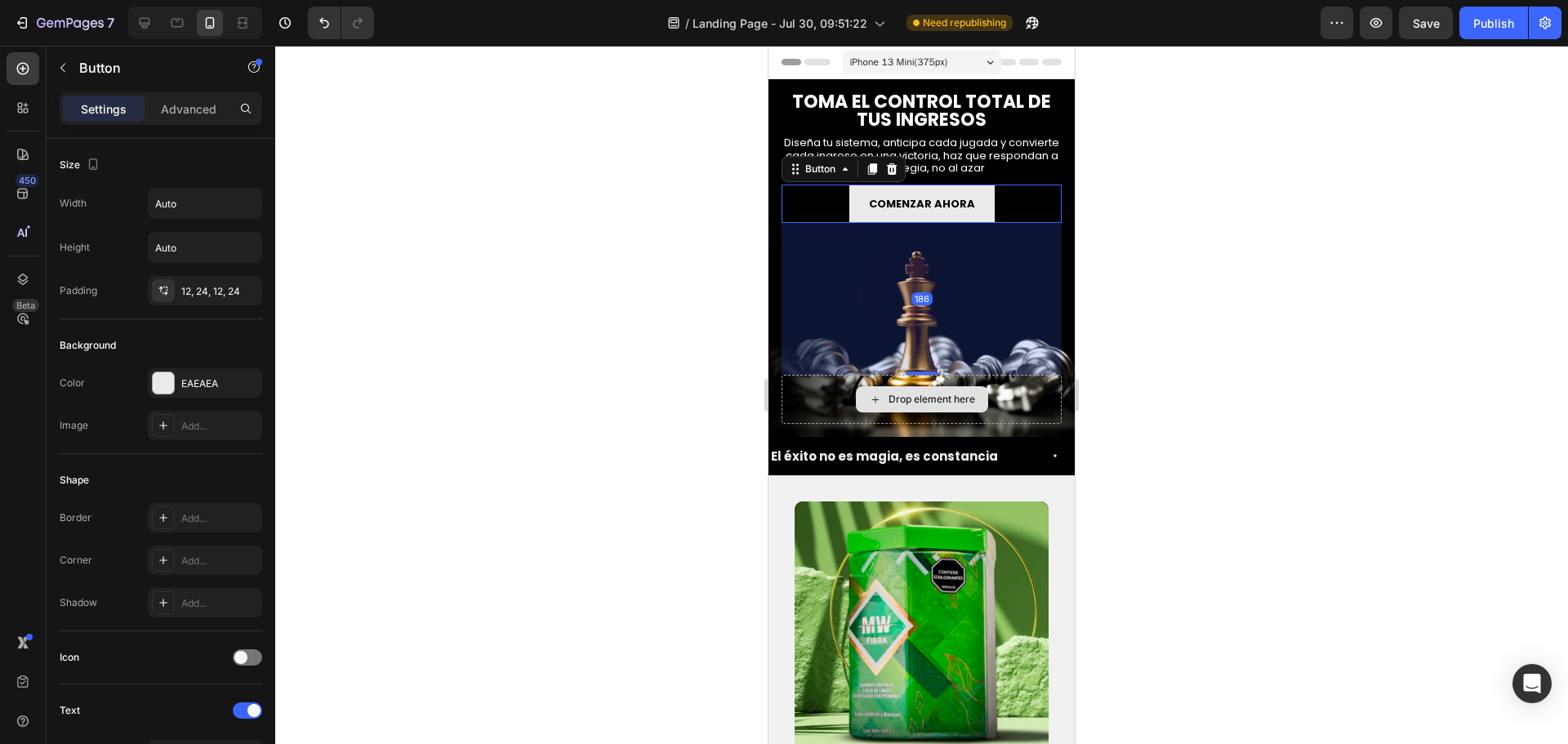drag, startPoint x: 914, startPoint y: 354, endPoint x: 1061, endPoint y: 289, distance: 160.72959 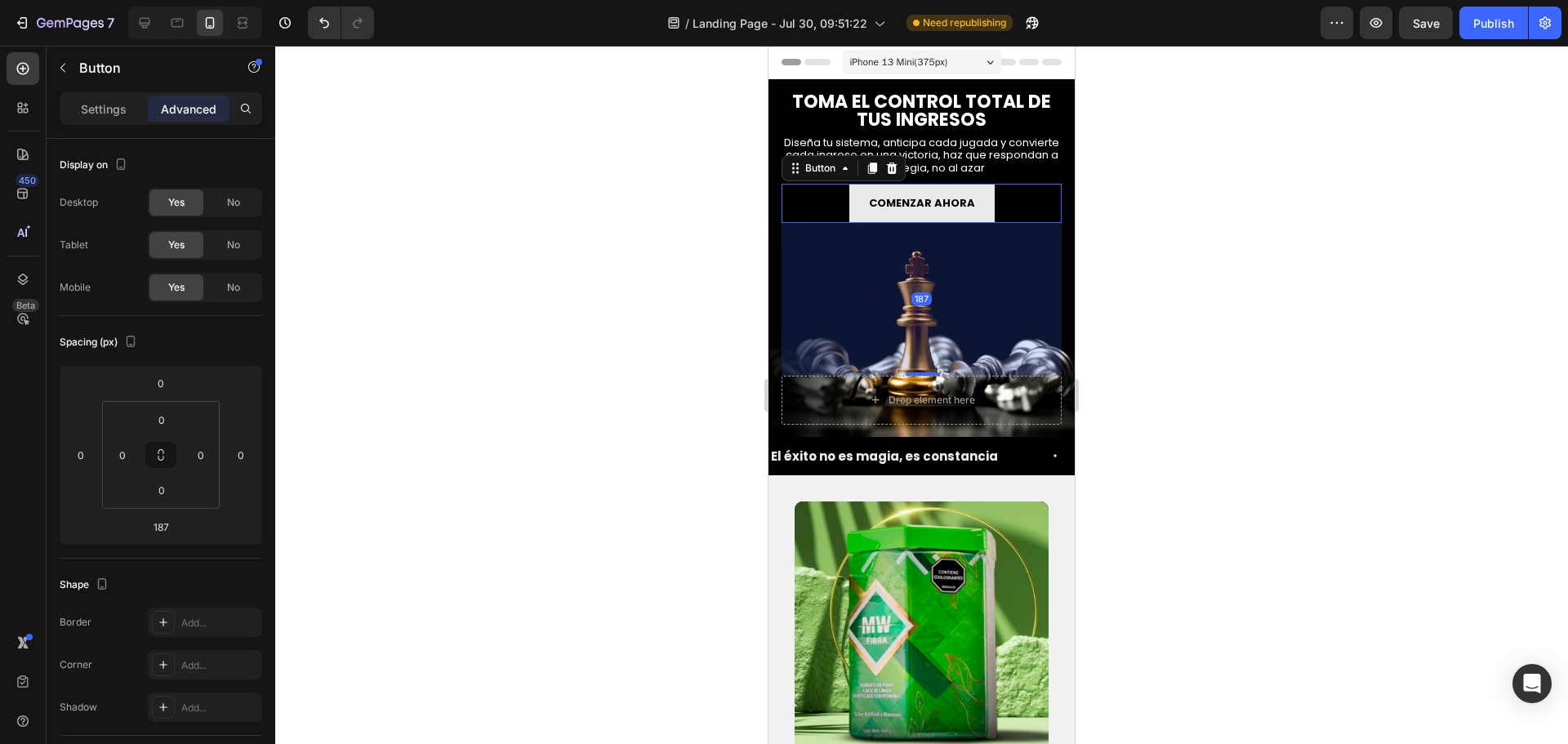 click 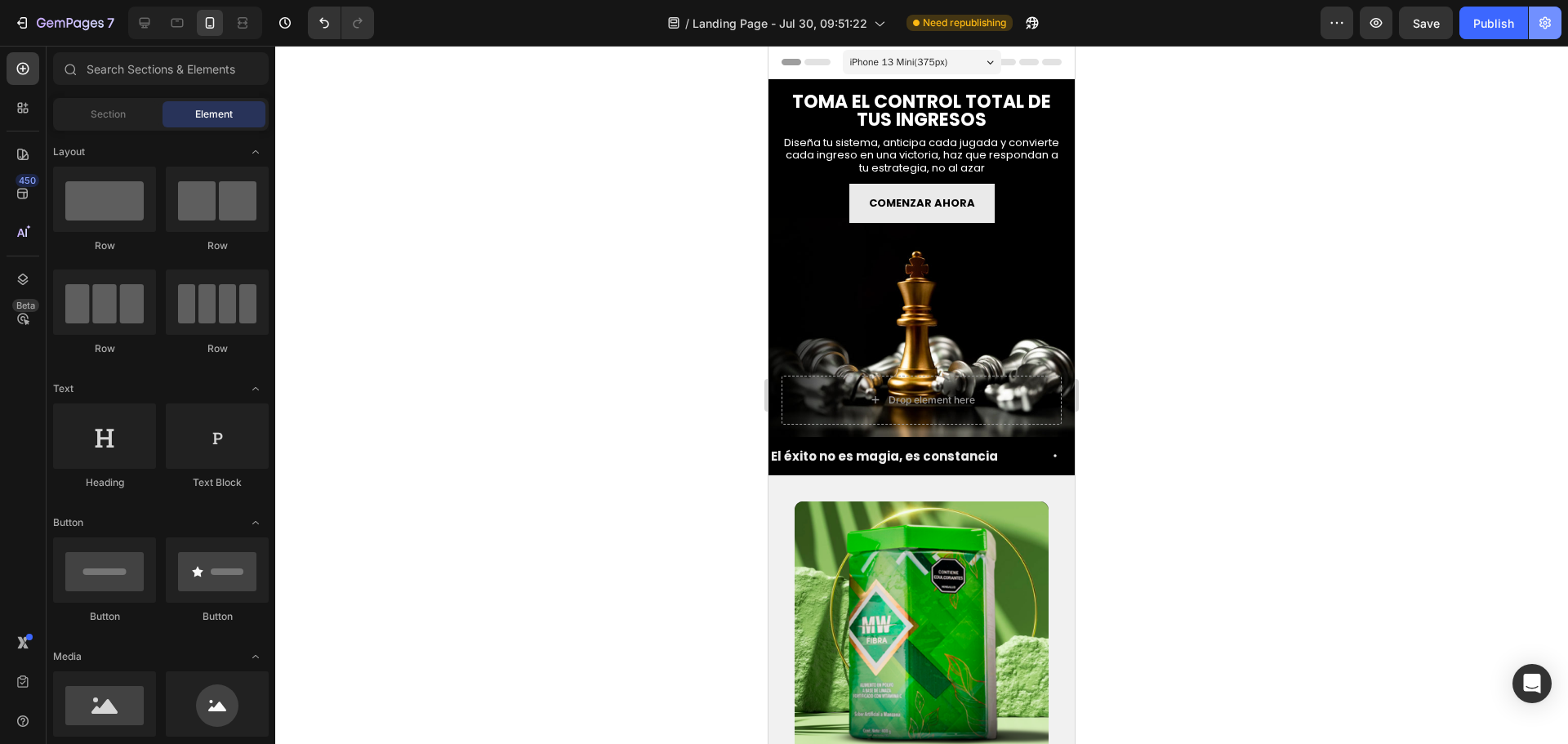 click on "Publish" 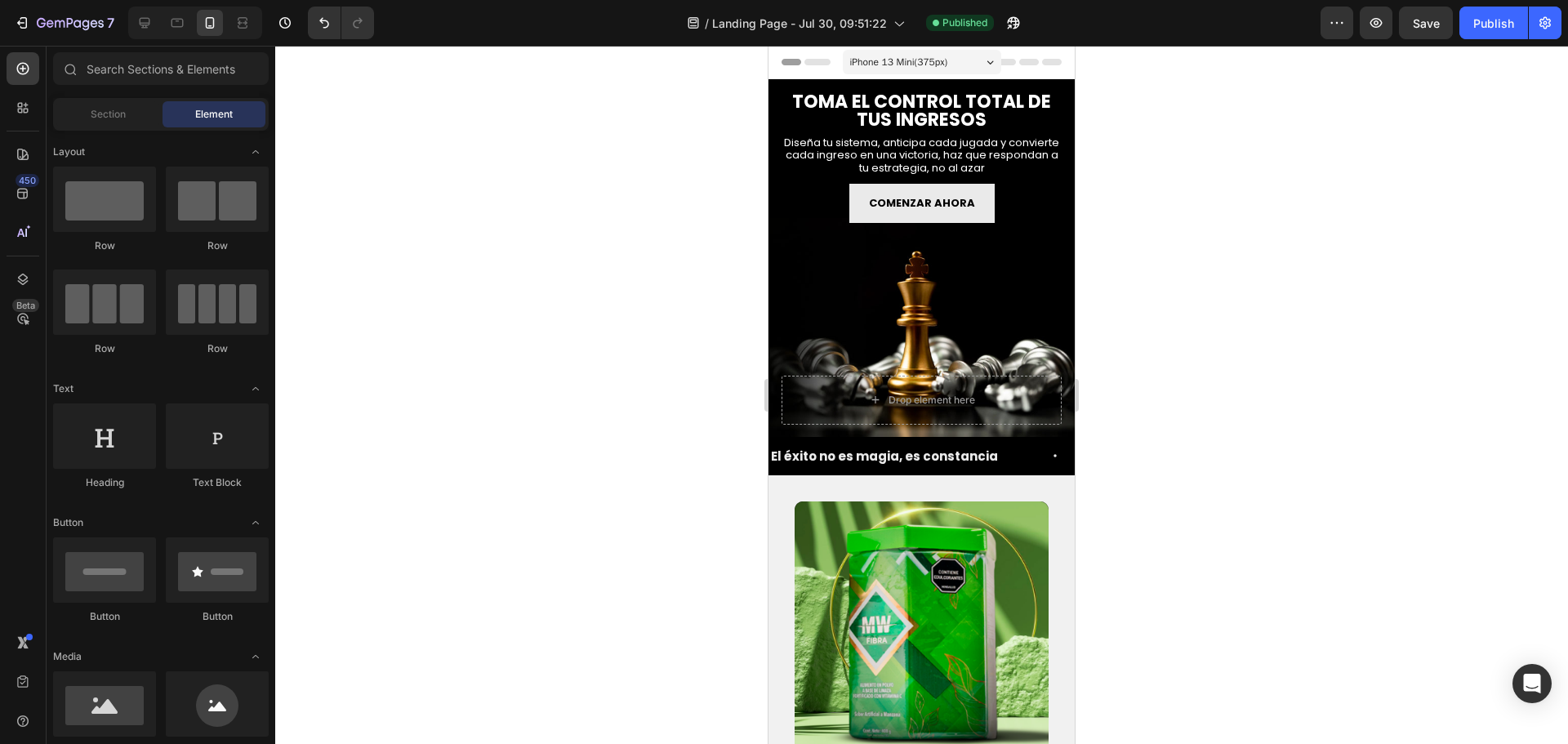 click on "iPhone 13 Mini  ( 375 px)" at bounding box center [899, 62] 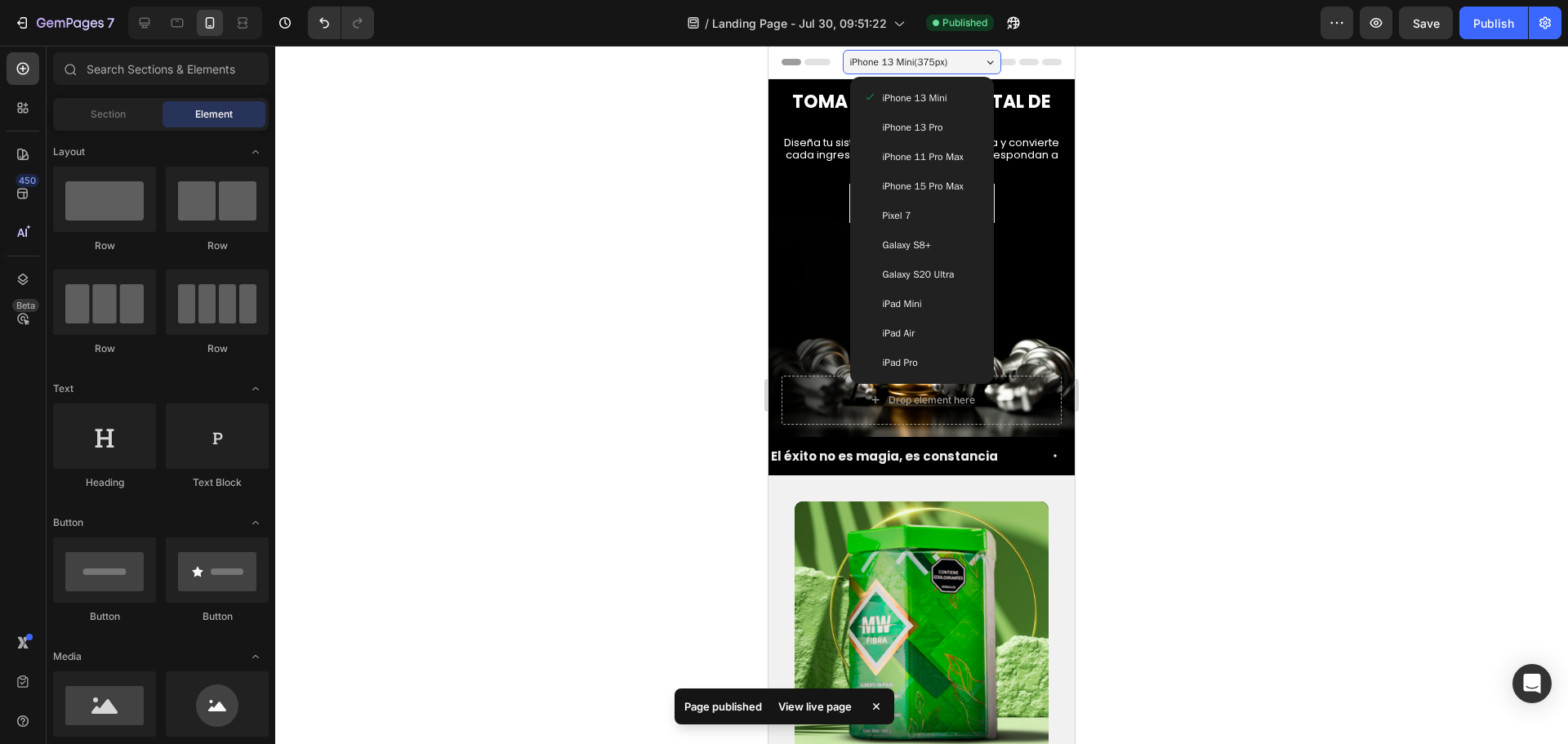 click on "iPhone 13 Mini  ( 375 px)" at bounding box center (899, 62) 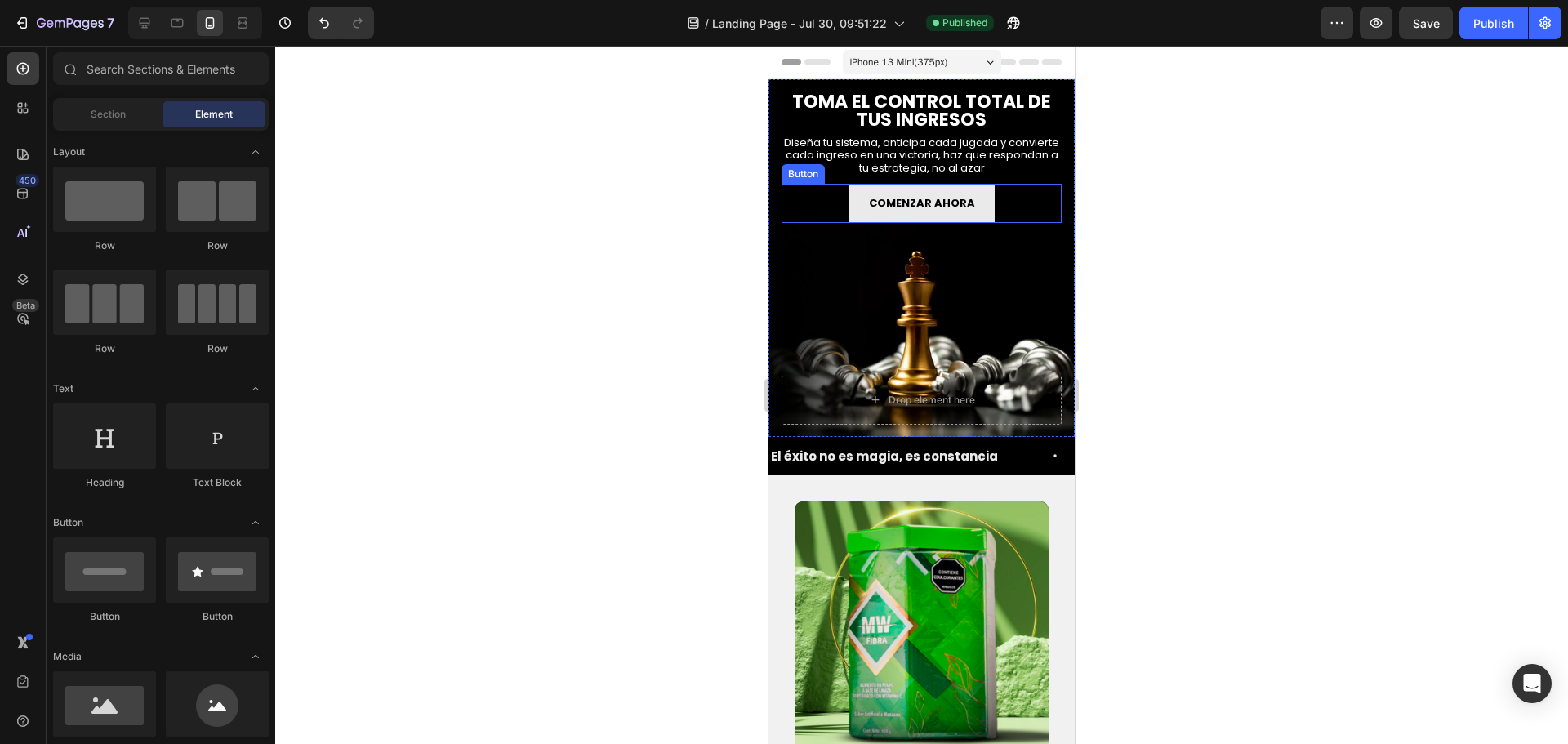 click on "COMENZAR AHORA Button" at bounding box center [921, 203] 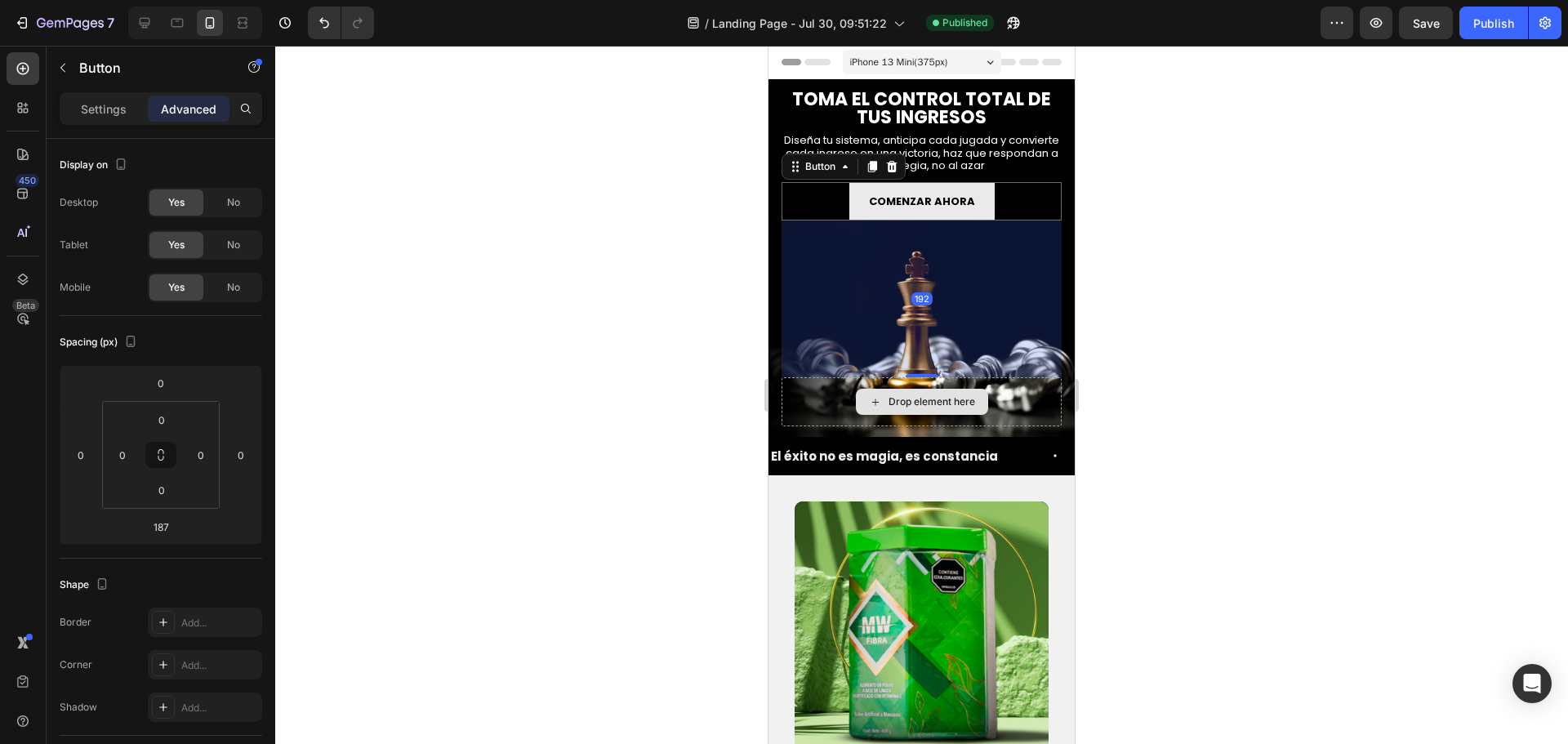 click on "TOMA EL CONTROL TOTAL DE TUS INGRESOS Heading Diseña tu sistema, anticipa cada jugada y convierte cada ingreso en una victoria, haz que respondan a tu estrategia, no al azar Text Block COMENZAR AHORA Button 192 Drop element here" at bounding box center (921, 257) 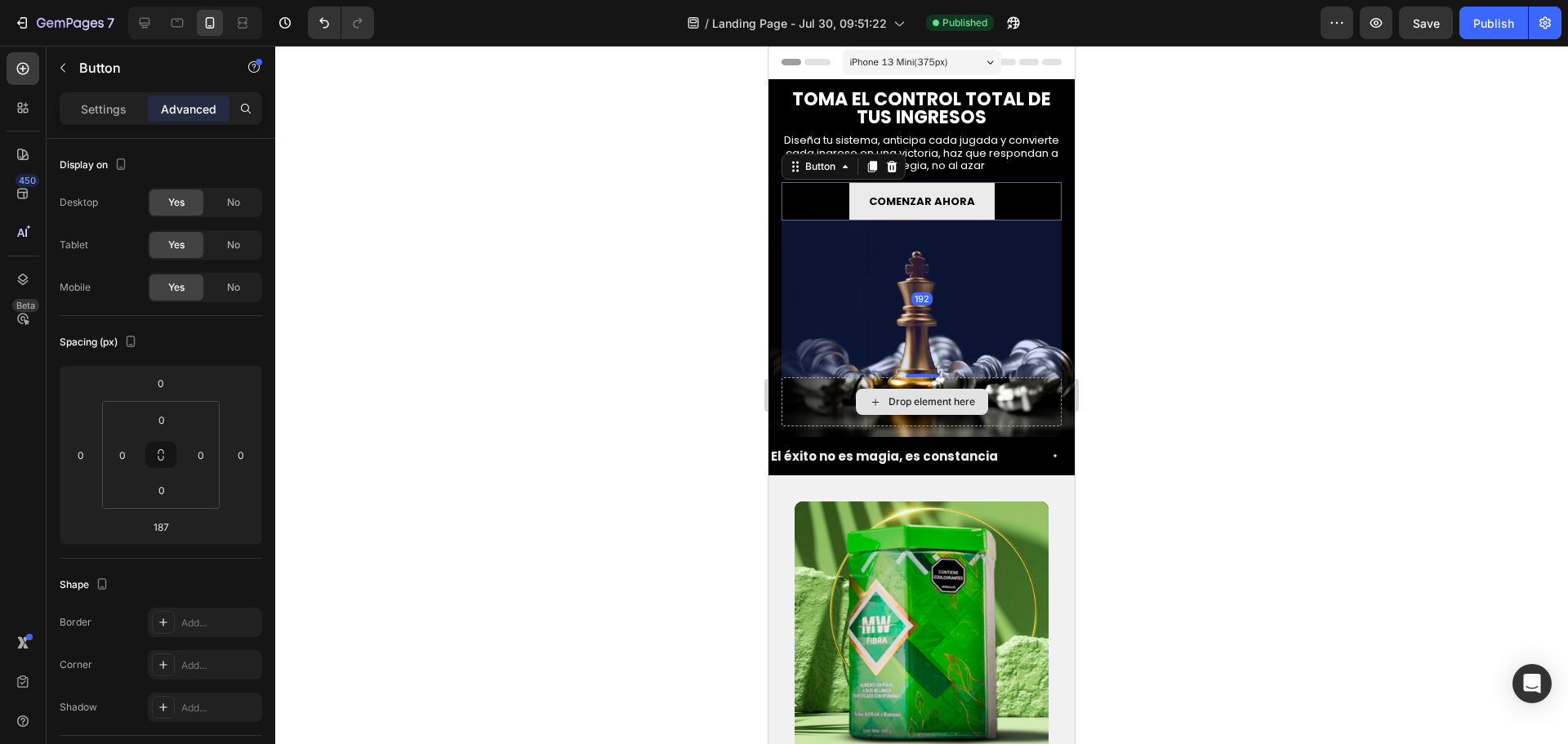 type on "192" 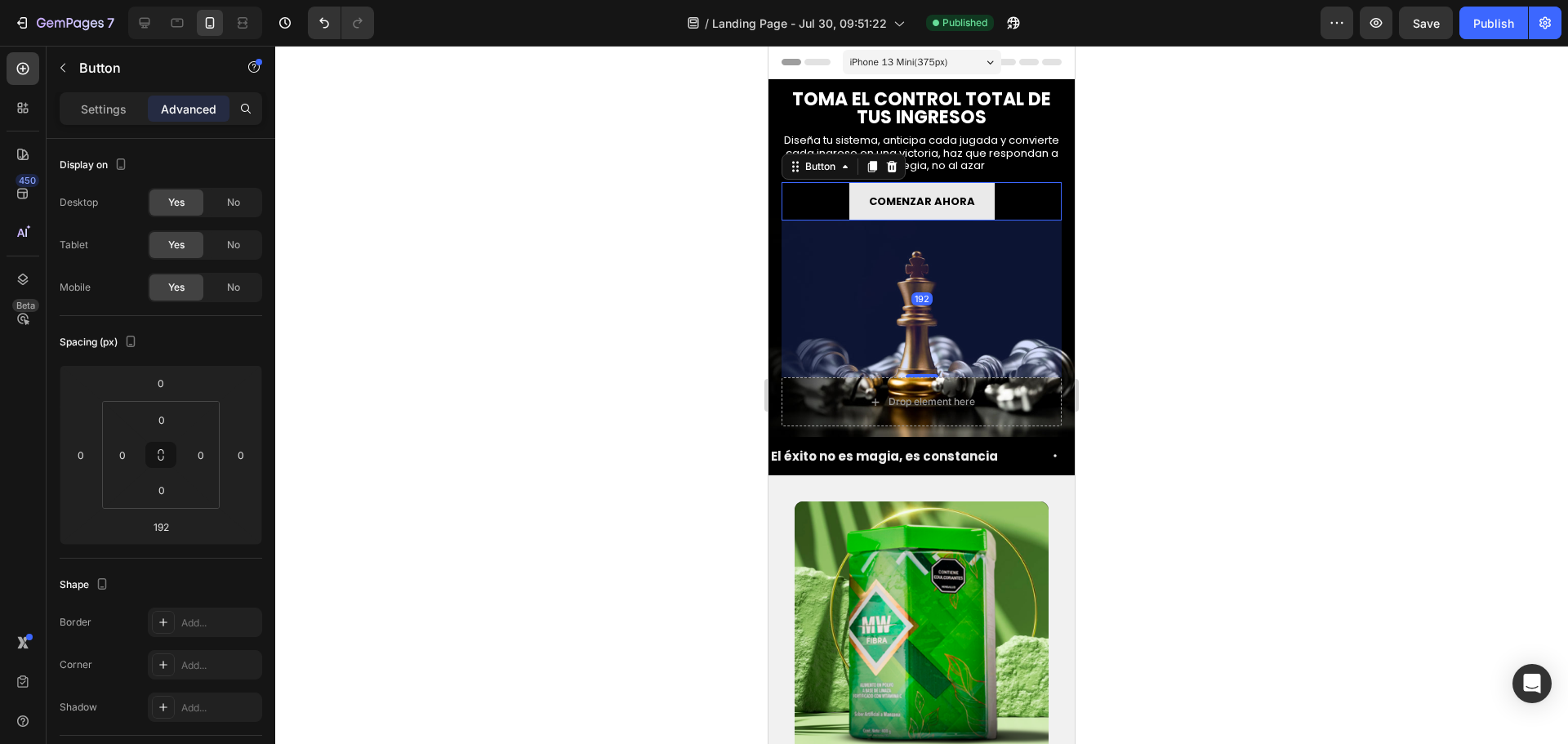 click 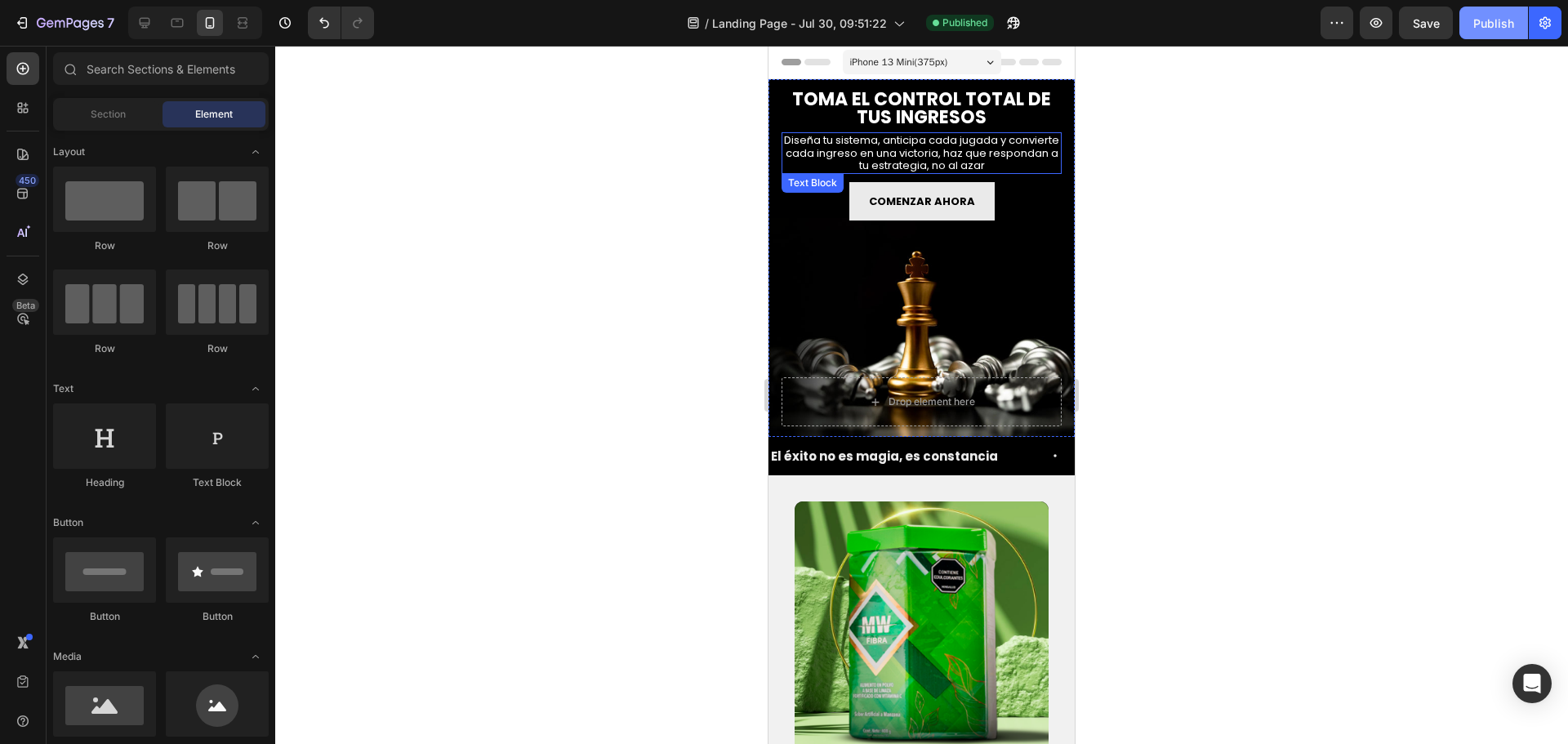 click on "Publish" at bounding box center (1494, 23) 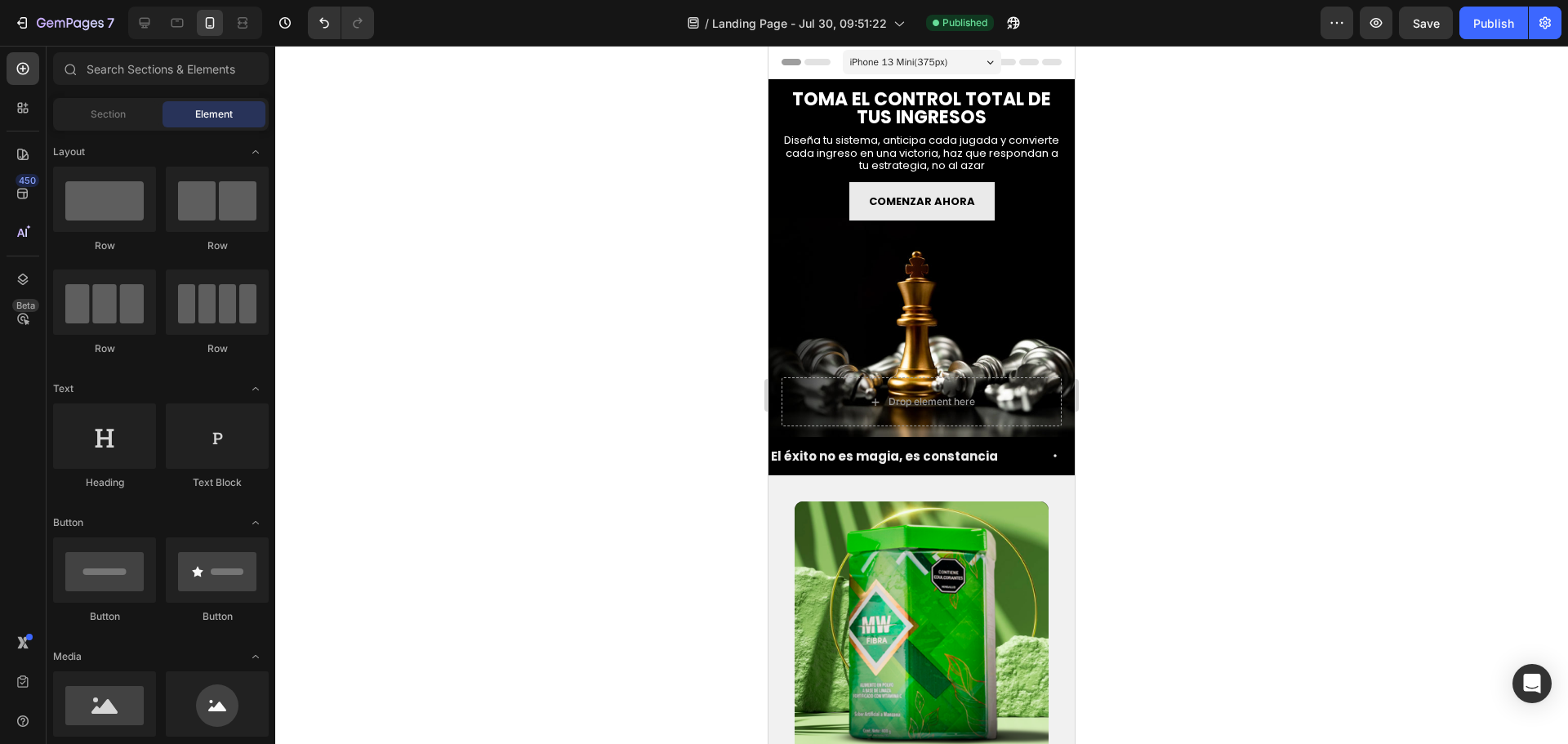 click 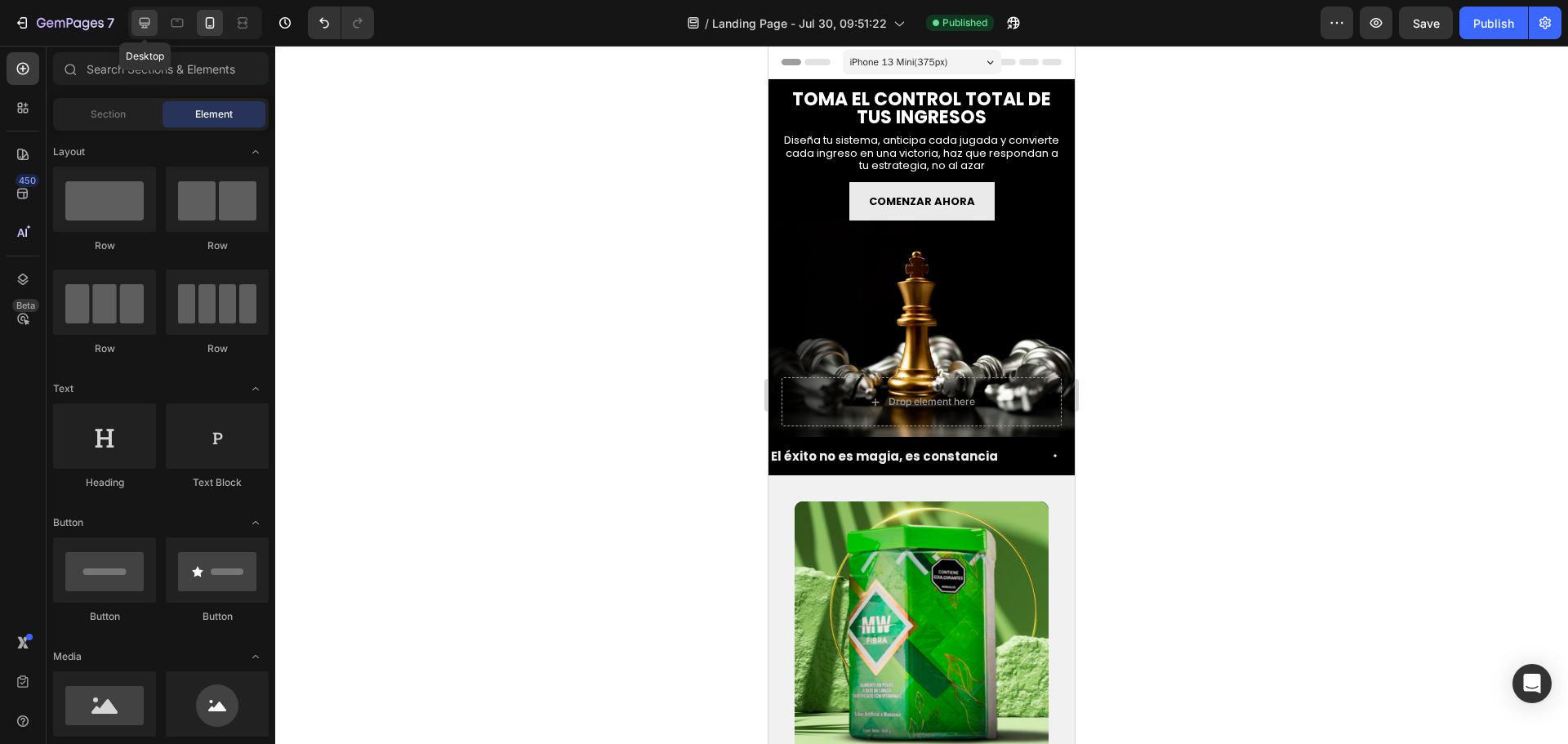 click 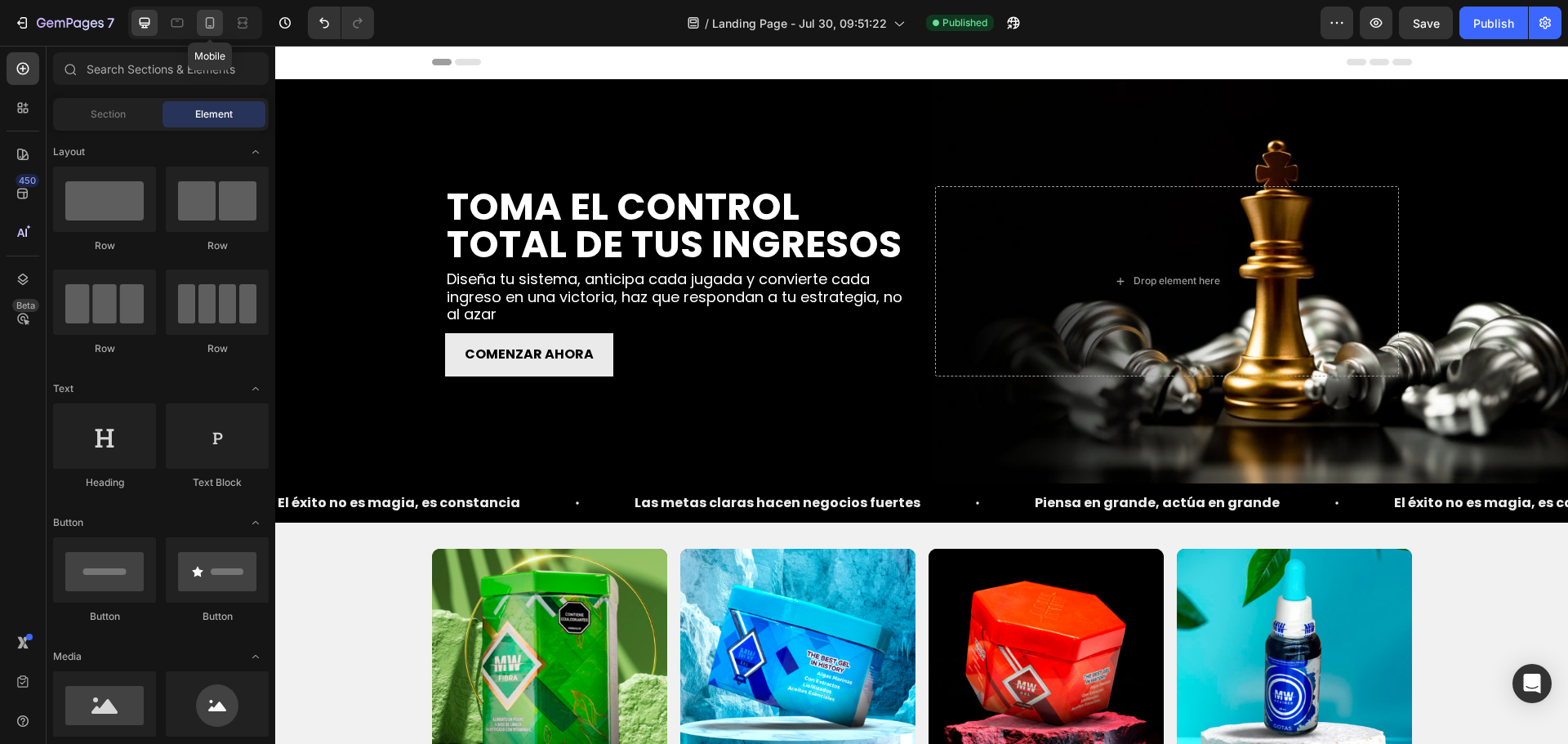 click 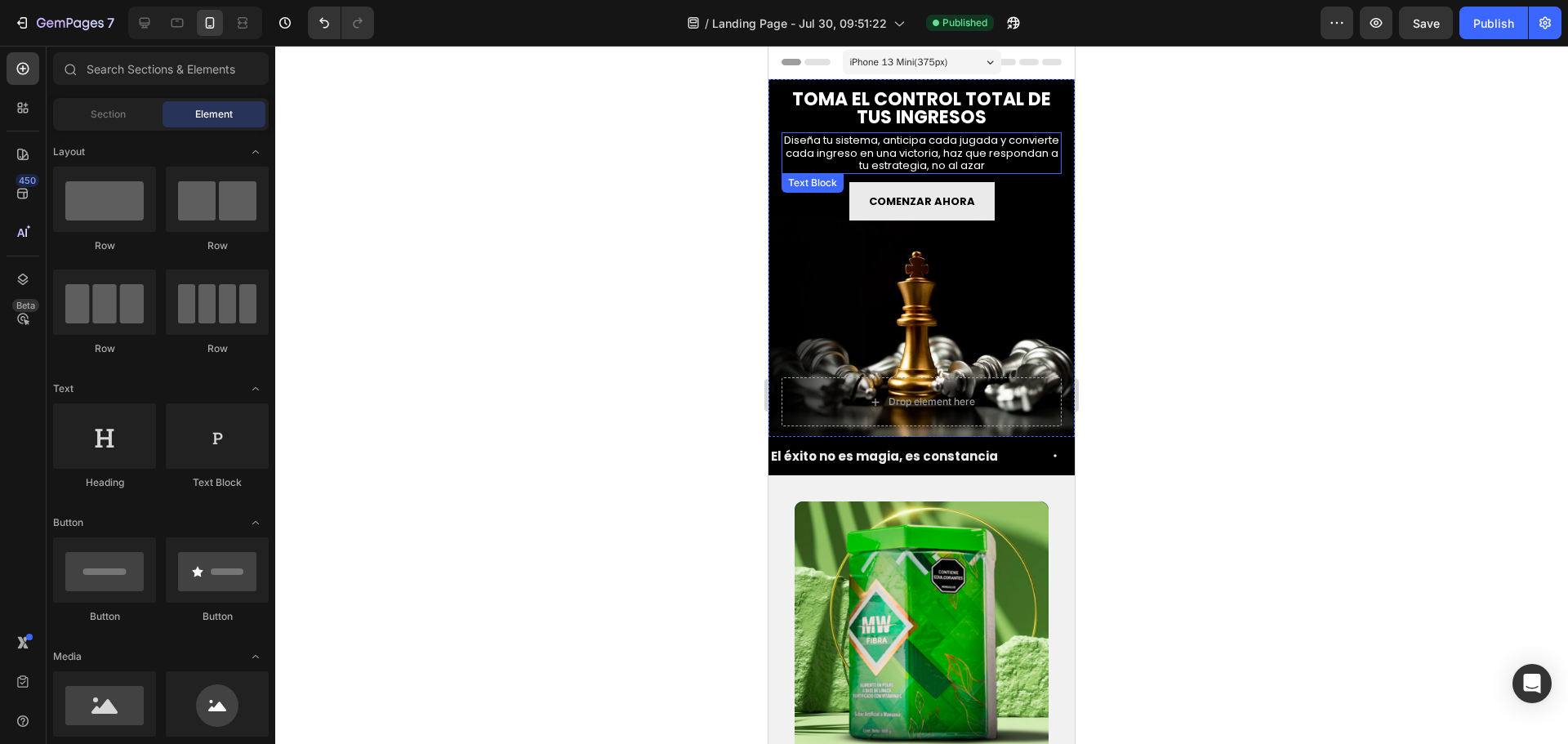 click on "Diseña tu sistema, anticipa cada jugada y convierte cada ingreso en una victoria, haz que respondan a tu estrategia, no al azar" at bounding box center [921, 153] 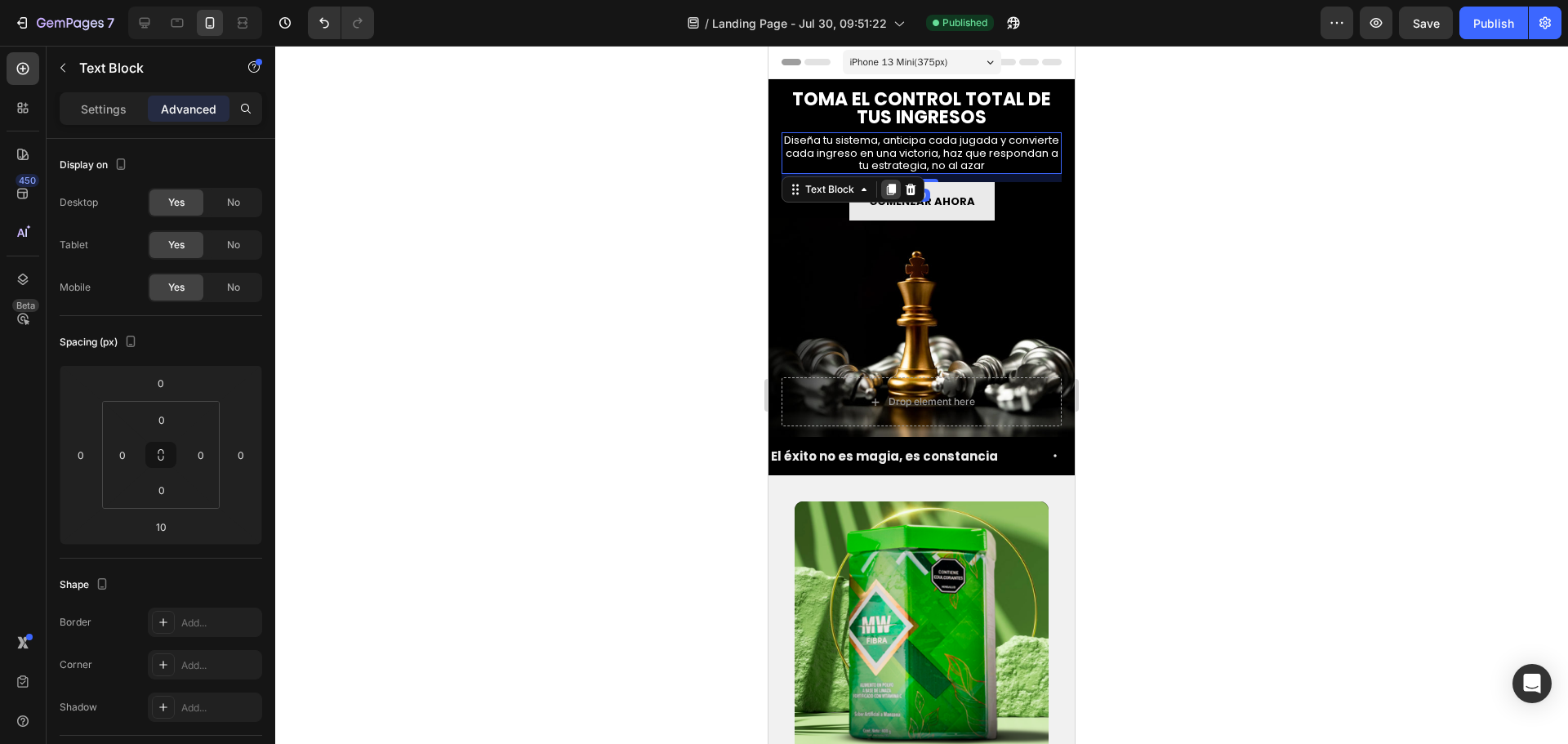 click 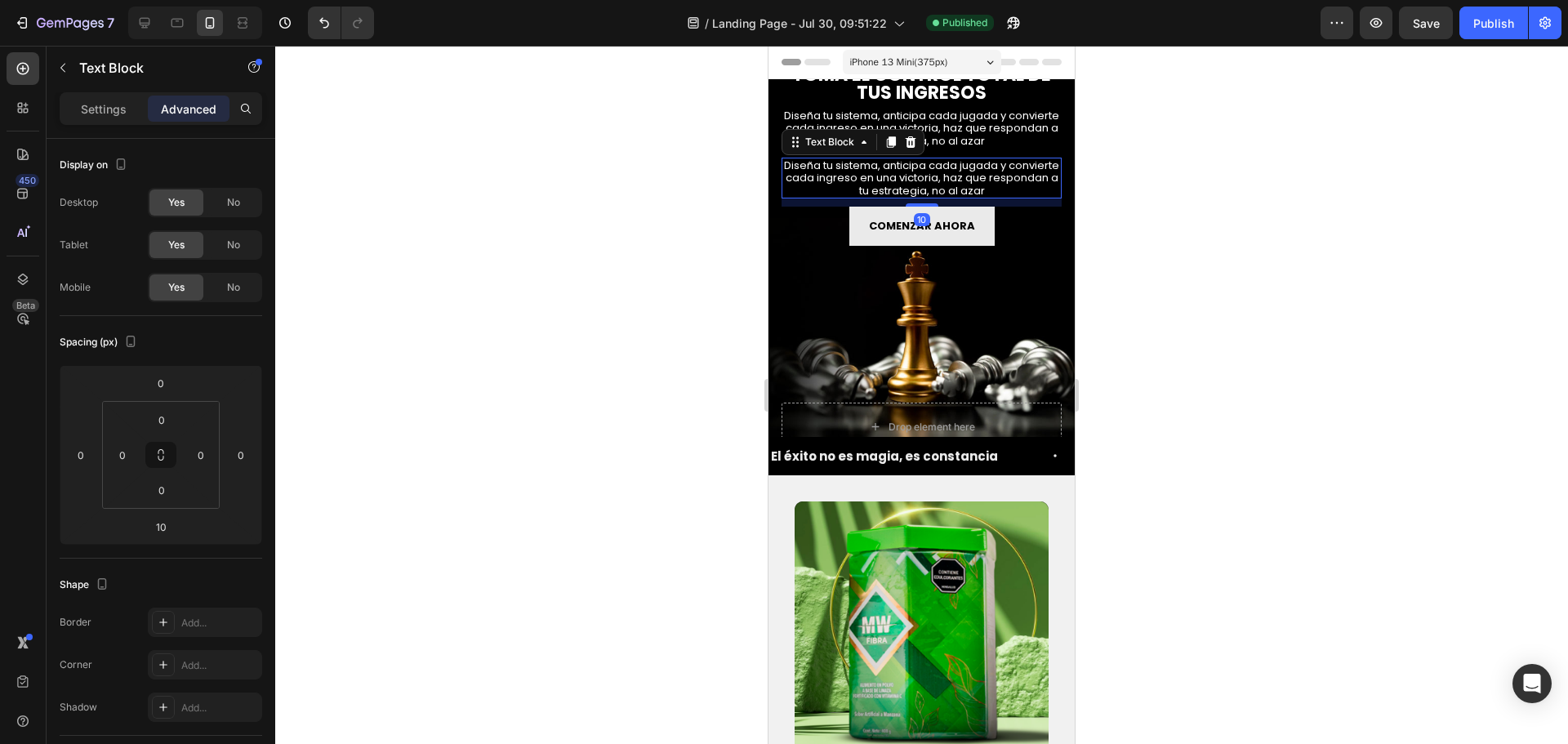 scroll, scrollTop: 408, scrollLeft: 0, axis: vertical 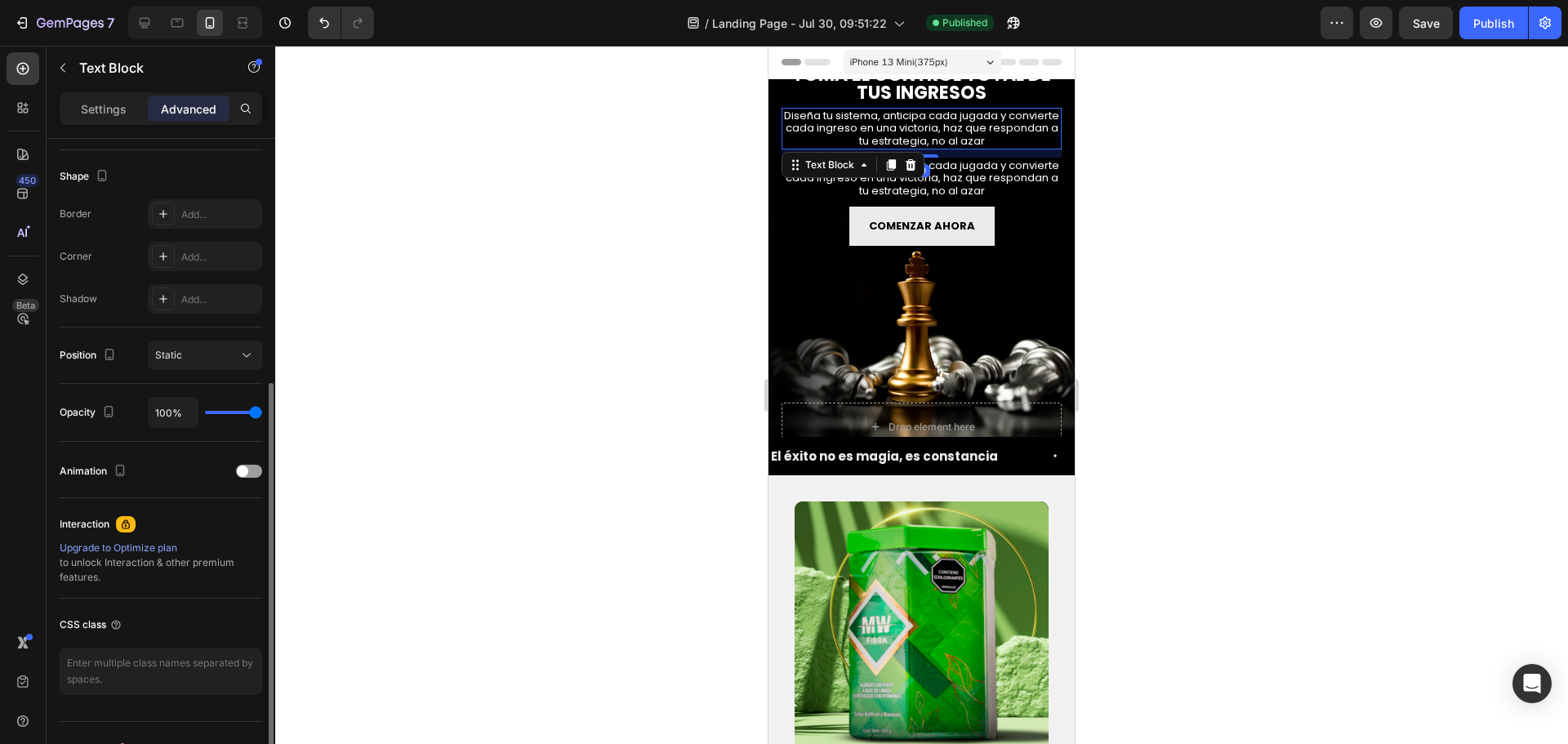 click on "Diseña tu sistema, anticipa cada jugada y convierte cada ingreso en una victoria, haz que respondan a tu estrategia, no al azar" at bounding box center [921, 128] 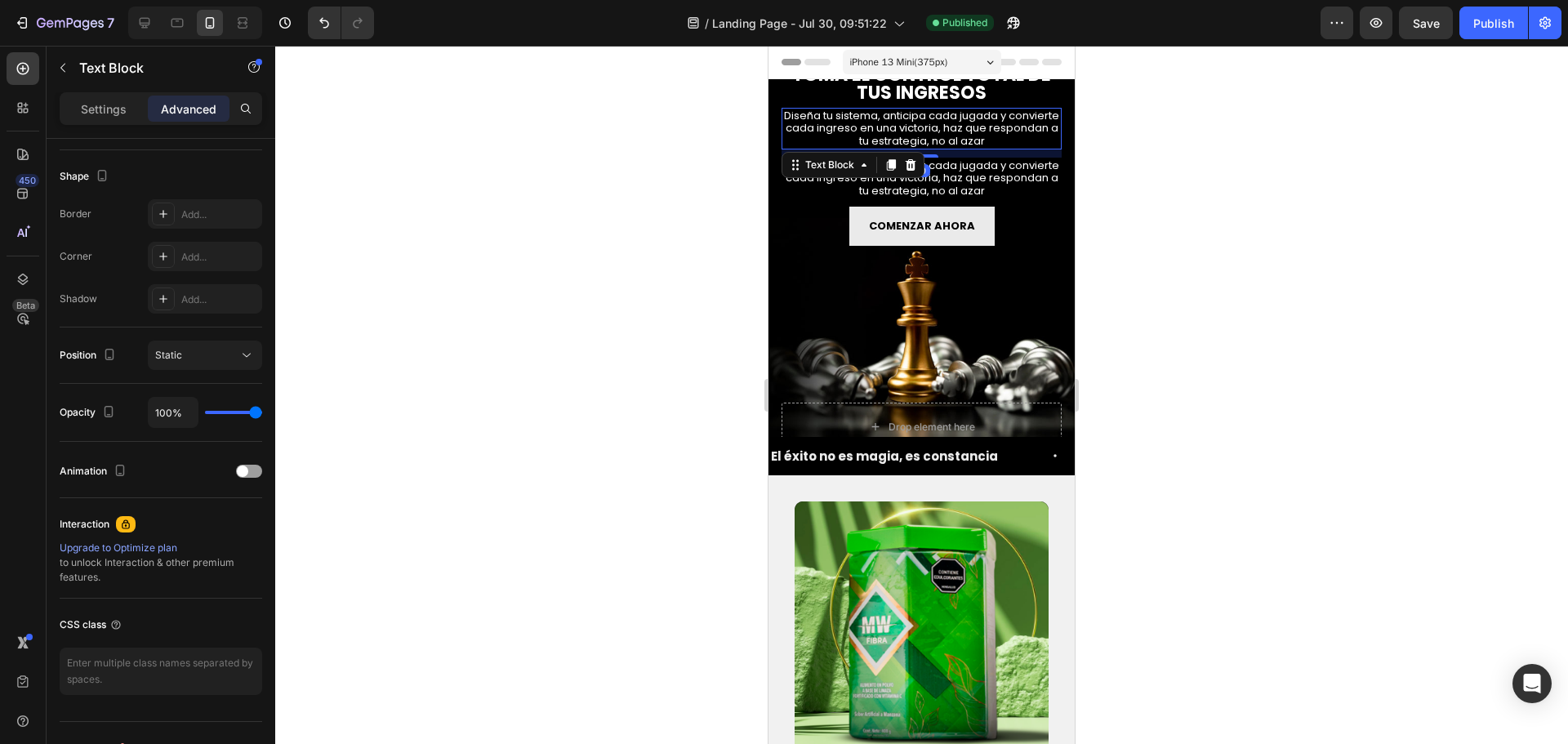 click on "Advanced" 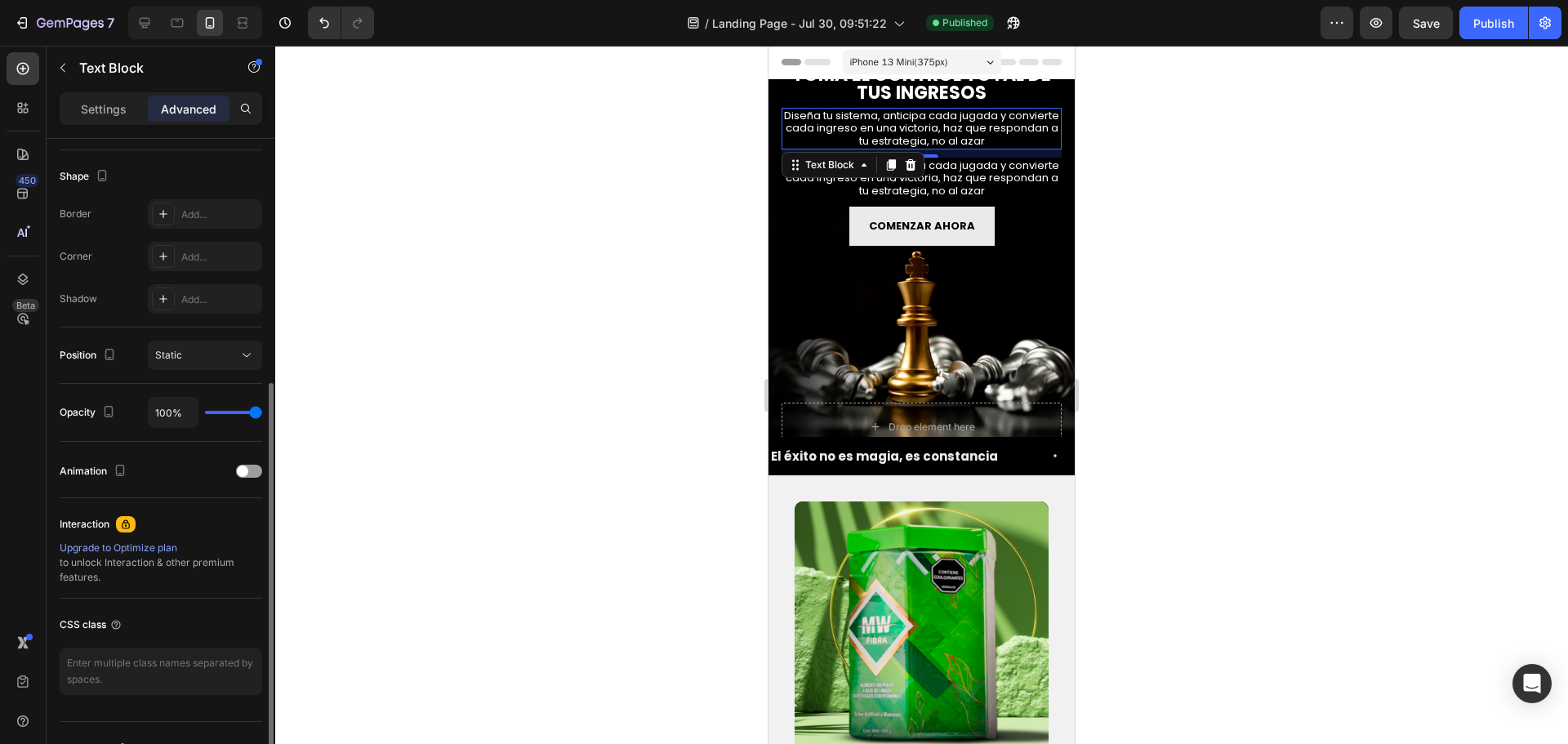 scroll, scrollTop: 0, scrollLeft: 0, axis: both 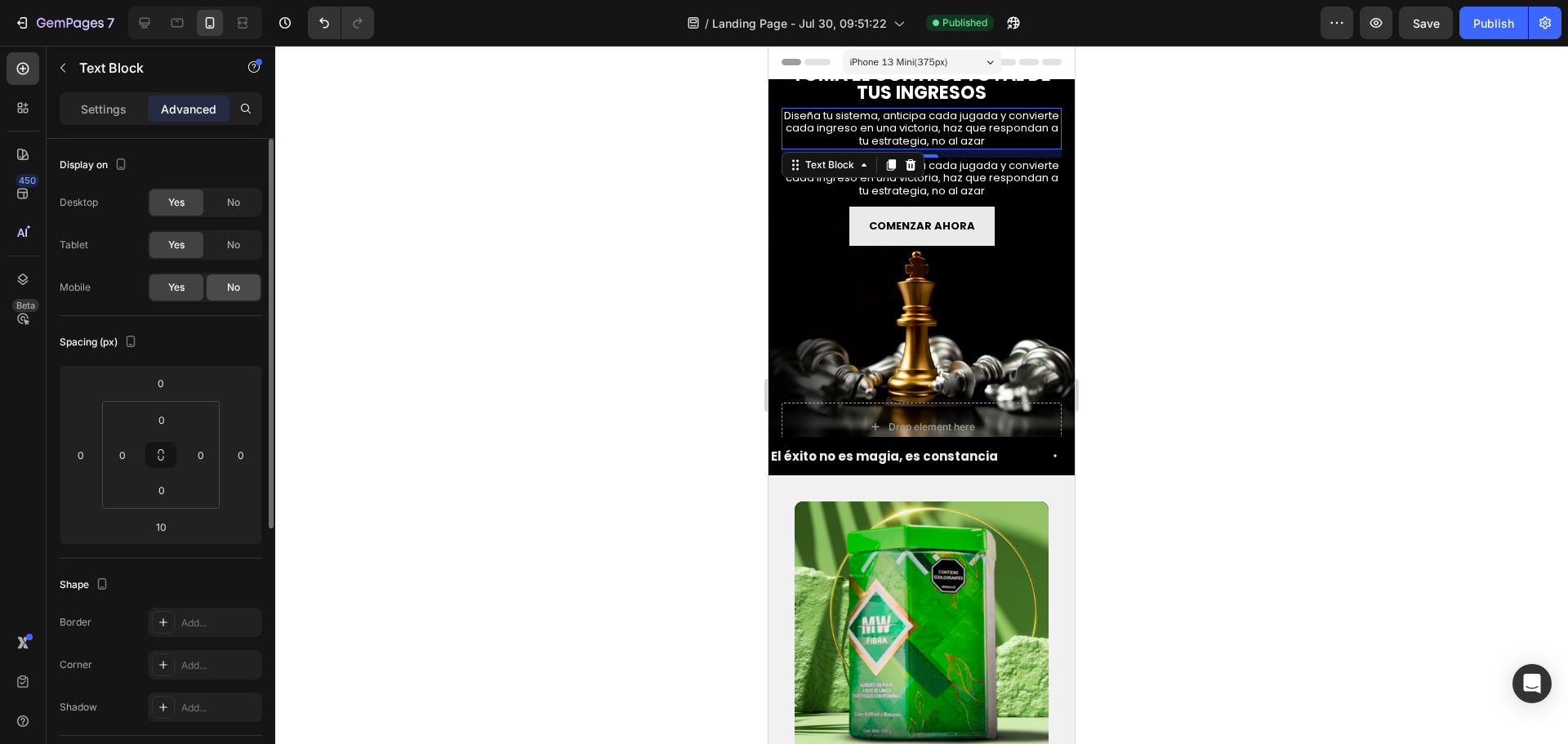 click on "No" 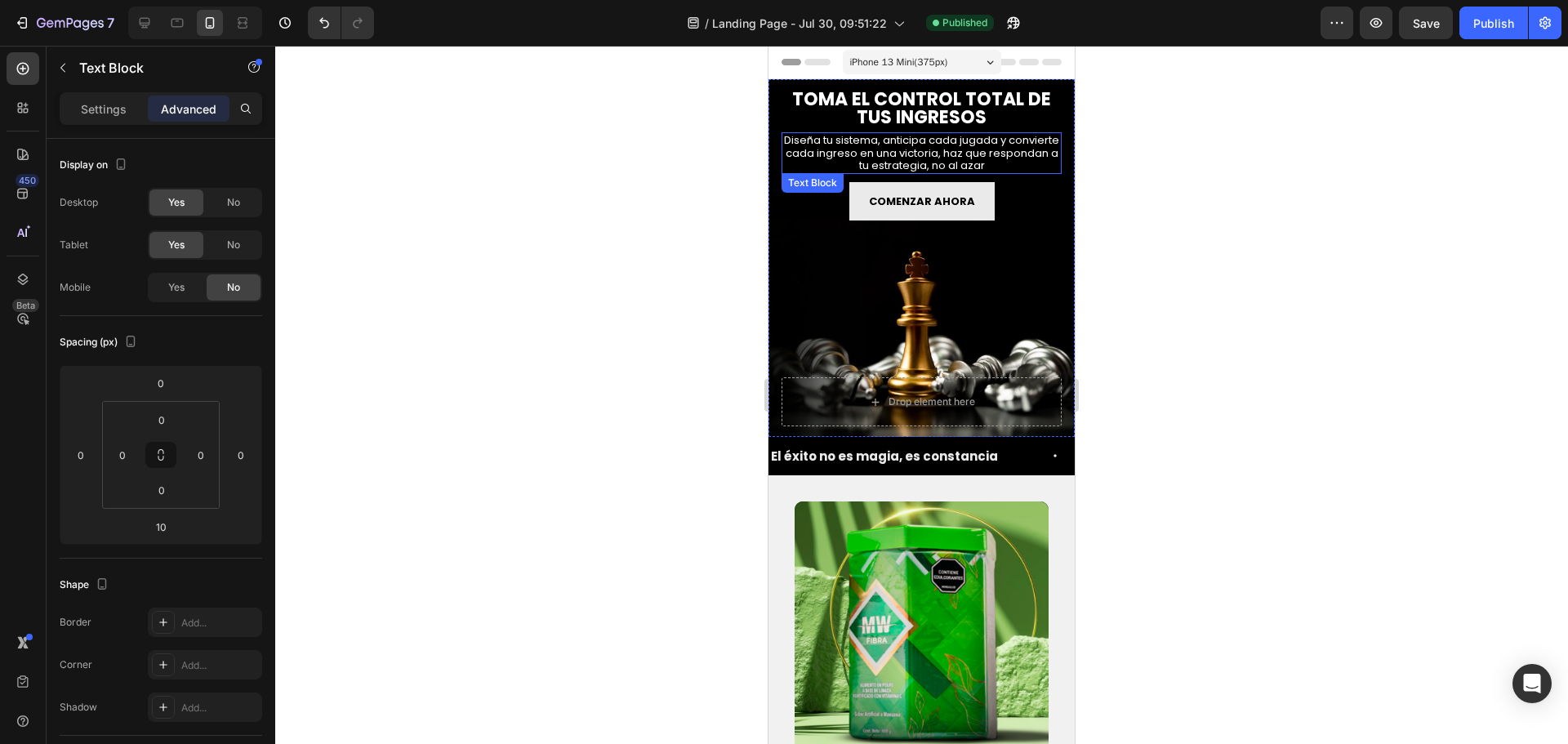 click on "Diseña tu sistema, anticipa cada jugada y convierte cada ingreso en una victoria, haz que respondan a tu estrategia, no al azar" at bounding box center [921, 153] 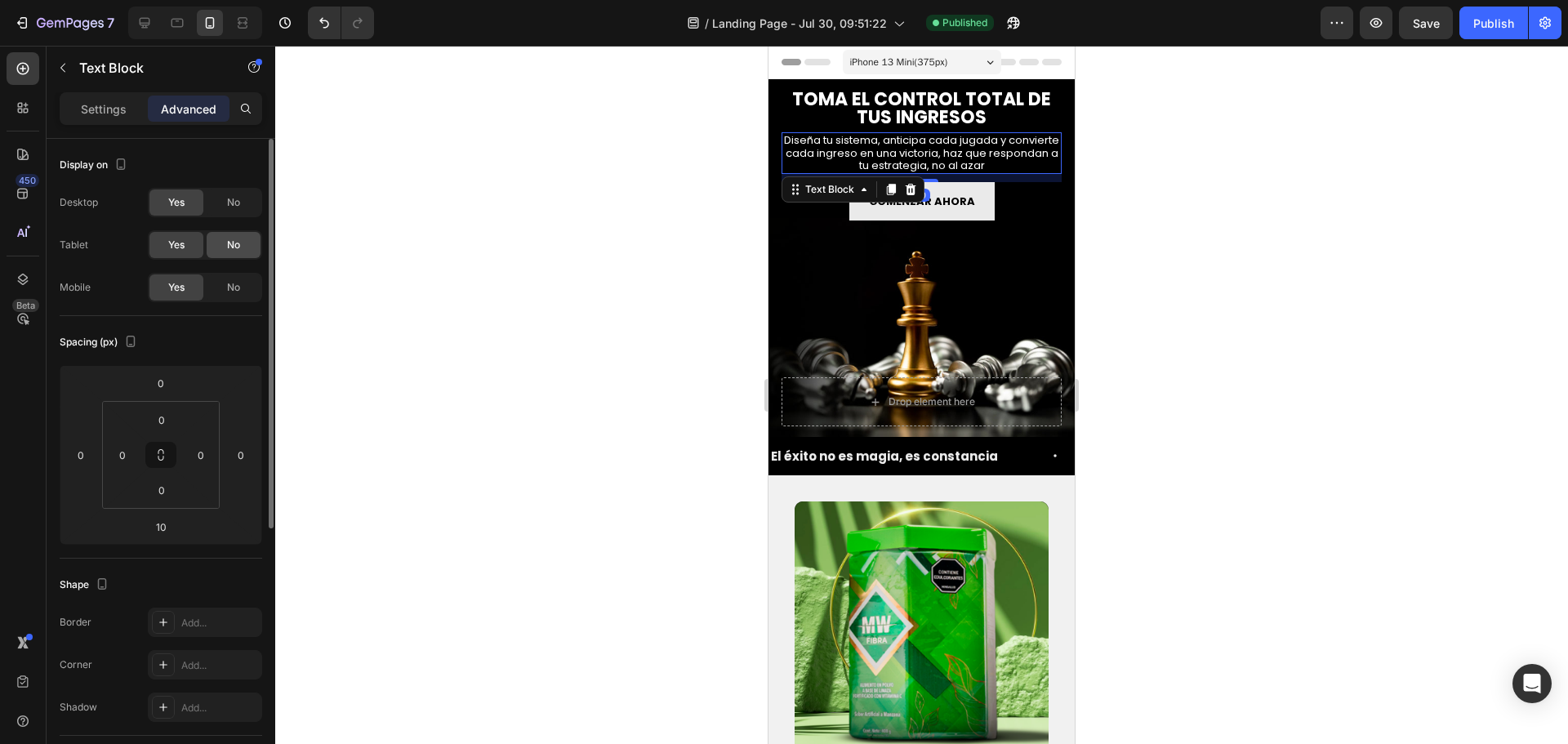 click on "No" 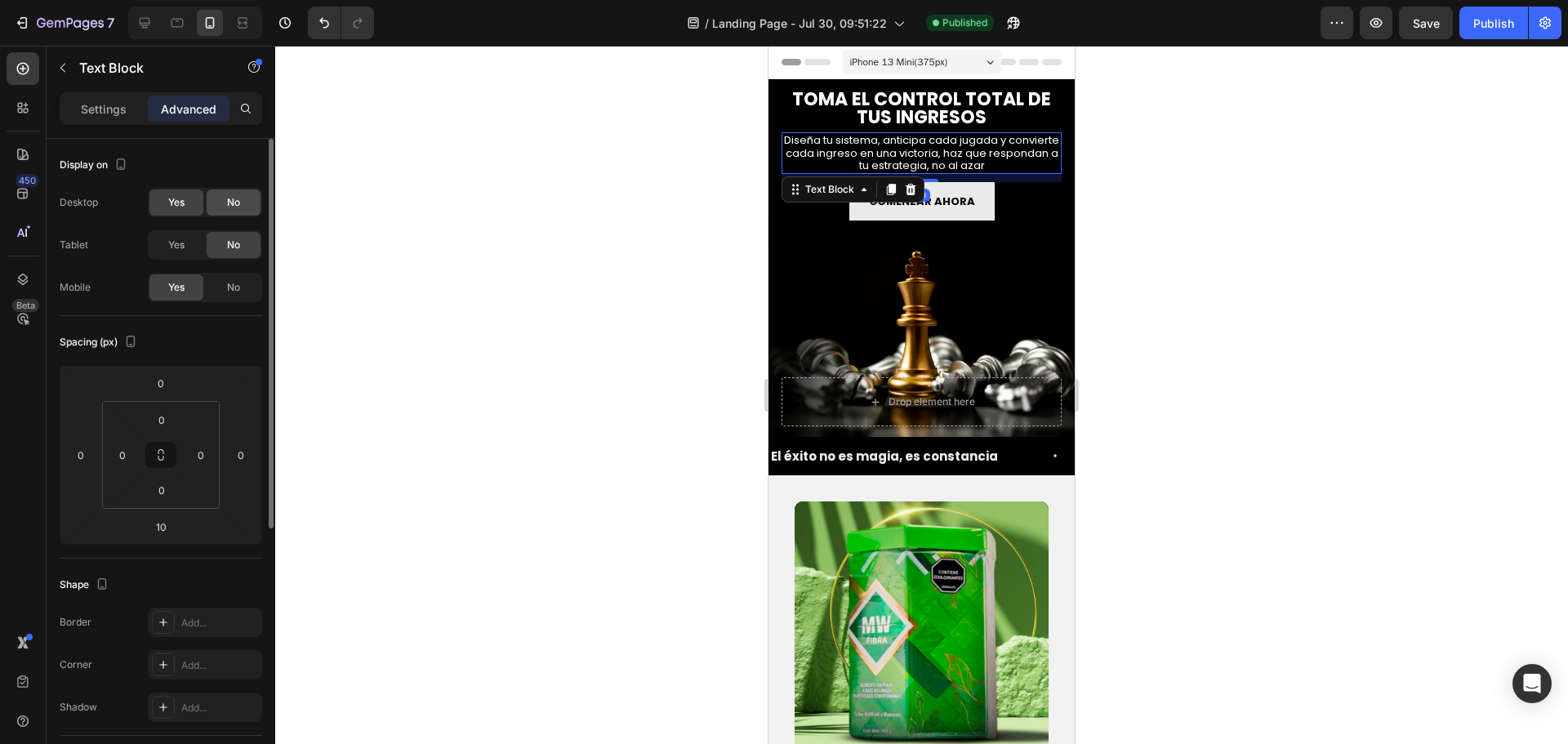 click on "No" 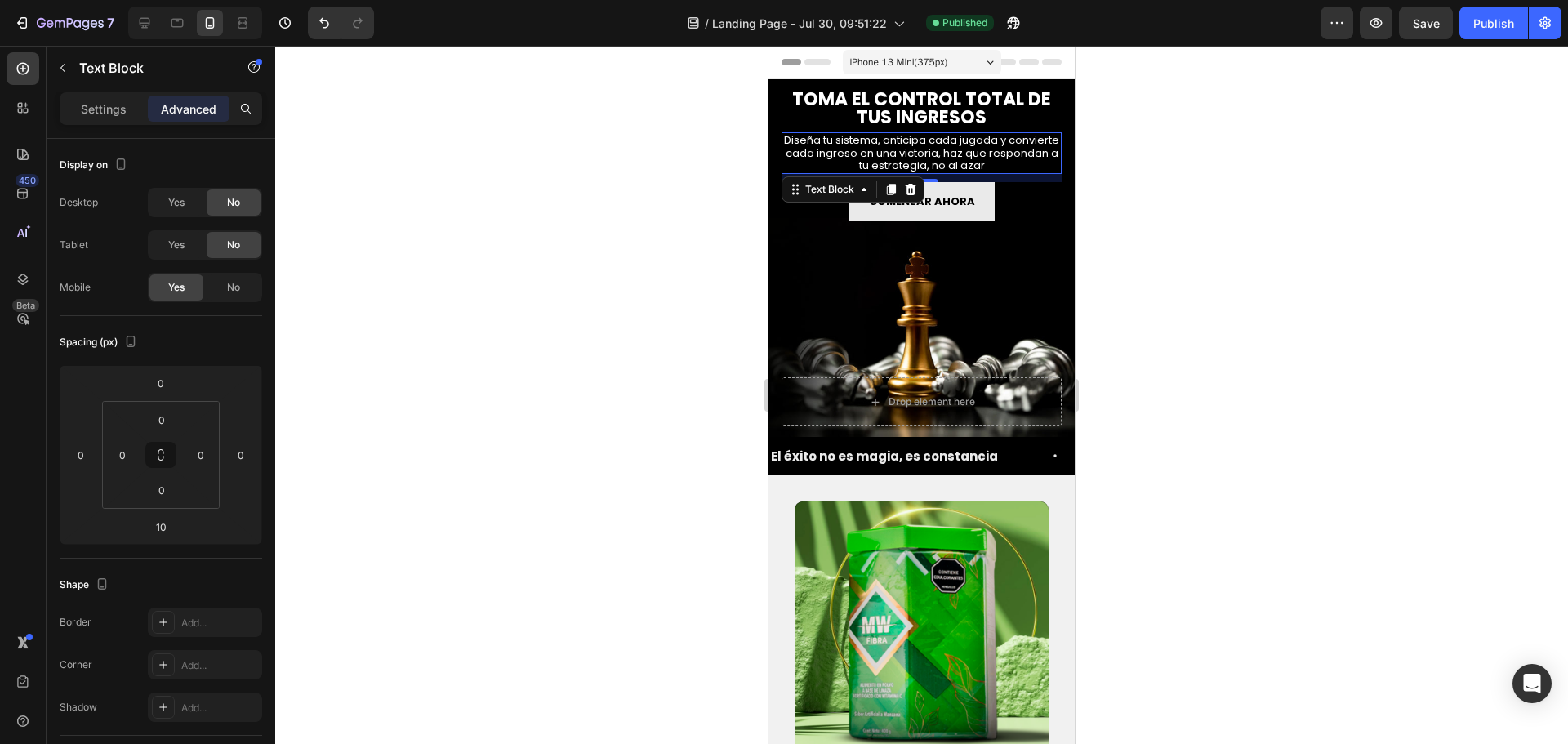 click on "Diseña tu sistema, anticipa cada jugada y convierte cada ingreso en una victoria, haz que respondan a tu estrategia, no al azar" at bounding box center (921, 153) 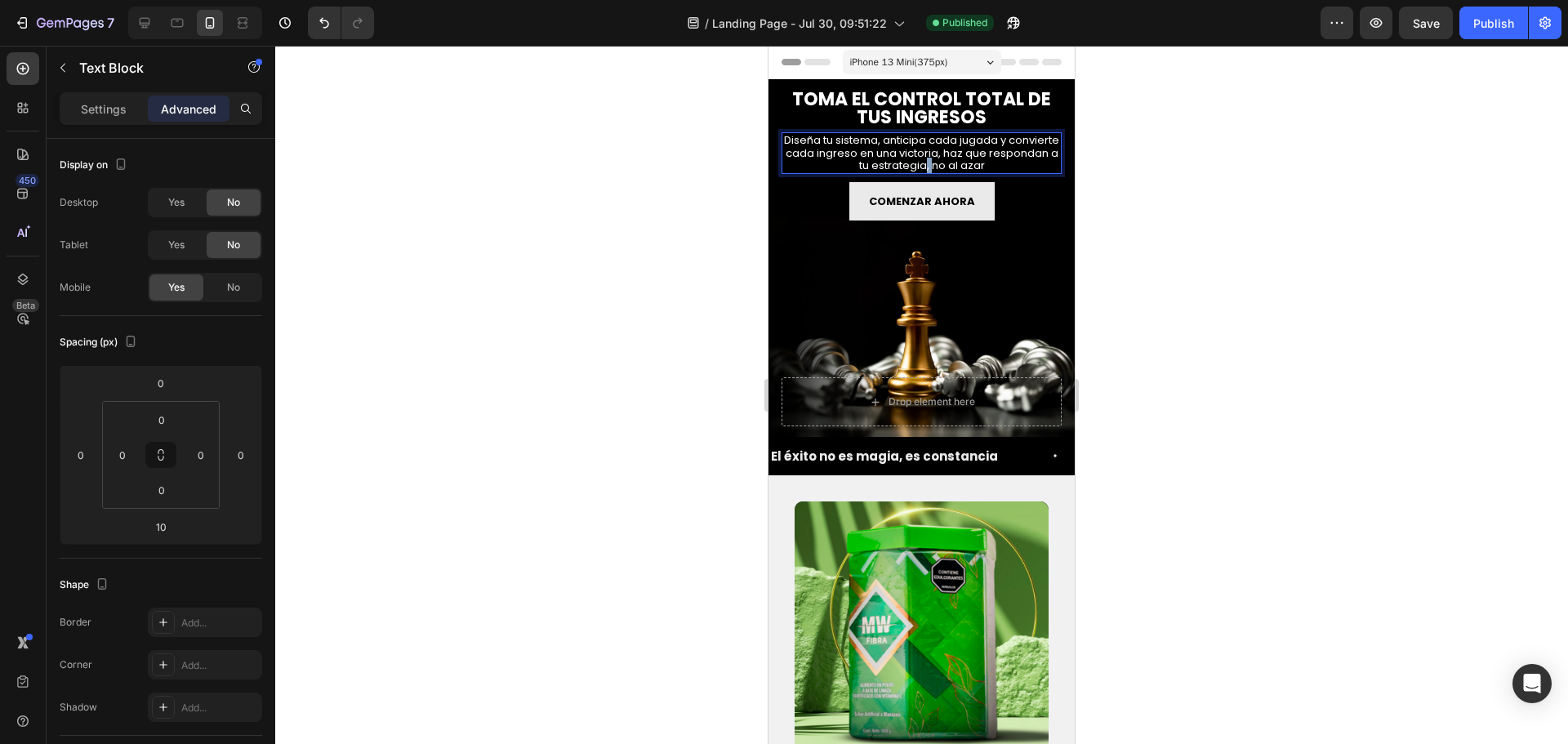 click on "Diseña tu sistema, anticipa cada jugada y convierte cada ingreso en una victoria, haz que respondan a tu estrategia, no al azar" at bounding box center [921, 153] 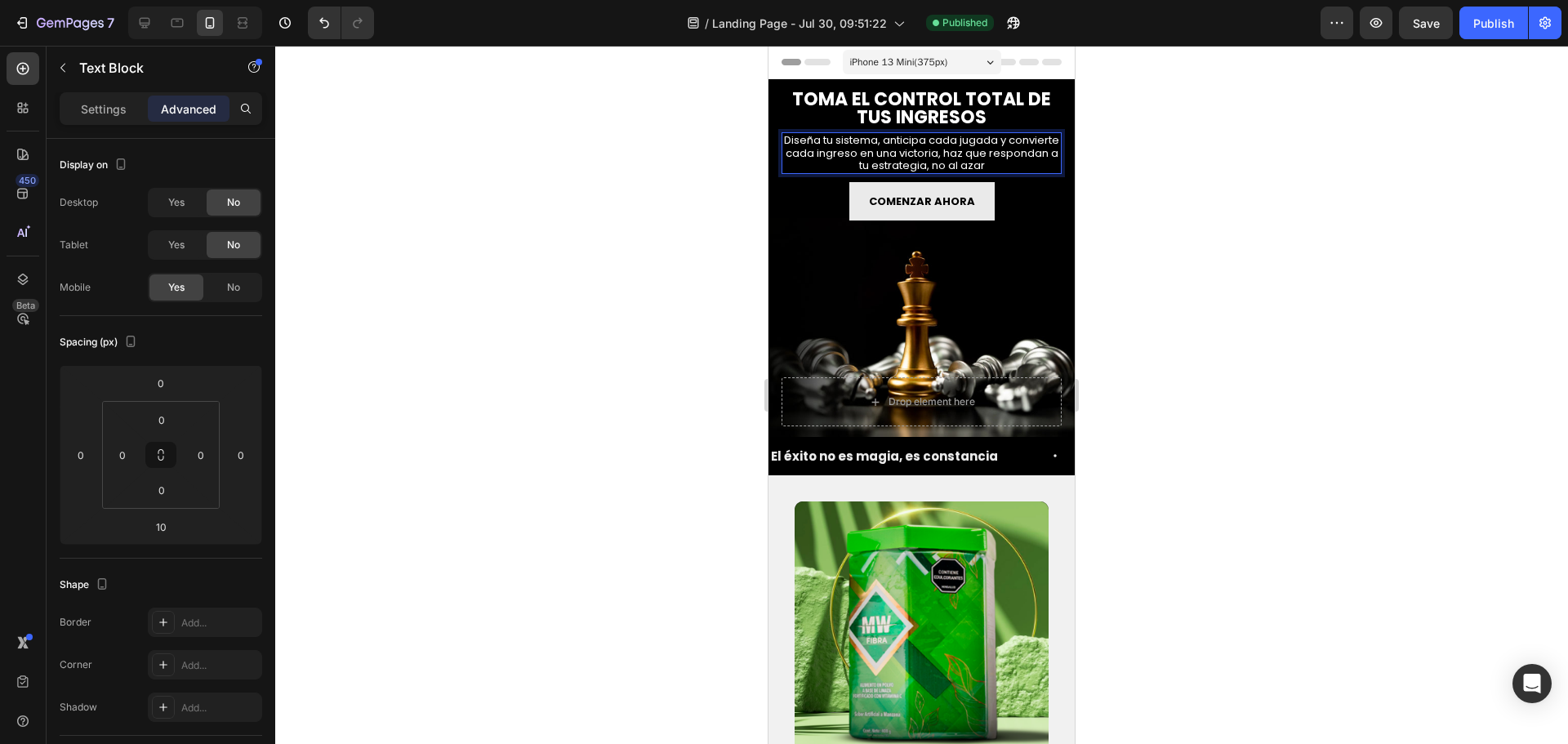 click on "Diseña tu sistema, anticipa cada jugada y convierte cada ingreso en una victoria, haz que respondan a tu estrategia, no al azar" at bounding box center [921, 153] 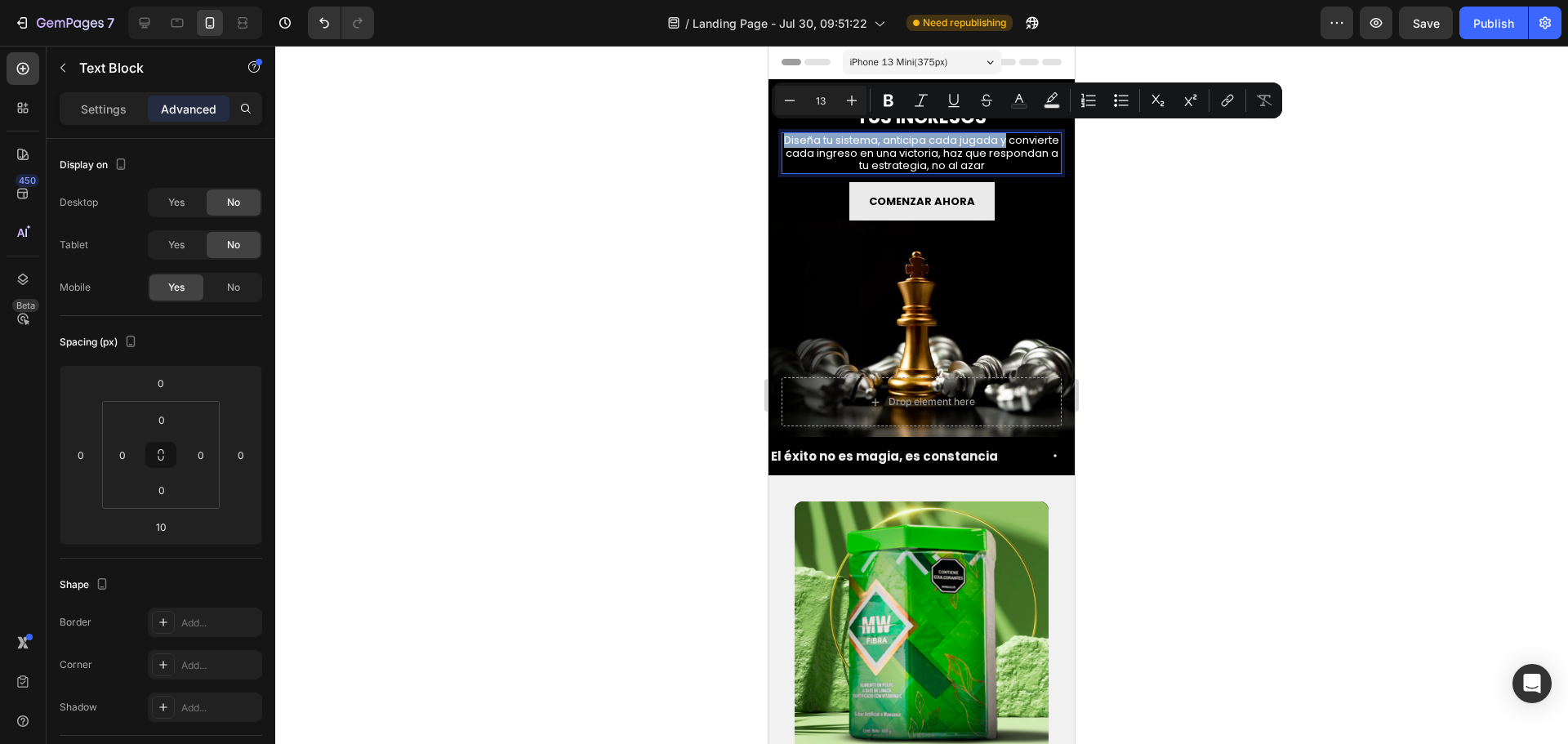 drag, startPoint x: 1027, startPoint y: 128, endPoint x: 789, endPoint y: 134, distance: 238.0756 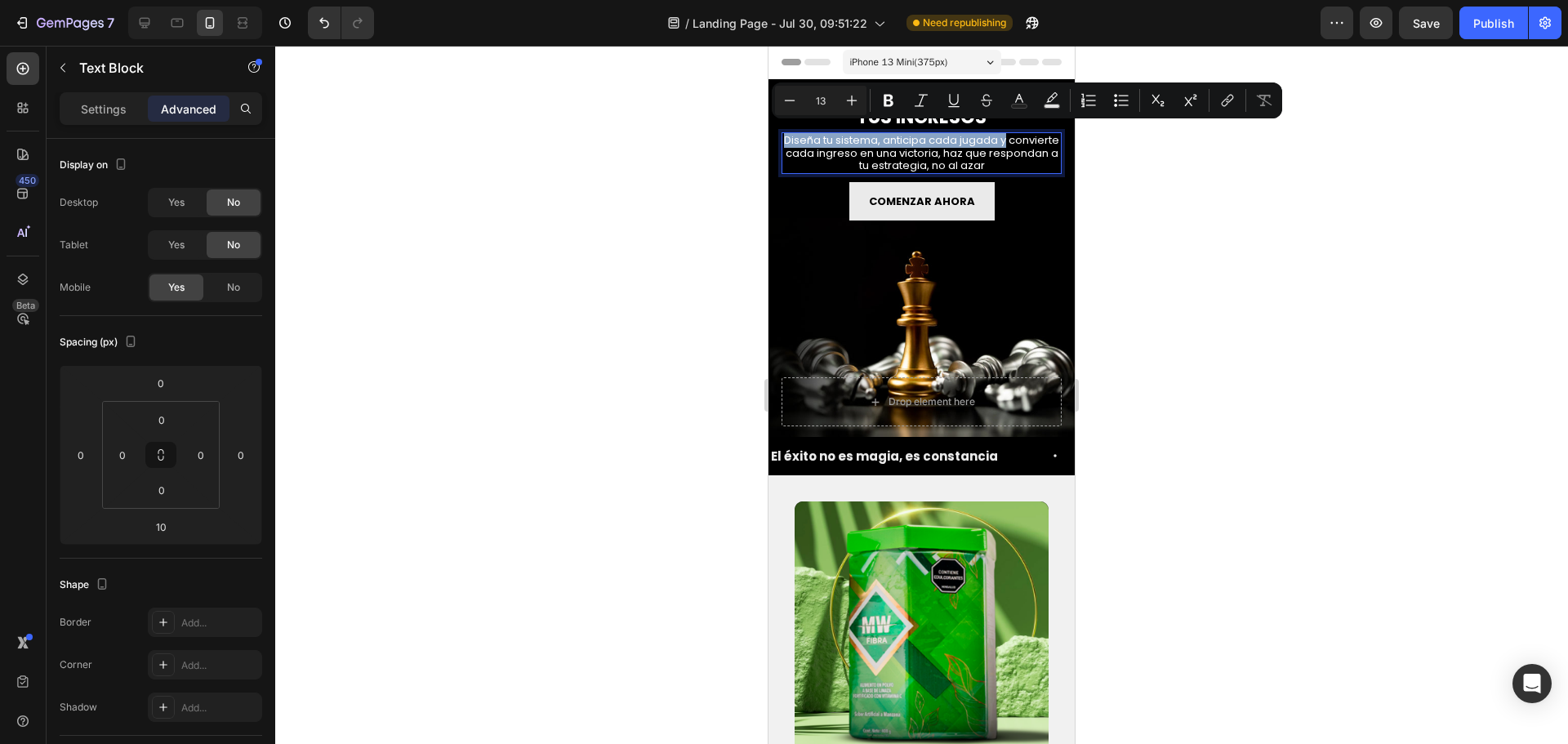 click on "Diseña tu sistema, anticipa cada jugada y convierte cada ingreso en una victoria, haz que respondan a tu estrategia, no al azar" at bounding box center (921, 153) 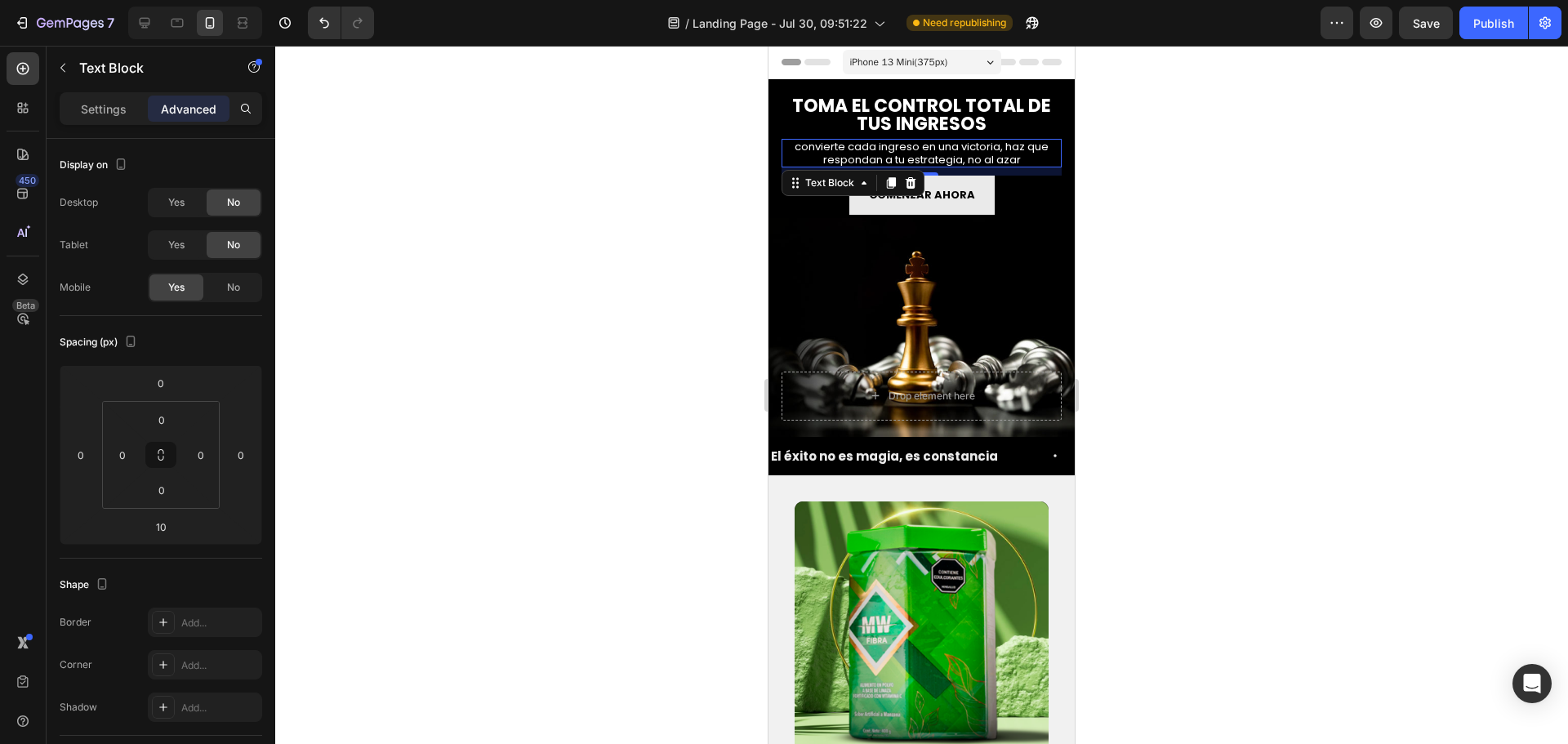 click 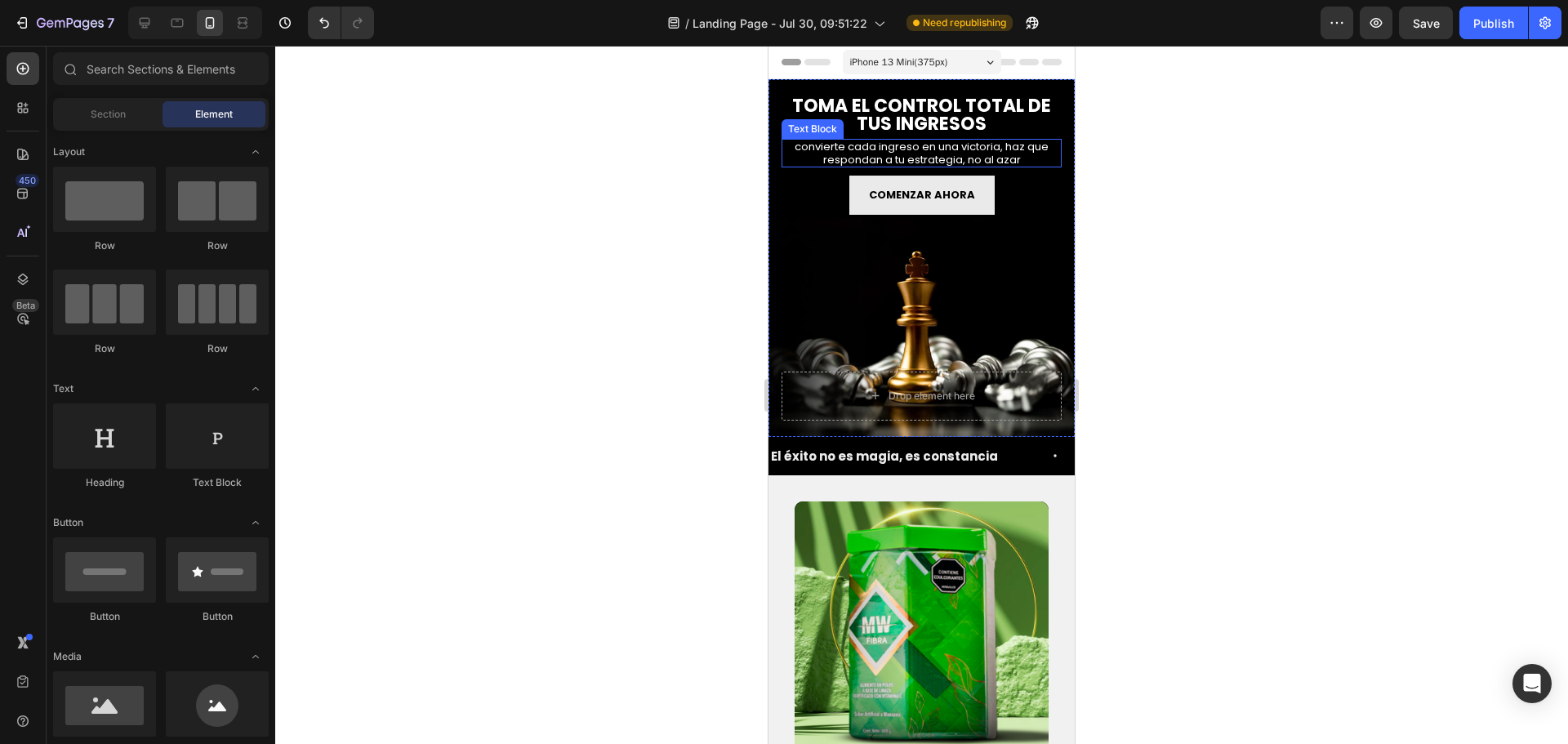 click on "convierte cada ingreso en una victoria, haz que respondan a tu estrategia, no al azar" at bounding box center [921, 153] 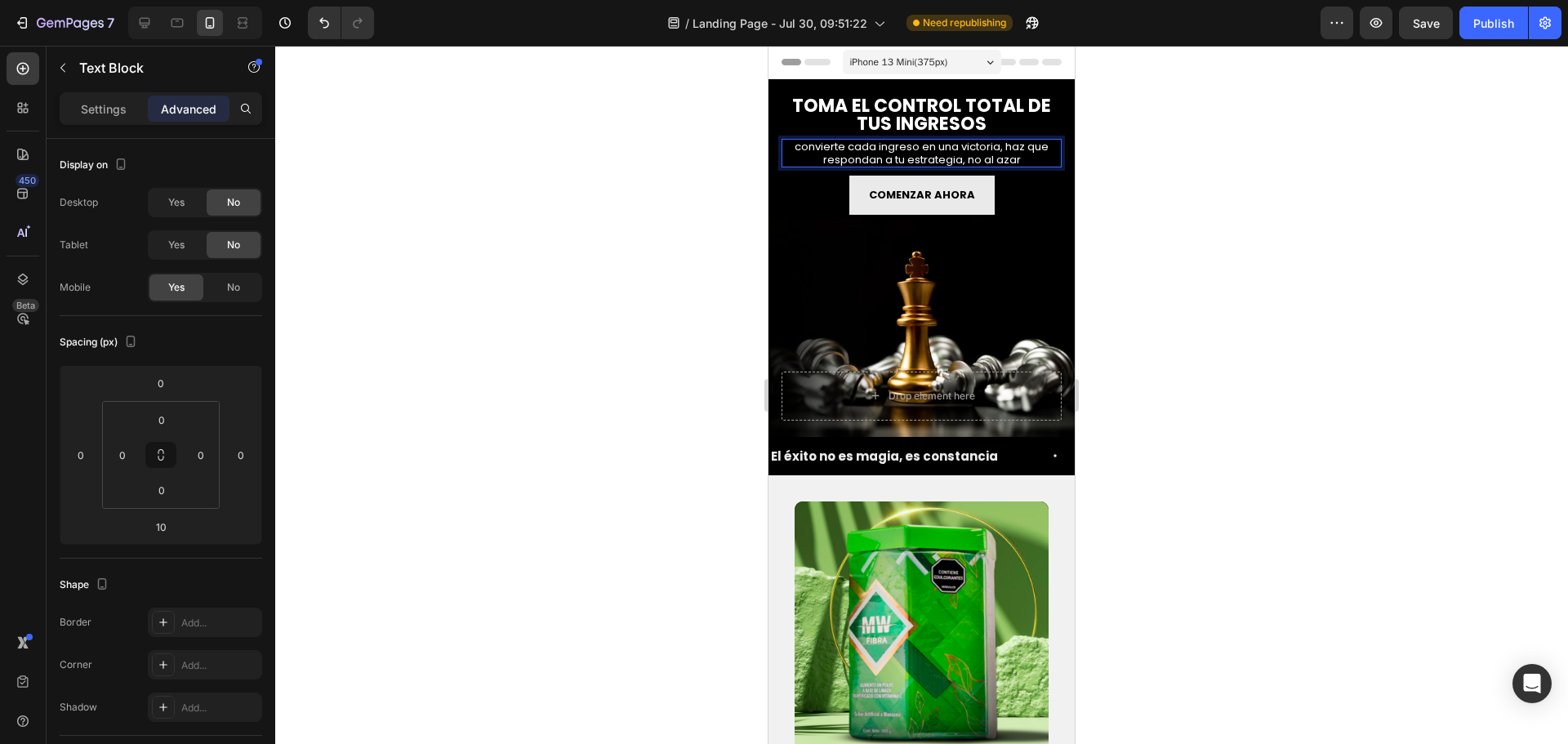 click on "convierte cada ingreso en una victoria, haz que respondan a tu estrategia, no al azar" at bounding box center (921, 153) 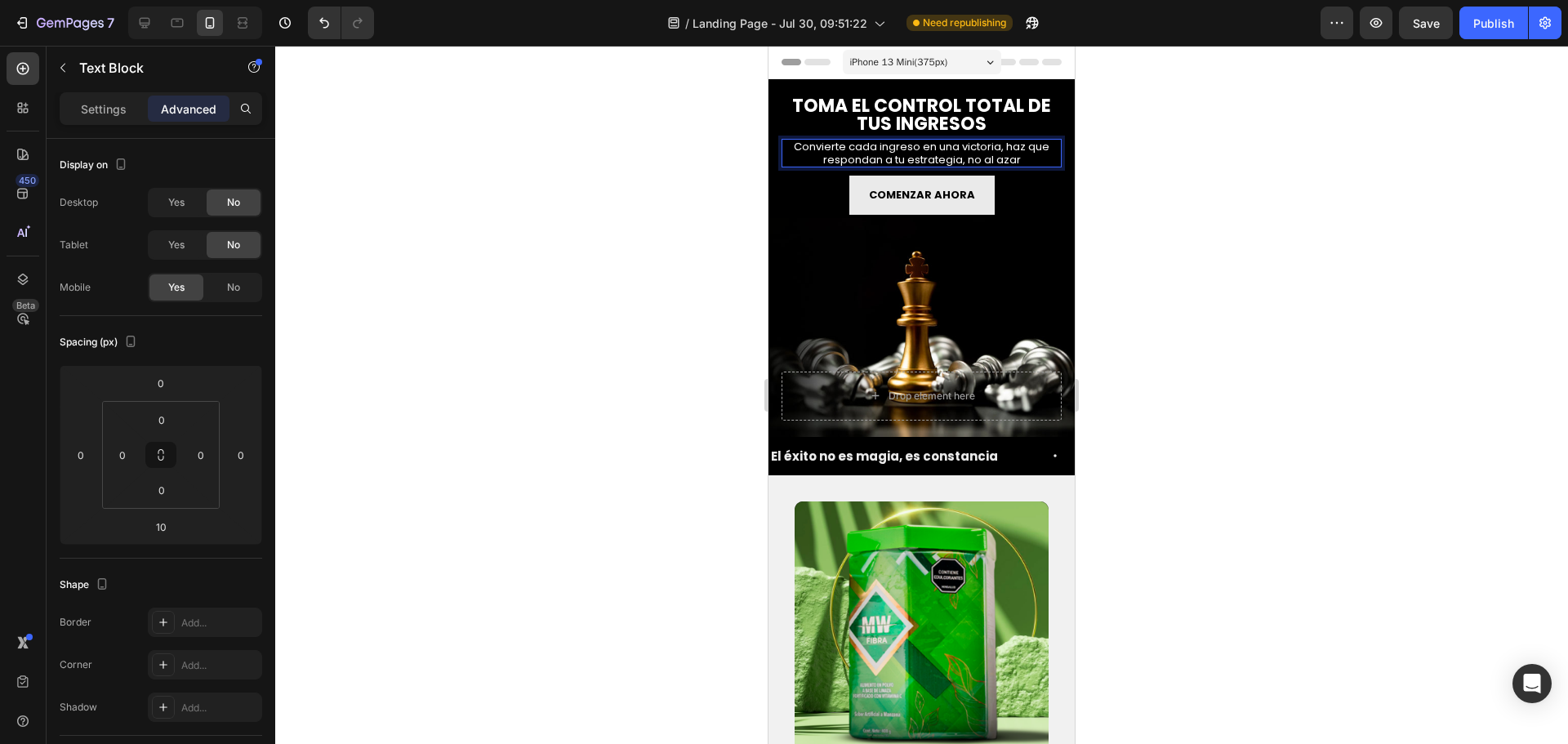 click 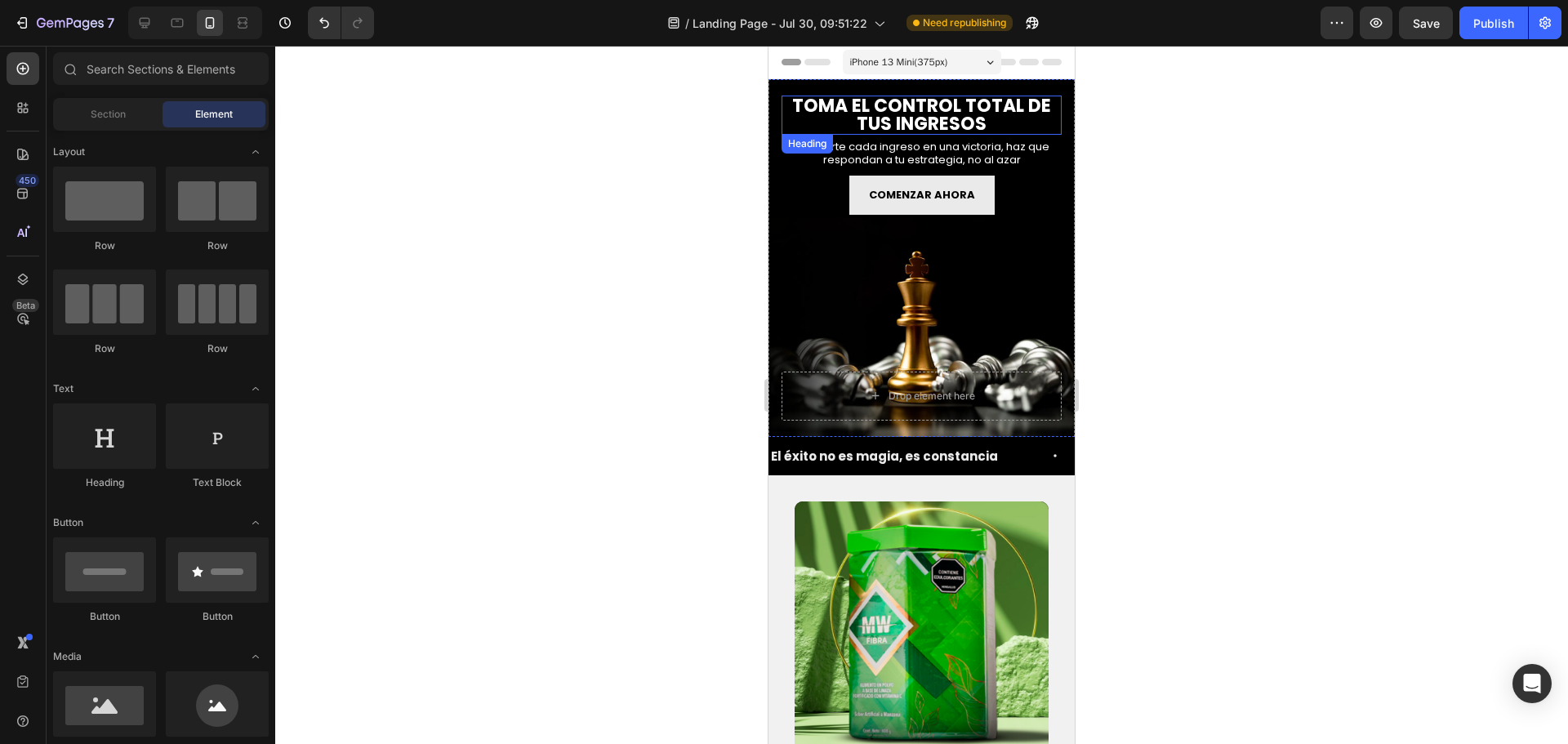 click on "TOMA EL CONTROL TOTAL DE TUS INGRESOS" at bounding box center [921, 115] 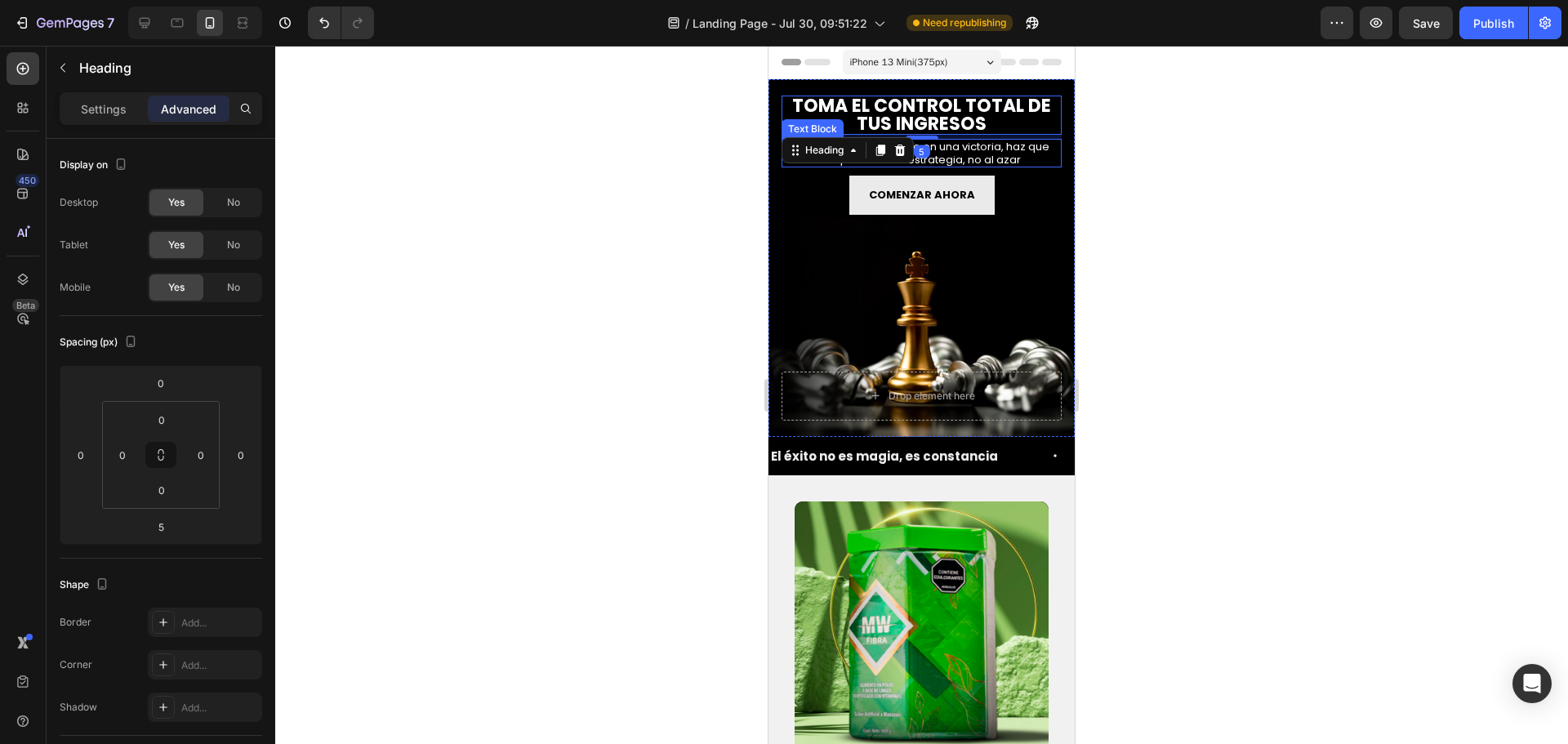click 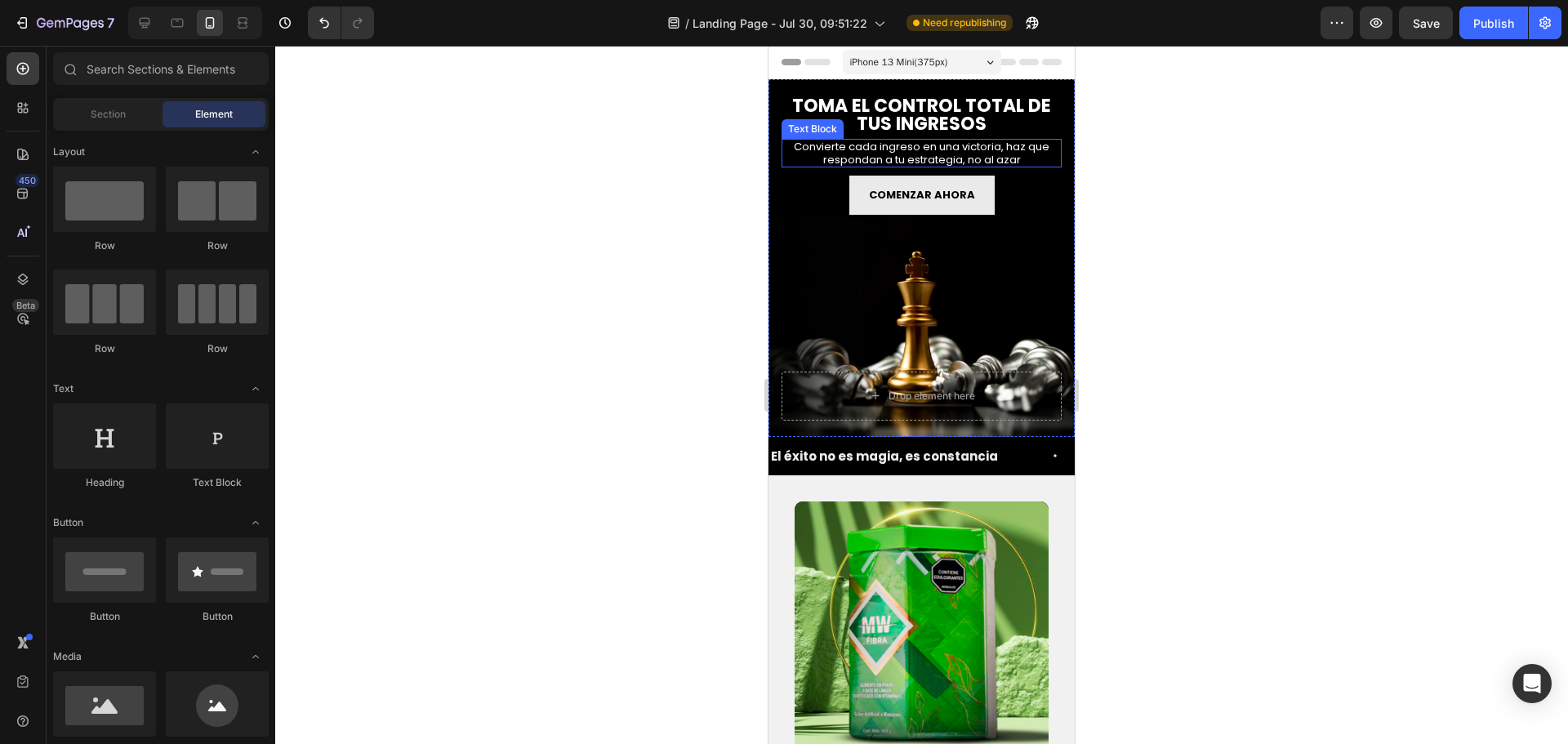 click on "Convierte cada ingreso en una victoria, haz que respondan a tu estrategia, no al azar" at bounding box center [921, 153] 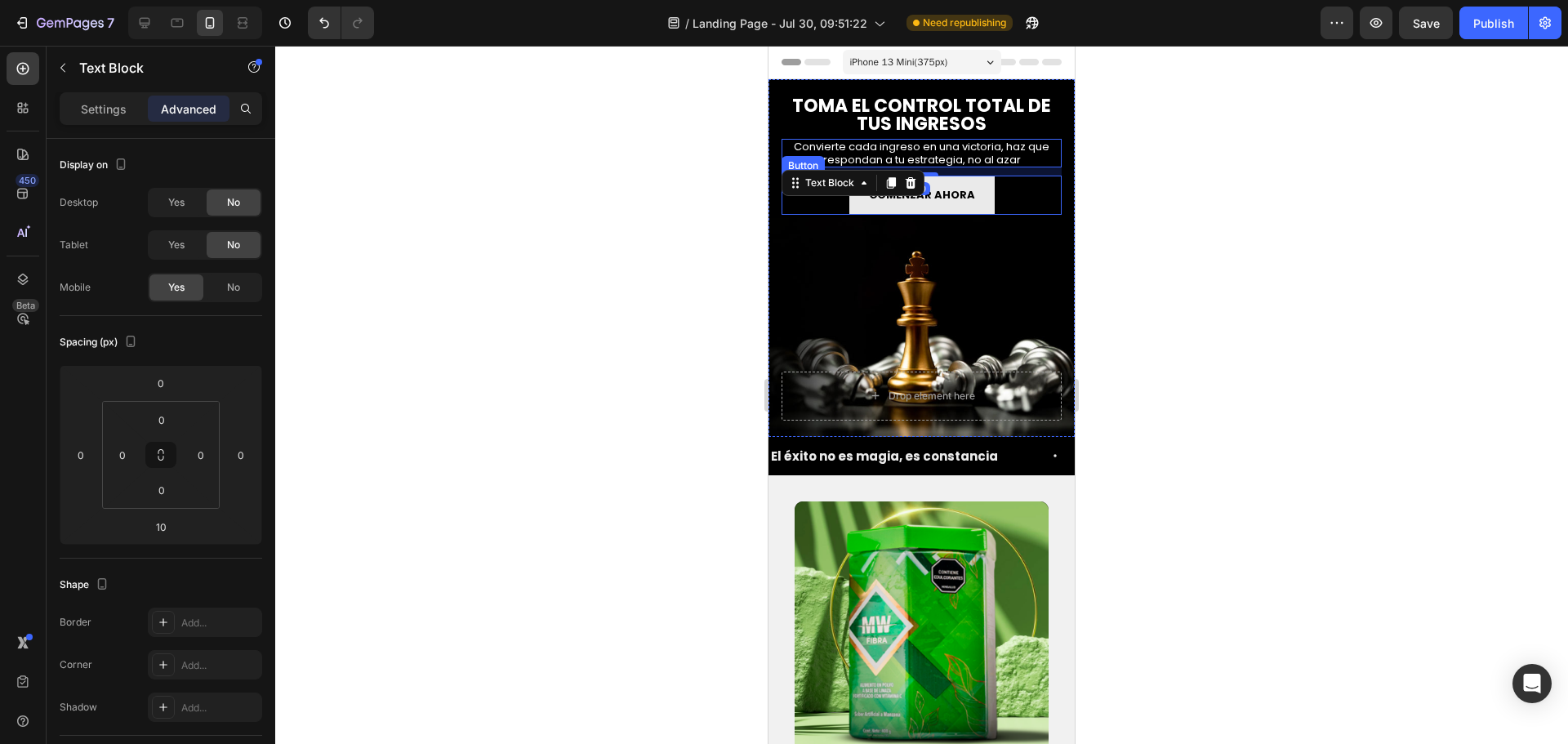 click on "COMENZAR AHORA Button" at bounding box center (921, 194) 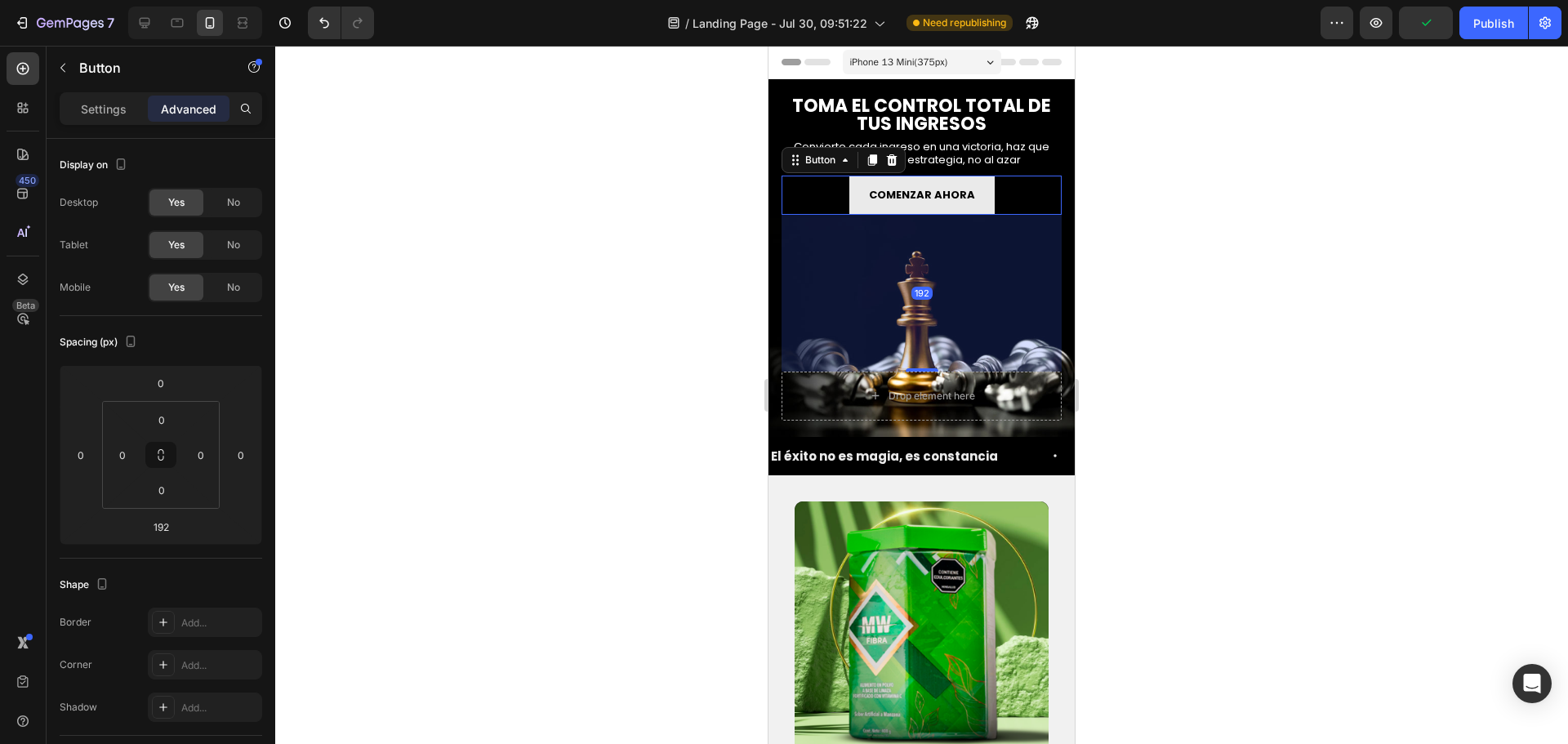 click 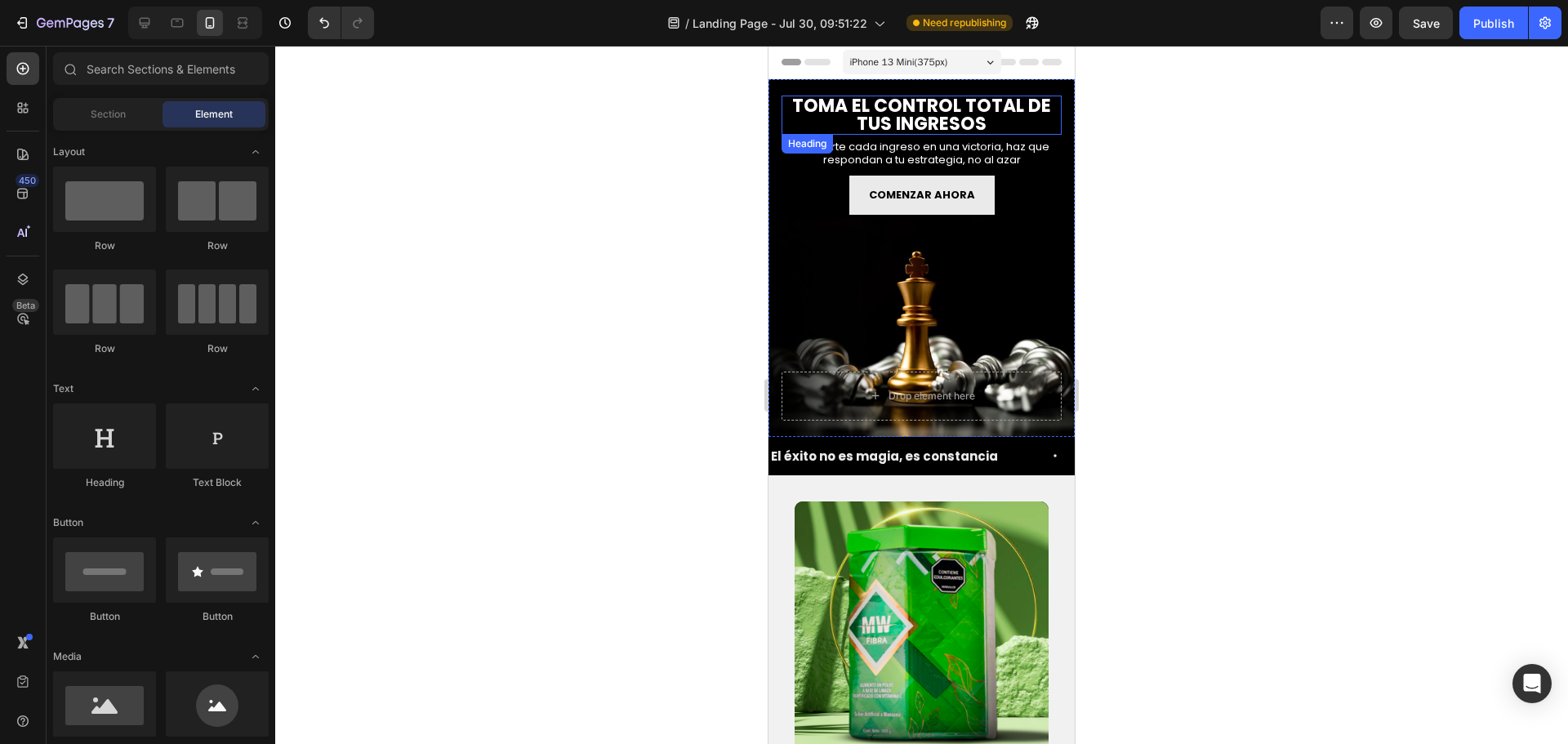 click on "TOMA EL CONTROL TOTAL DE TUS INGRESOS" at bounding box center [921, 115] 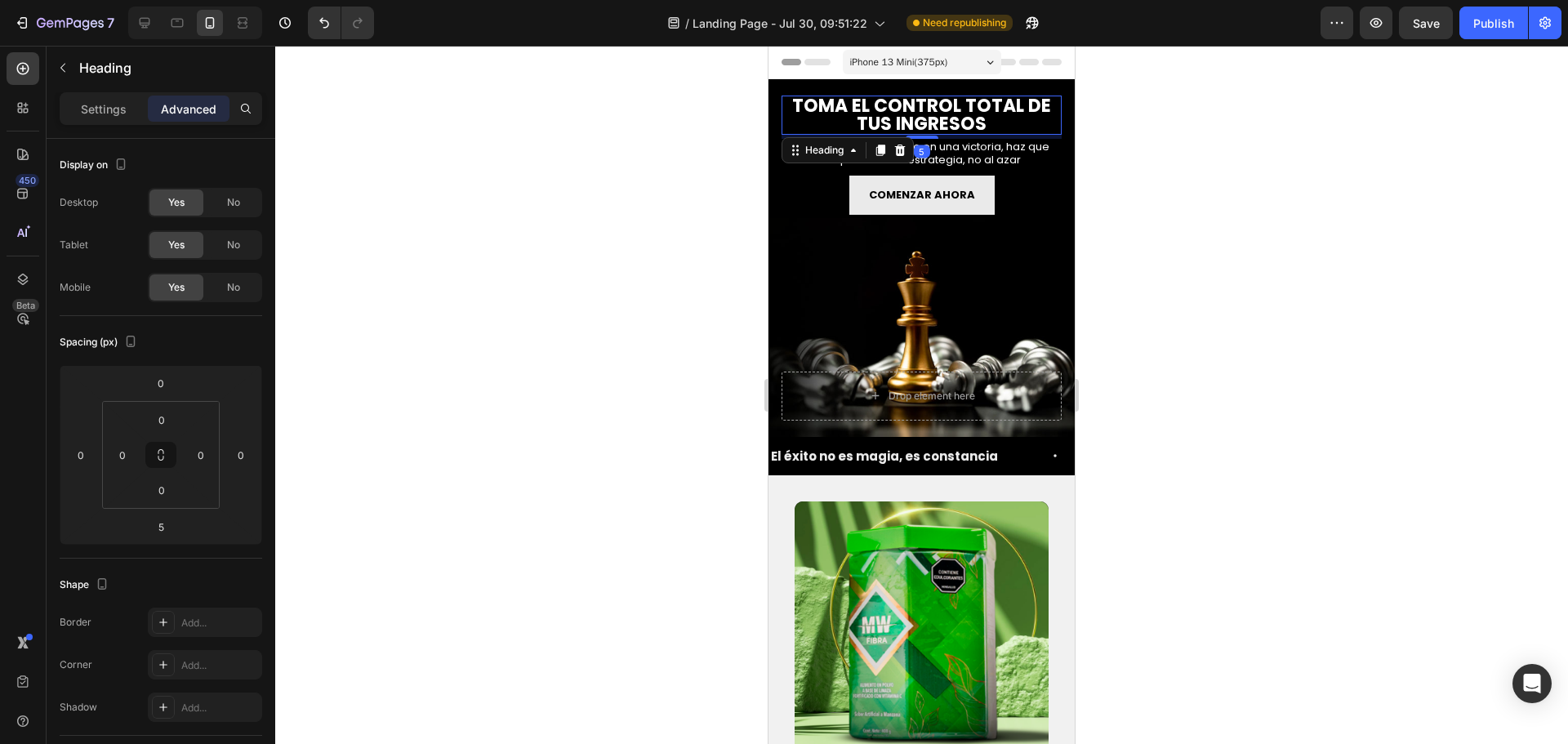 click on "Settings Advanced" at bounding box center [161, 109] 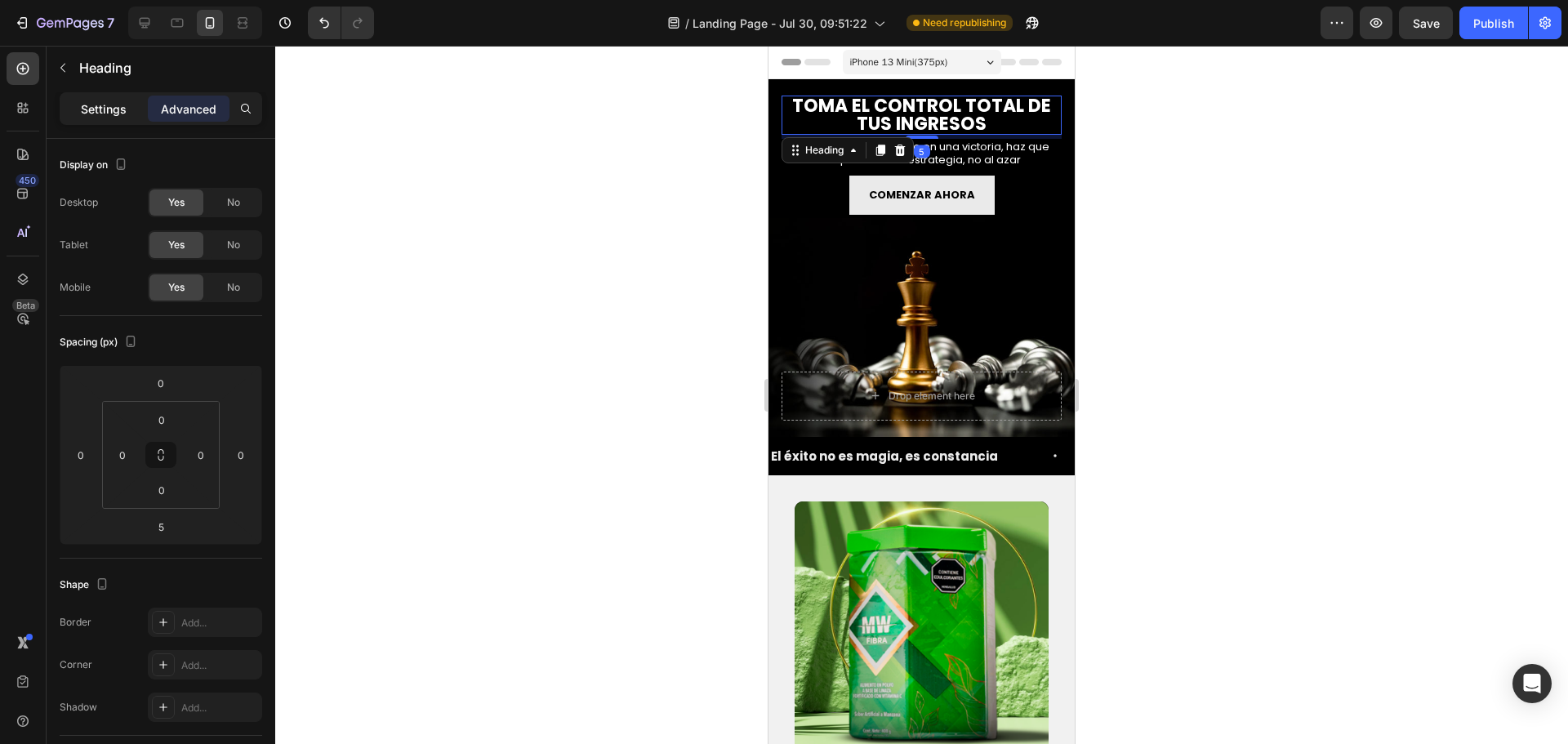 click on "Settings" at bounding box center [104, 109] 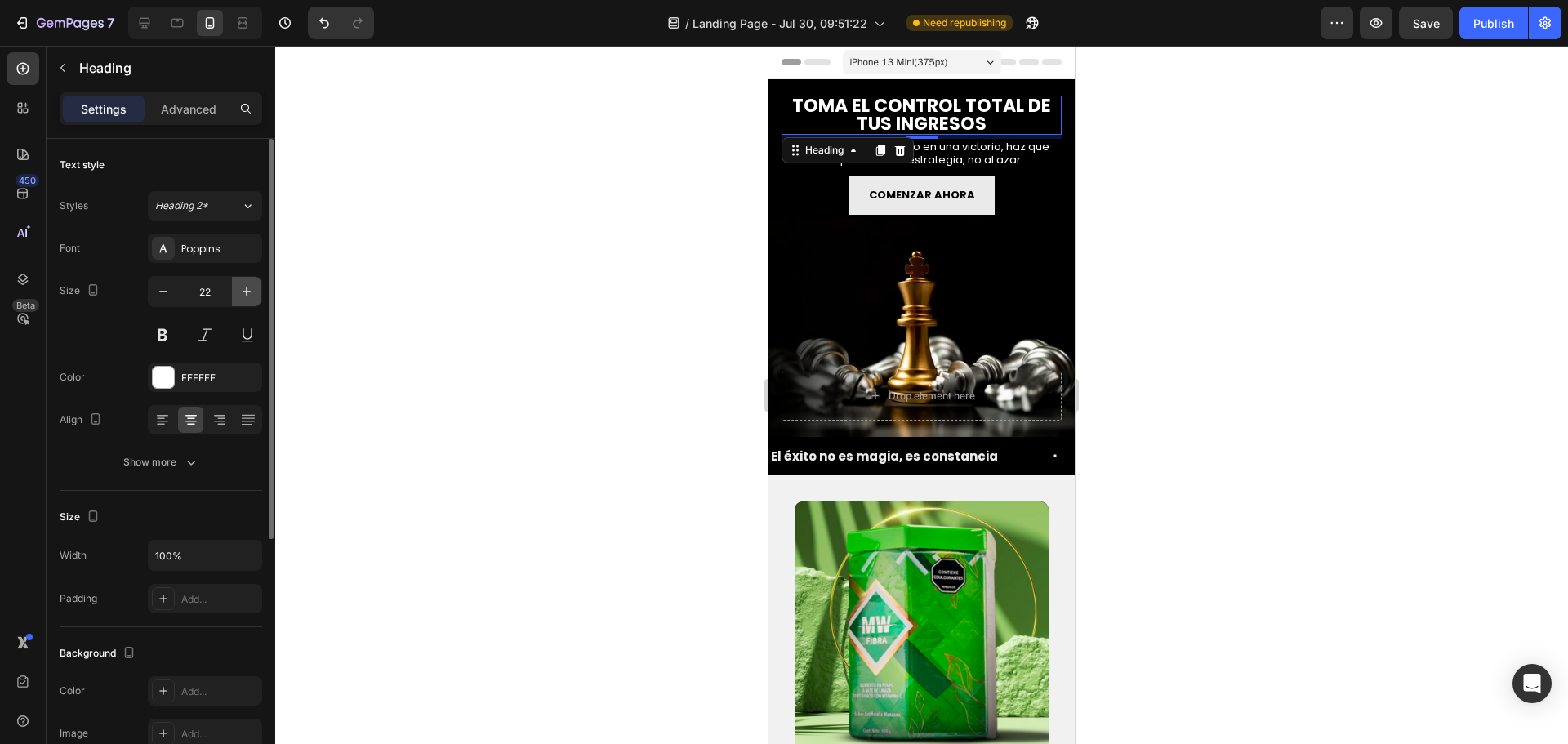 click 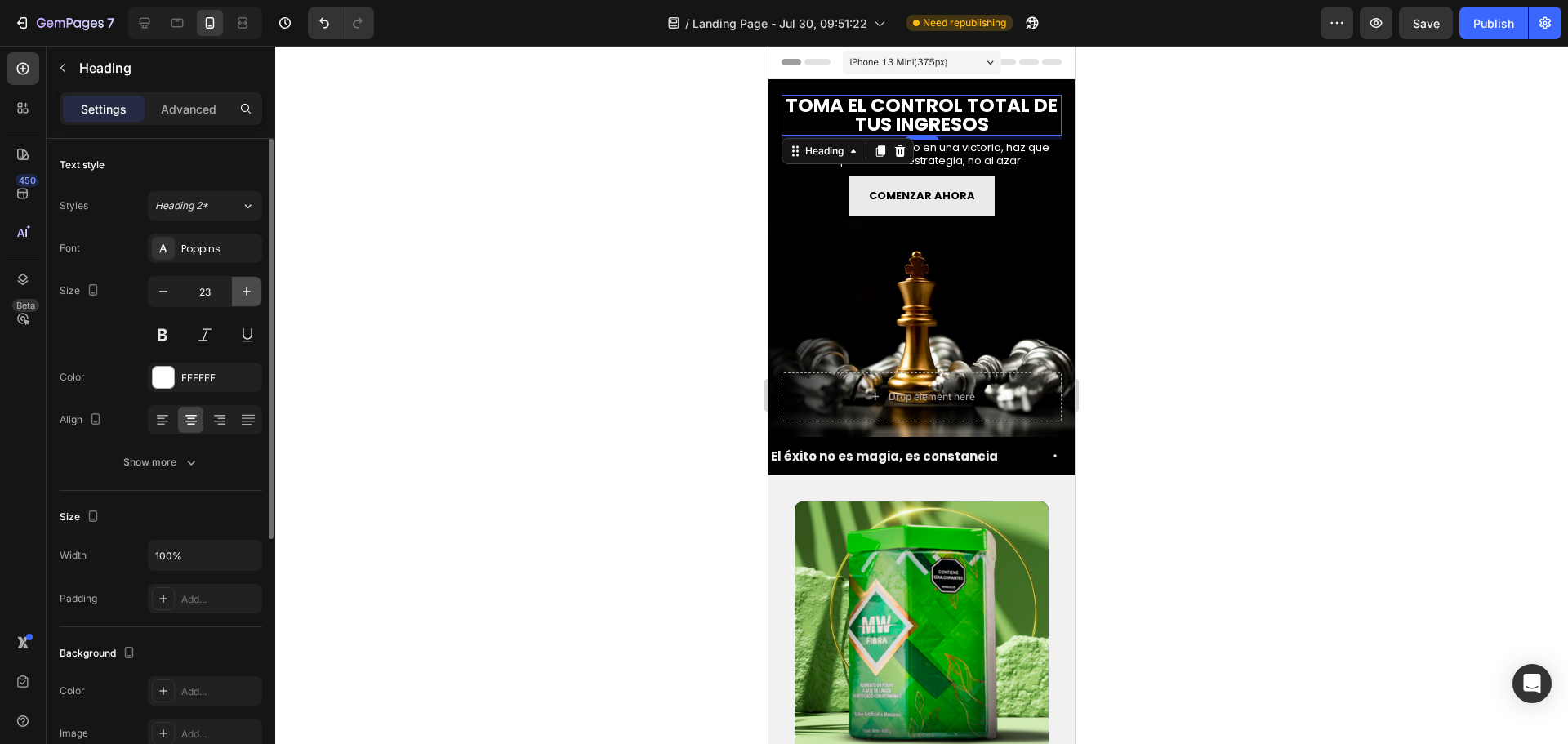 click 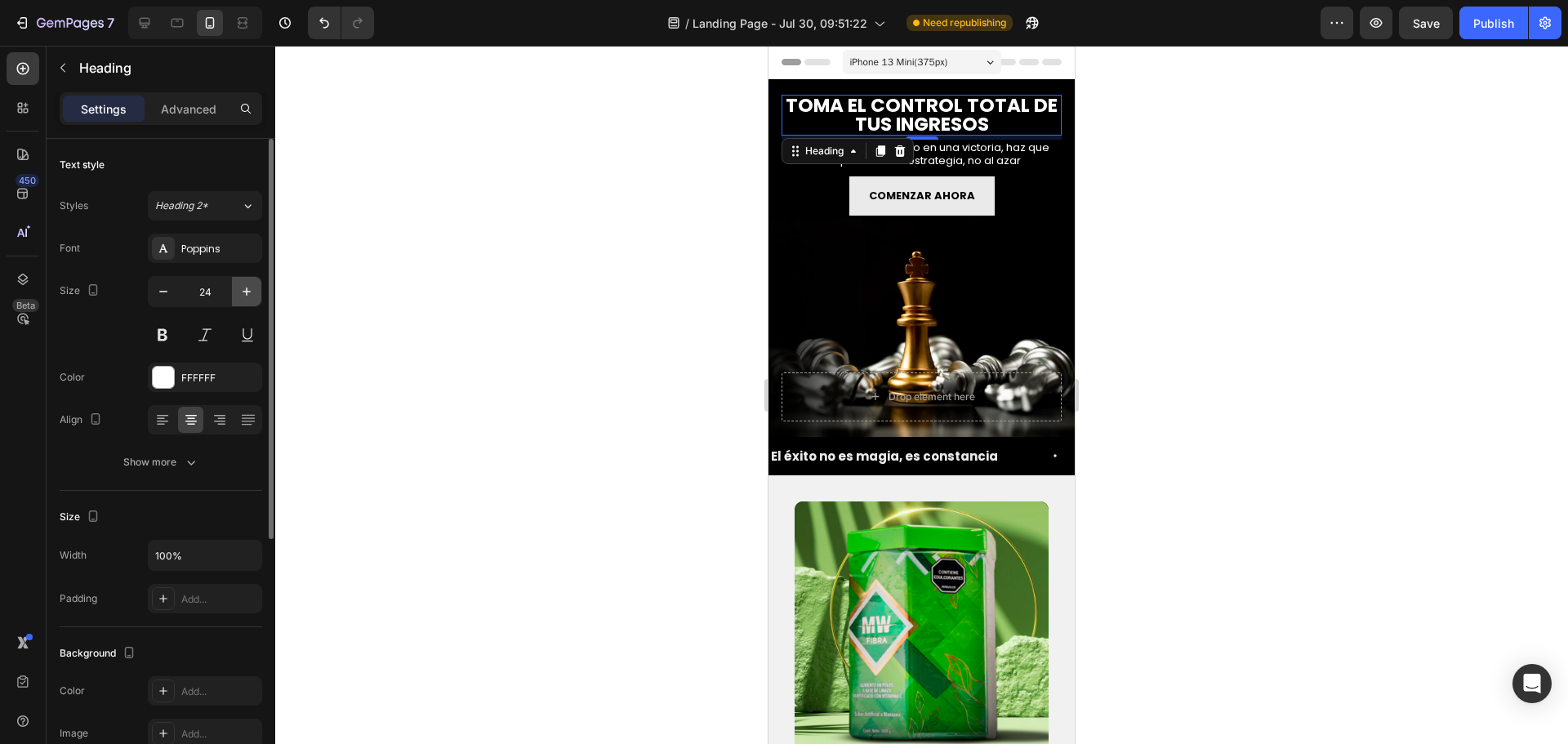 click 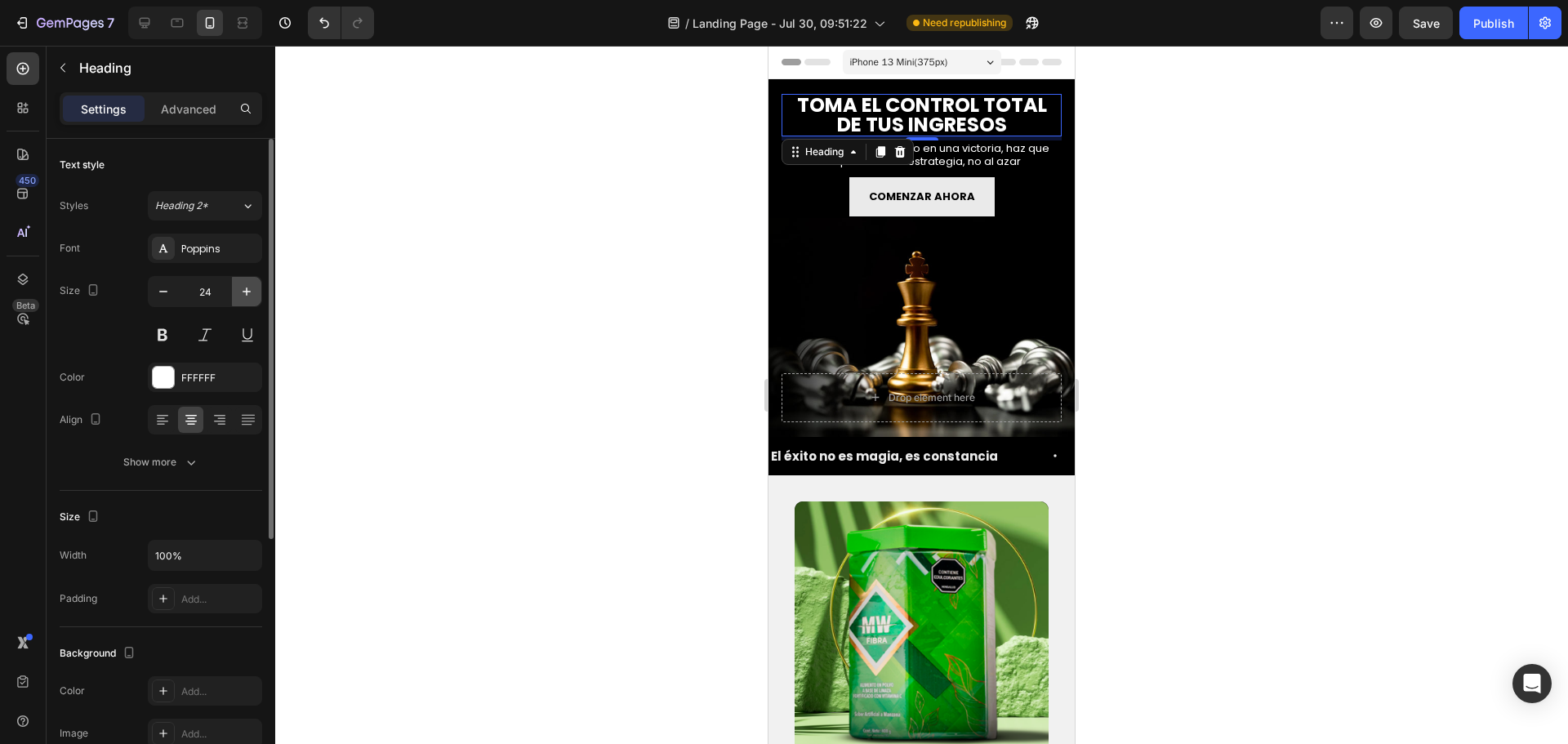 type on "25" 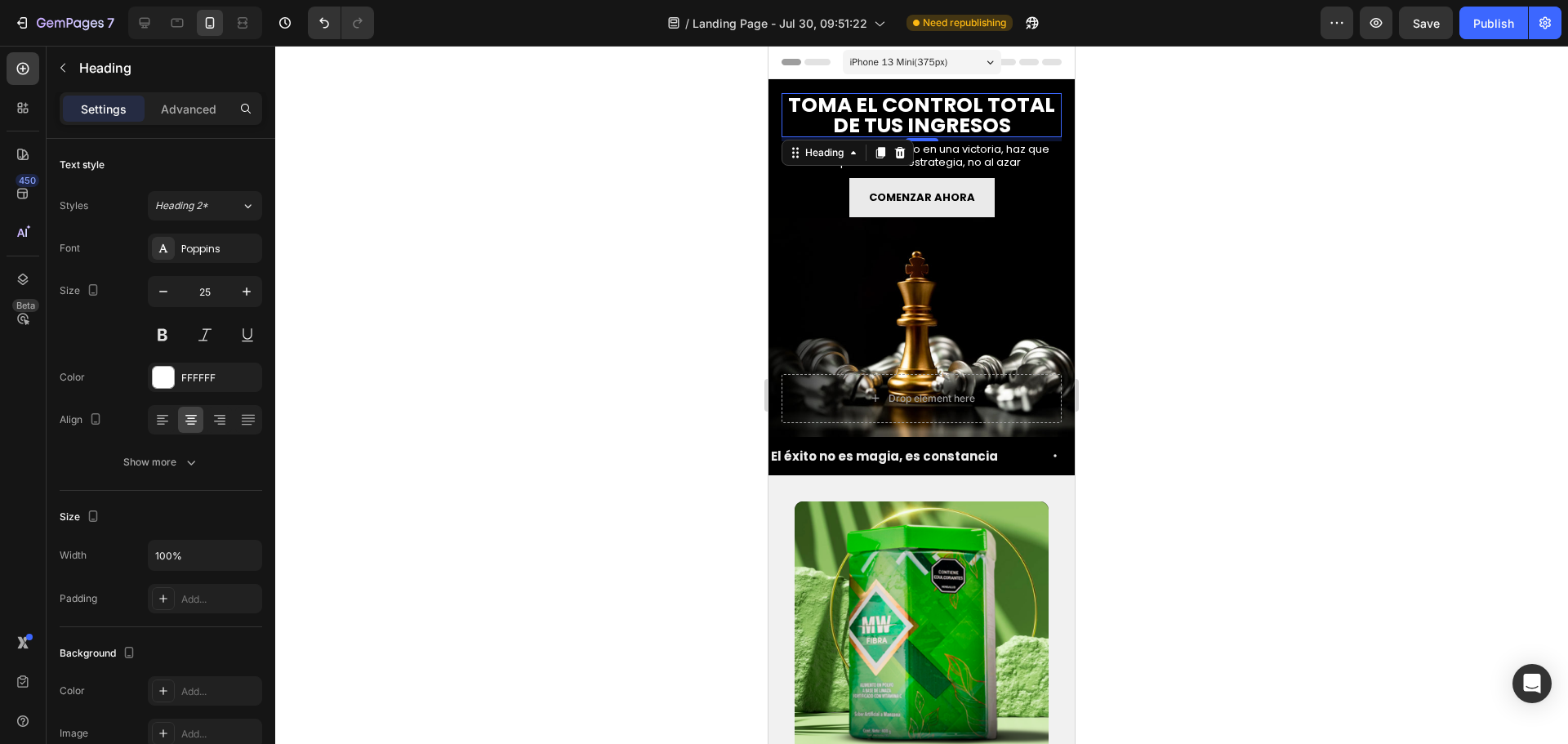 click 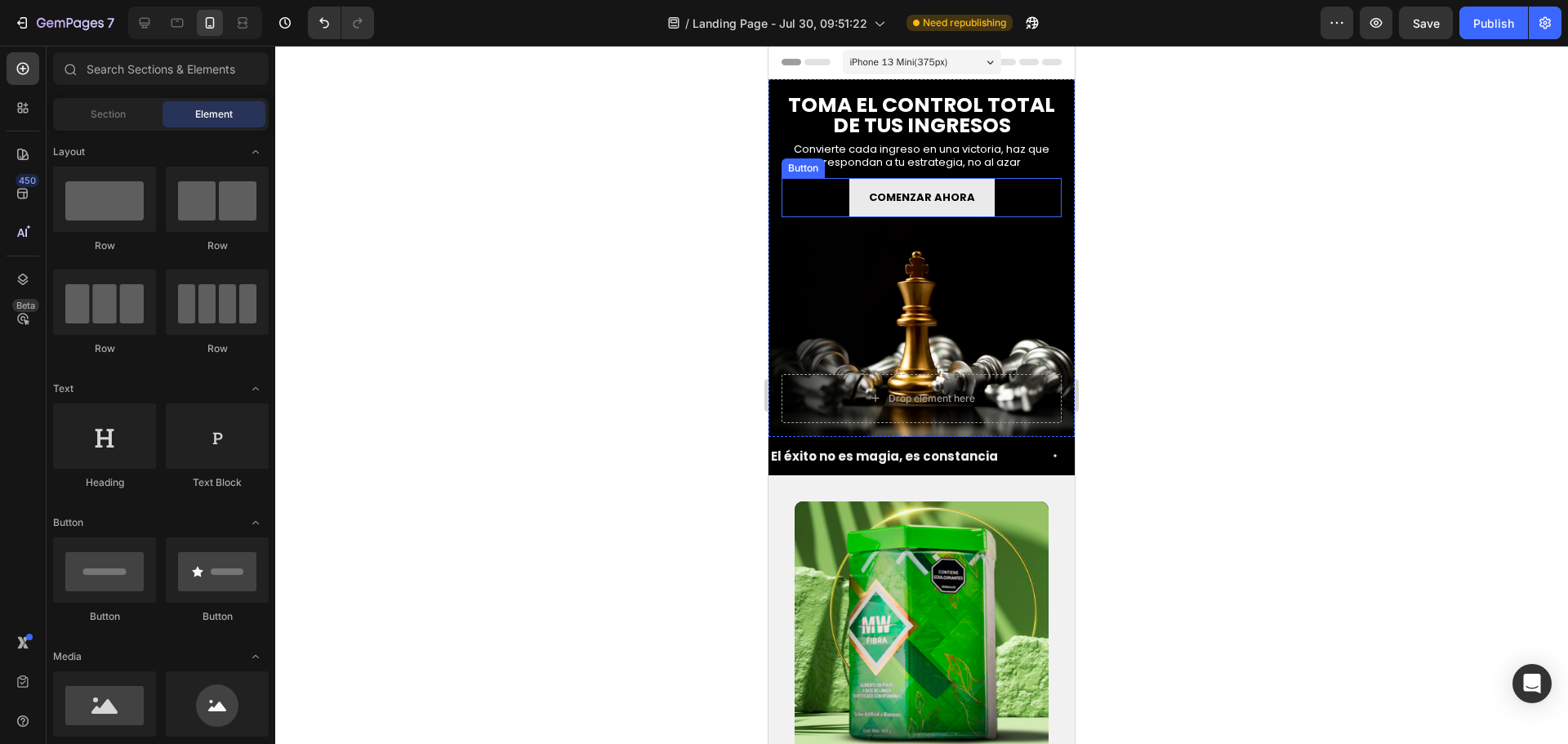 click 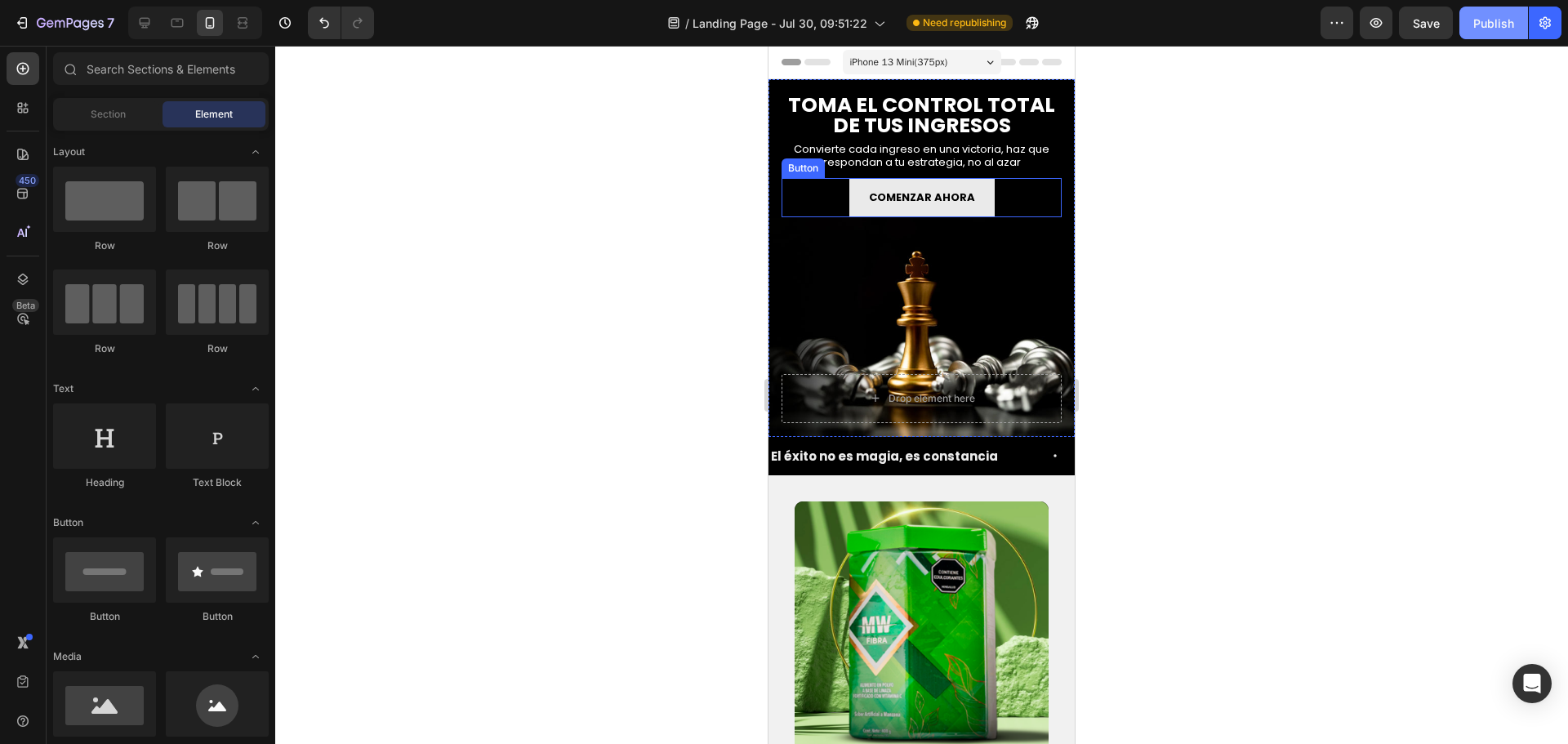 click on "Publish" at bounding box center [1494, 23] 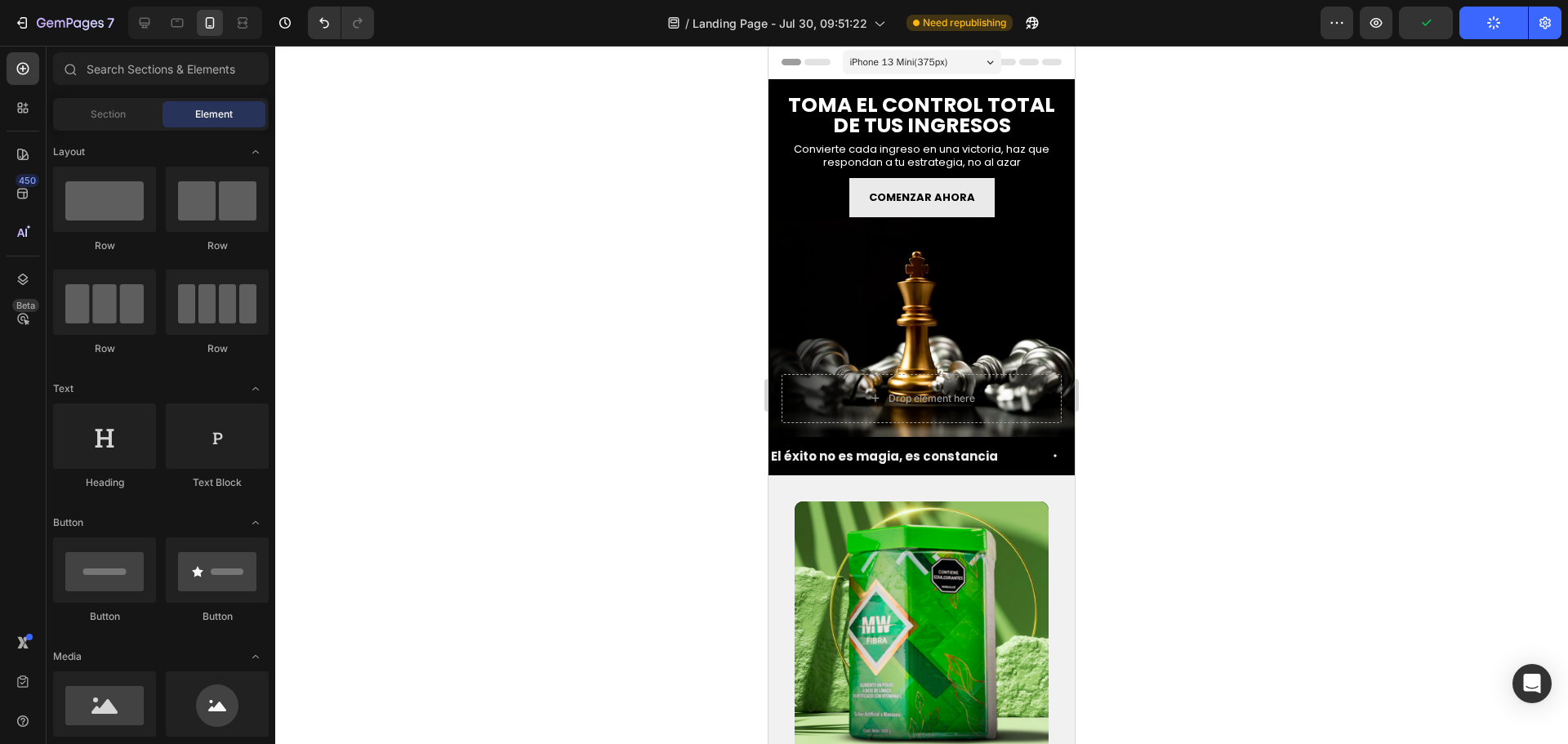 click 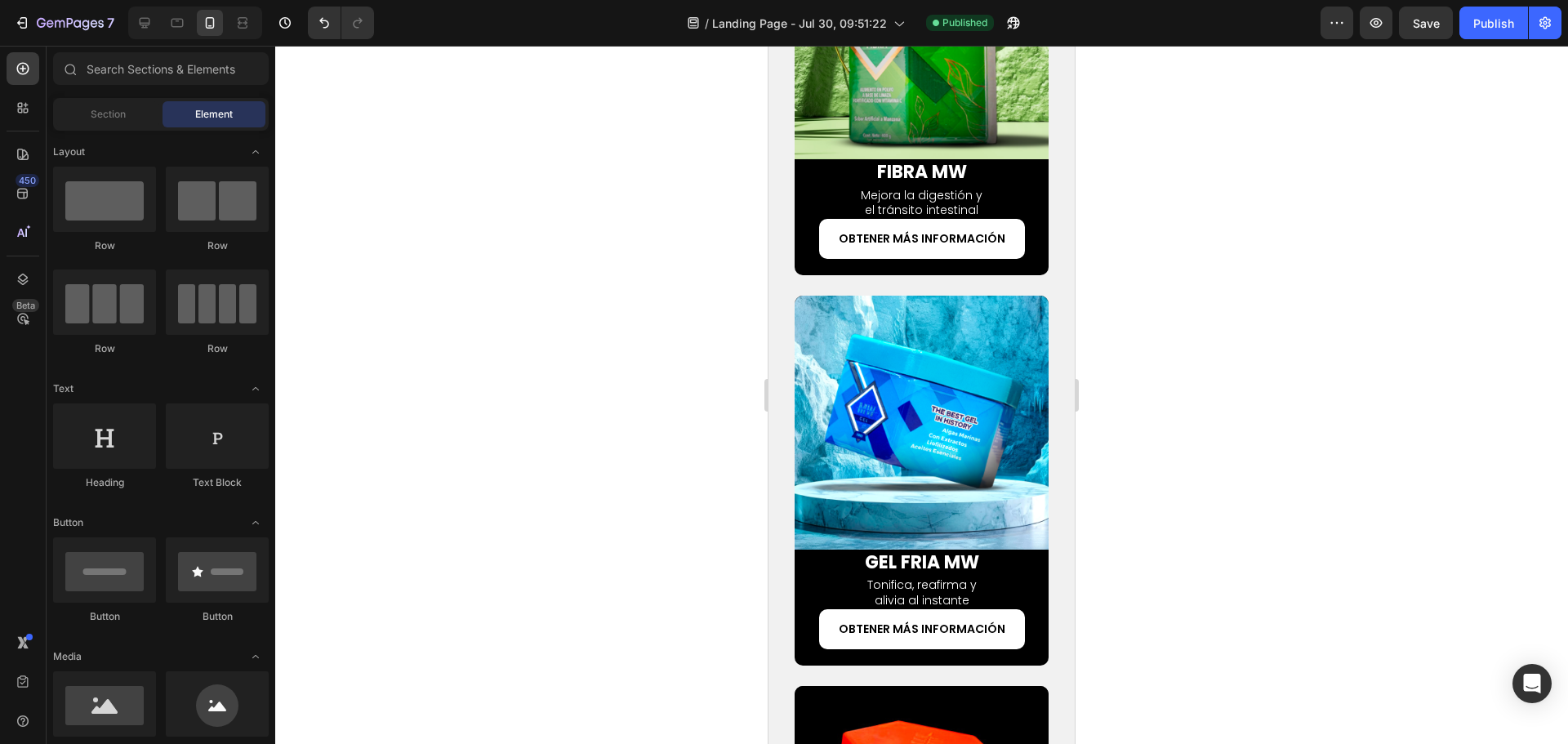 scroll, scrollTop: 0, scrollLeft: 0, axis: both 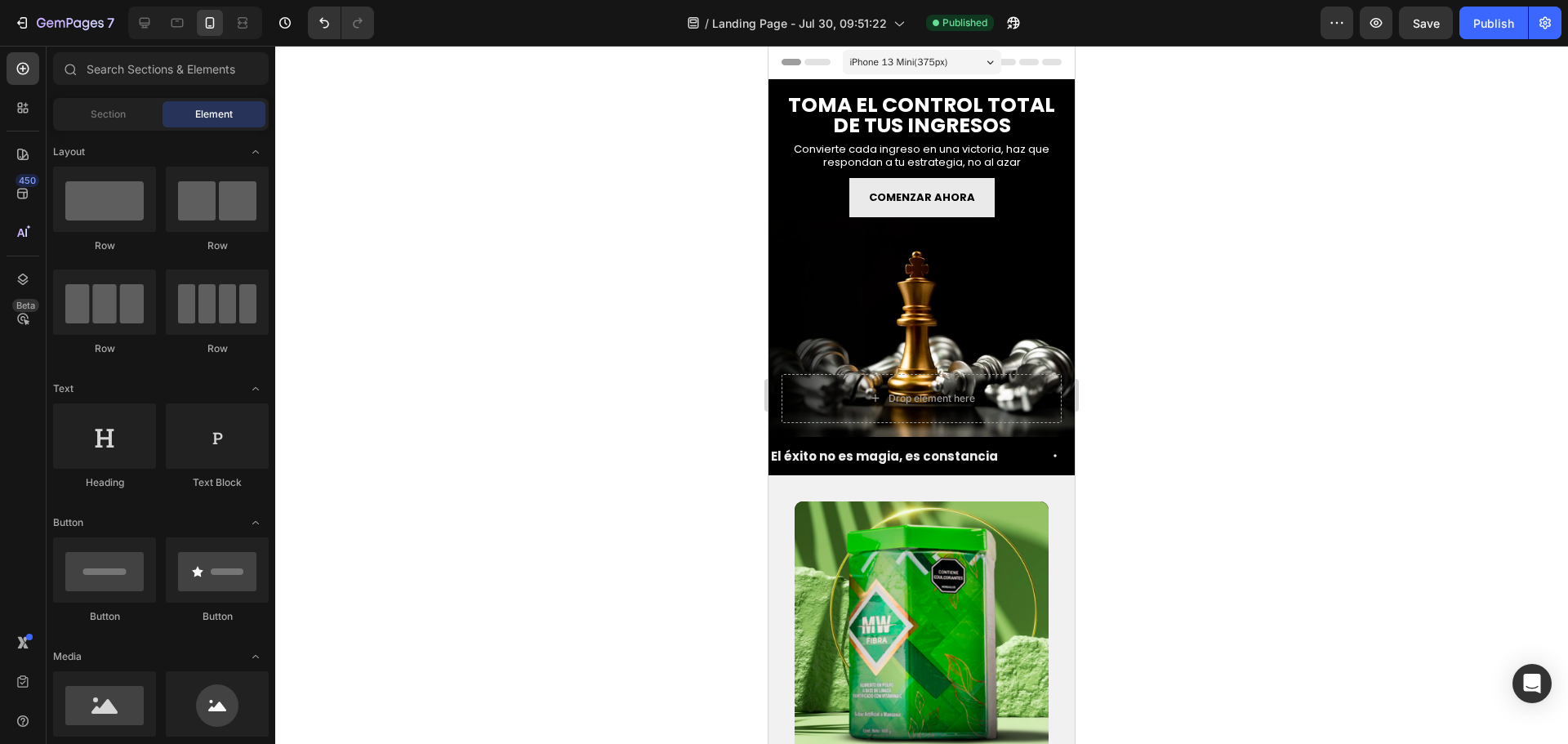 drag, startPoint x: 1065, startPoint y: 139, endPoint x: 1850, endPoint y: 110, distance: 785.53549 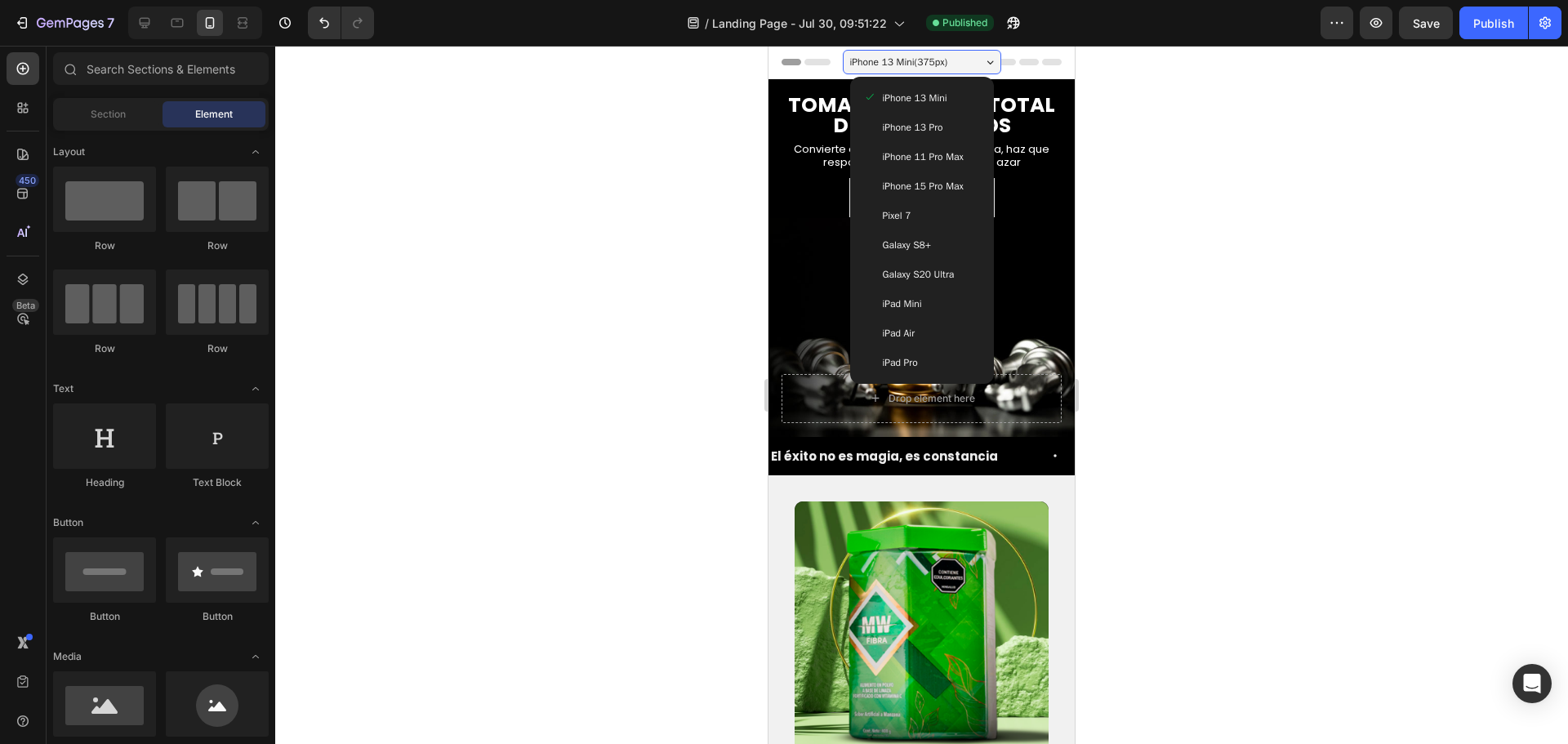 click on "iPhone 13 Pro" at bounding box center (913, 127) 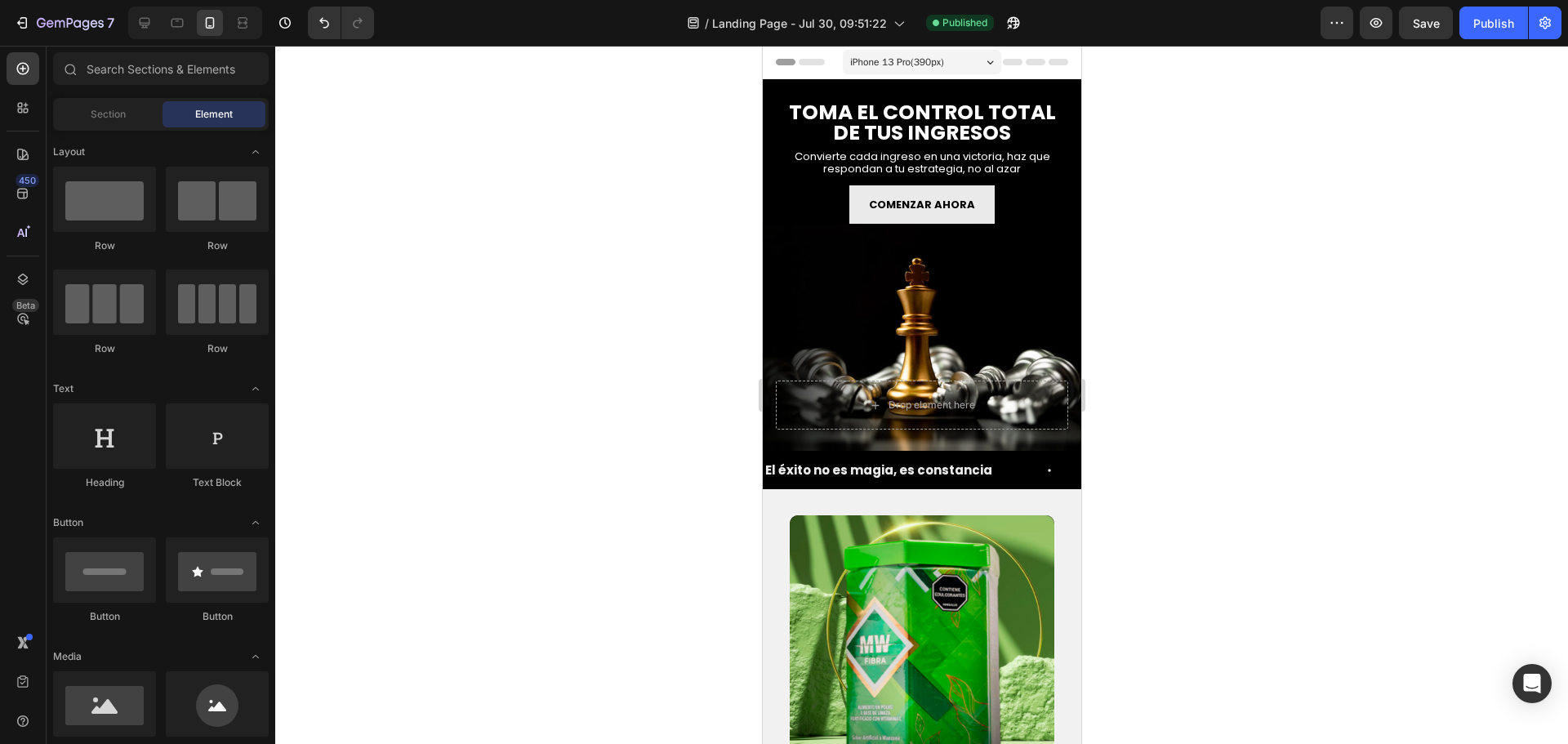 click on "iPhone 13 Pro  ( 390 px)" at bounding box center [921, 62] 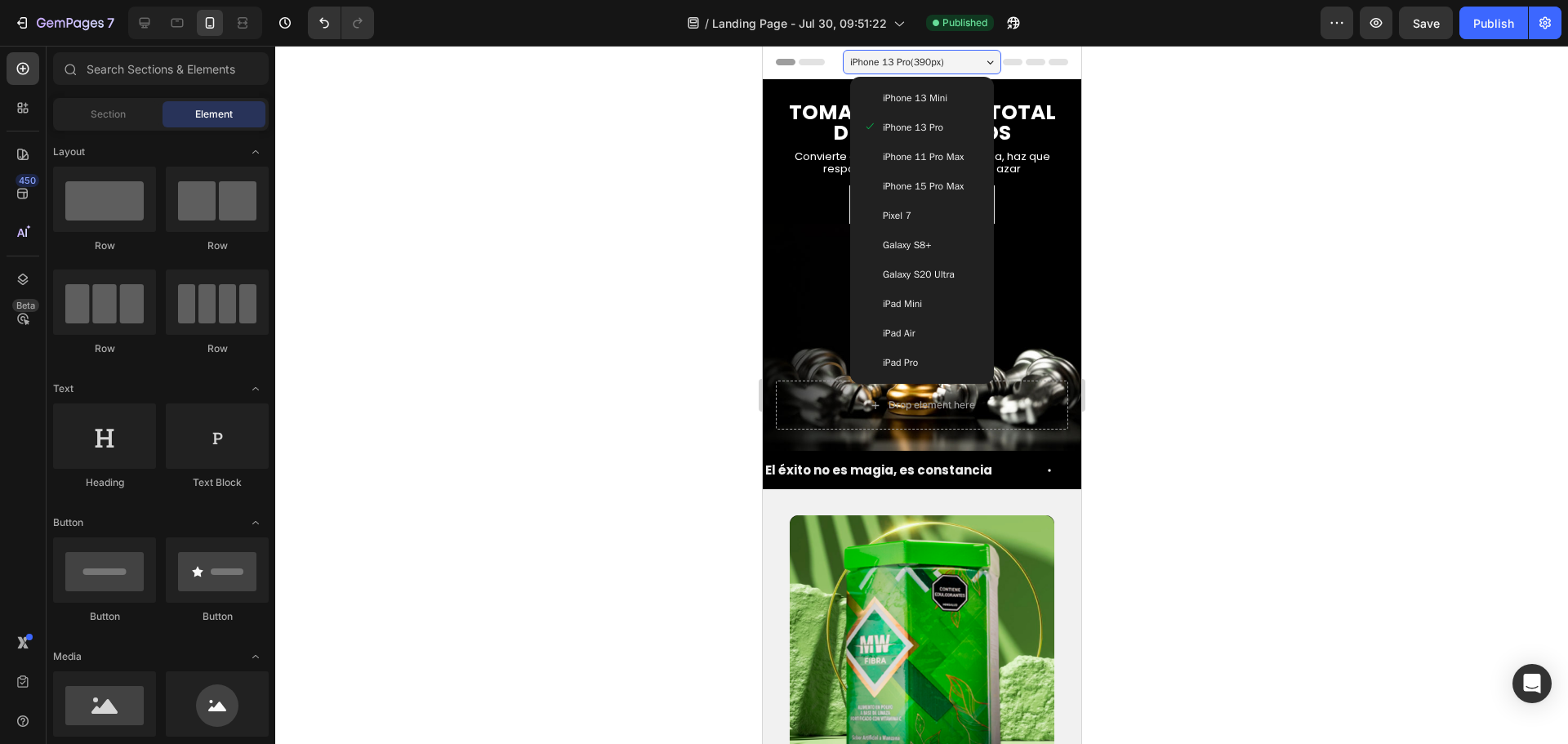click on "iPhone 13 Mini" at bounding box center (914, 98) 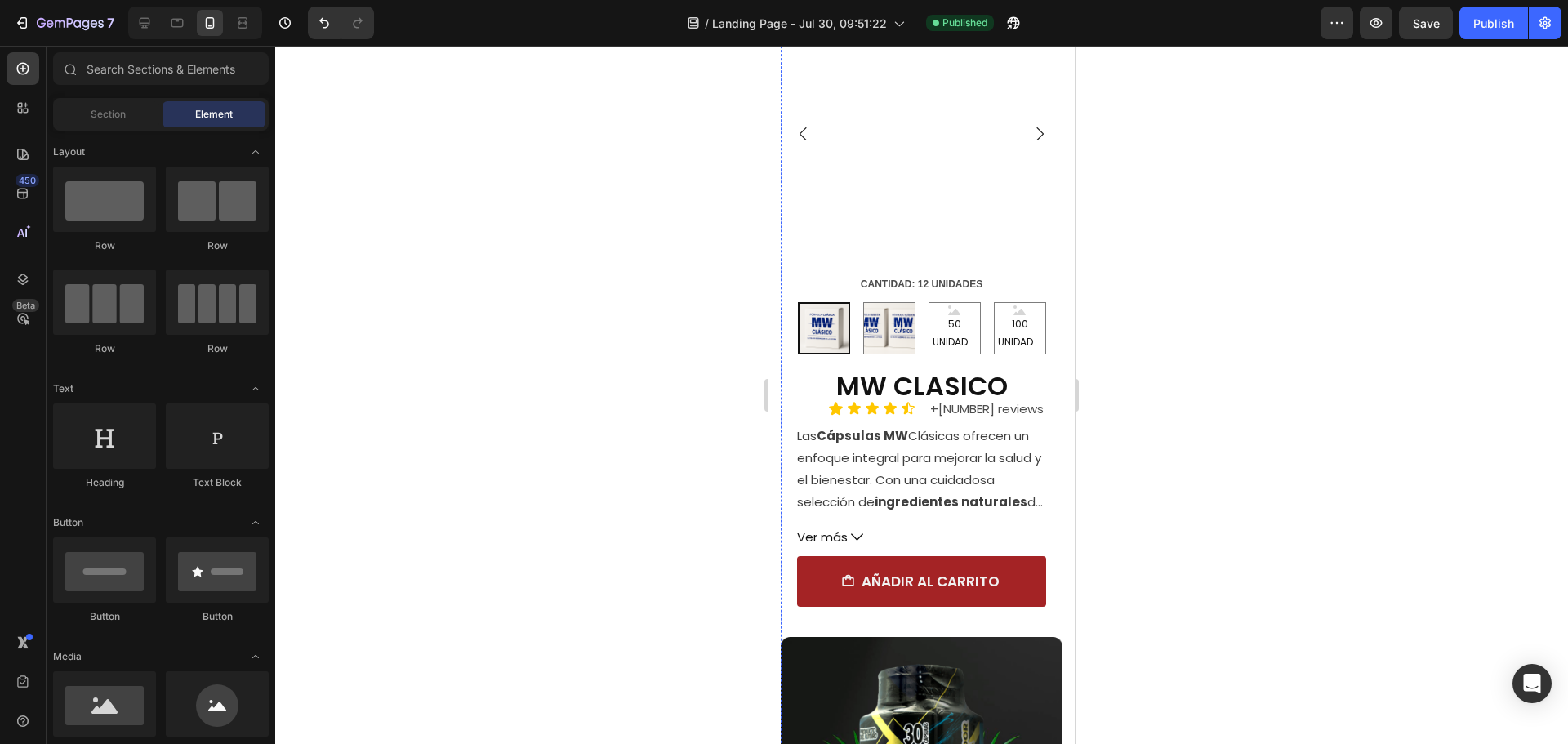 scroll, scrollTop: 3920, scrollLeft: 0, axis: vertical 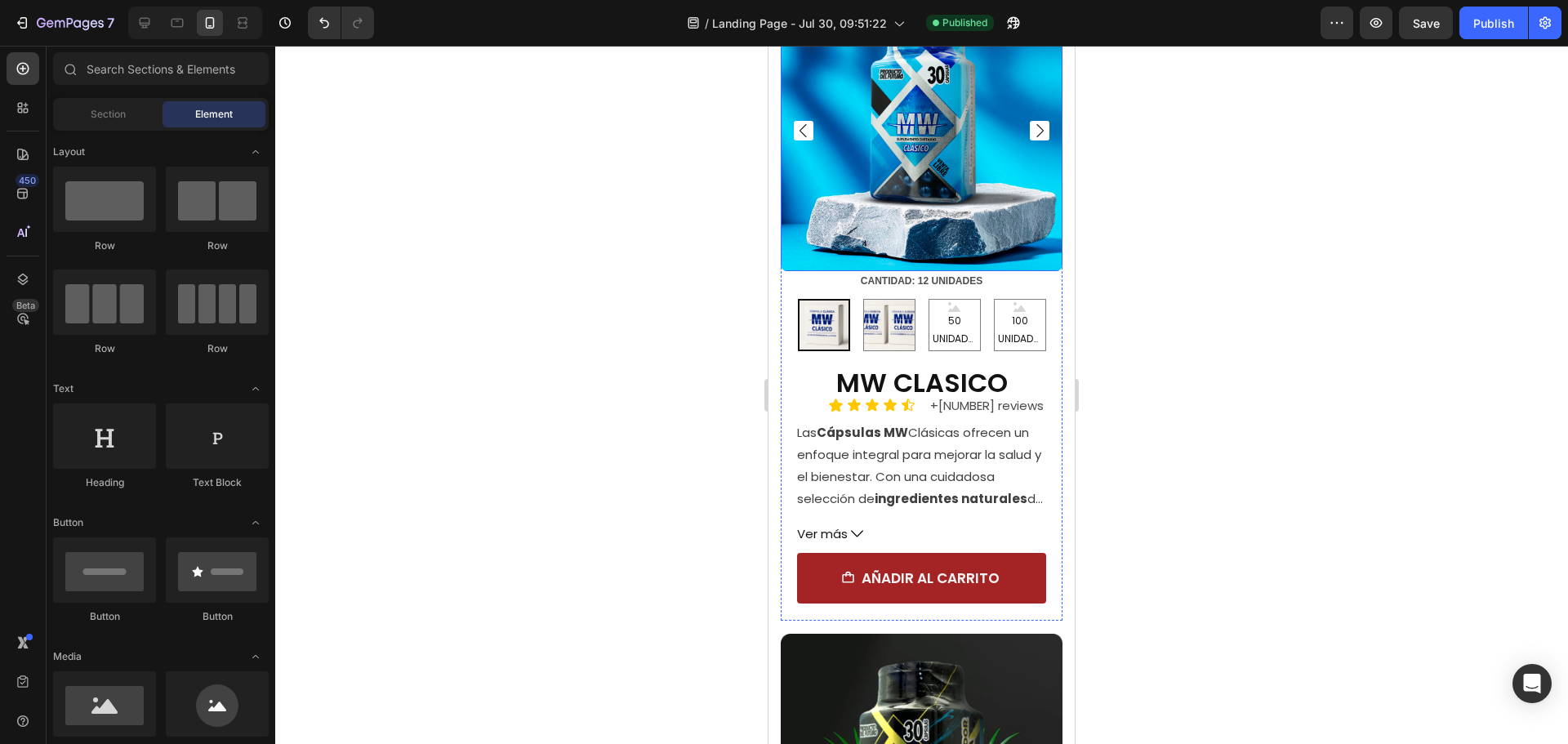 click 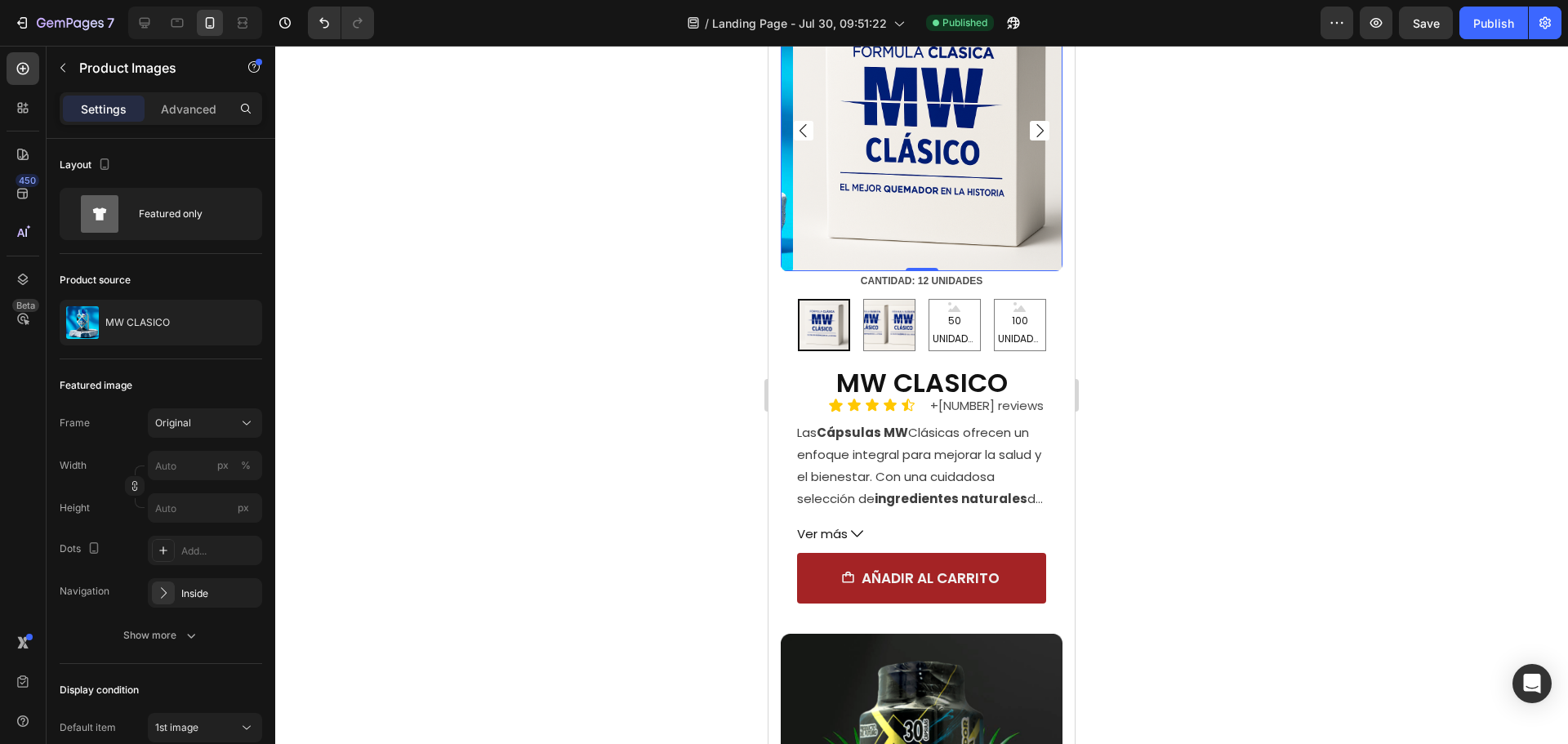 click 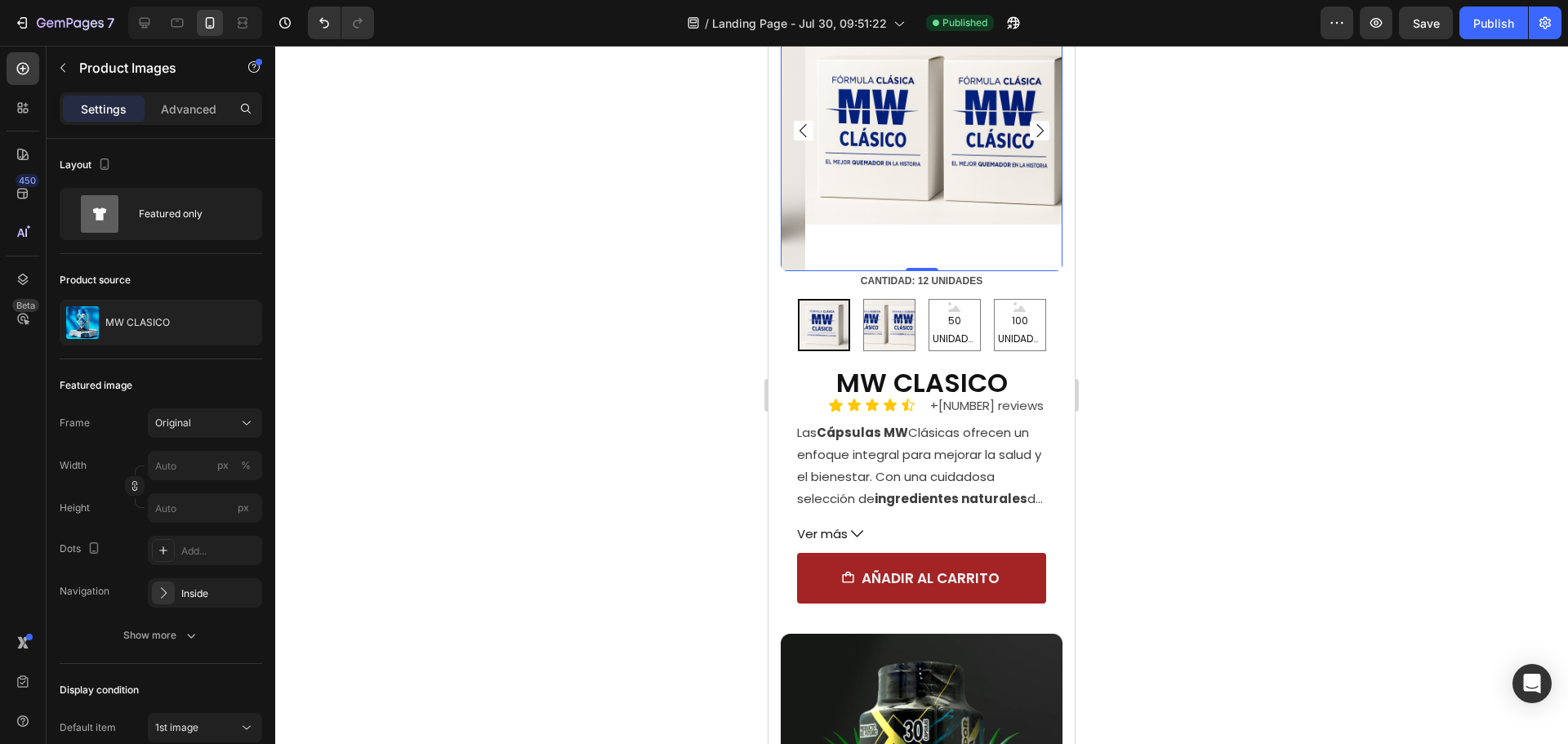 click 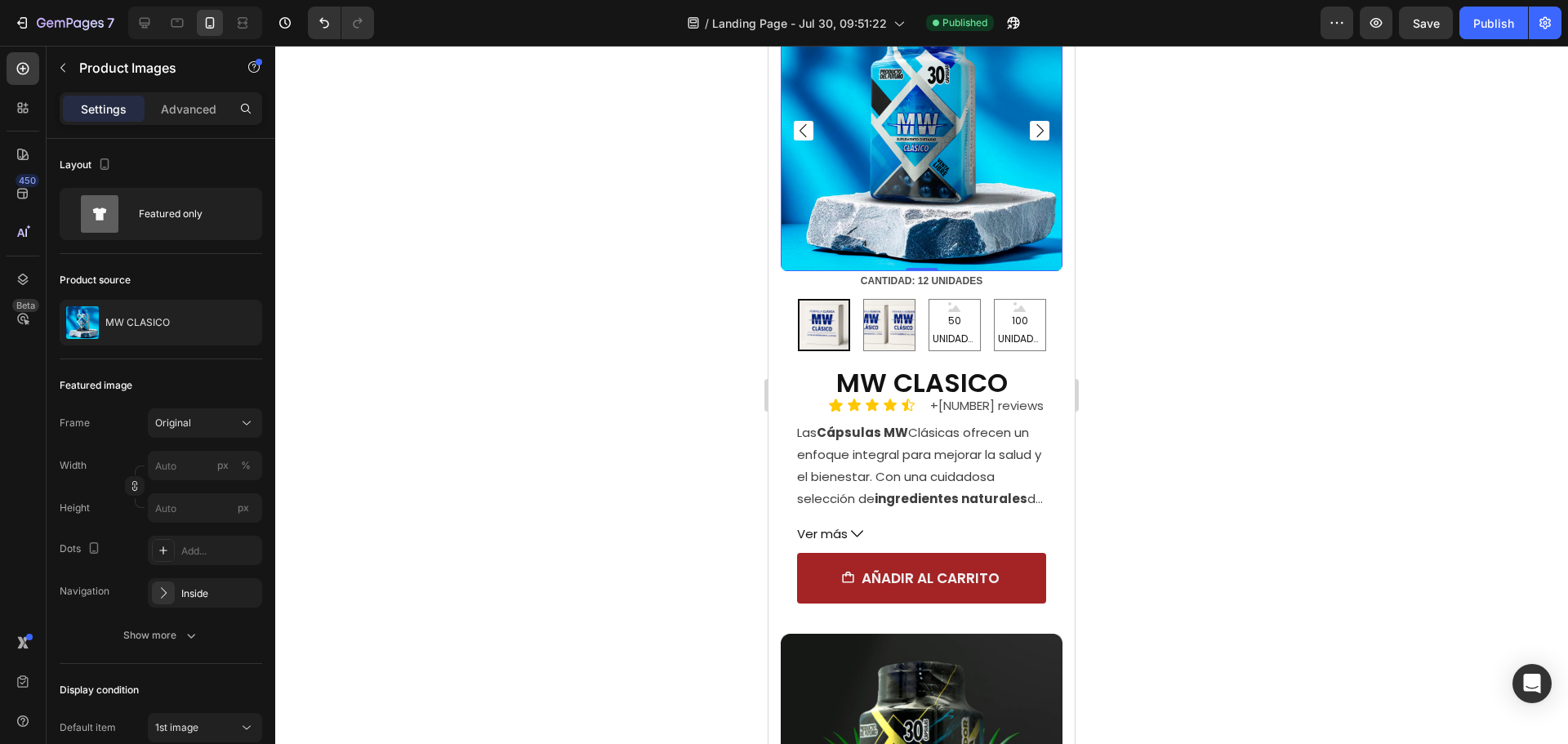 click 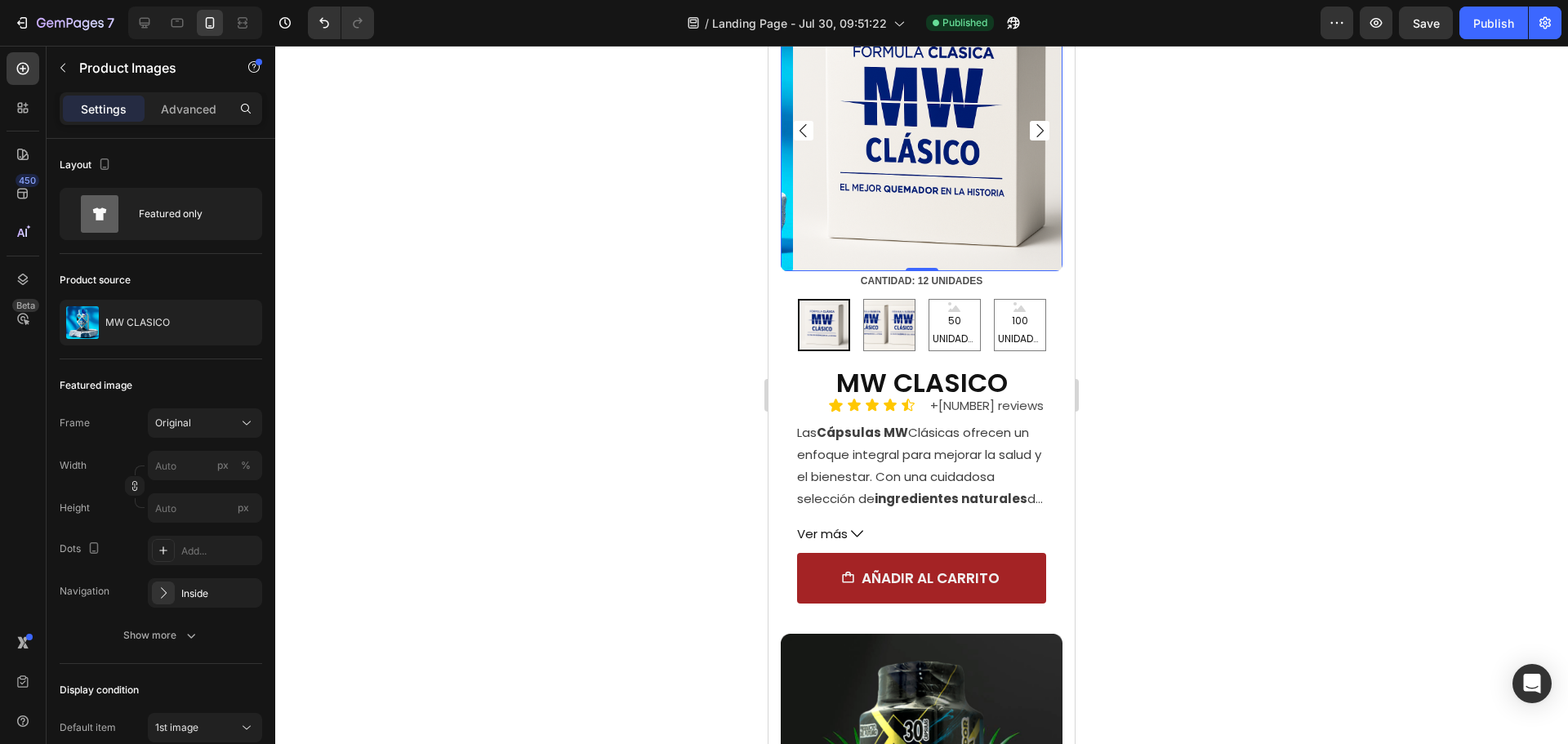 click 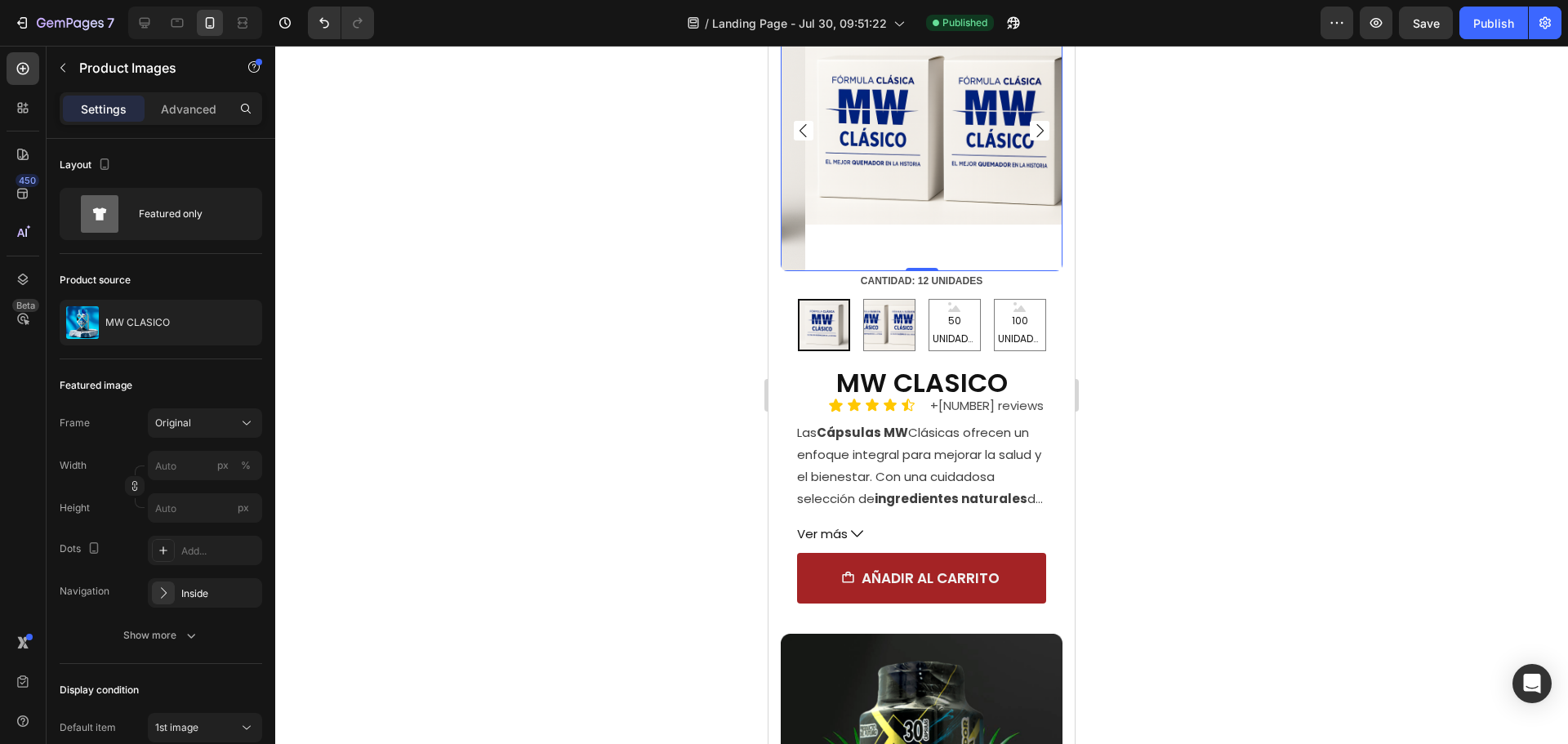 click 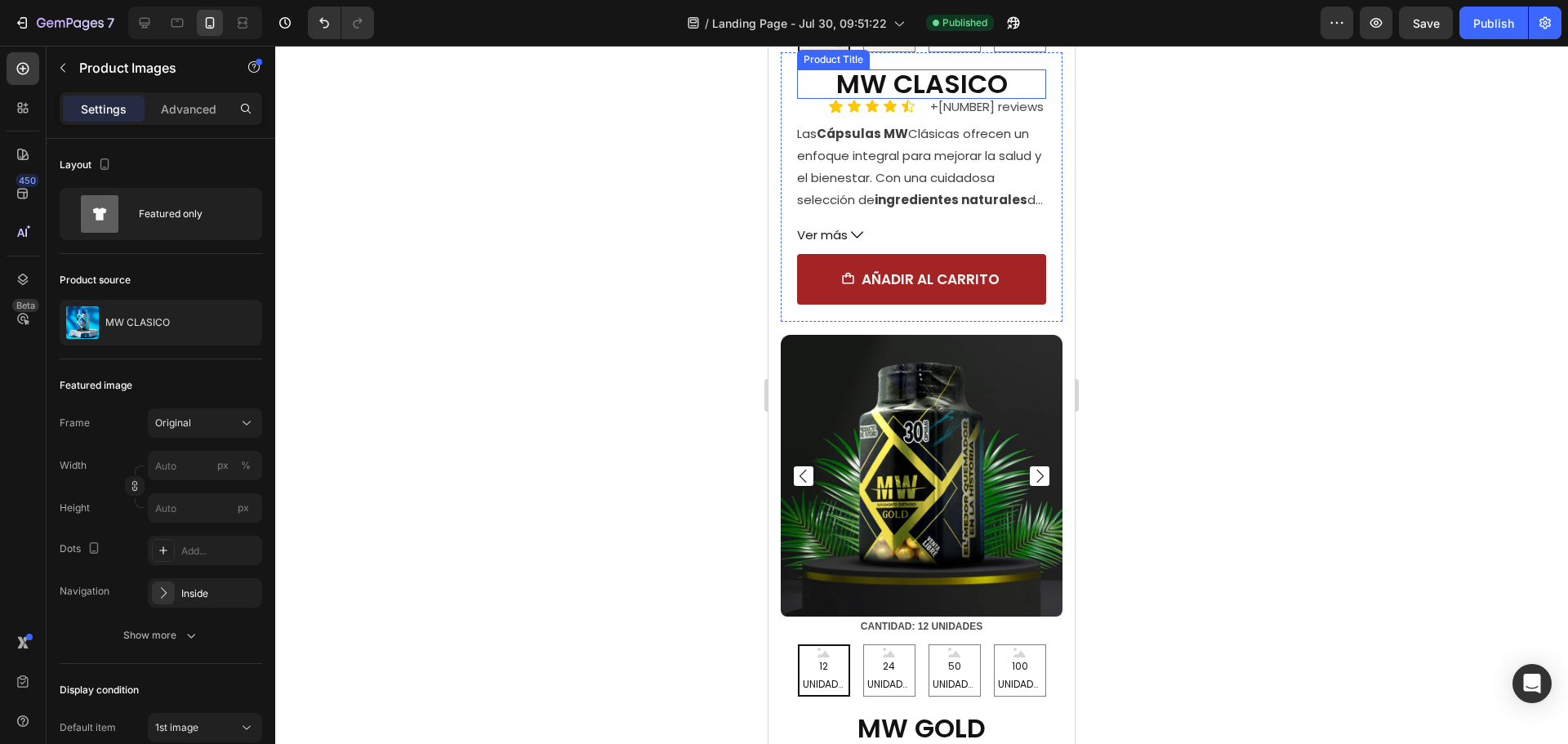scroll, scrollTop: 4247, scrollLeft: 0, axis: vertical 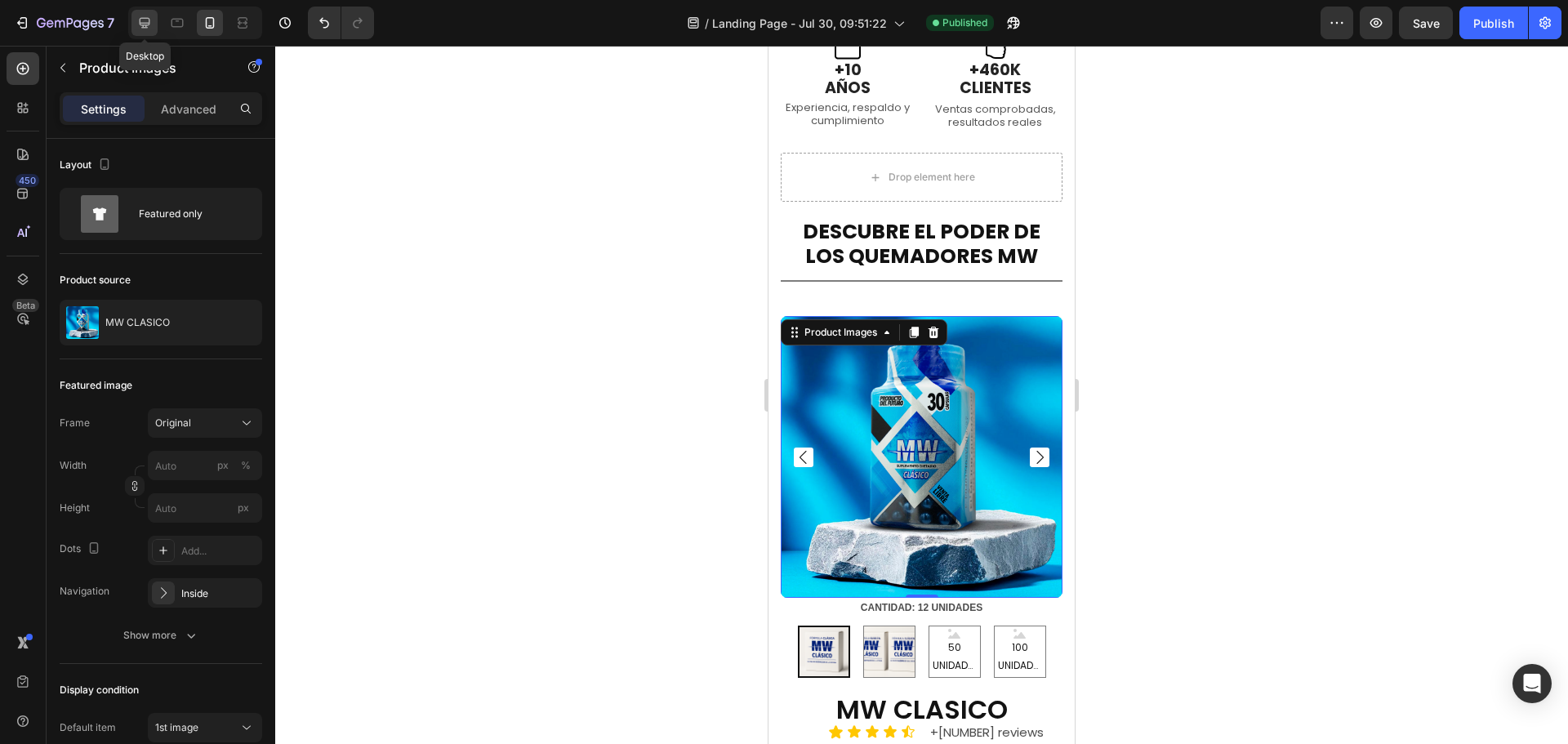 click 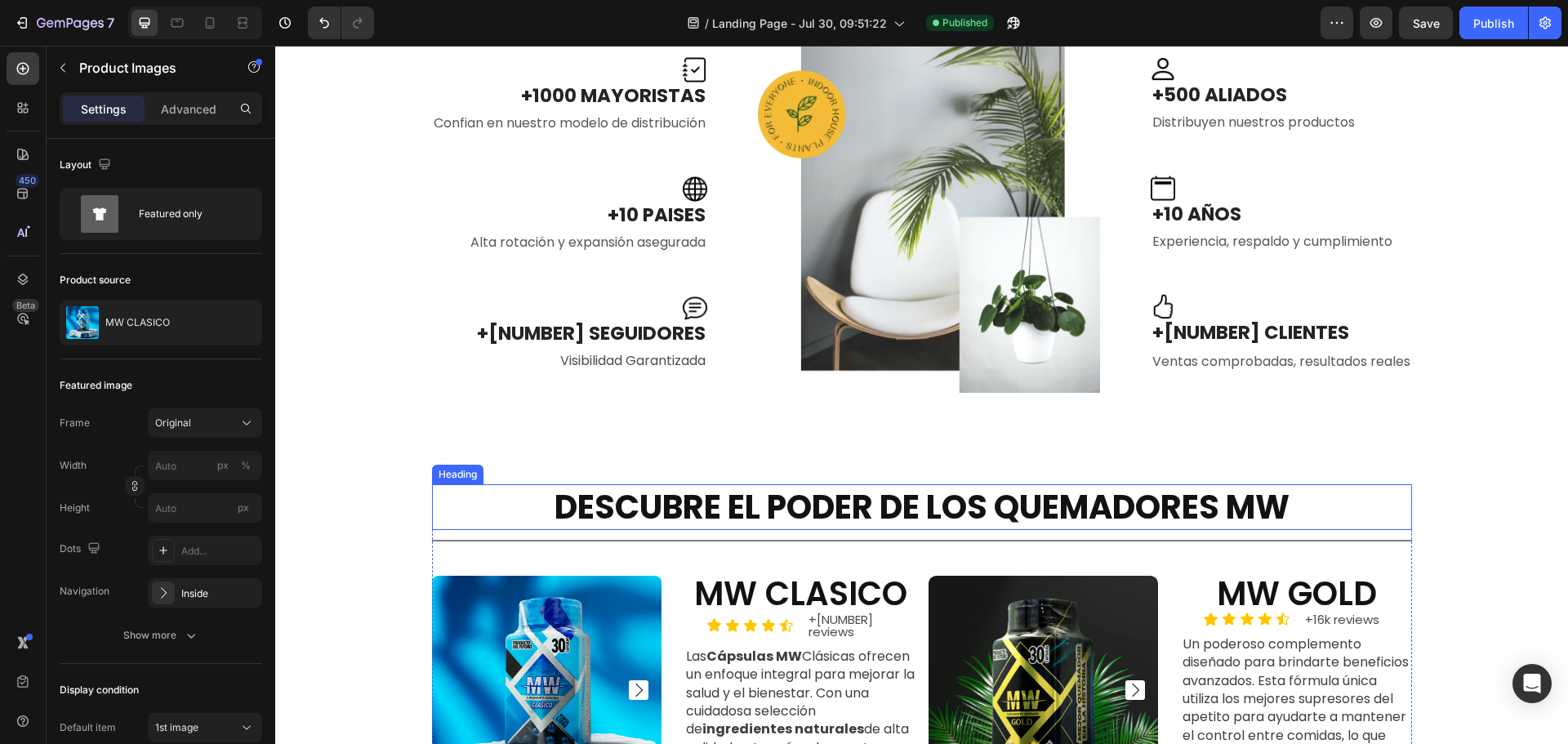 scroll, scrollTop: 1766, scrollLeft: 0, axis: vertical 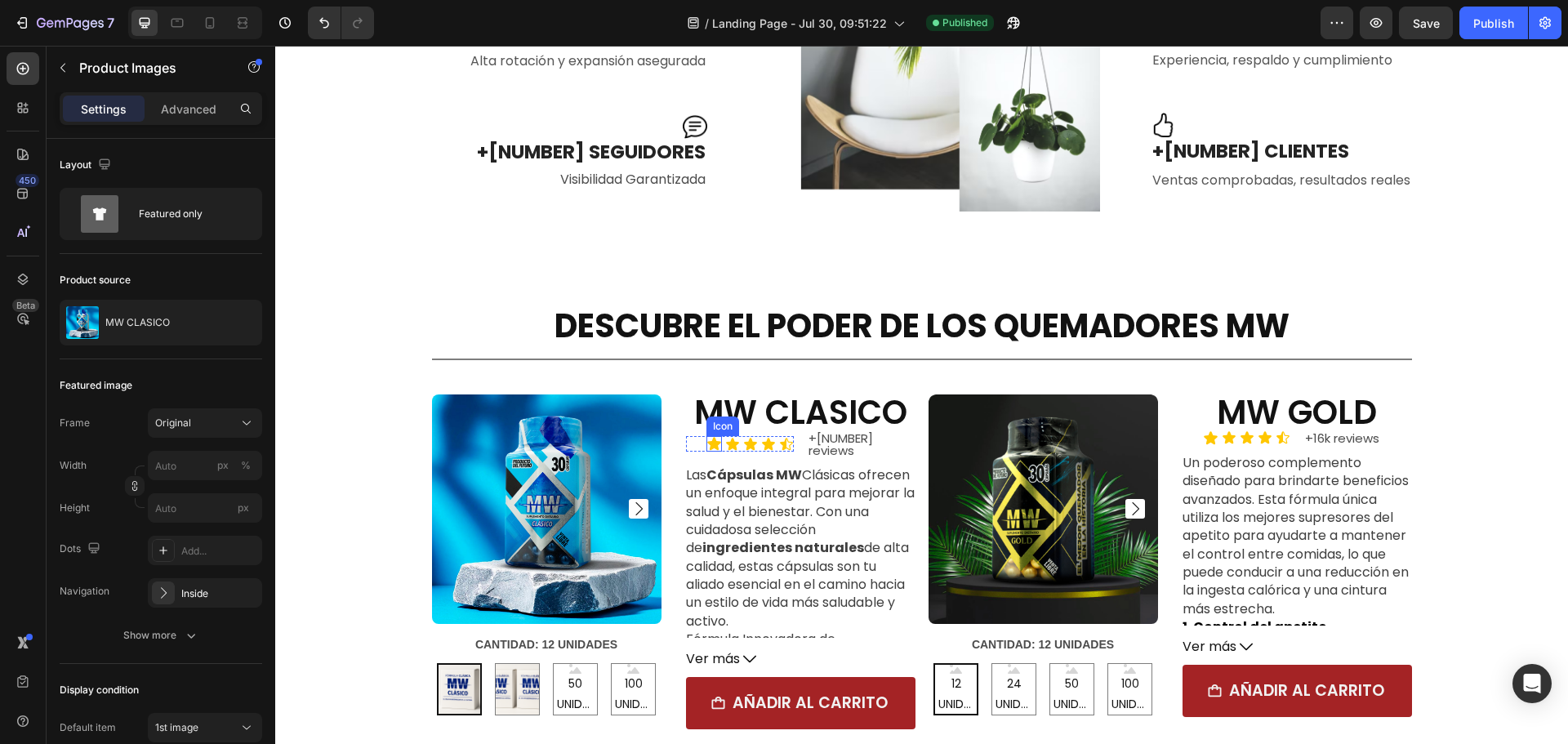 click 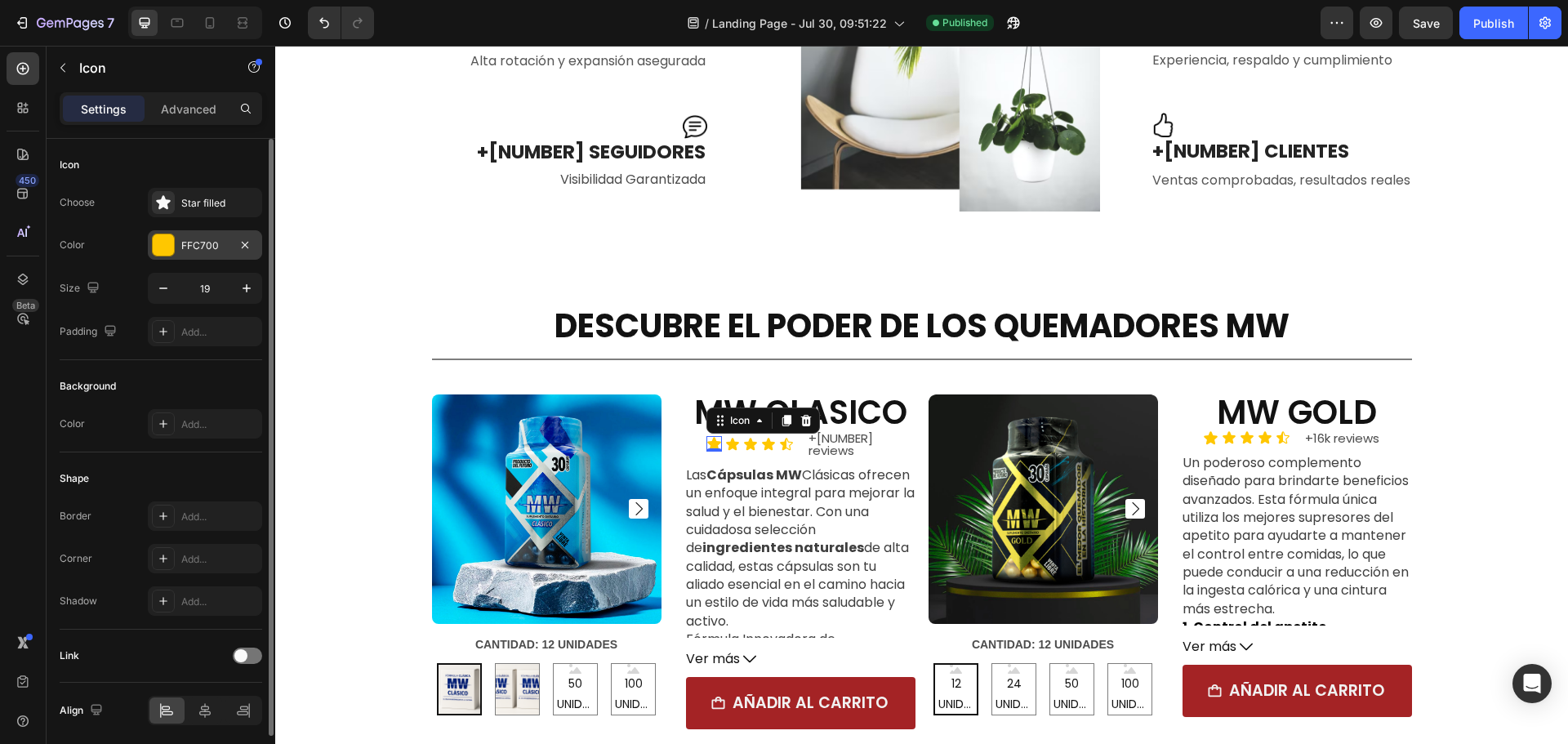 click on "FFC700" at bounding box center (205, 246) 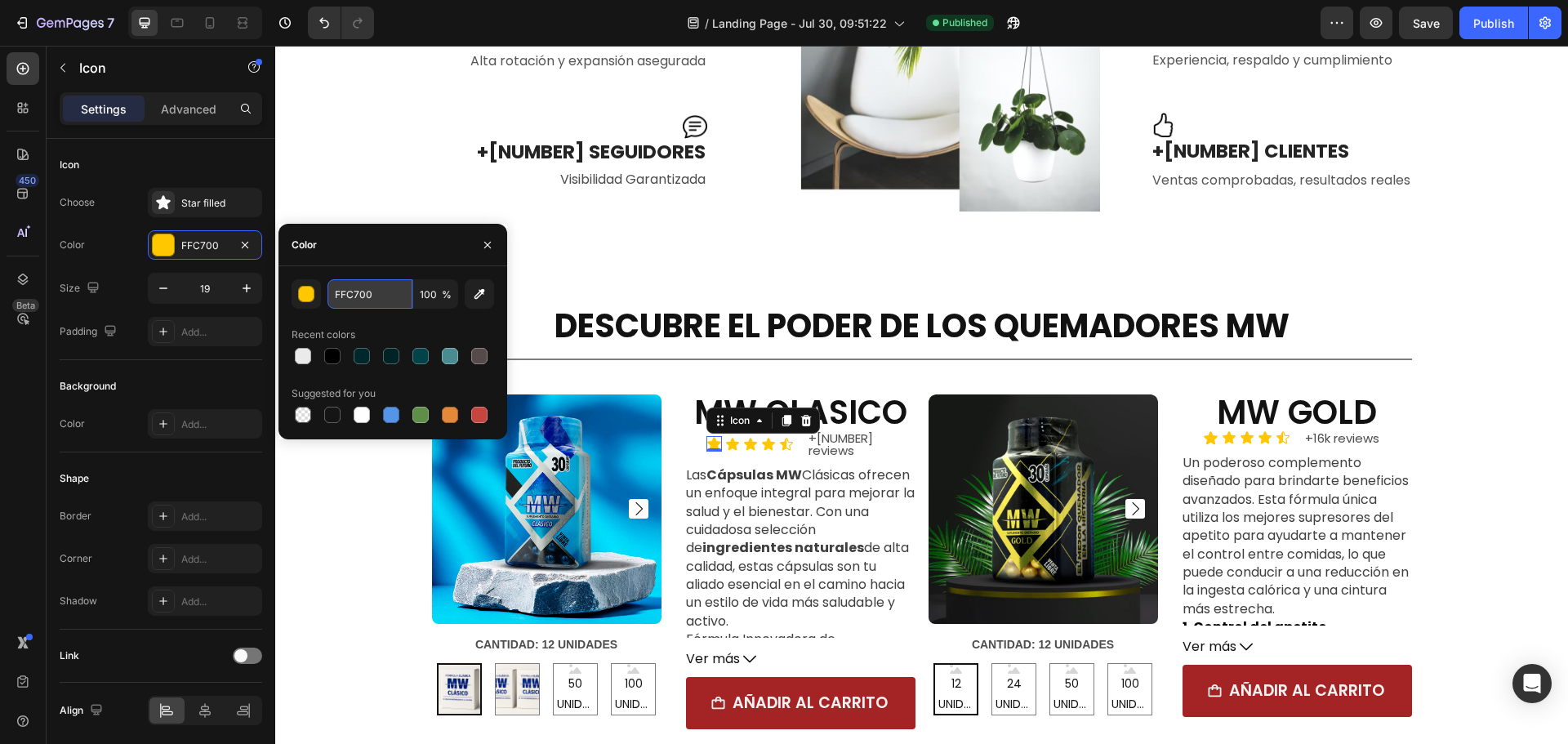 click on "FFC700" at bounding box center [370, 294] 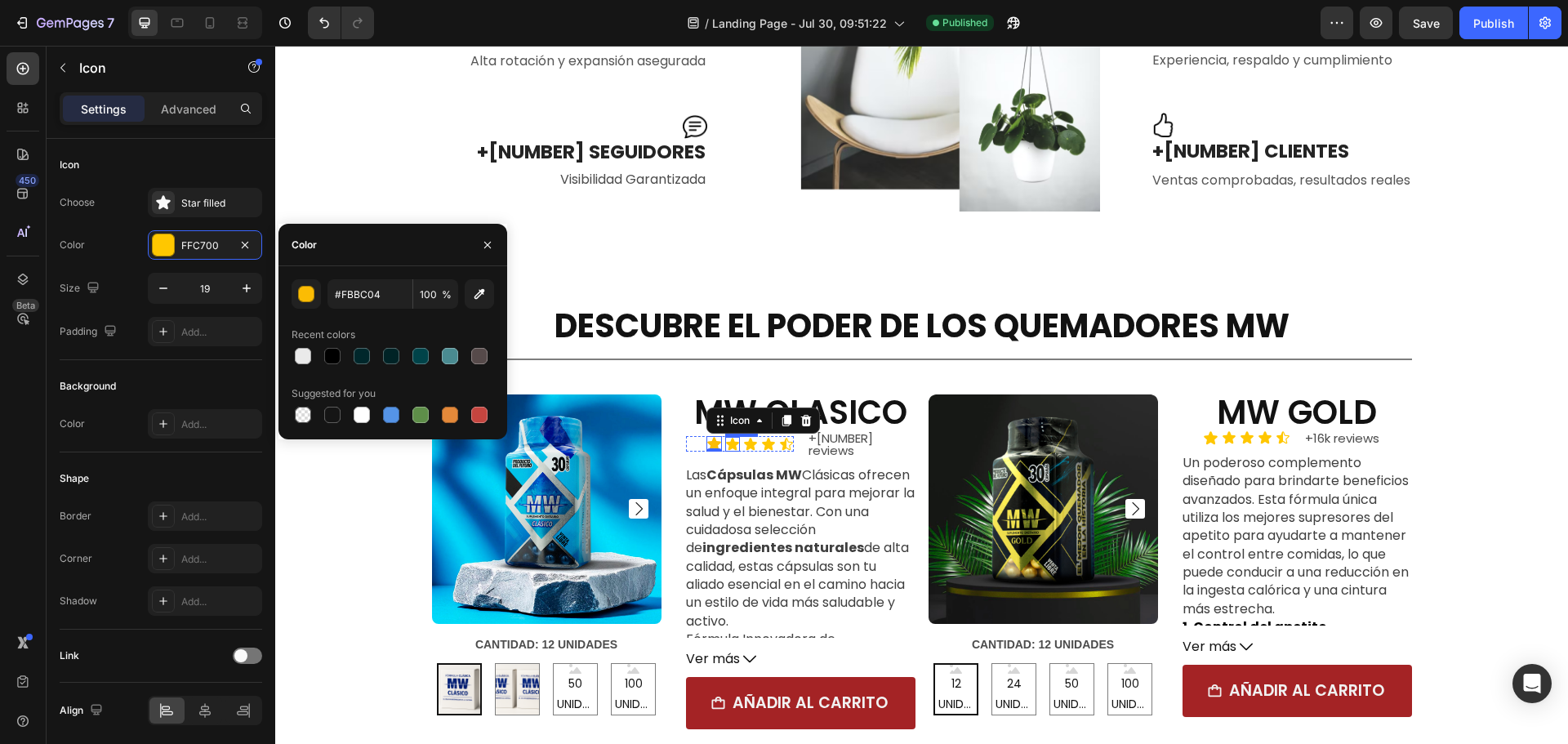 click 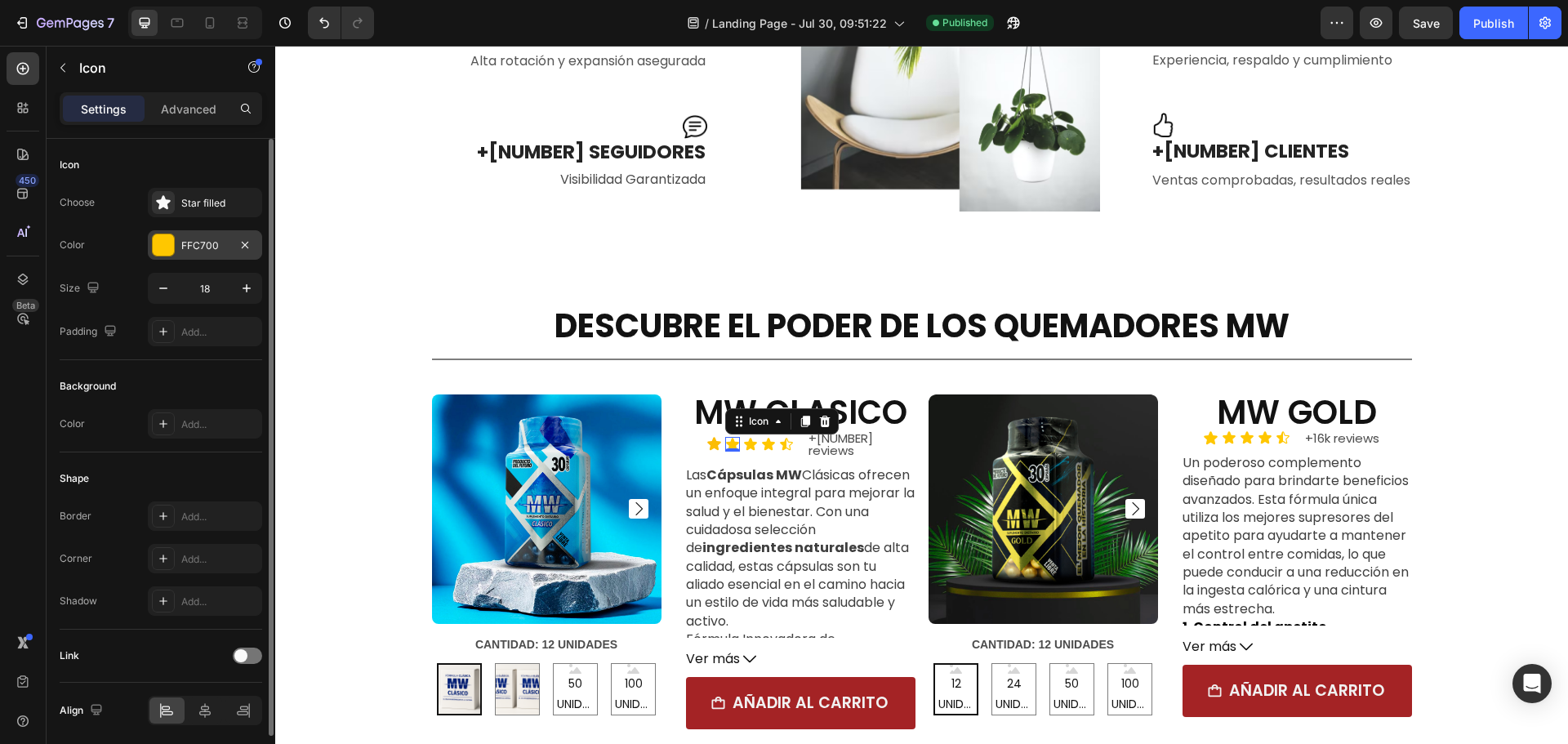 click on "FFC700" at bounding box center [205, 246] 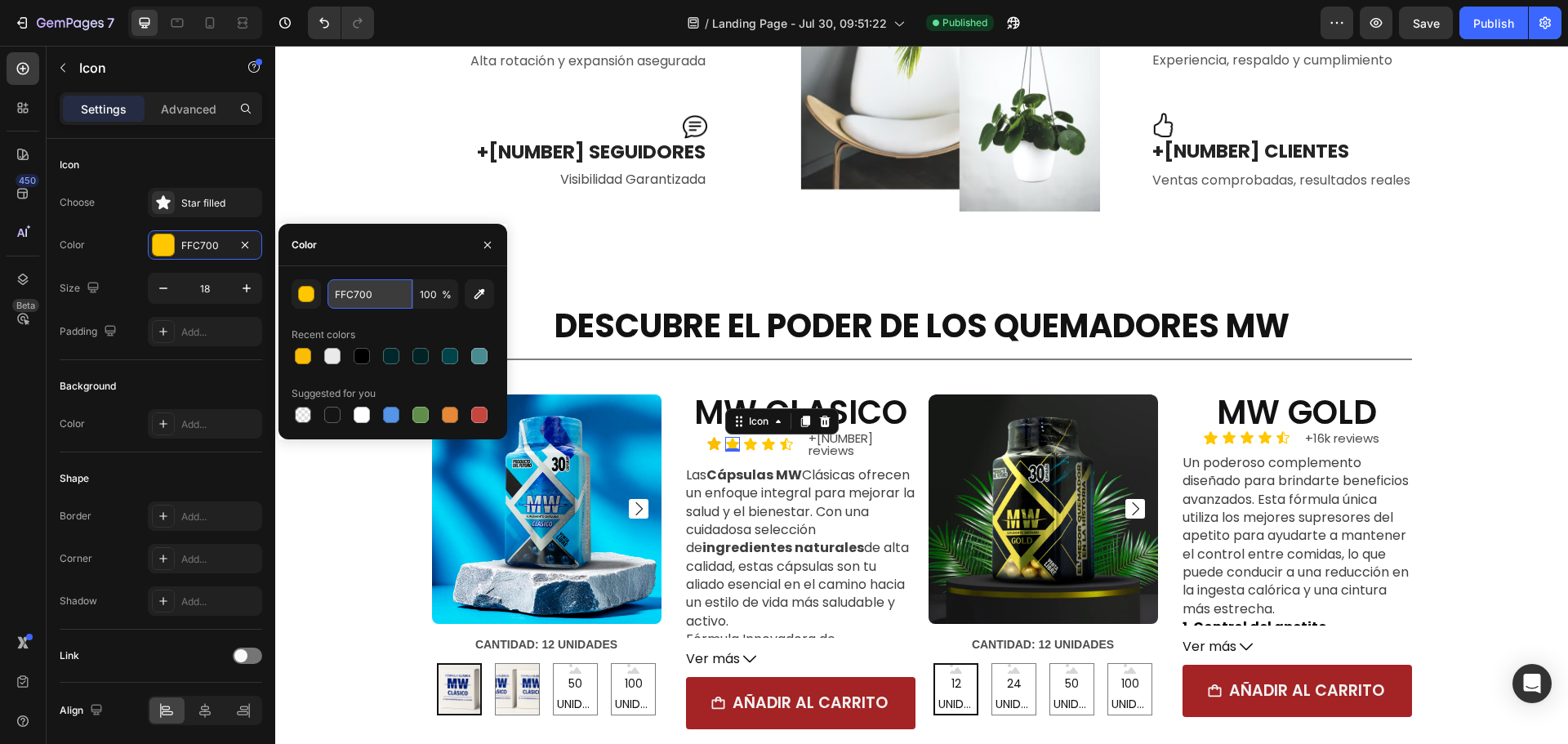 click on "FFC700" at bounding box center (370, 294) 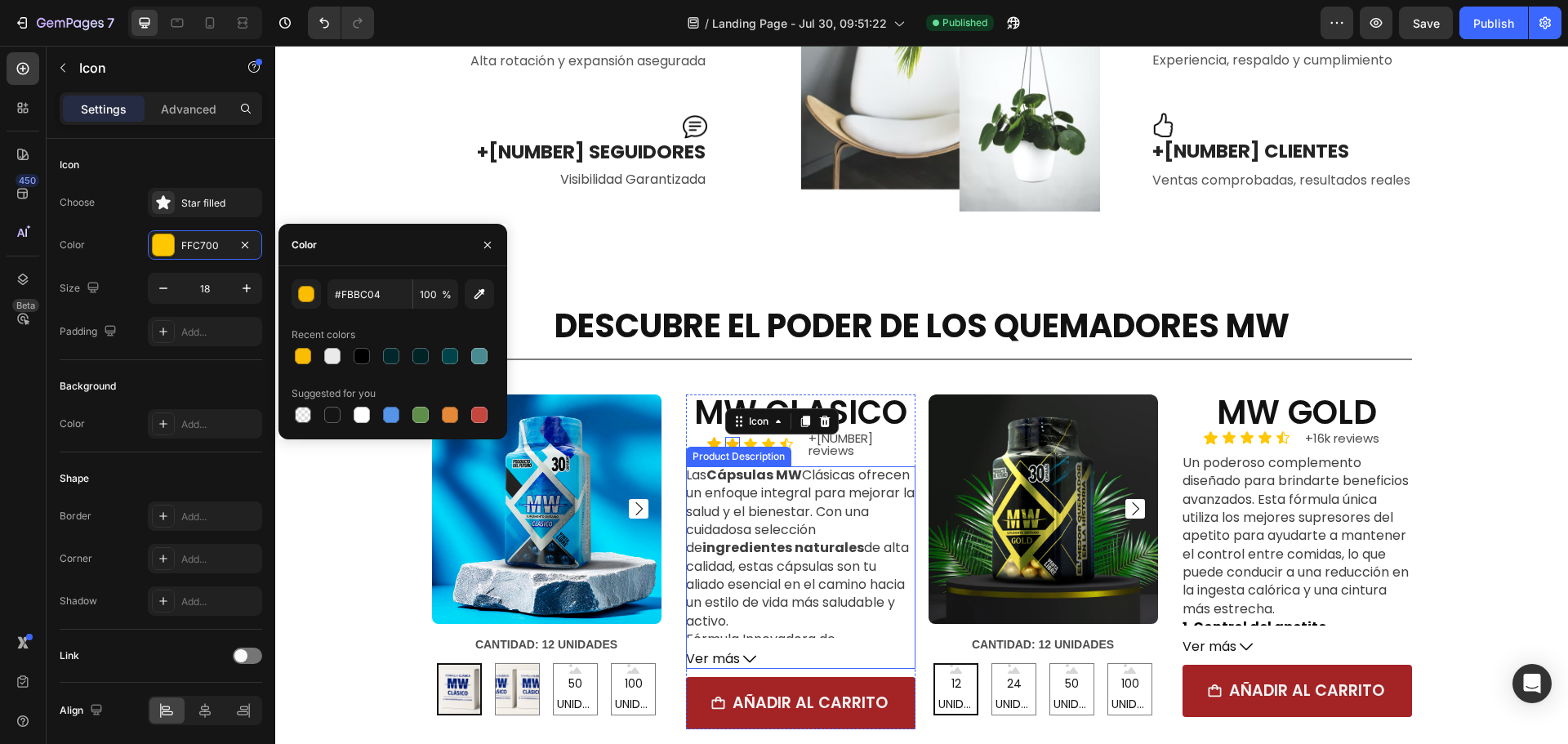 click on "Las Cápsulas MW Clásicas ofrecen un enfoque integral para mejorar la salud y el bienestar. Con una cuidadosa selección de ingredientes naturales de alta calidad, estas cápsulas son tu aliado esencial en el camino hacia un estilo de vida más saludable y activo." at bounding box center (800, 548) 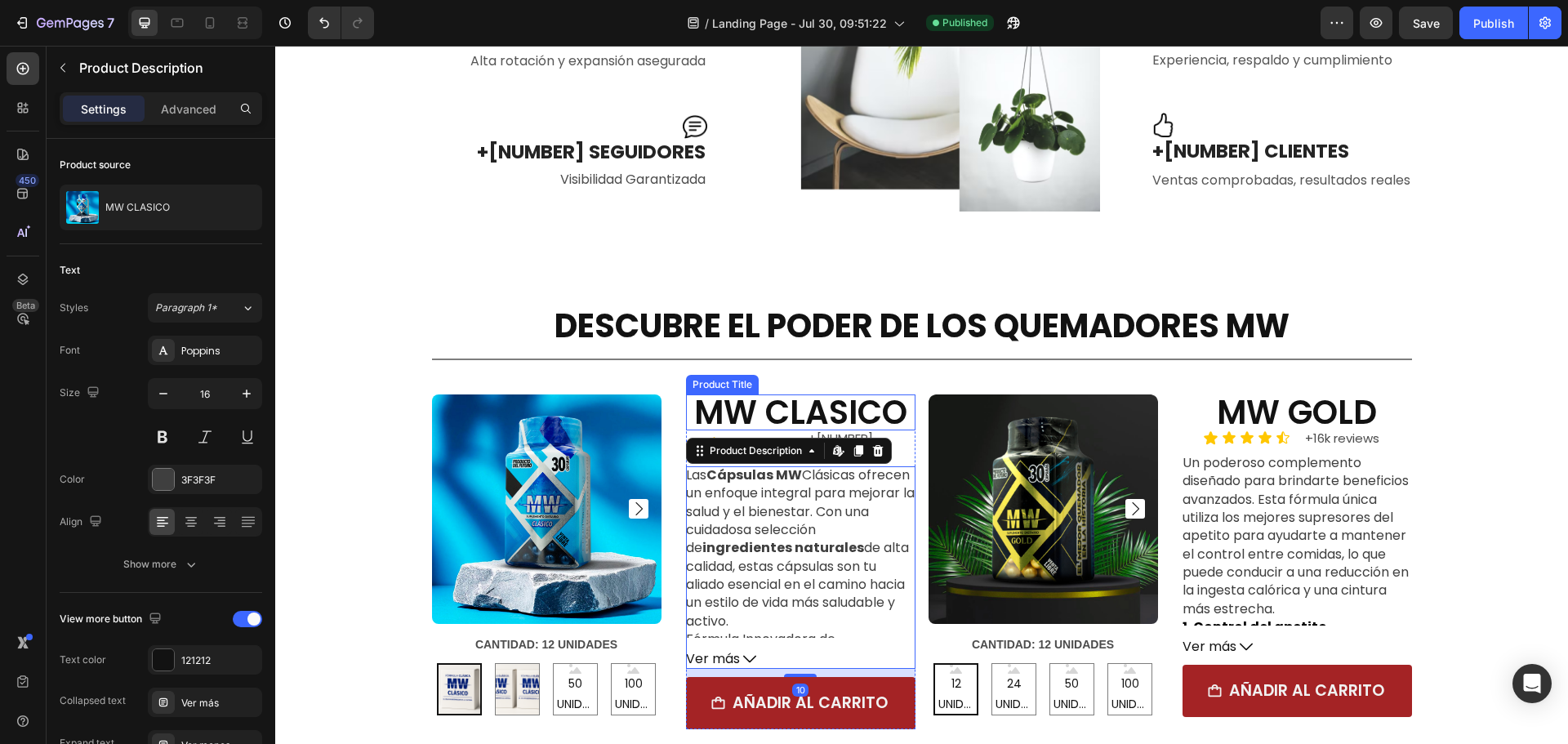 click on "MW CLASICO" at bounding box center (800, 412) 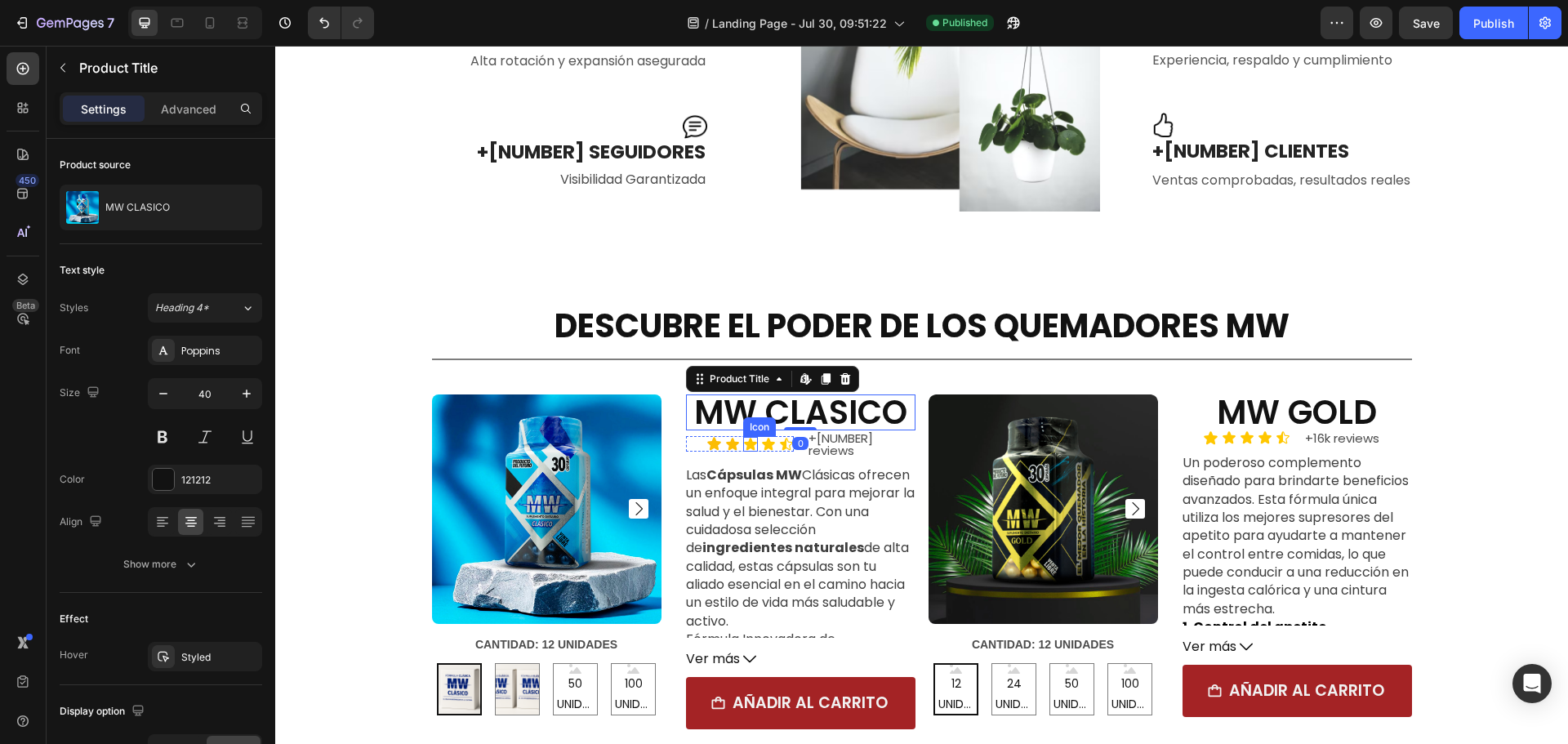 click 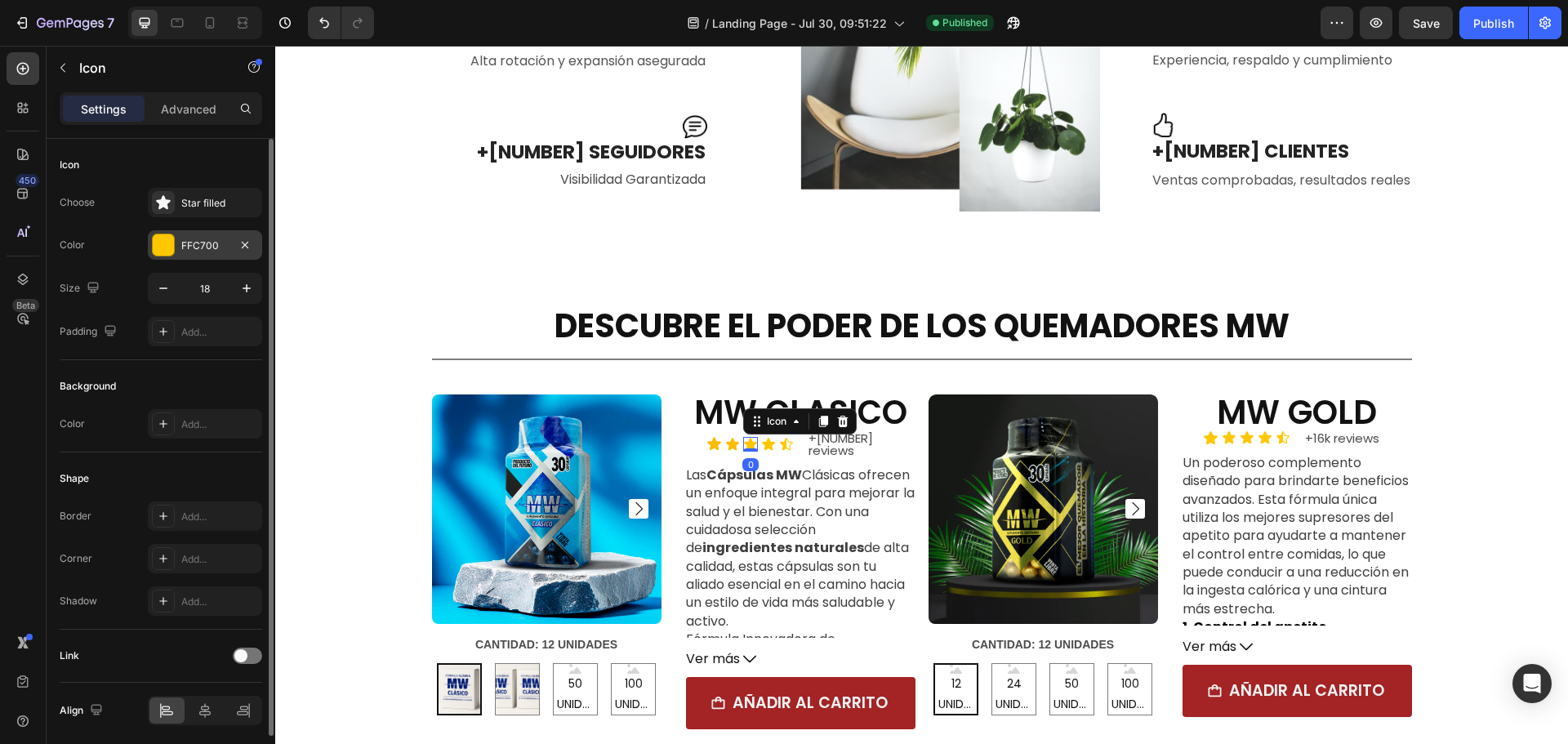 click on "FFC700" at bounding box center [205, 245] 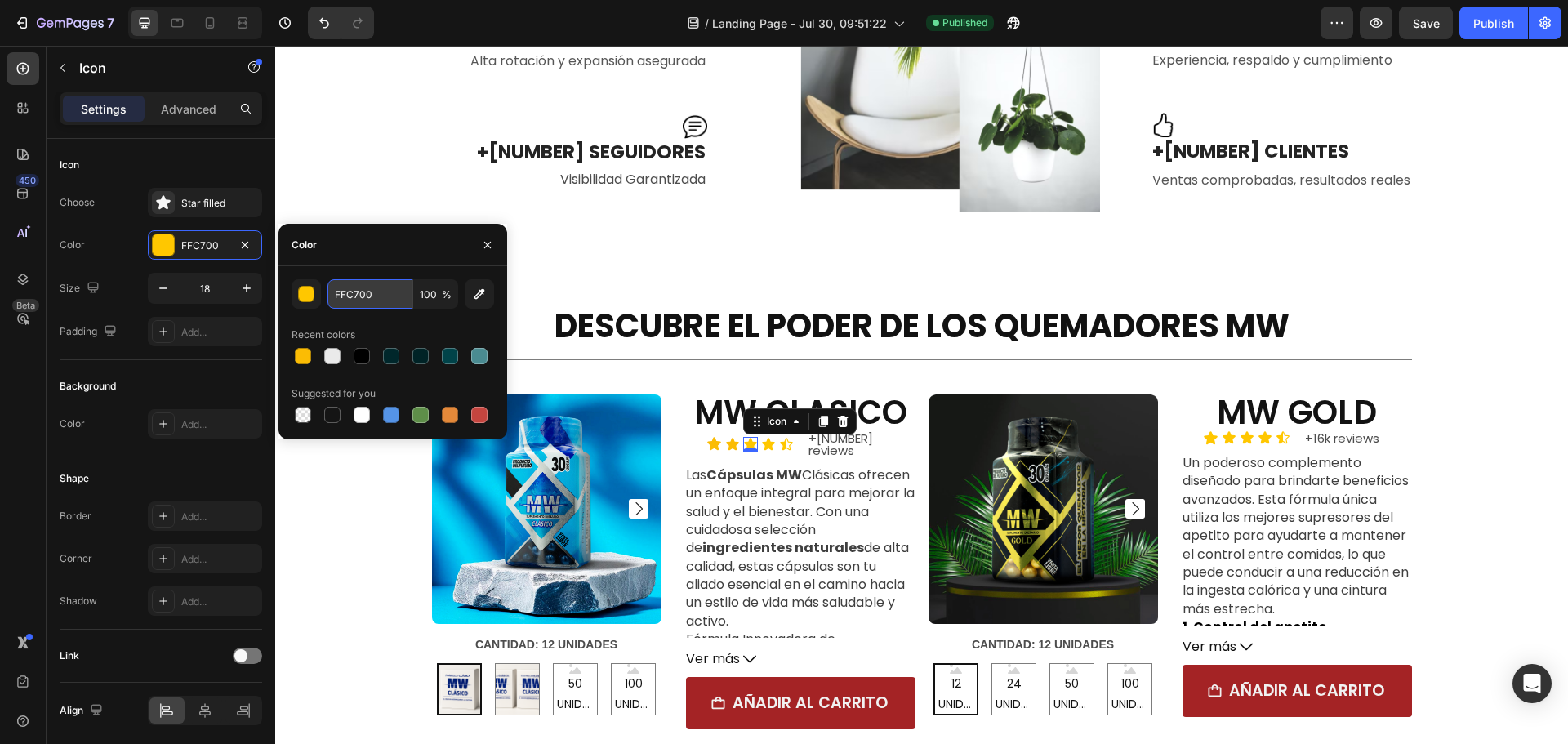 click on "FFC700" at bounding box center [370, 294] 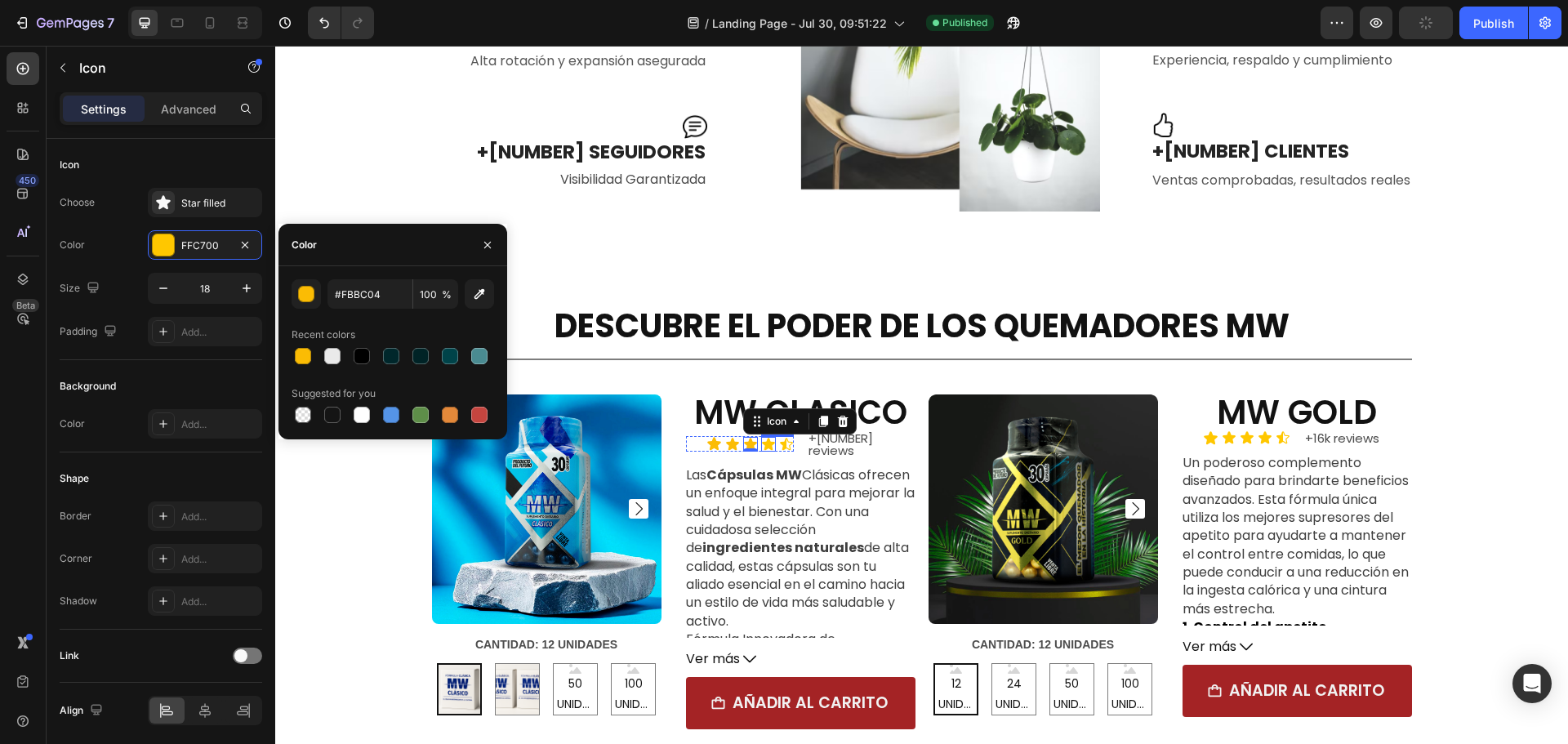 click 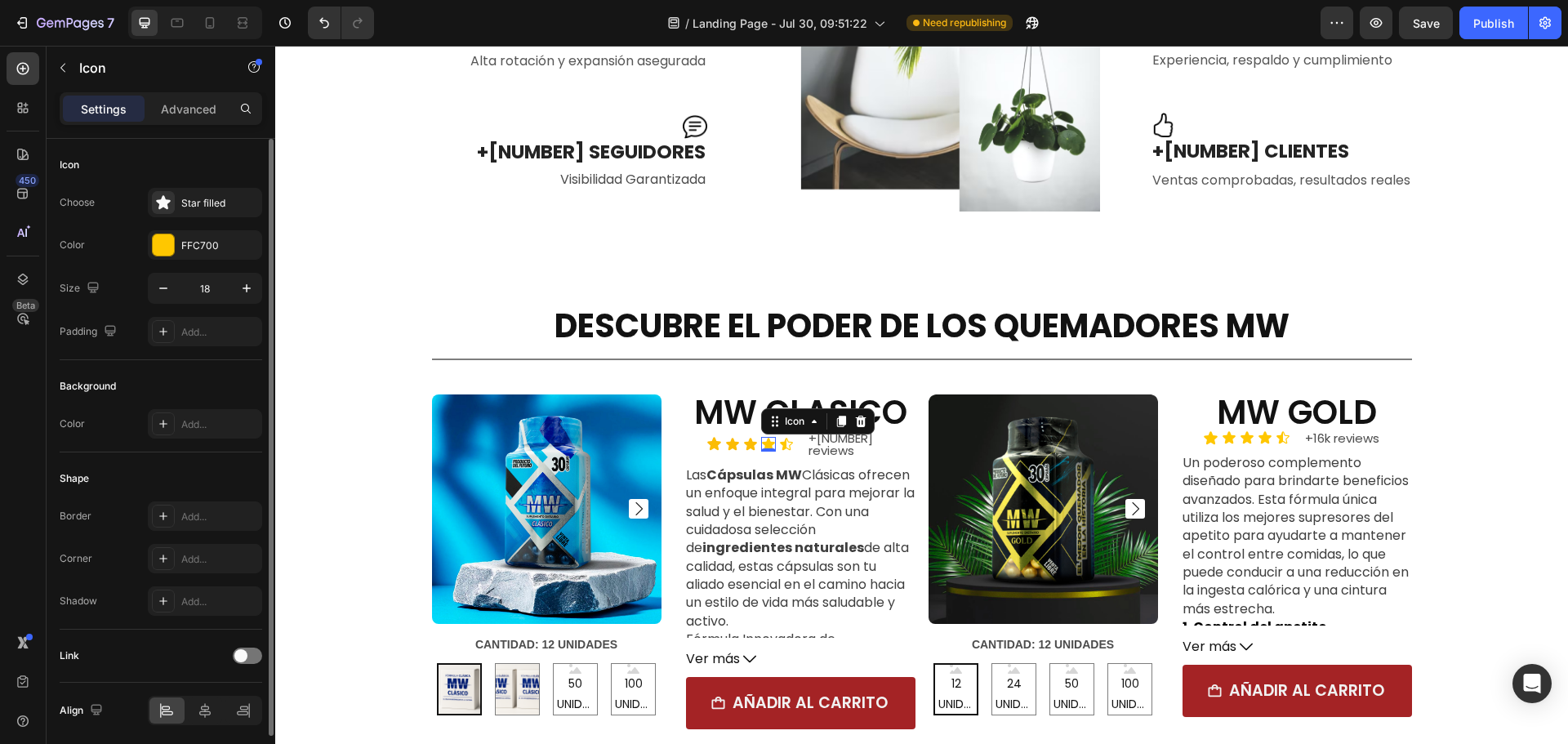 click on "Choose Star filled Color FFC700 Size 18 Padding Add..." at bounding box center (161, 267) 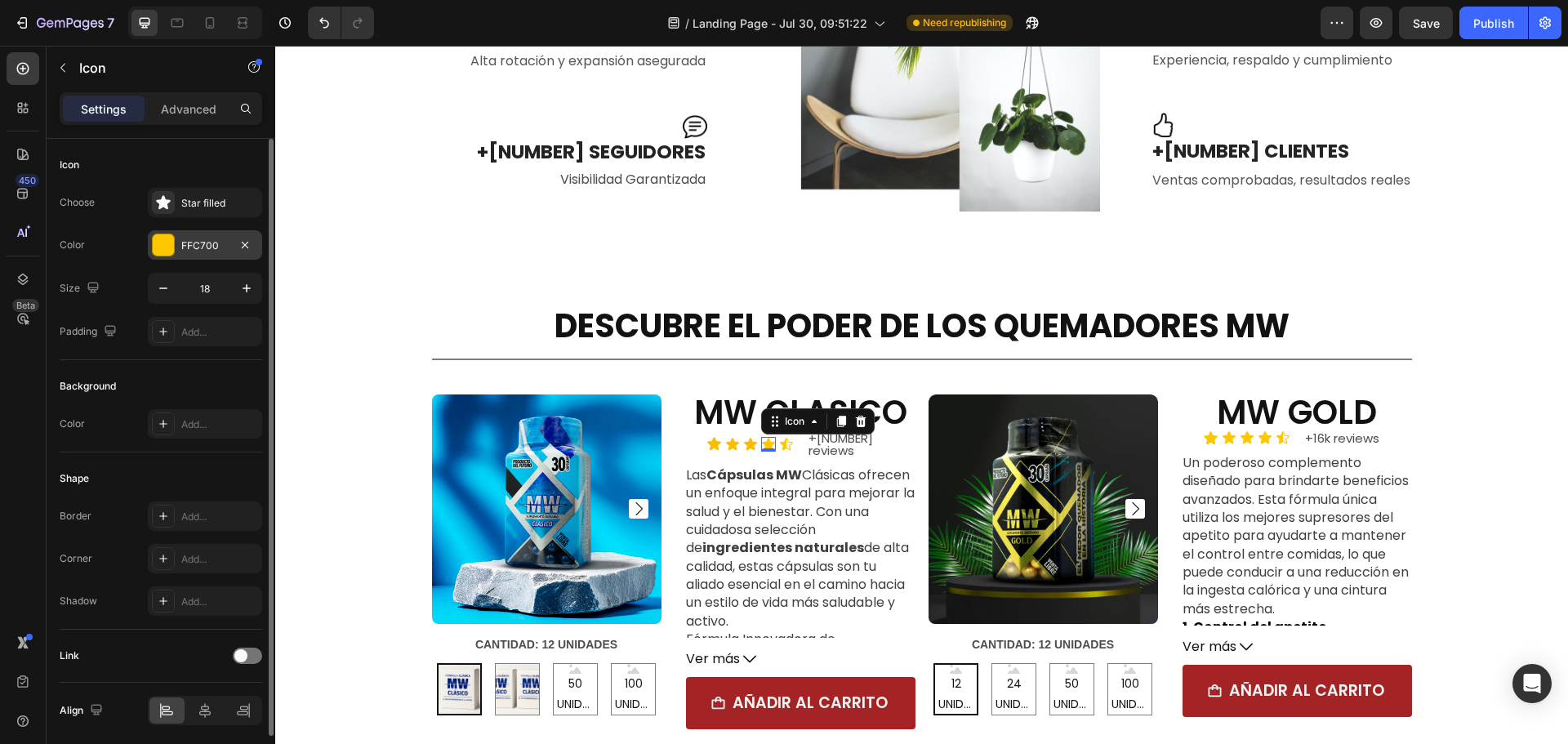 click on "FFC700" at bounding box center (205, 245) 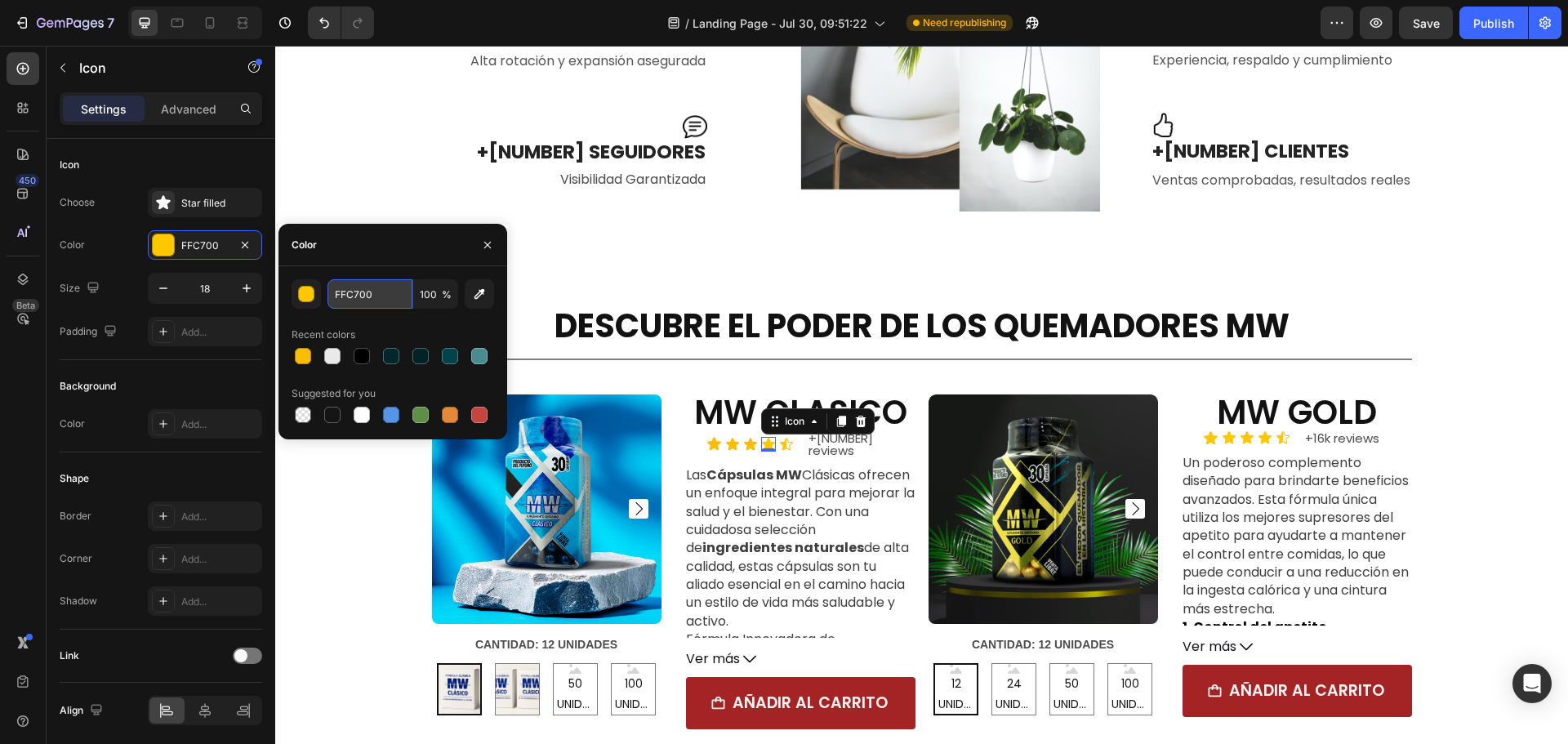 click on "FFC700" at bounding box center (370, 294) 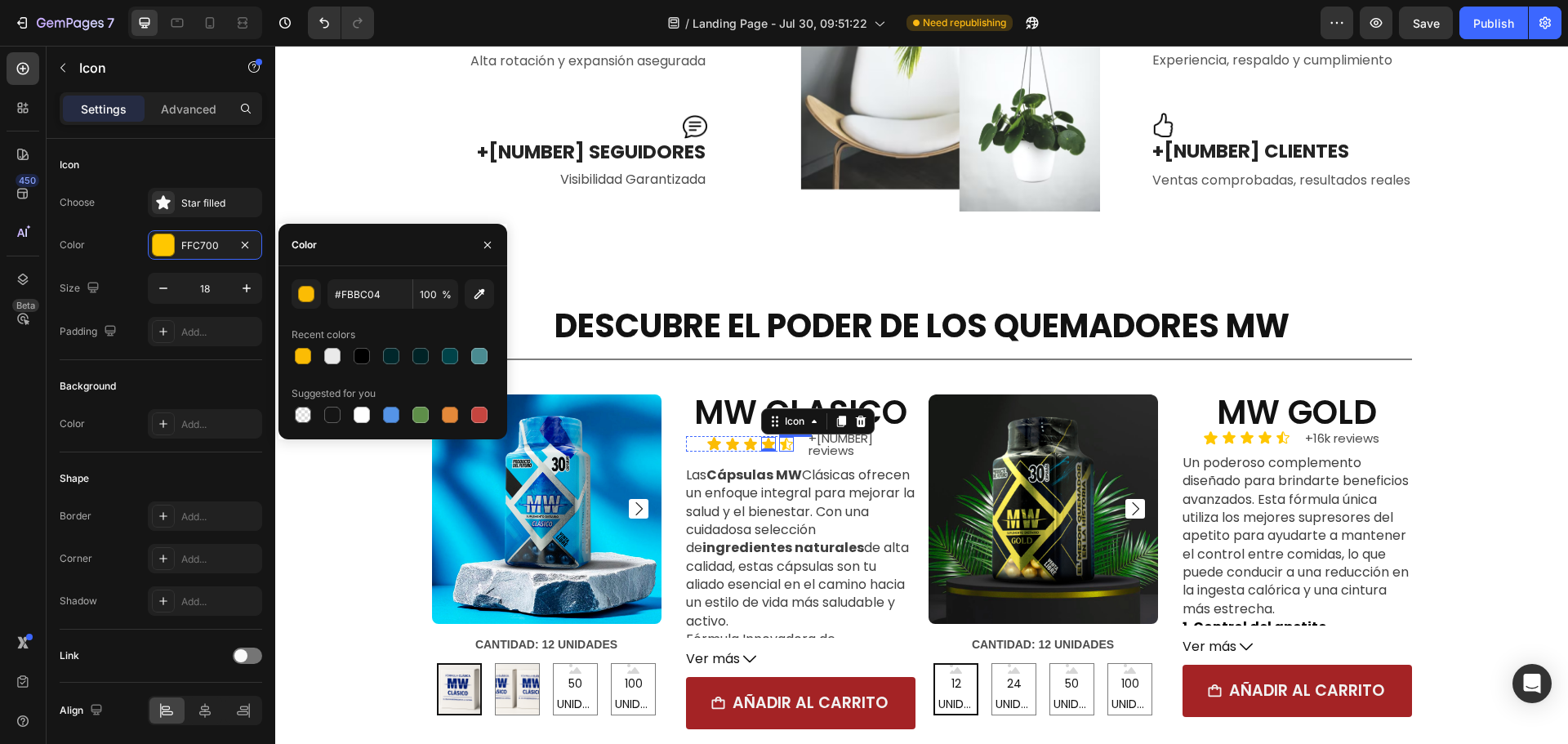 click 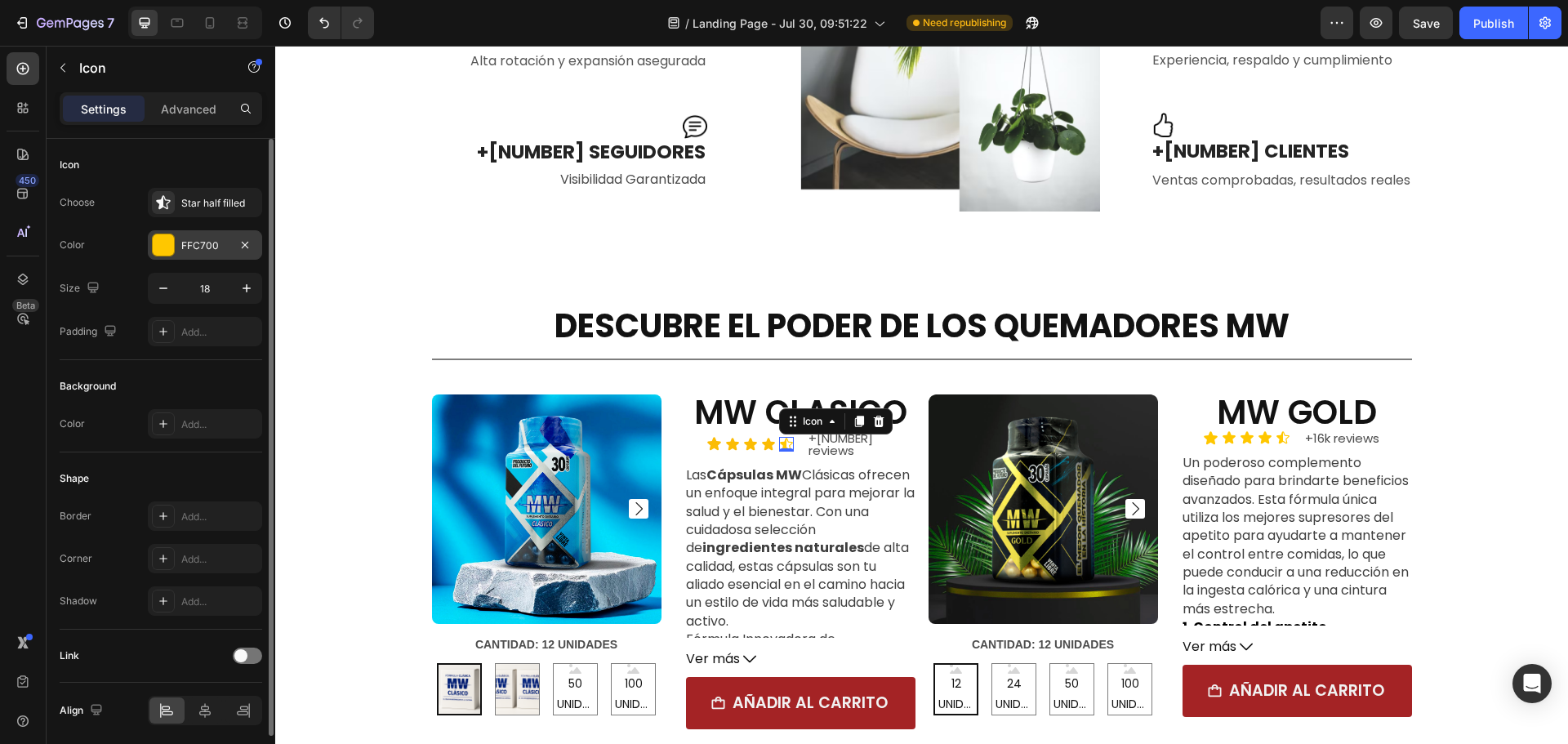 click on "FFC700" at bounding box center [205, 246] 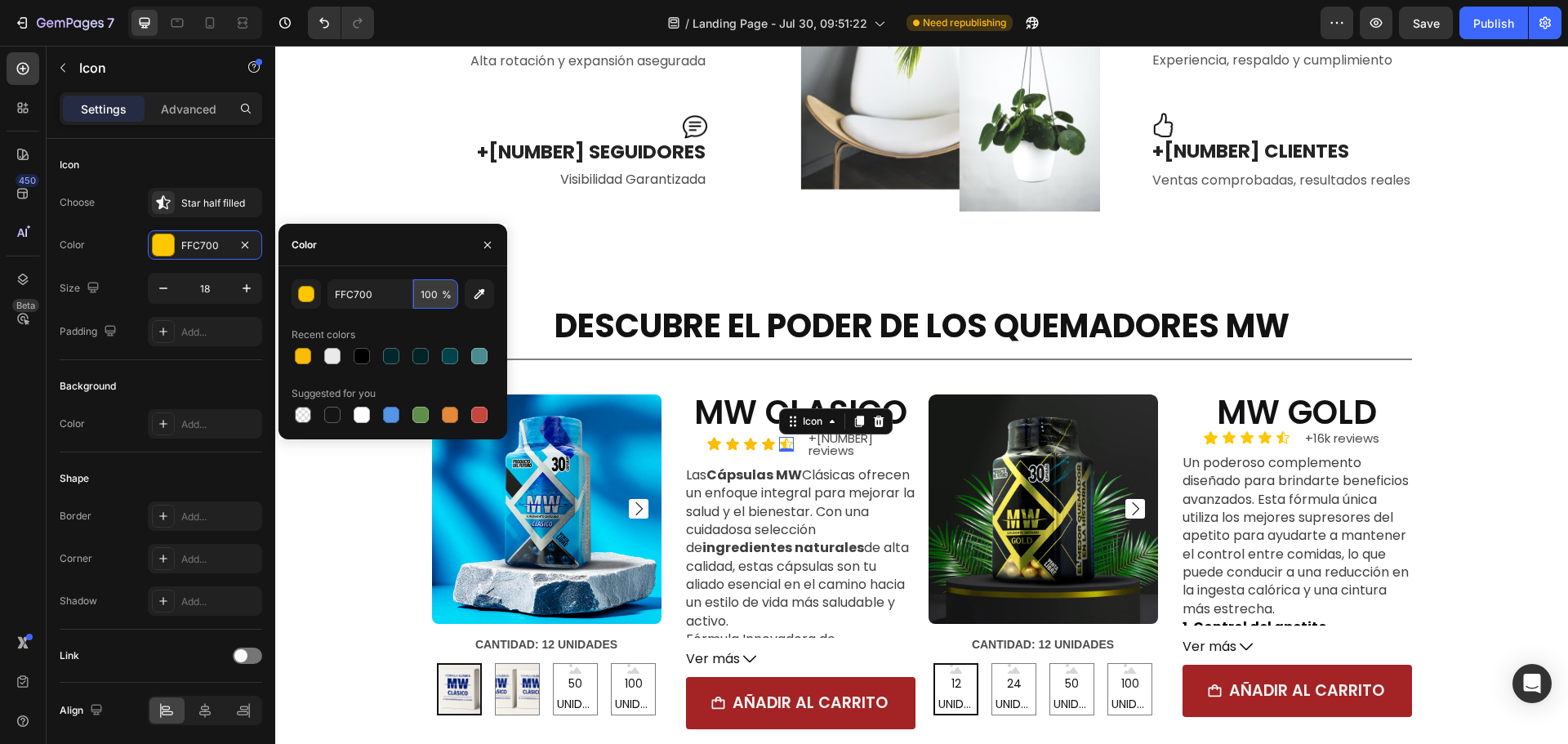 click on "100" at bounding box center (435, 294) 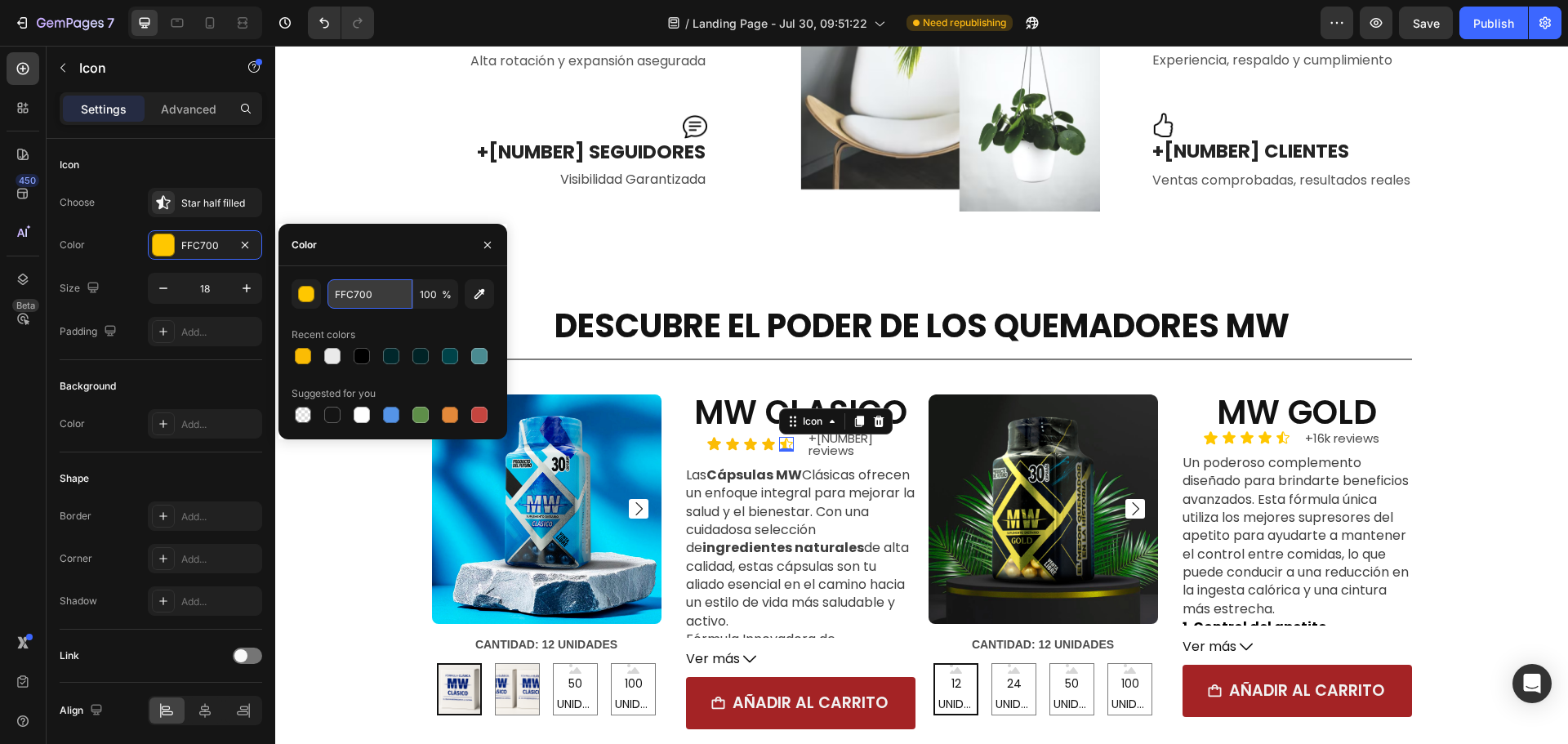 click on "FFC700" at bounding box center [370, 294] 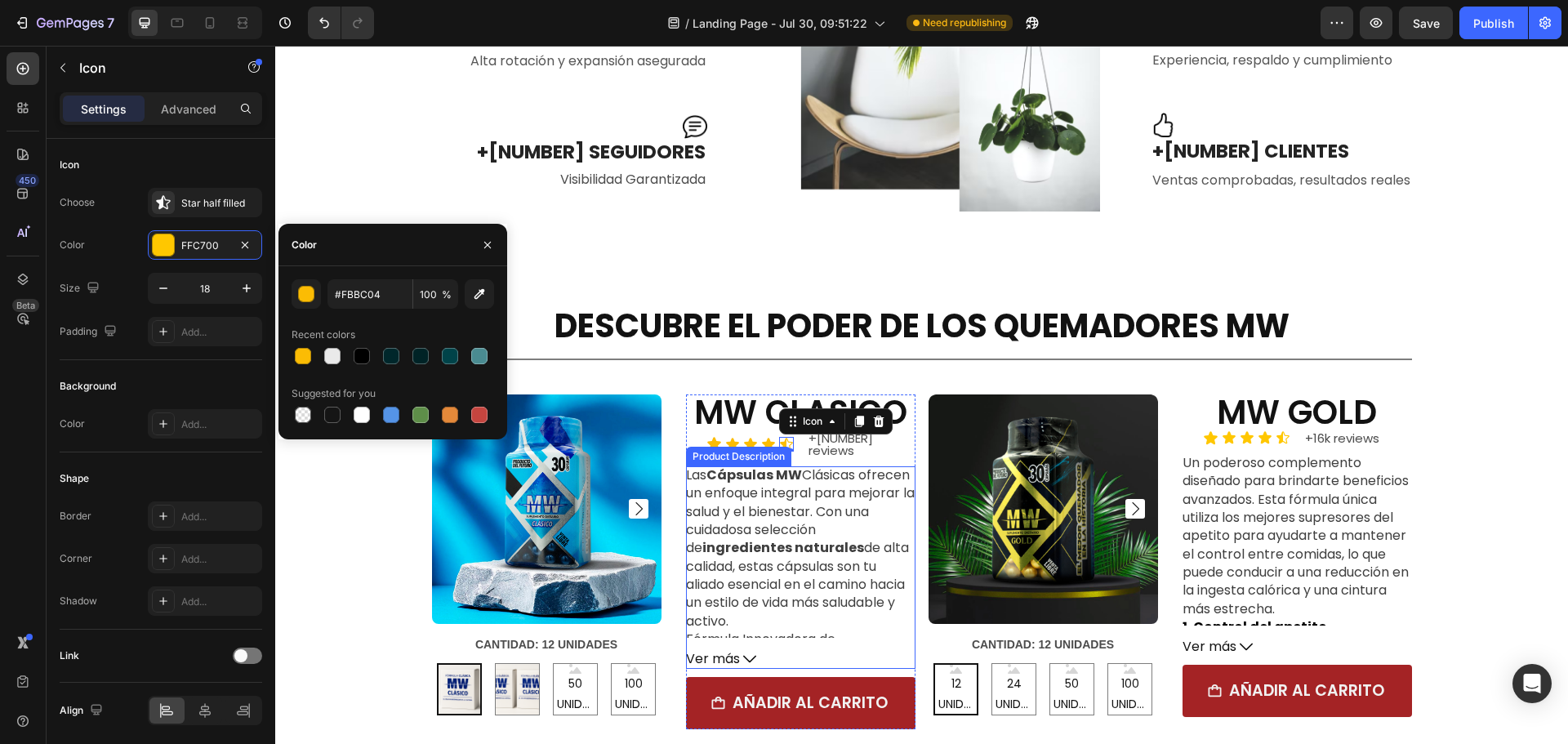 click on "Las Cápsulas MW Clásicas ofrecen un enfoque integral para mejorar la salud y el bienestar. Con una cuidadosa selección de ingredientes naturales de alta calidad, estas cápsulas son tu aliado esencial en el camino hacia un estilo de vida más saludable y activo." at bounding box center [800, 548] 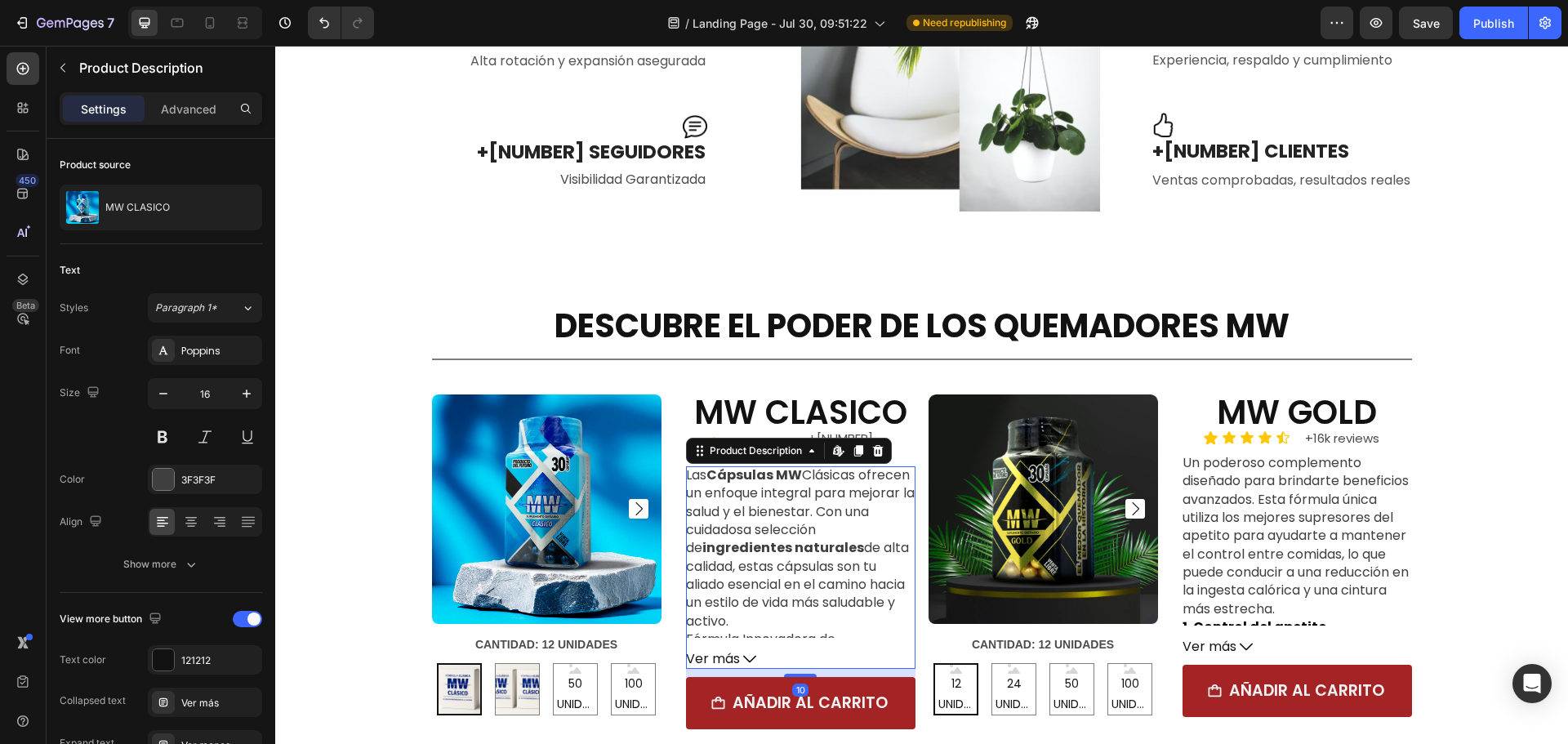 click on "MW CLASICO" at bounding box center [800, 412] 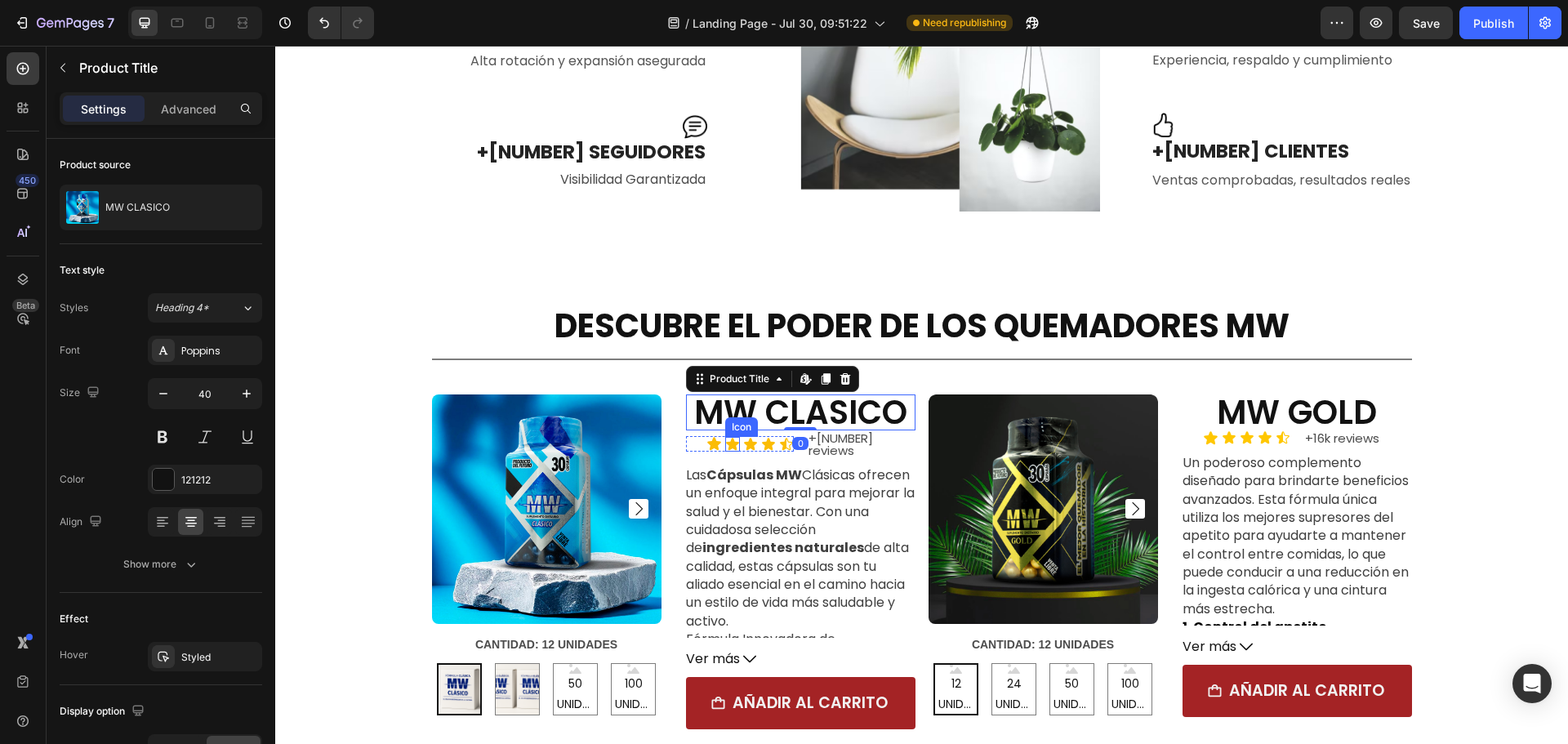 click 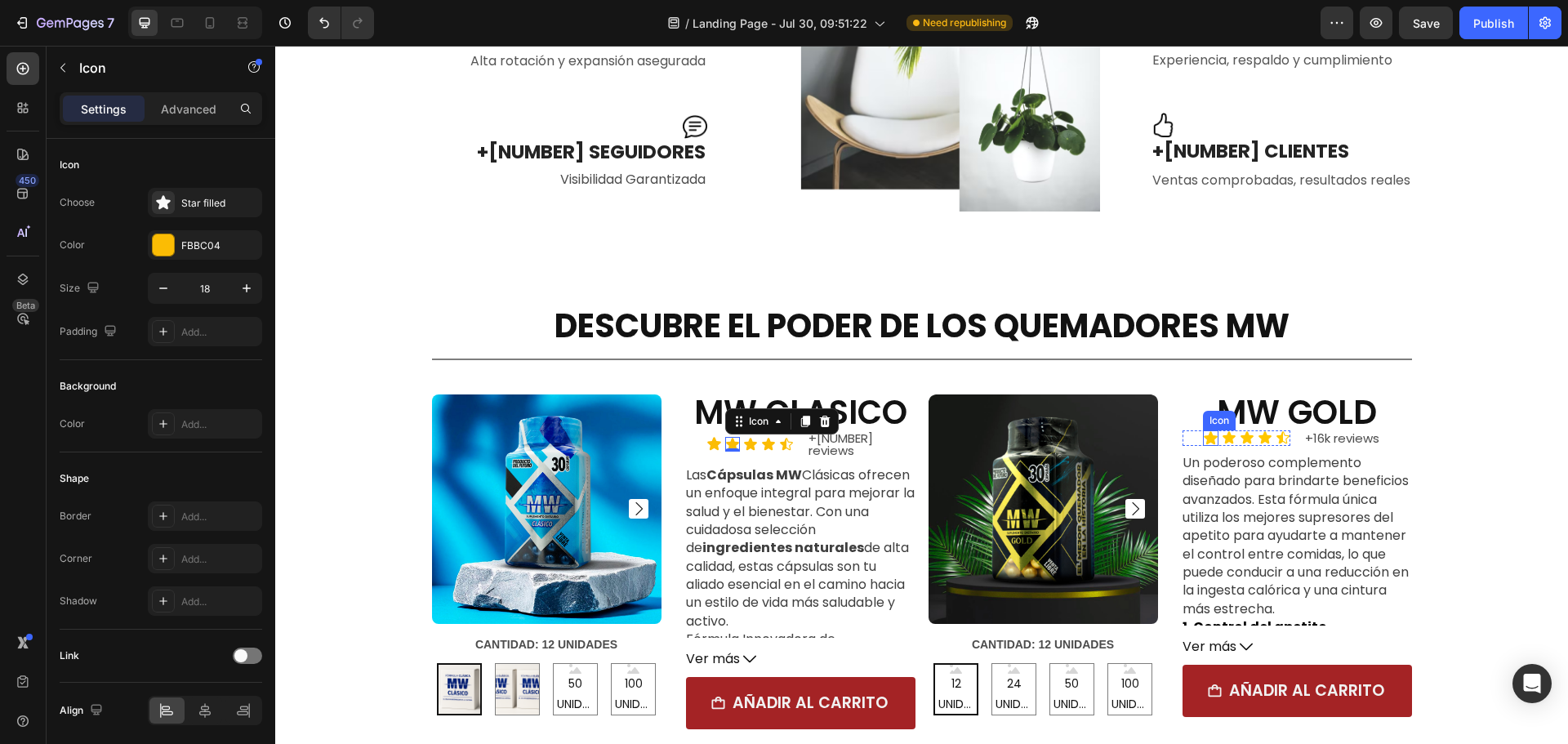 click 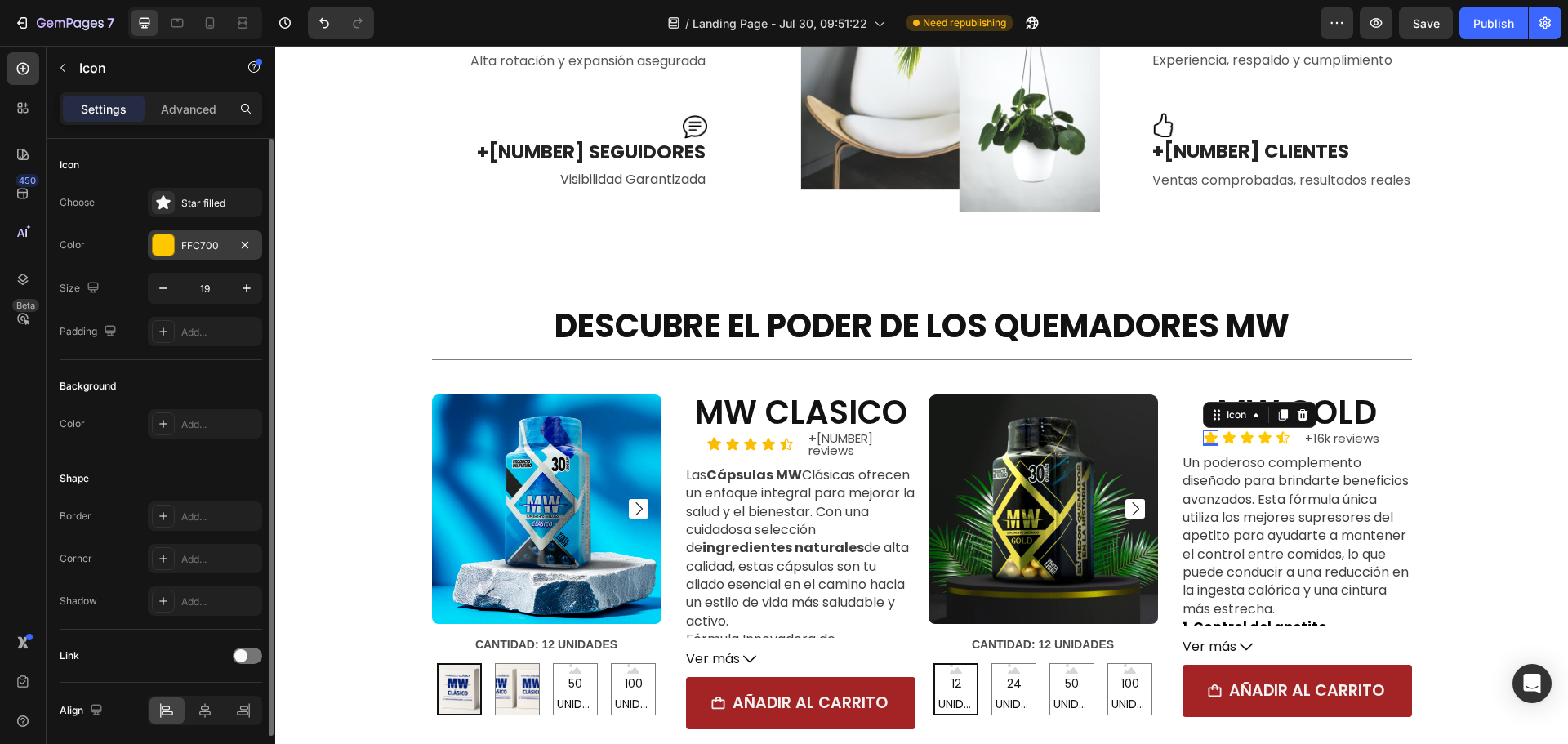 click on "FFC700" at bounding box center (205, 246) 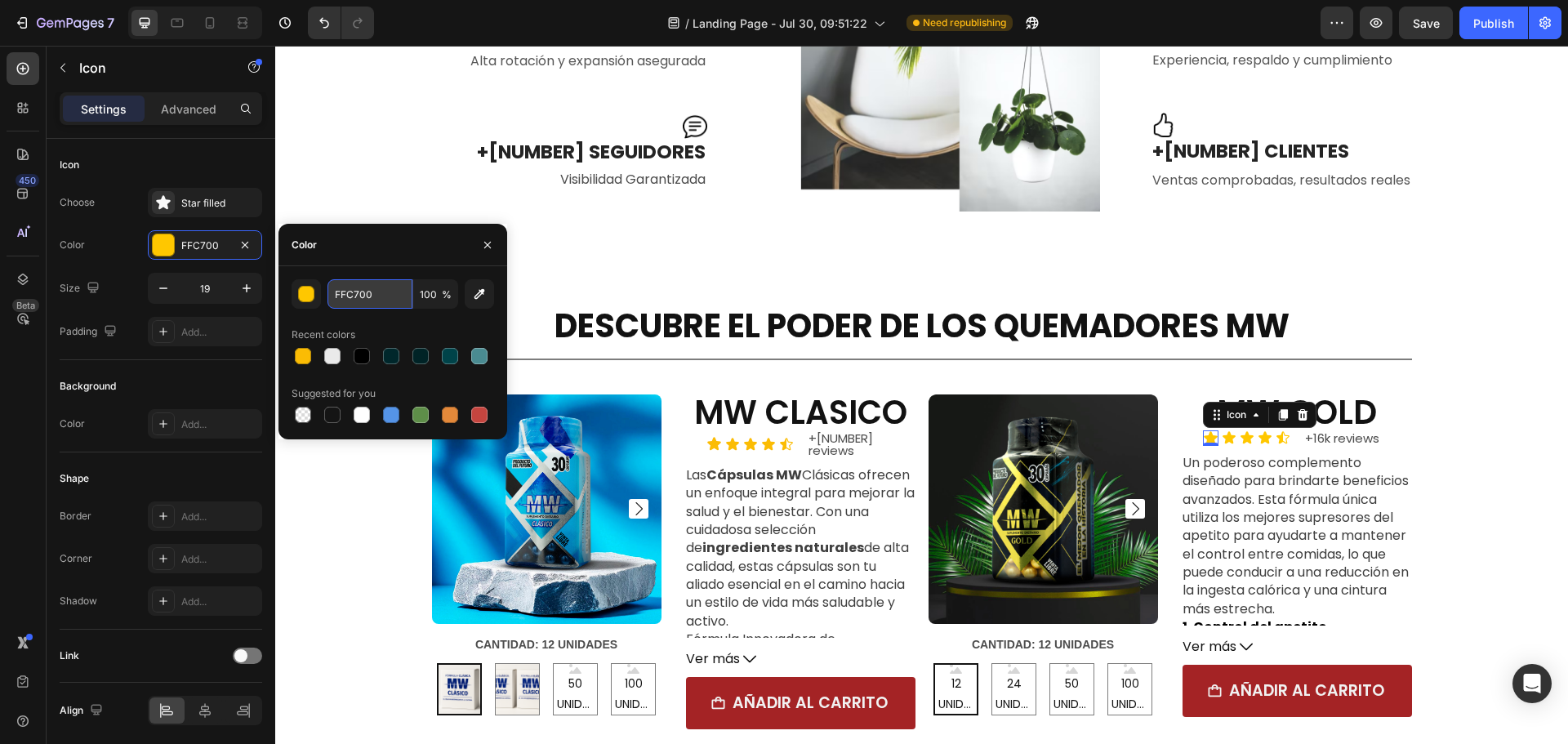 click on "FFC700" at bounding box center (370, 294) 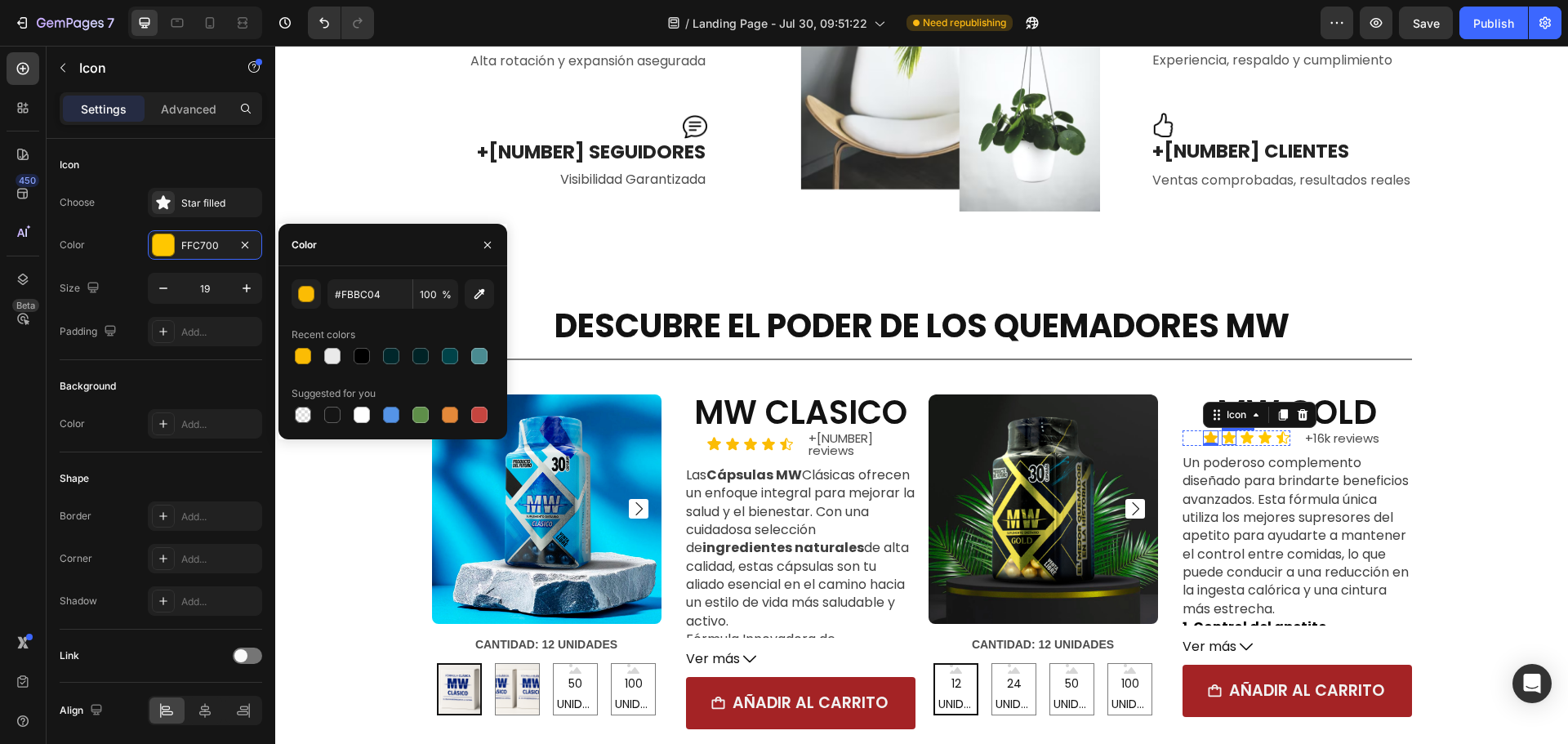 click 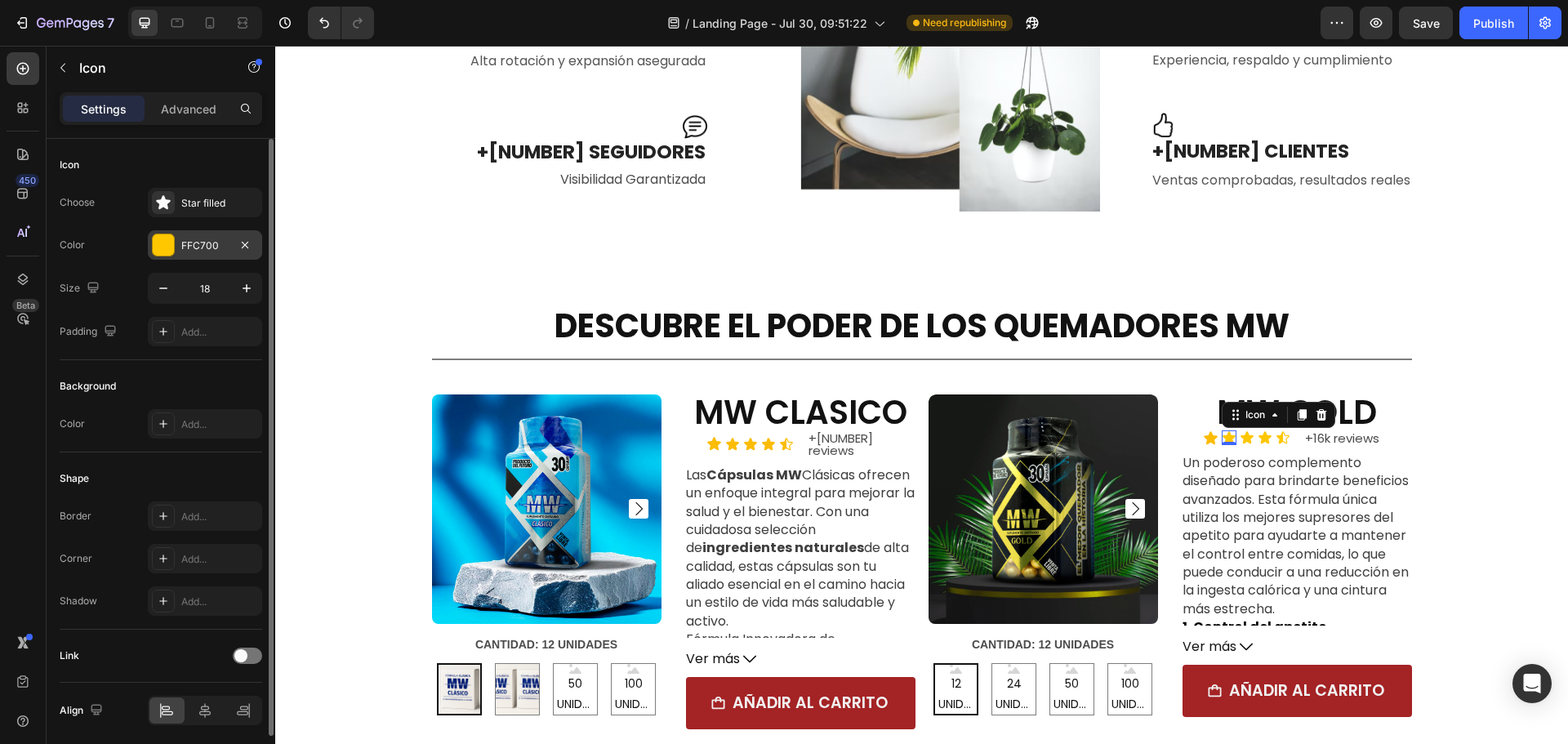 click on "FFC700" at bounding box center (205, 246) 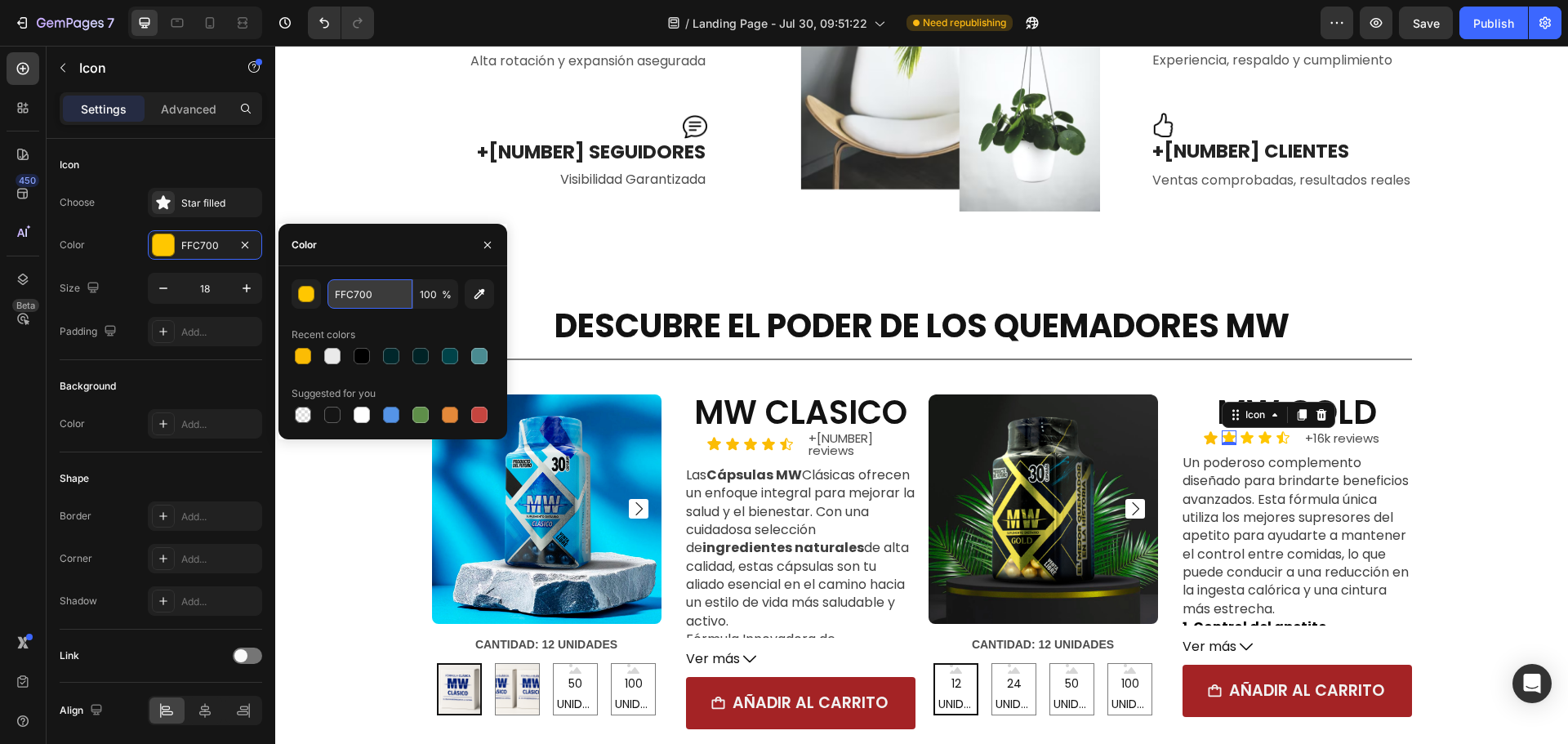 click on "FFC700" at bounding box center [370, 294] 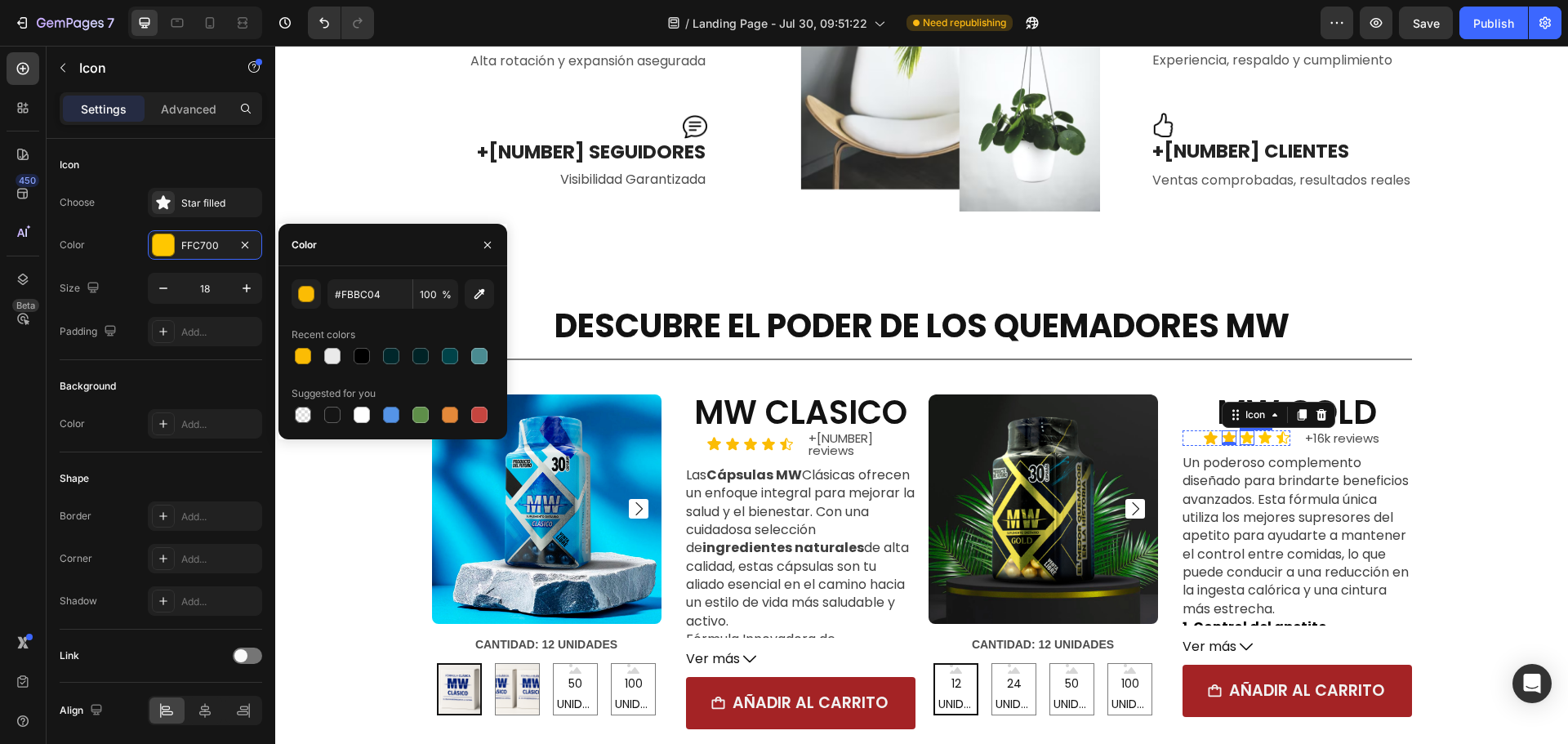 click 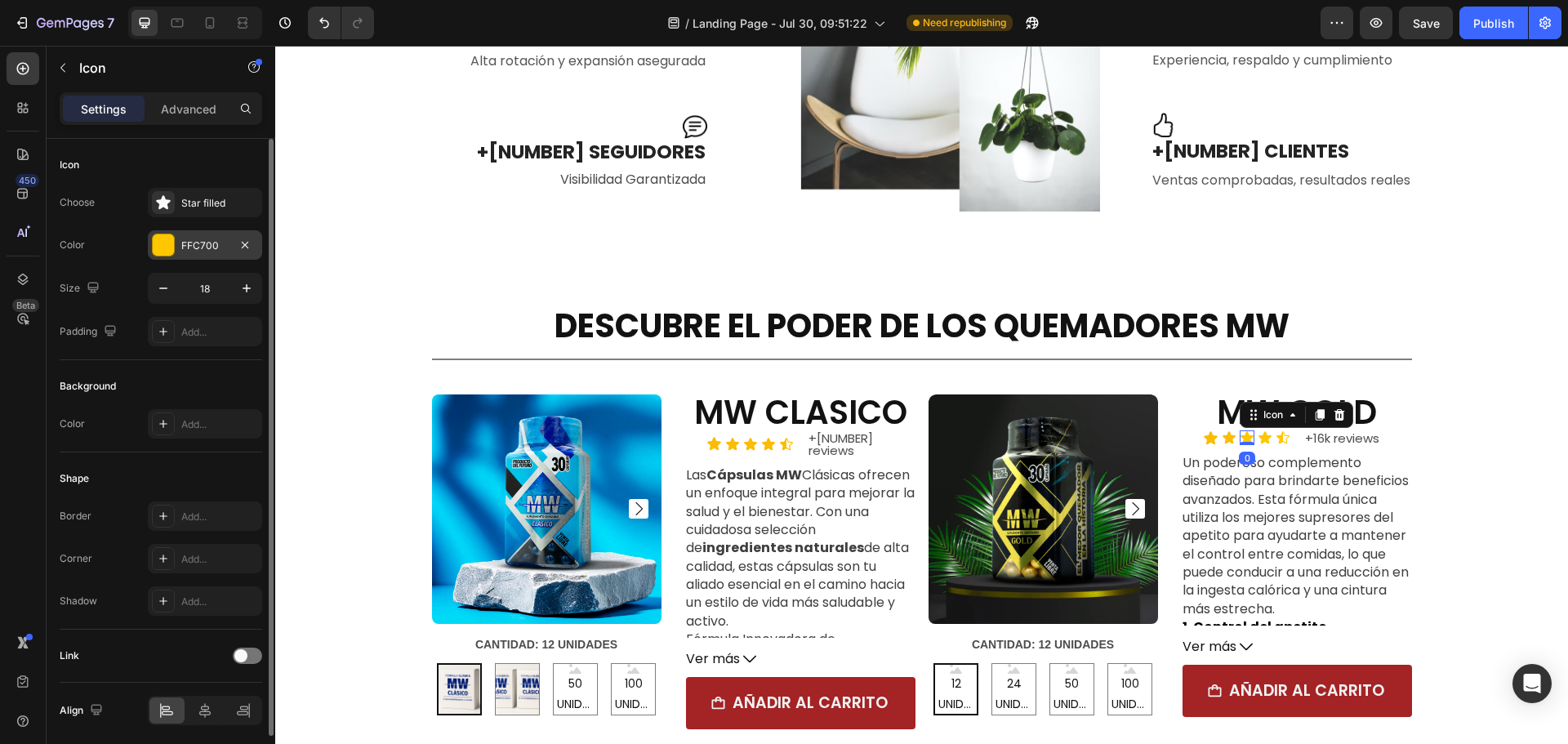 click on "FFC700" at bounding box center [205, 245] 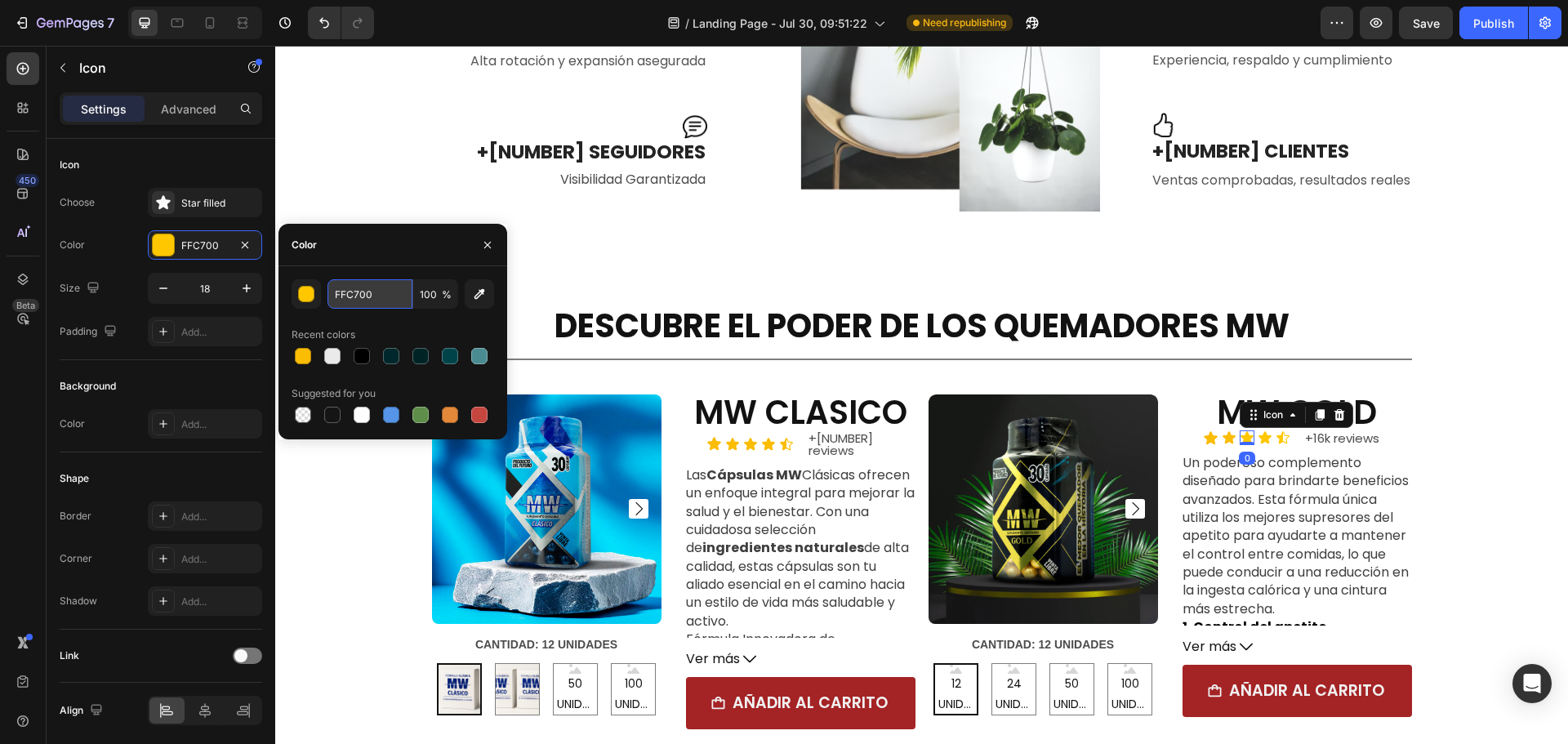 click on "FFC700" at bounding box center [370, 294] 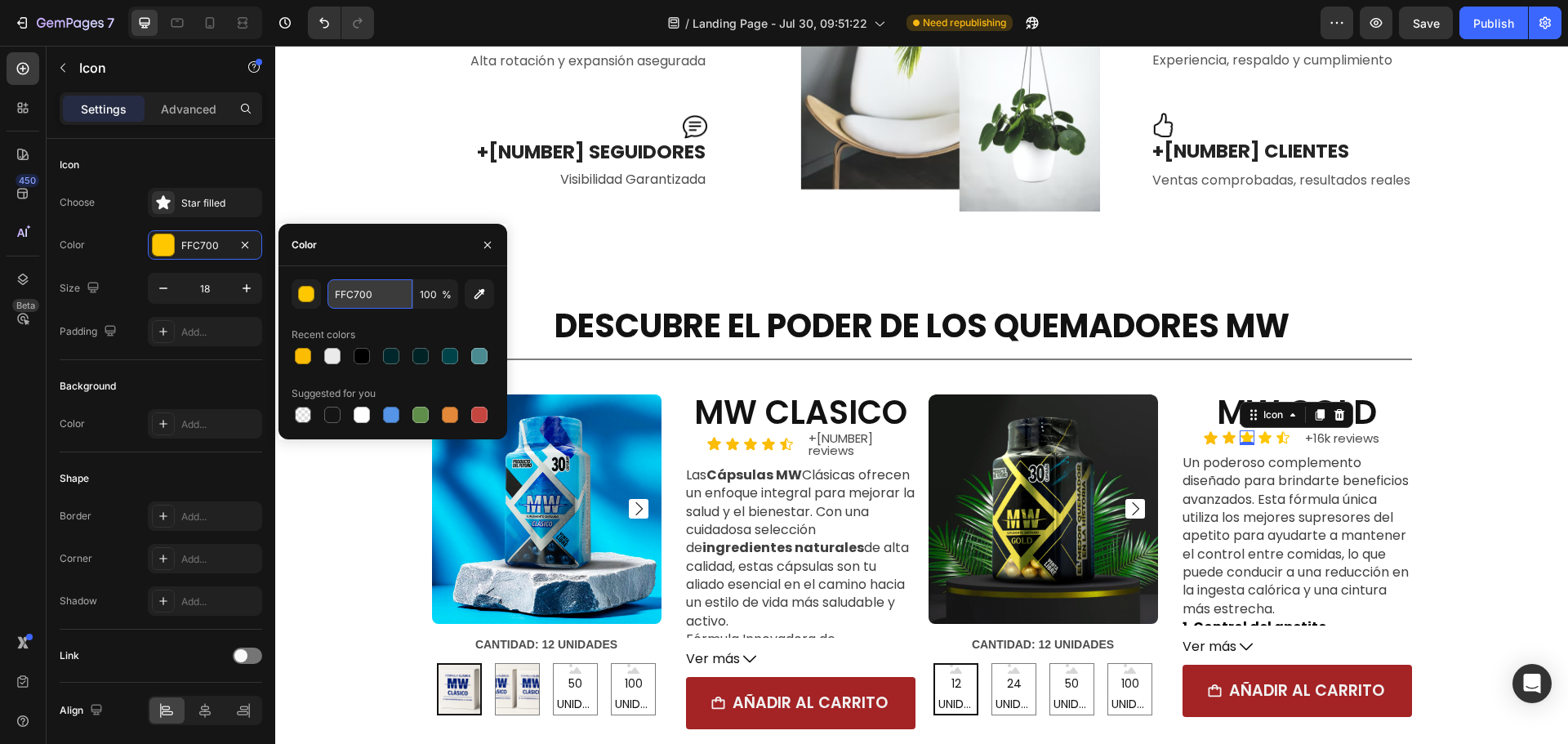paste on "#FBBC04" 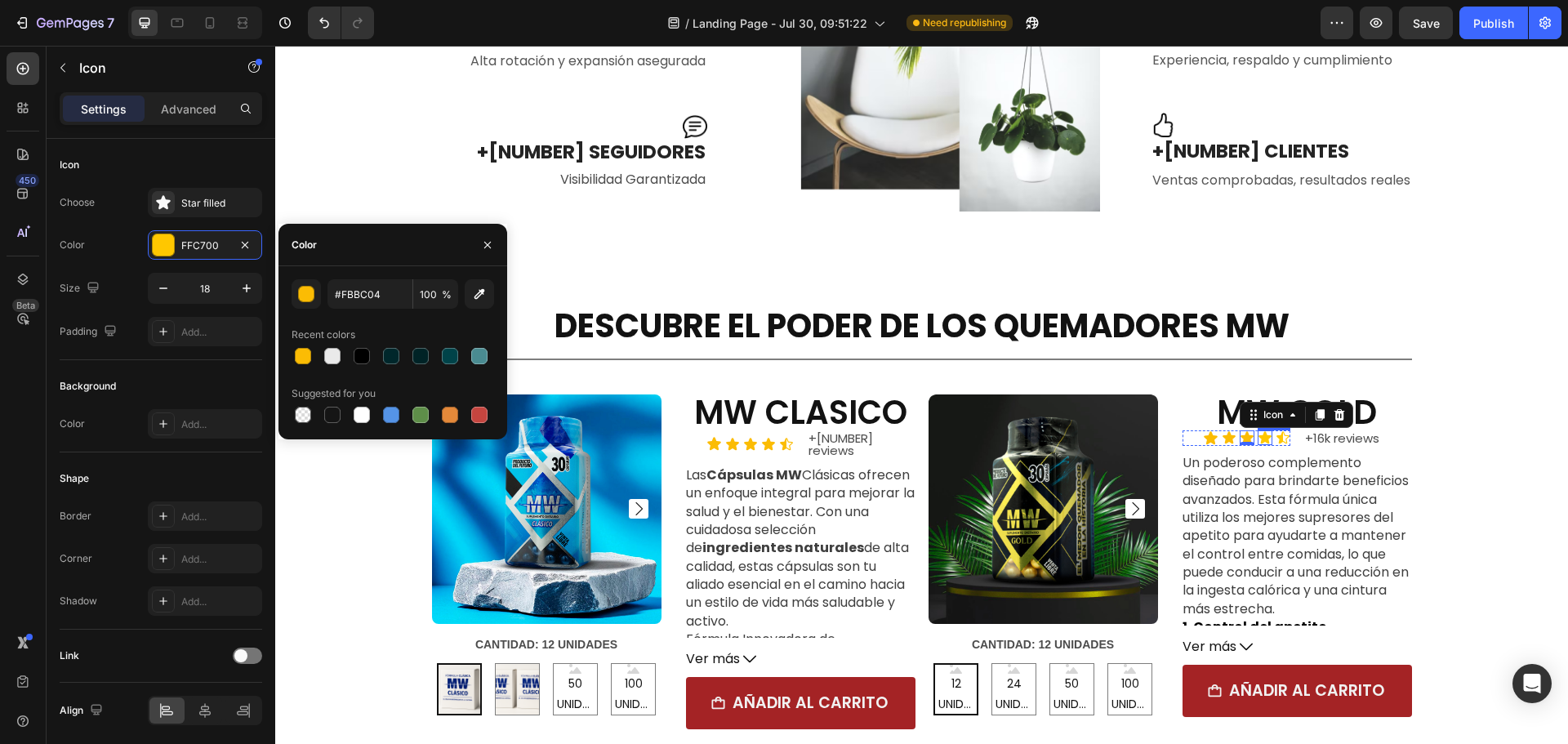 click 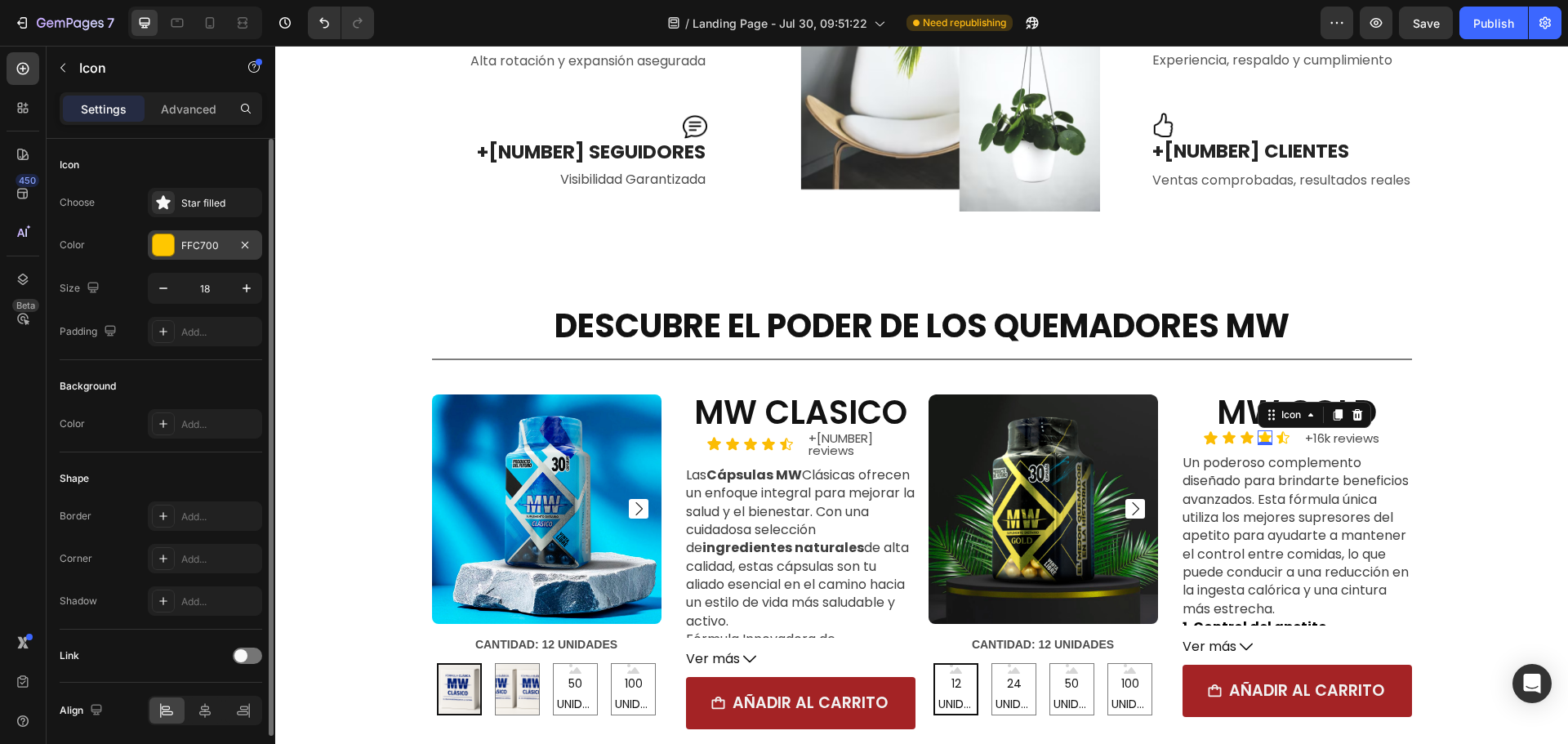 click on "FFC700" at bounding box center [205, 246] 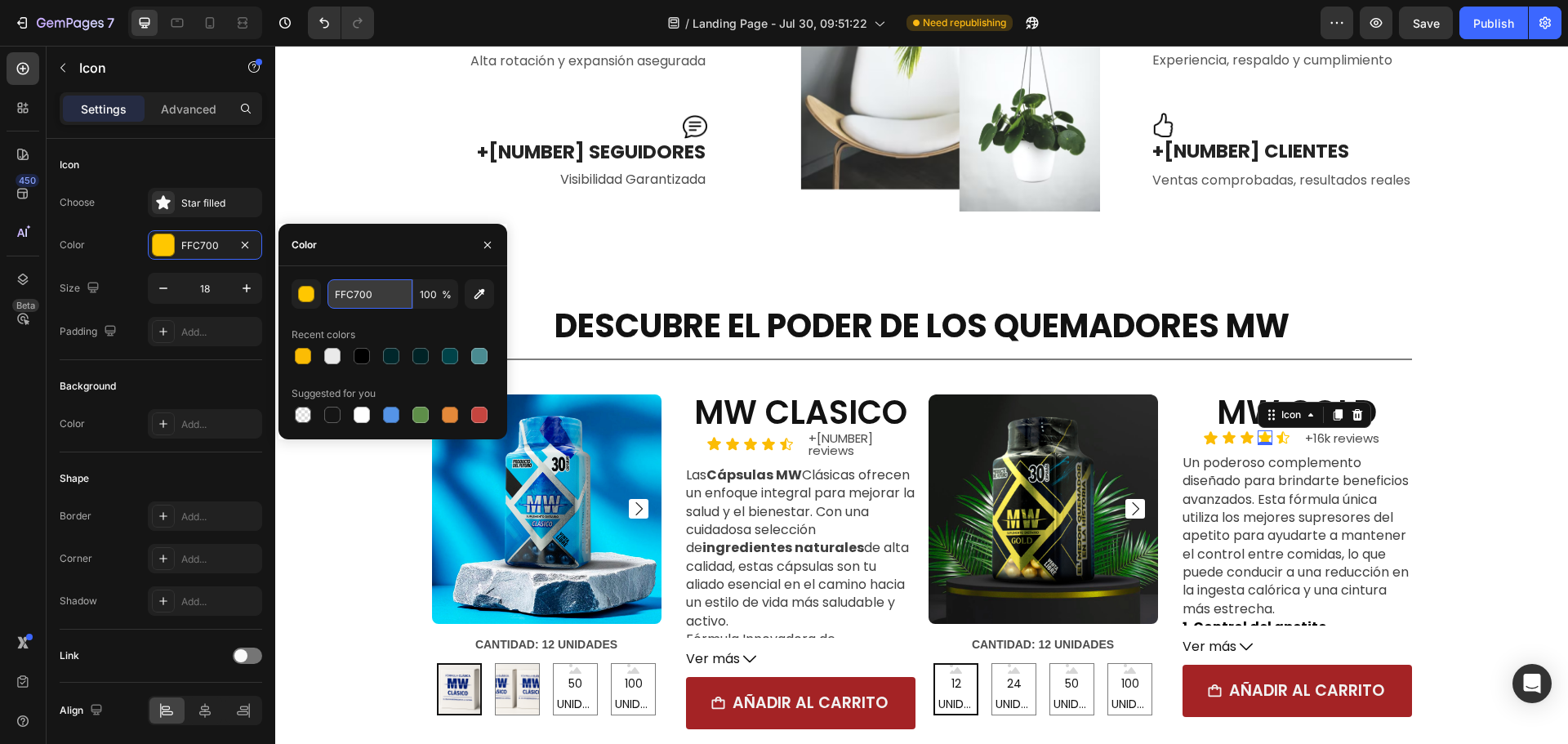 click on "FFC700" at bounding box center (370, 294) 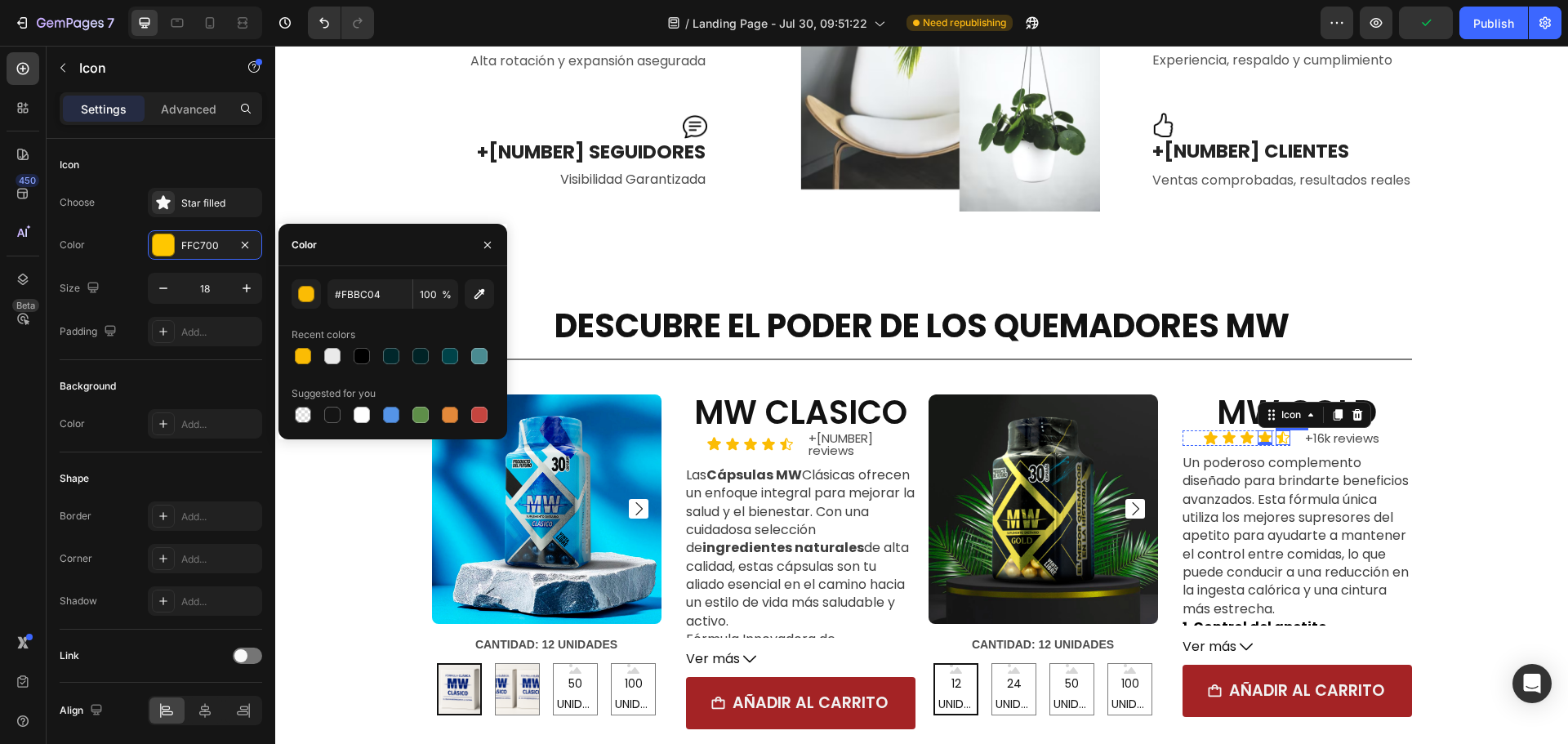 click 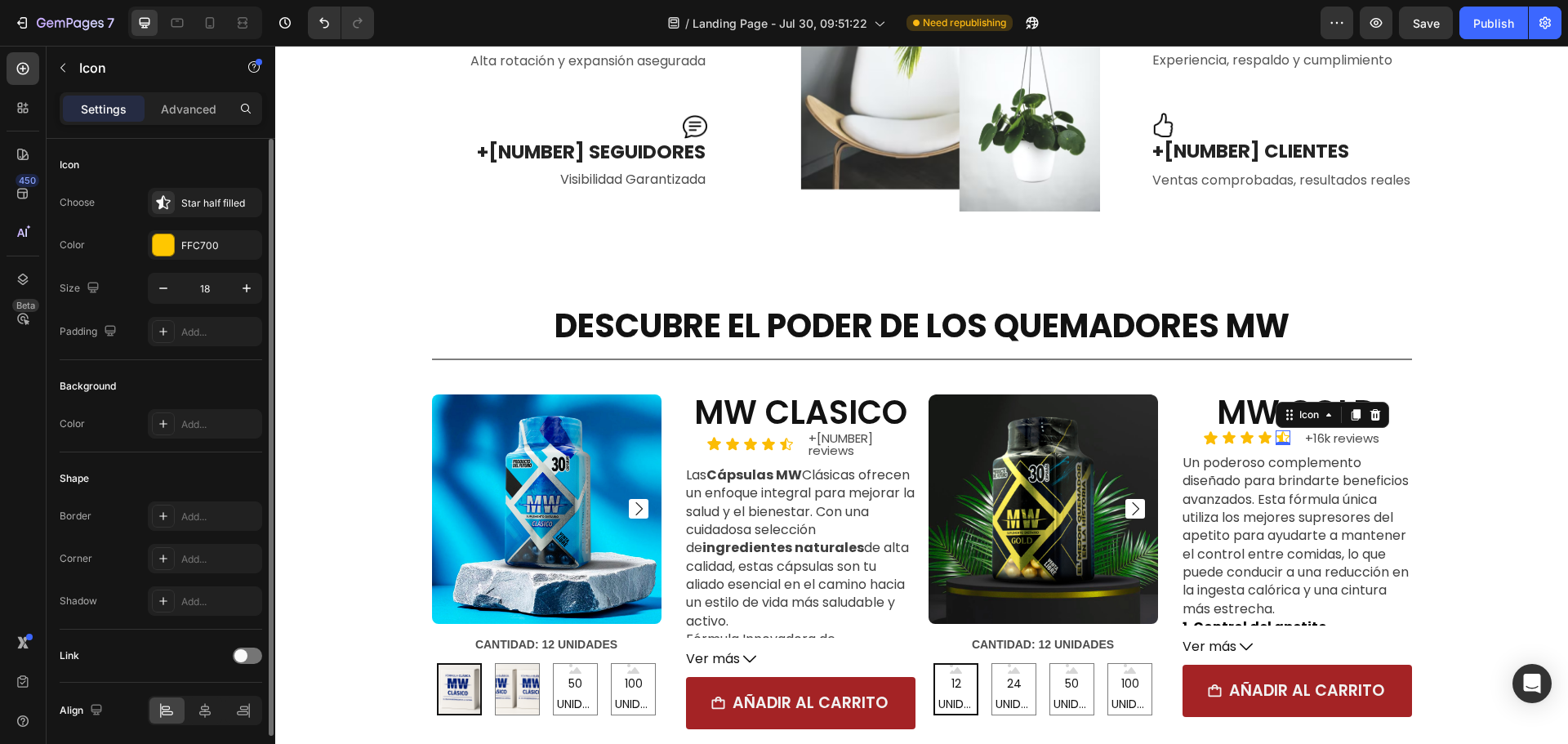 click on "Choose Star half filled Color FFC700 Size 18 Padding Add..." at bounding box center (161, 267) 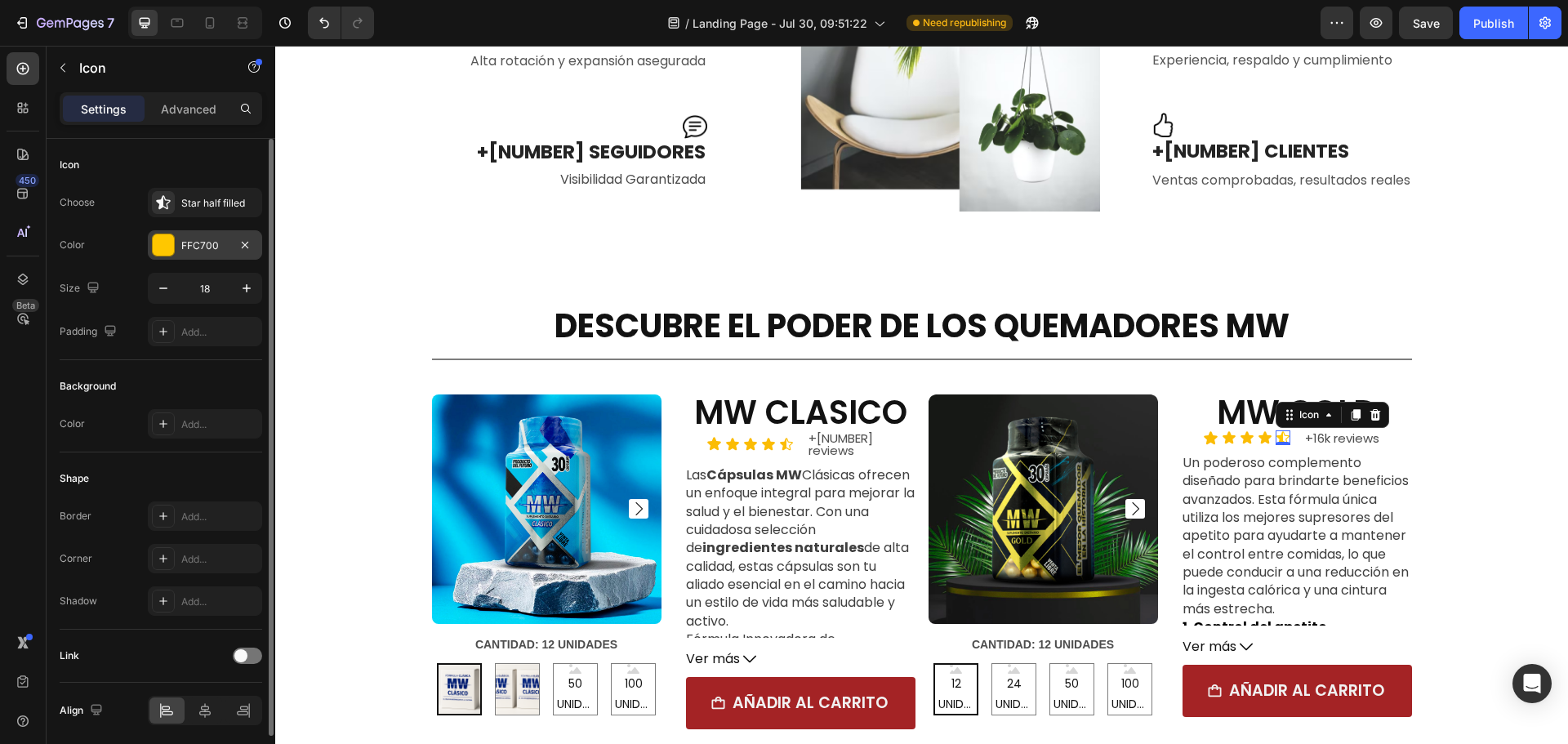 click on "FFC700" at bounding box center [205, 246] 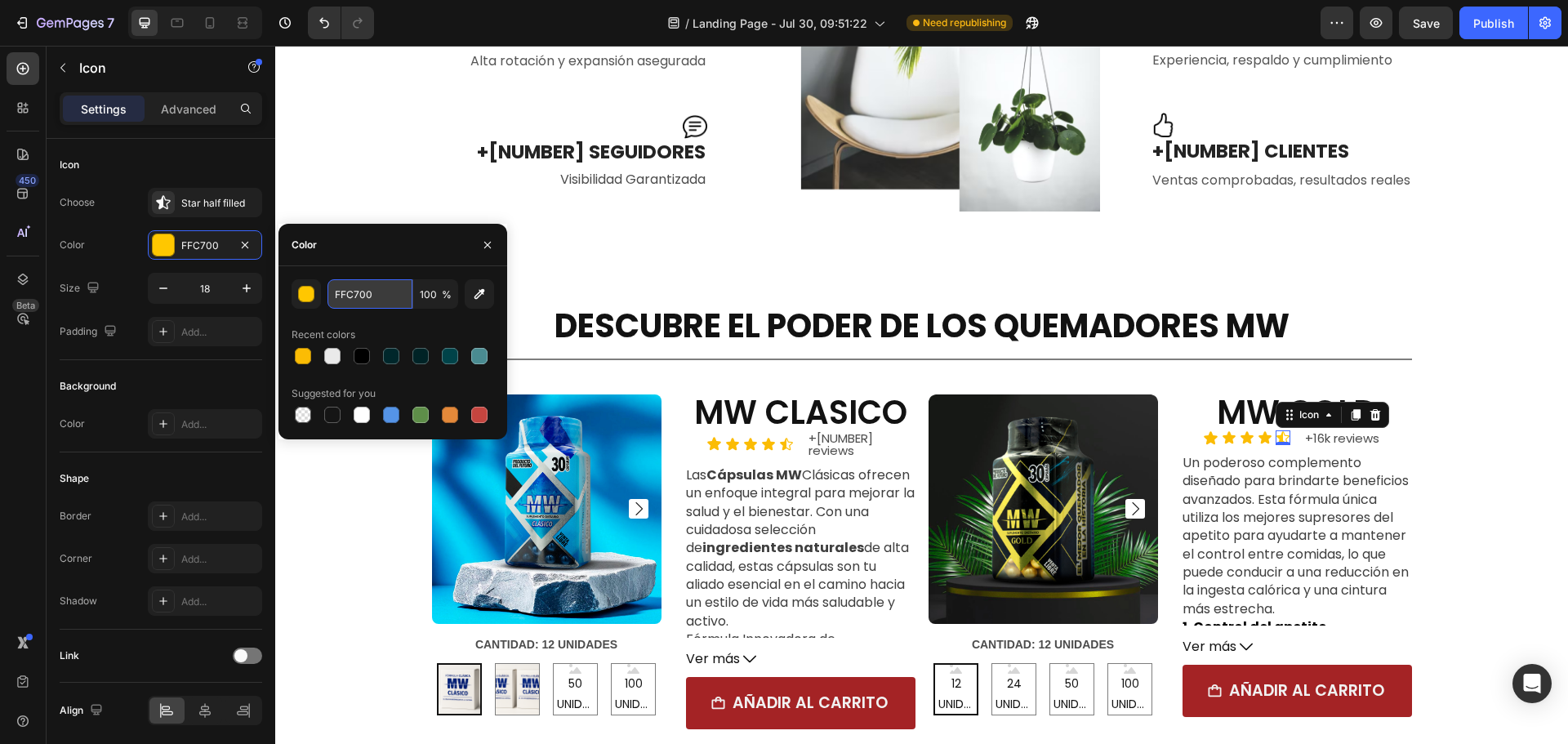 click on "FFC700" at bounding box center [370, 294] 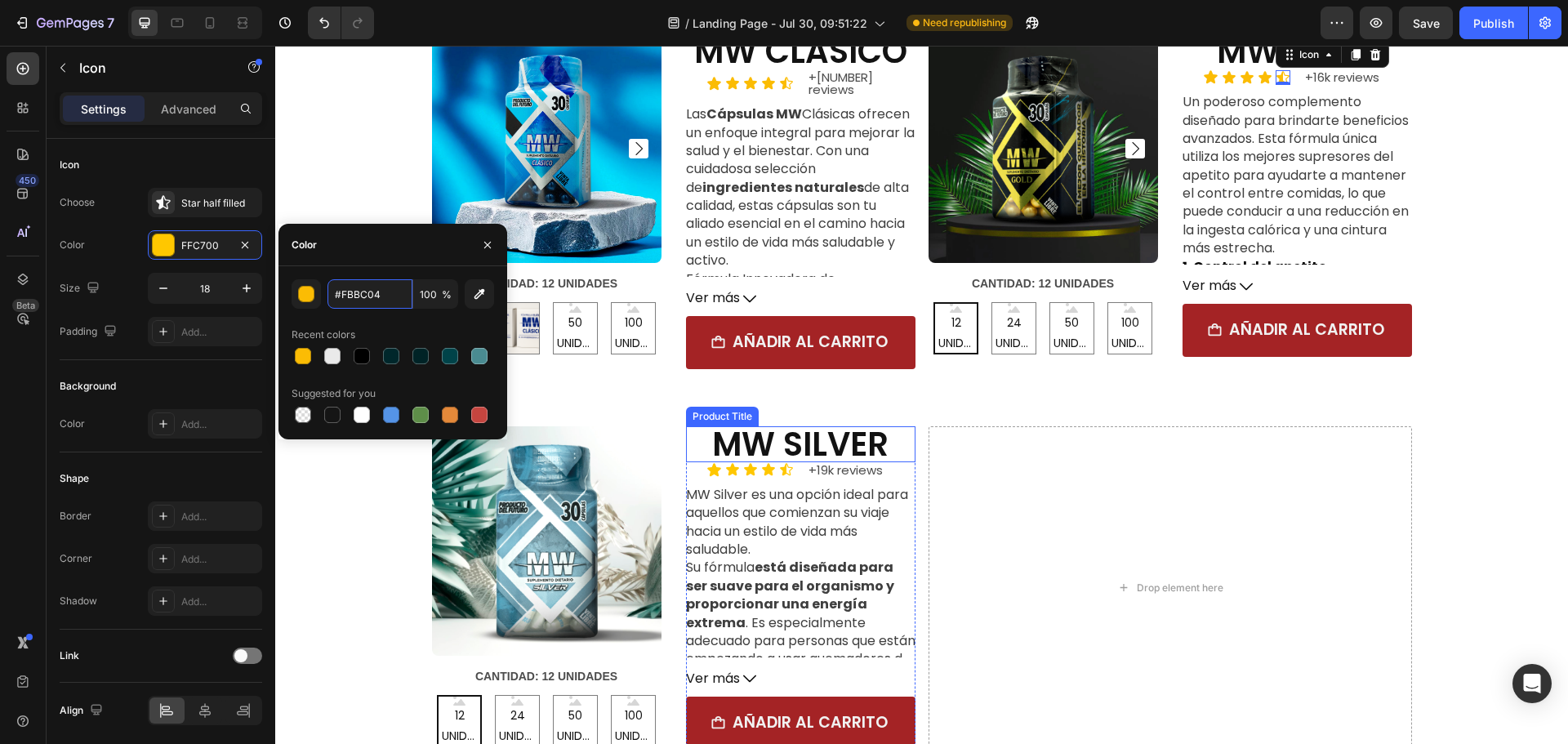 scroll, scrollTop: 2256, scrollLeft: 0, axis: vertical 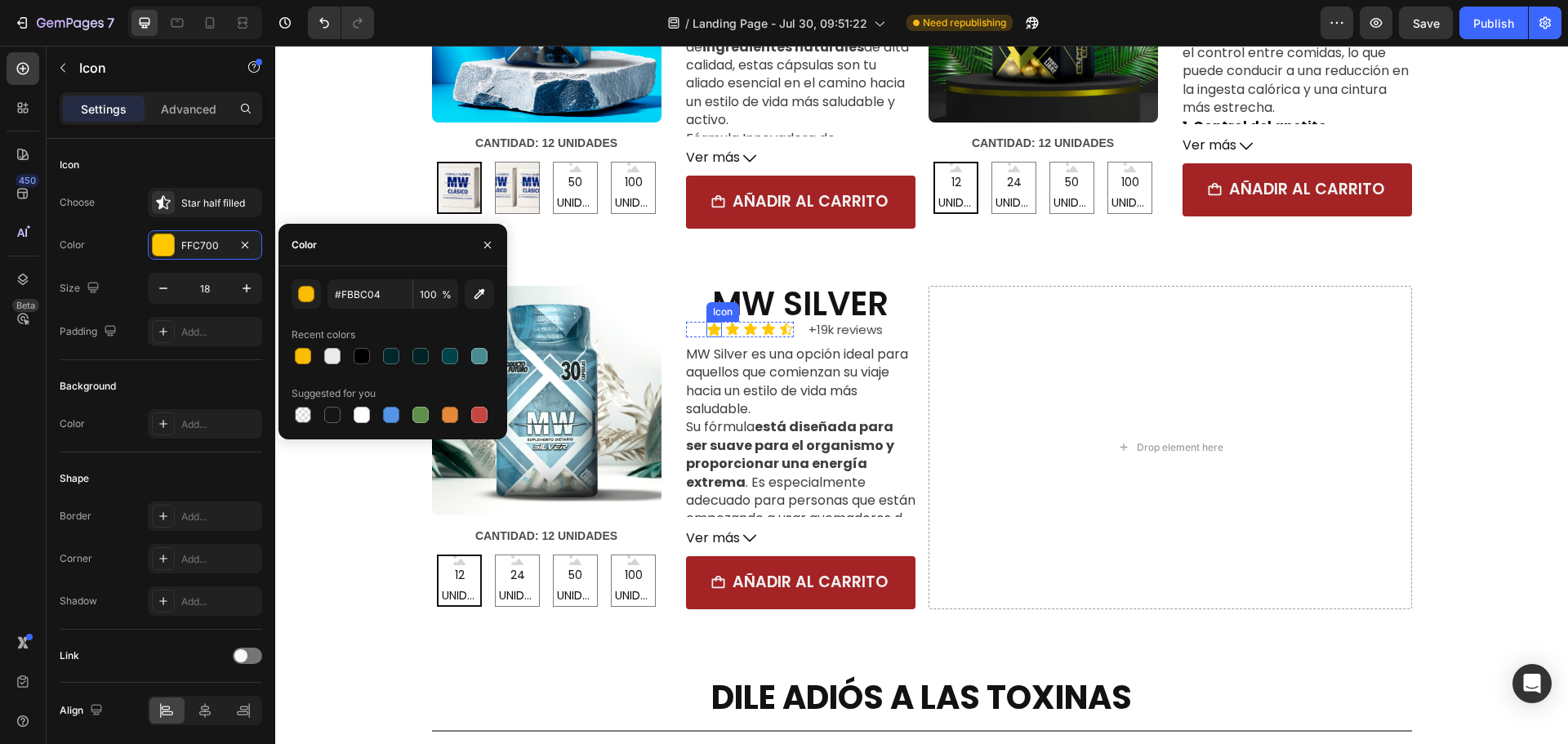 click 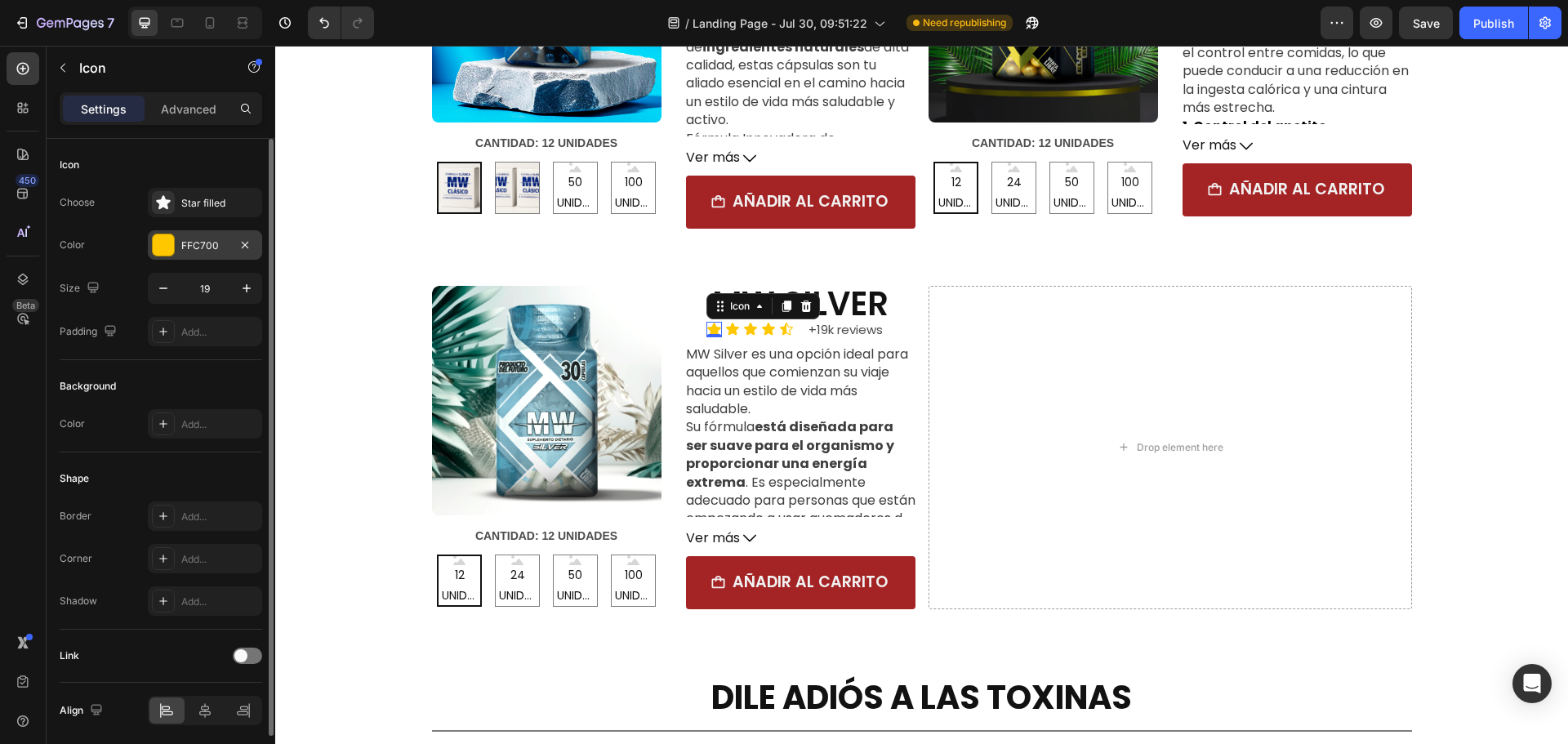 click on "FFC700" at bounding box center [205, 245] 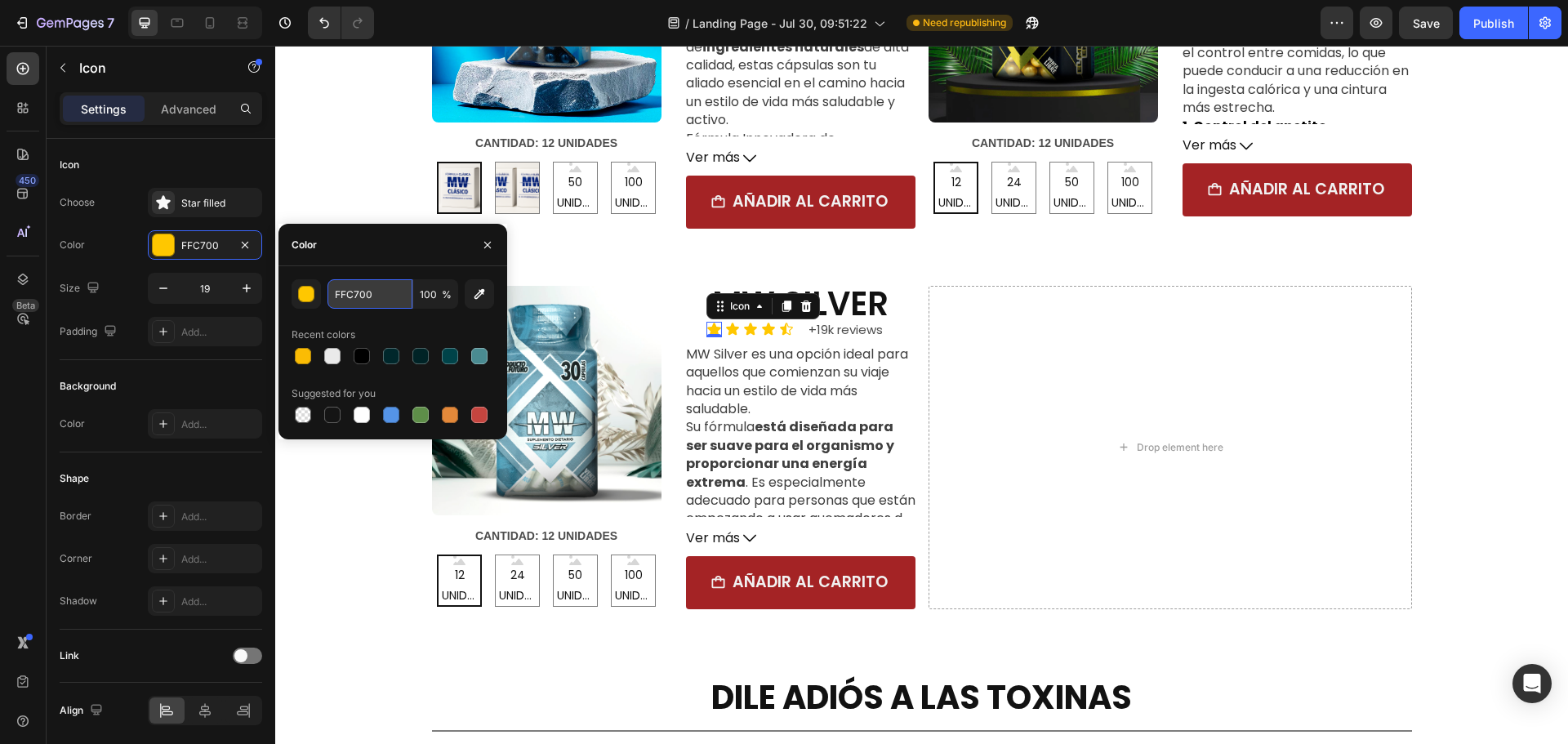 click on "FFC700" at bounding box center (370, 294) 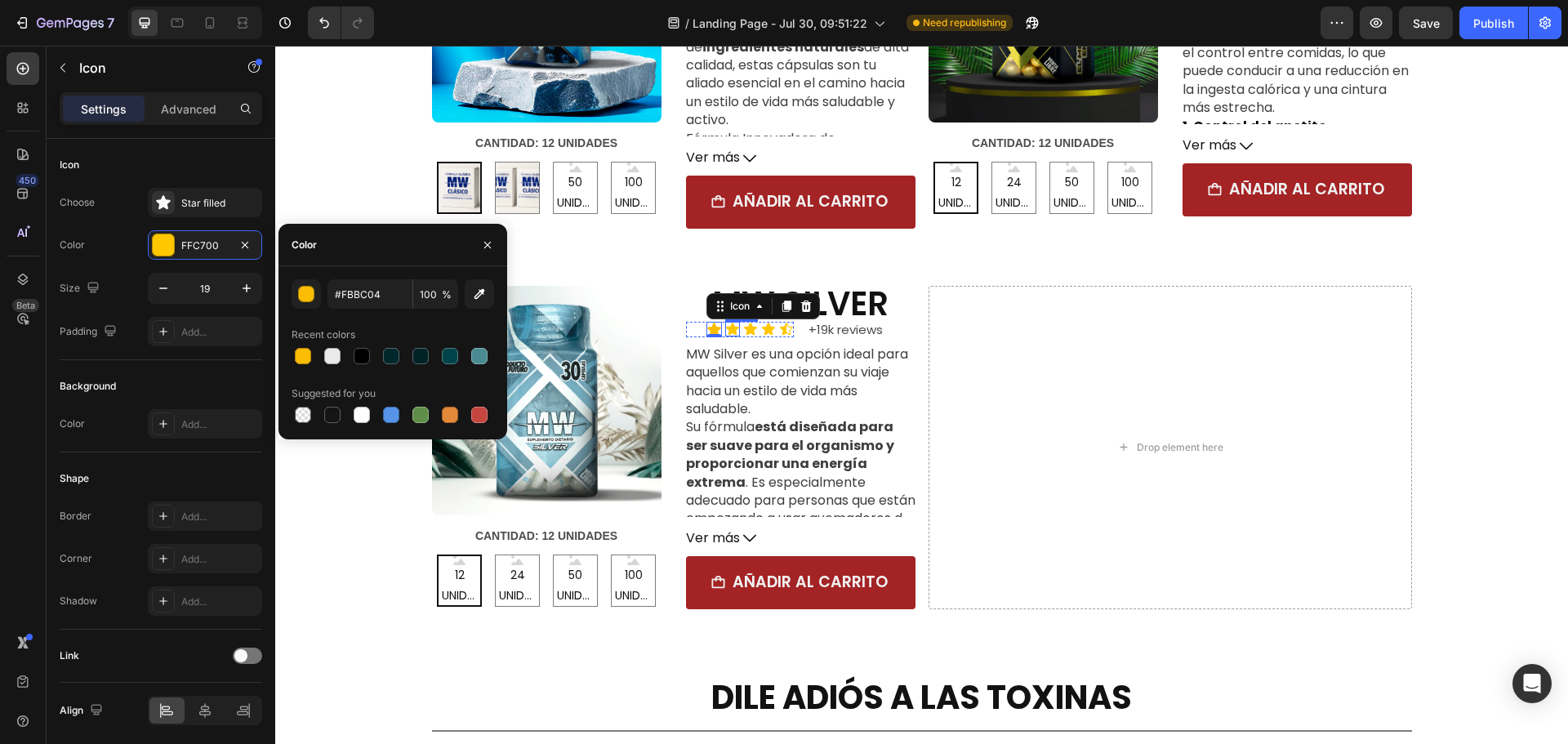 click 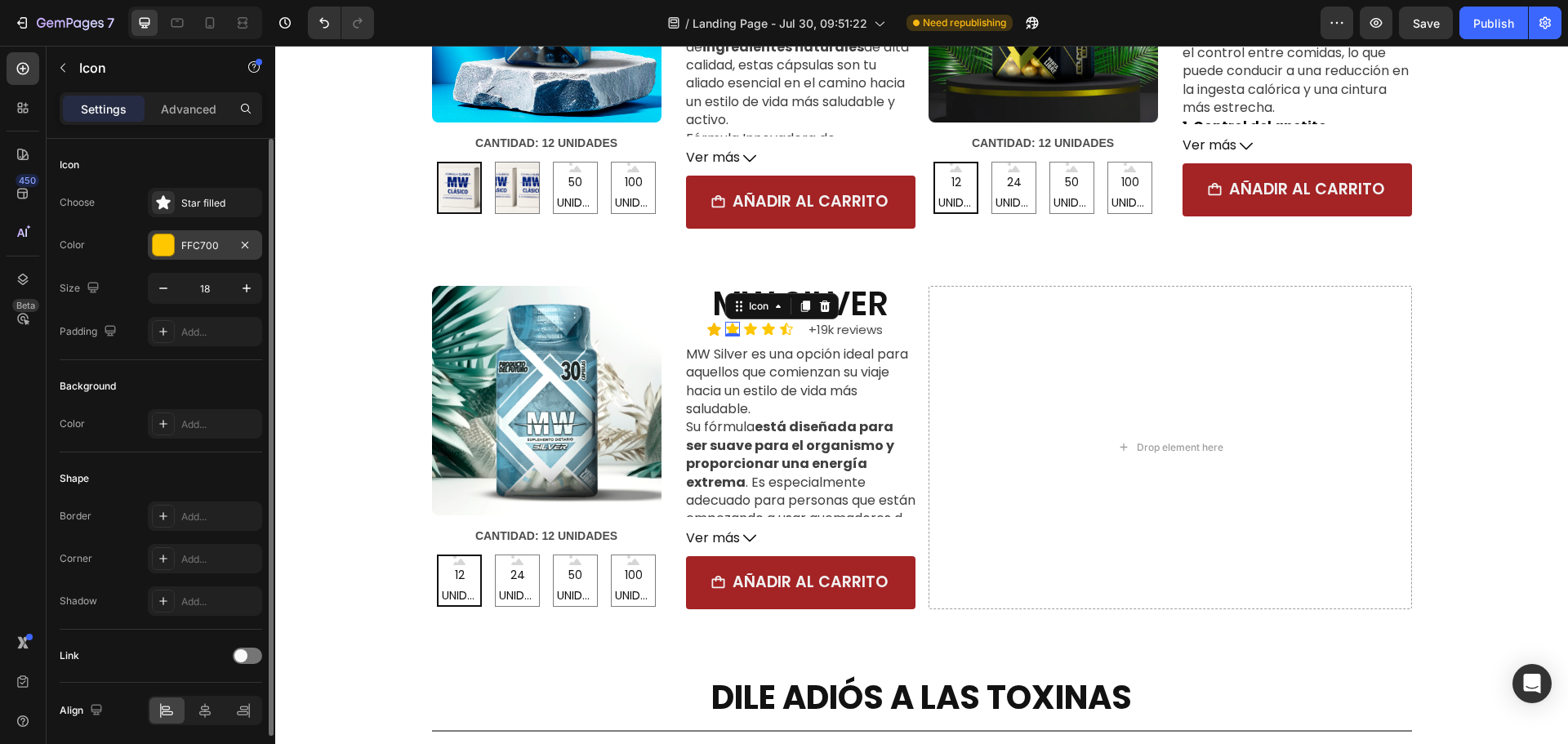 click on "FFC700" at bounding box center [205, 246] 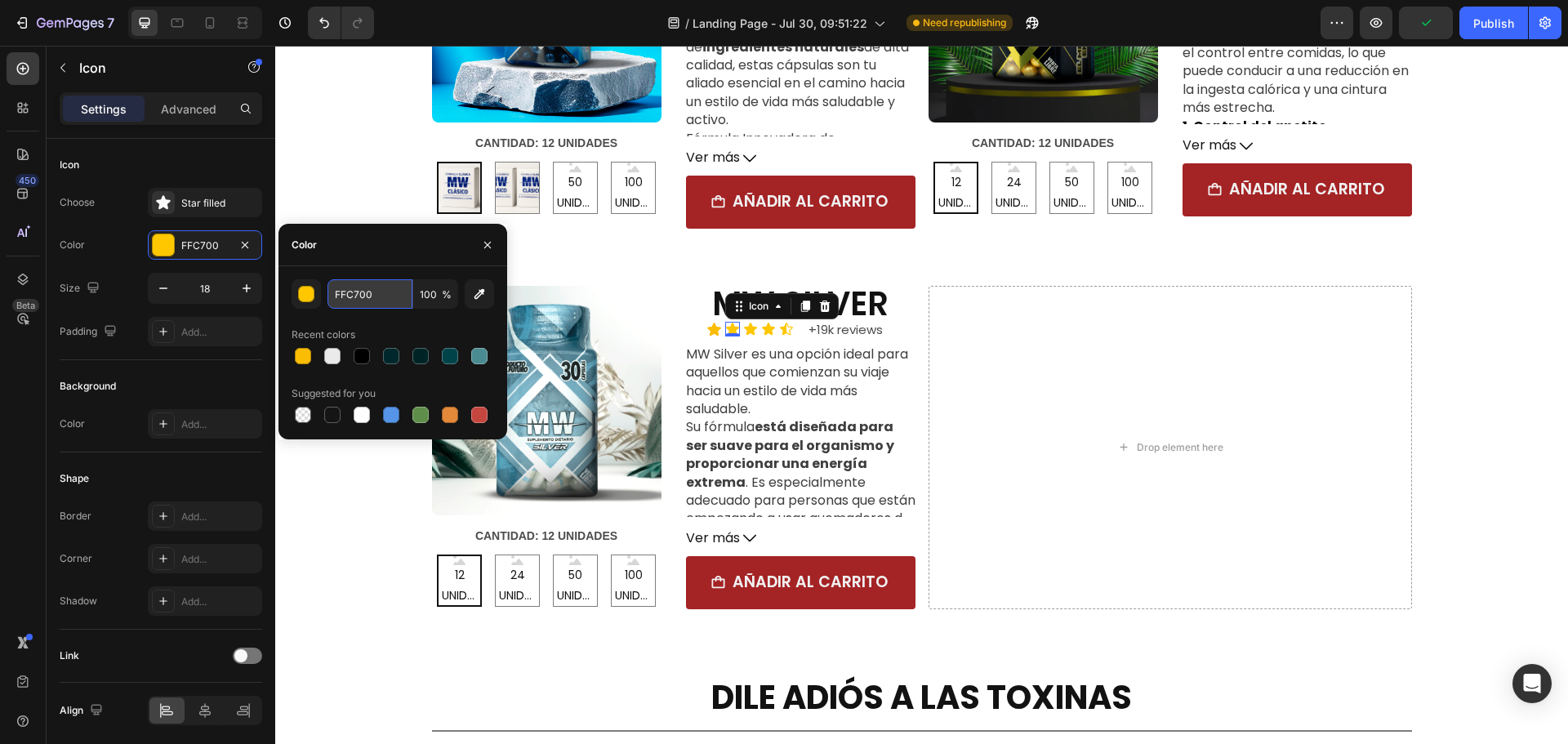click on "FFC700" at bounding box center [370, 294] 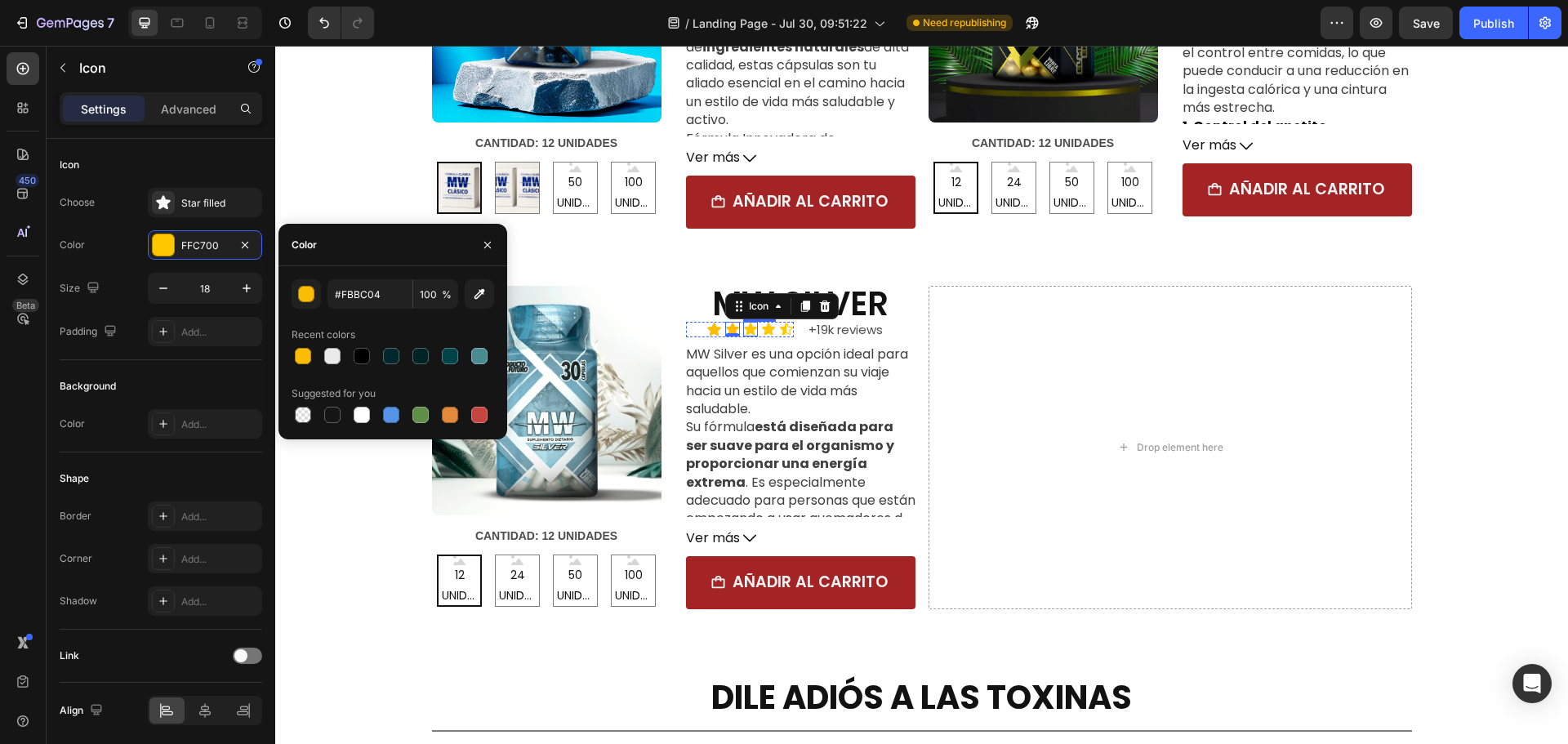 click 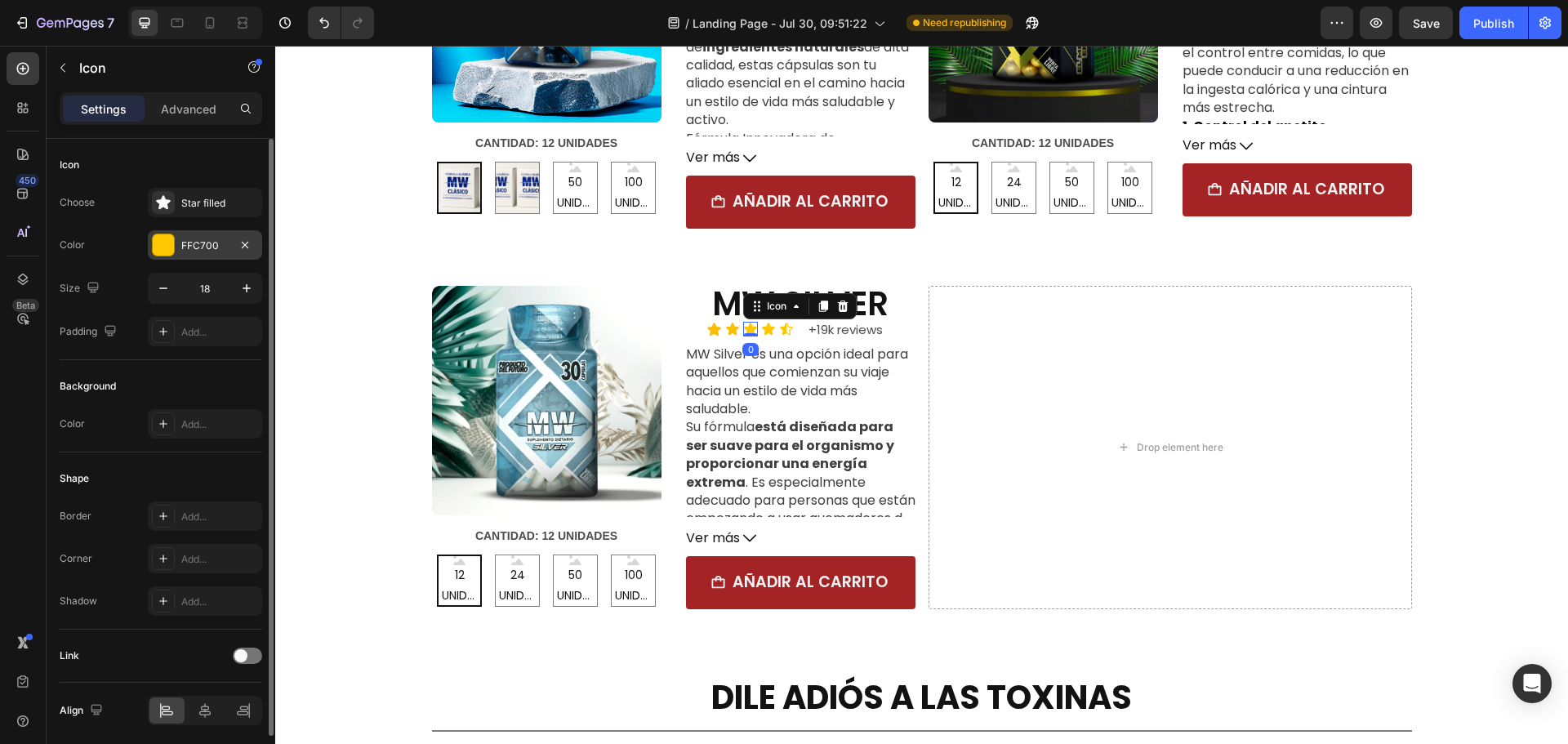 click on "FFC700" at bounding box center (205, 245) 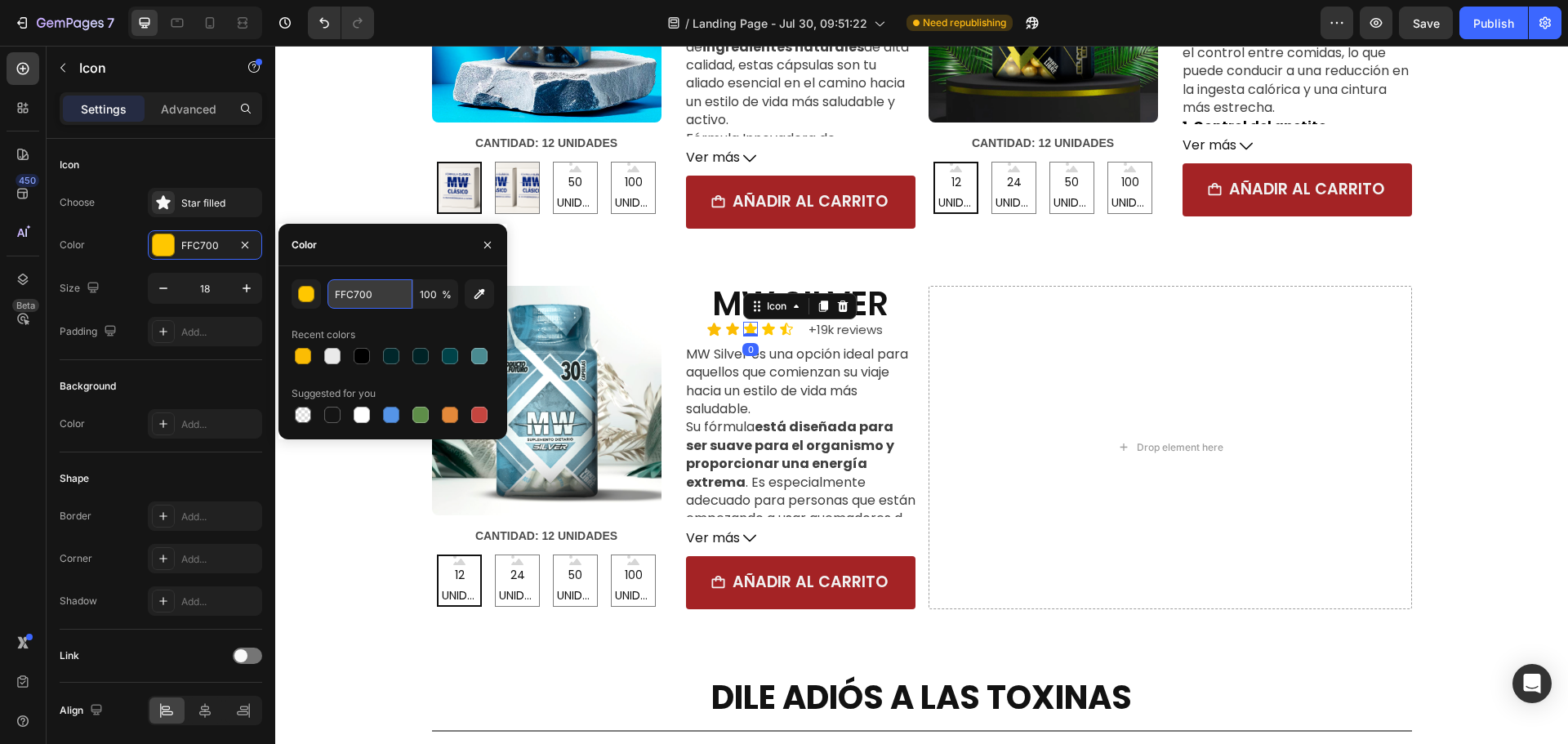 click on "FFC700" at bounding box center (370, 294) 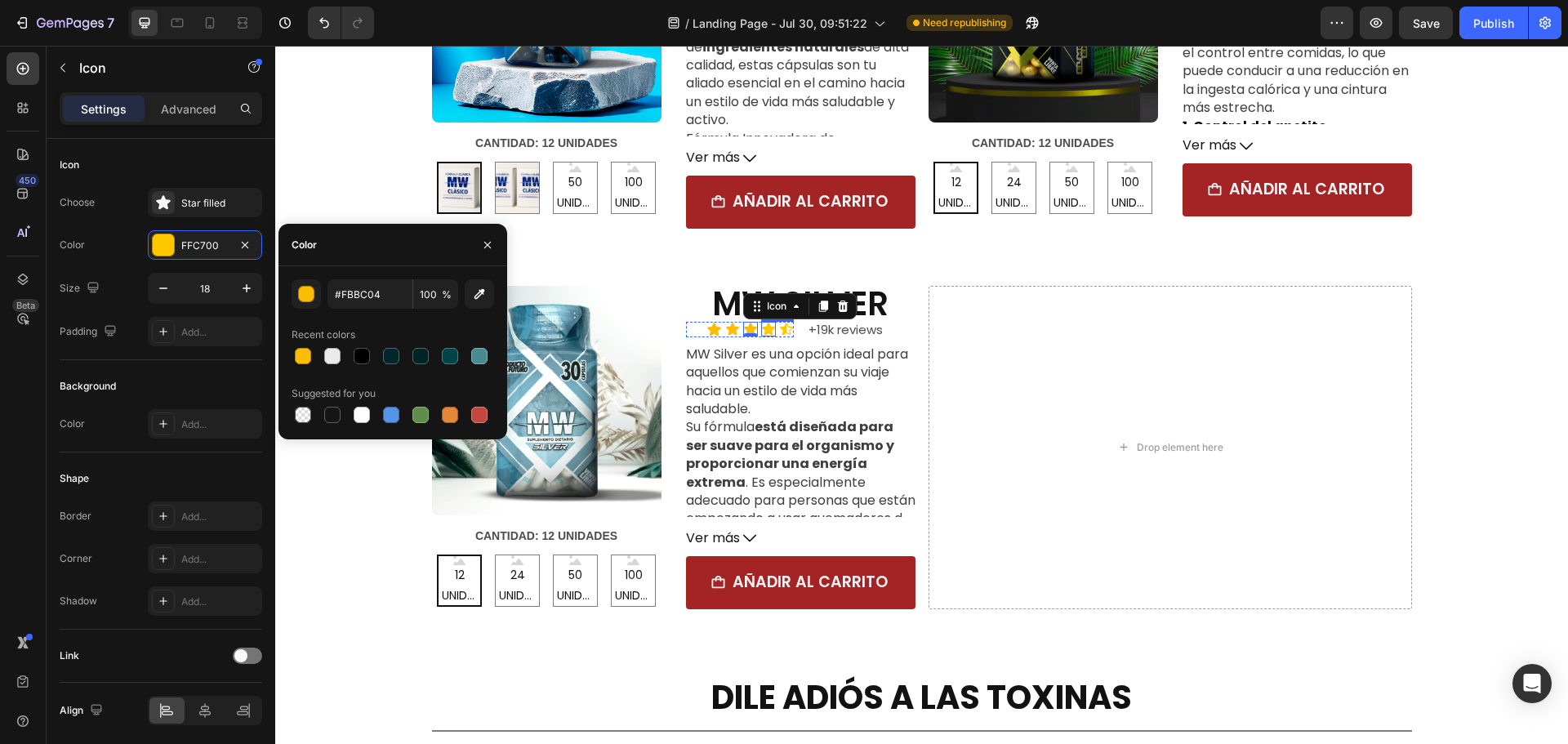 click 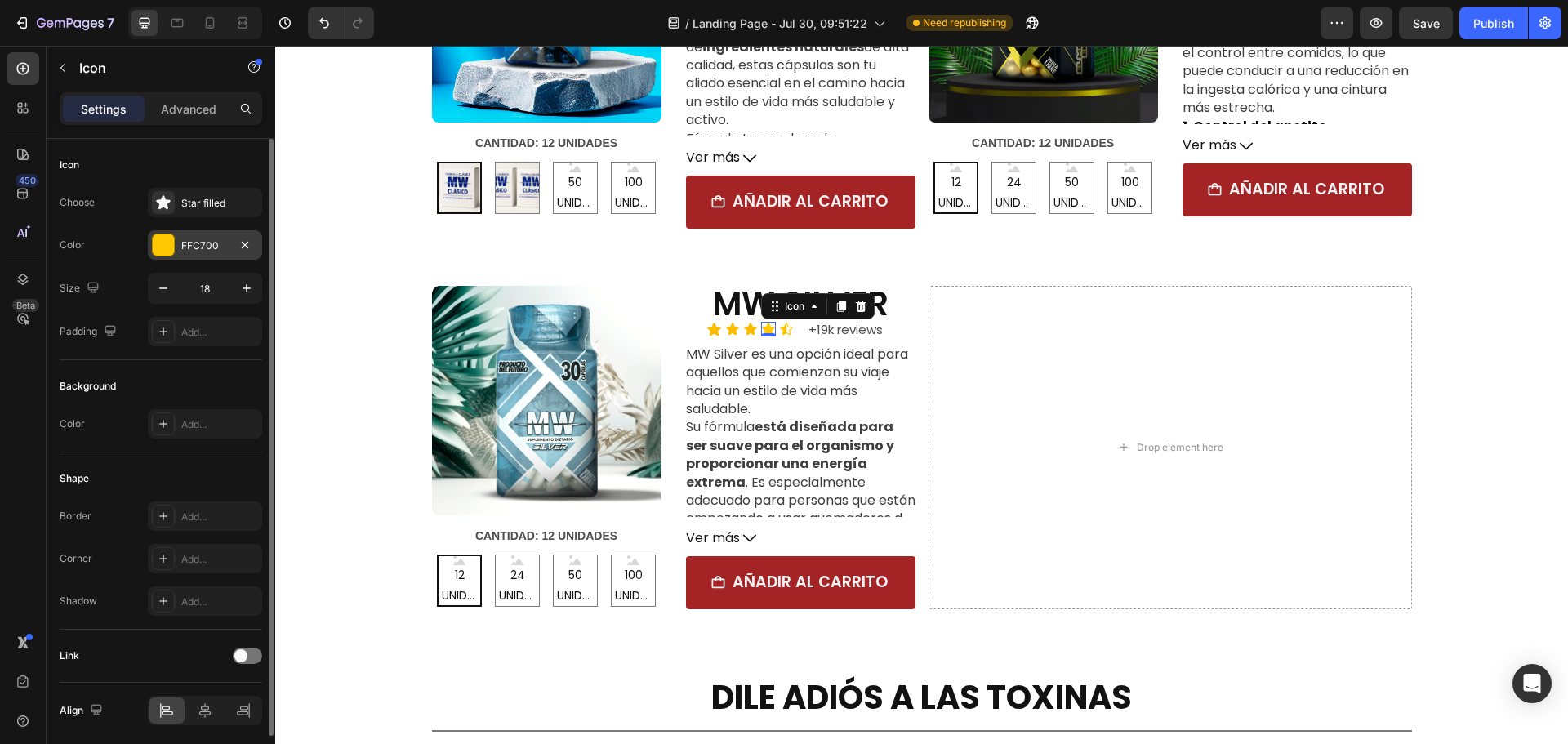 click on "FFC700" at bounding box center [205, 245] 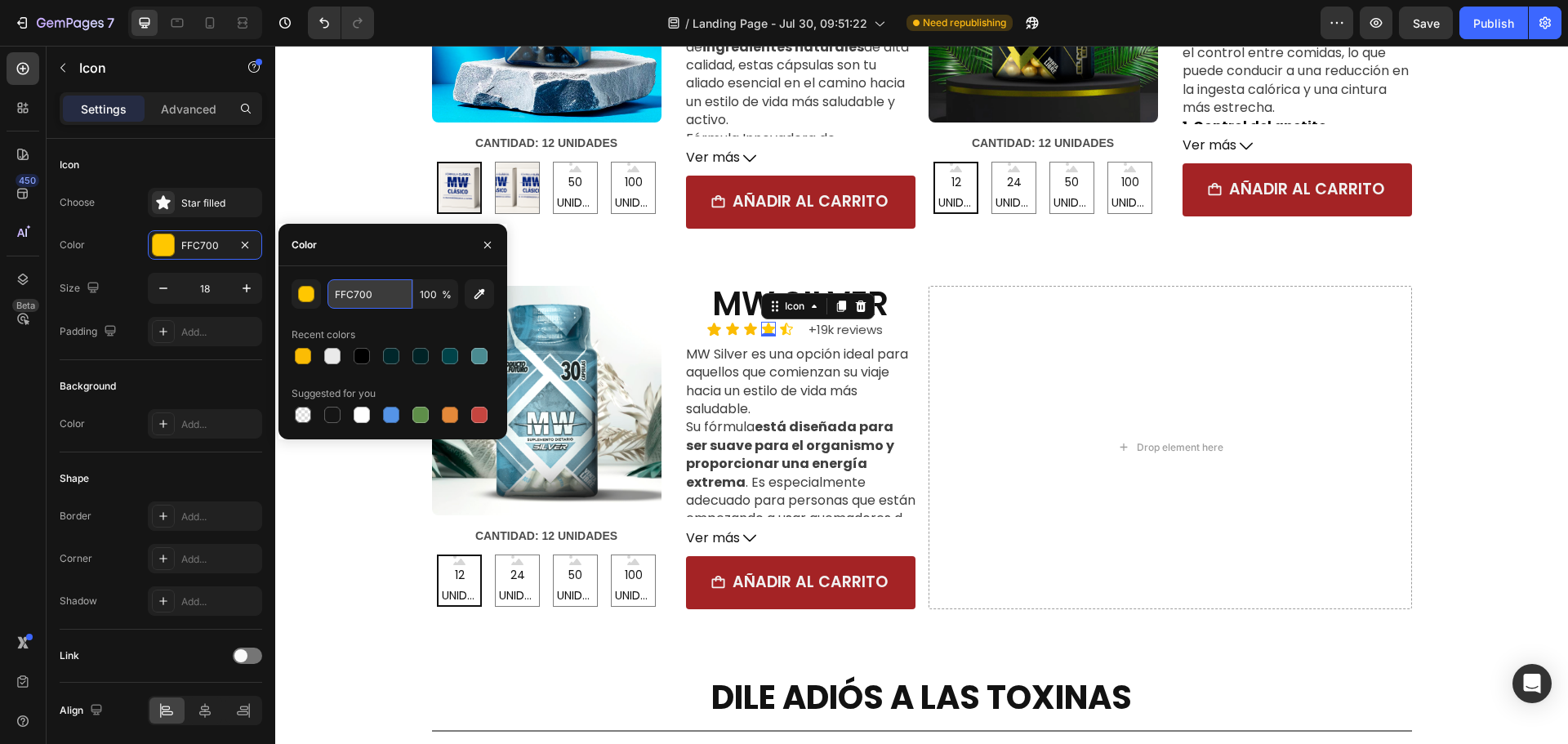 click on "FFC700" at bounding box center [370, 294] 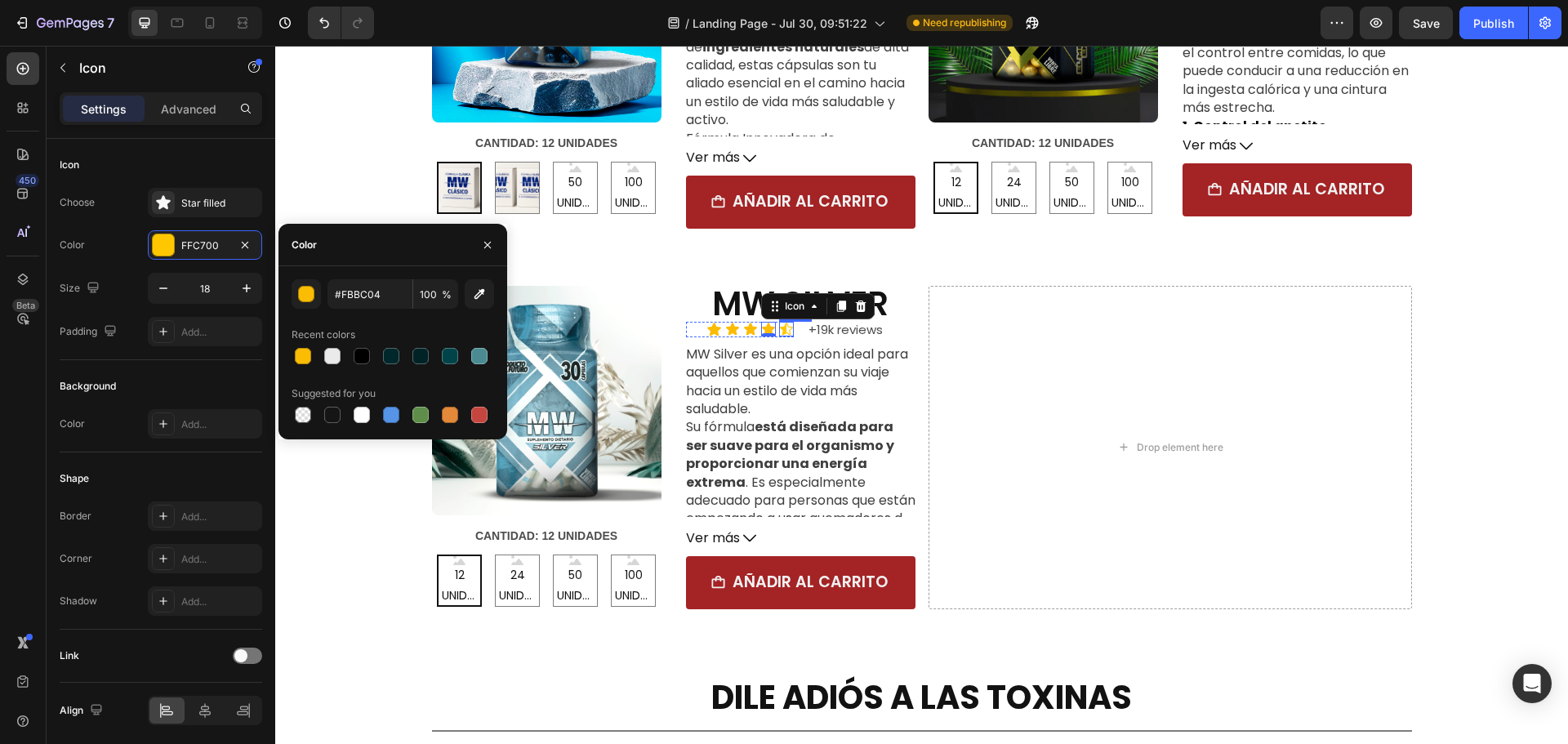click 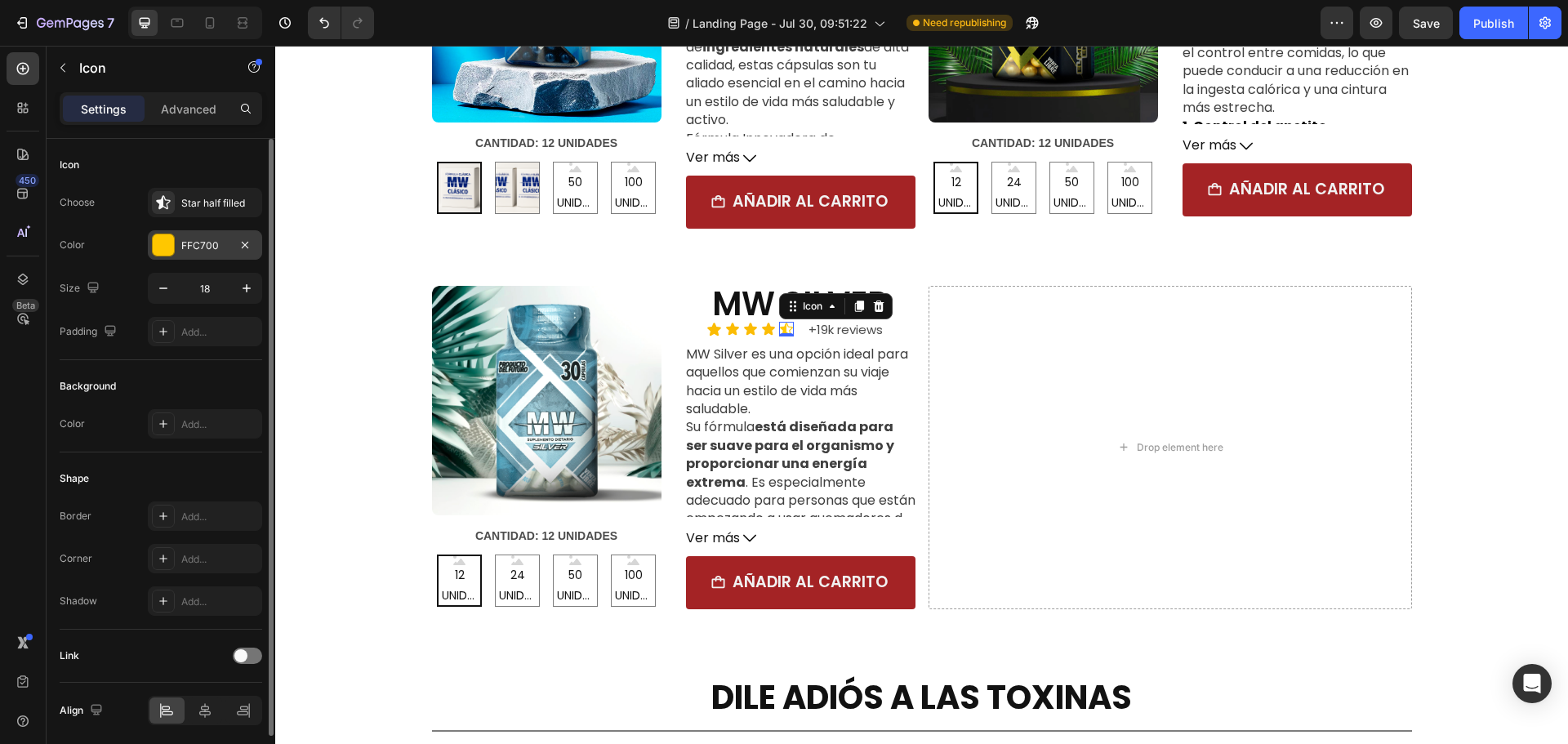 click on "FFC700" at bounding box center (205, 246) 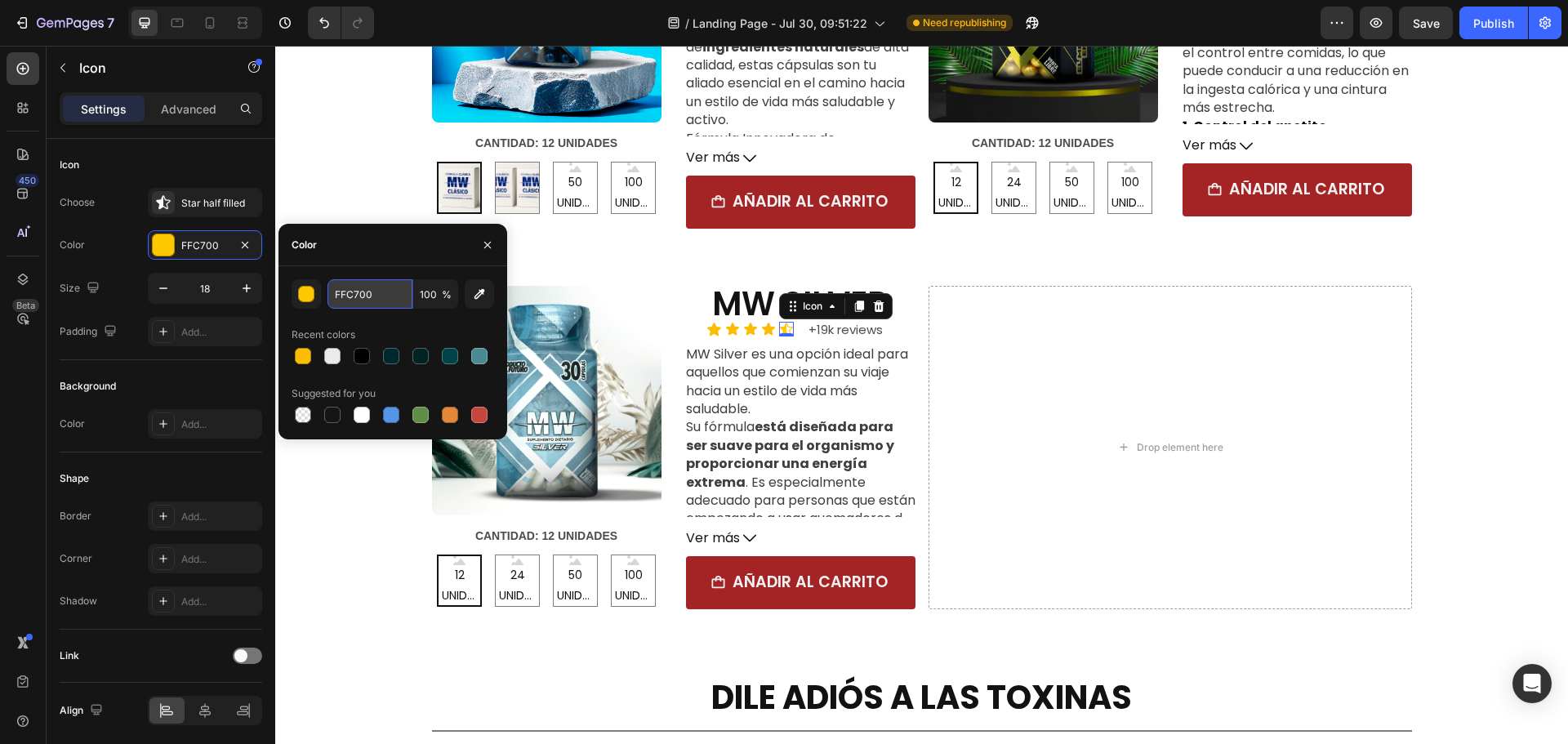 click on "FFC700" at bounding box center (370, 294) 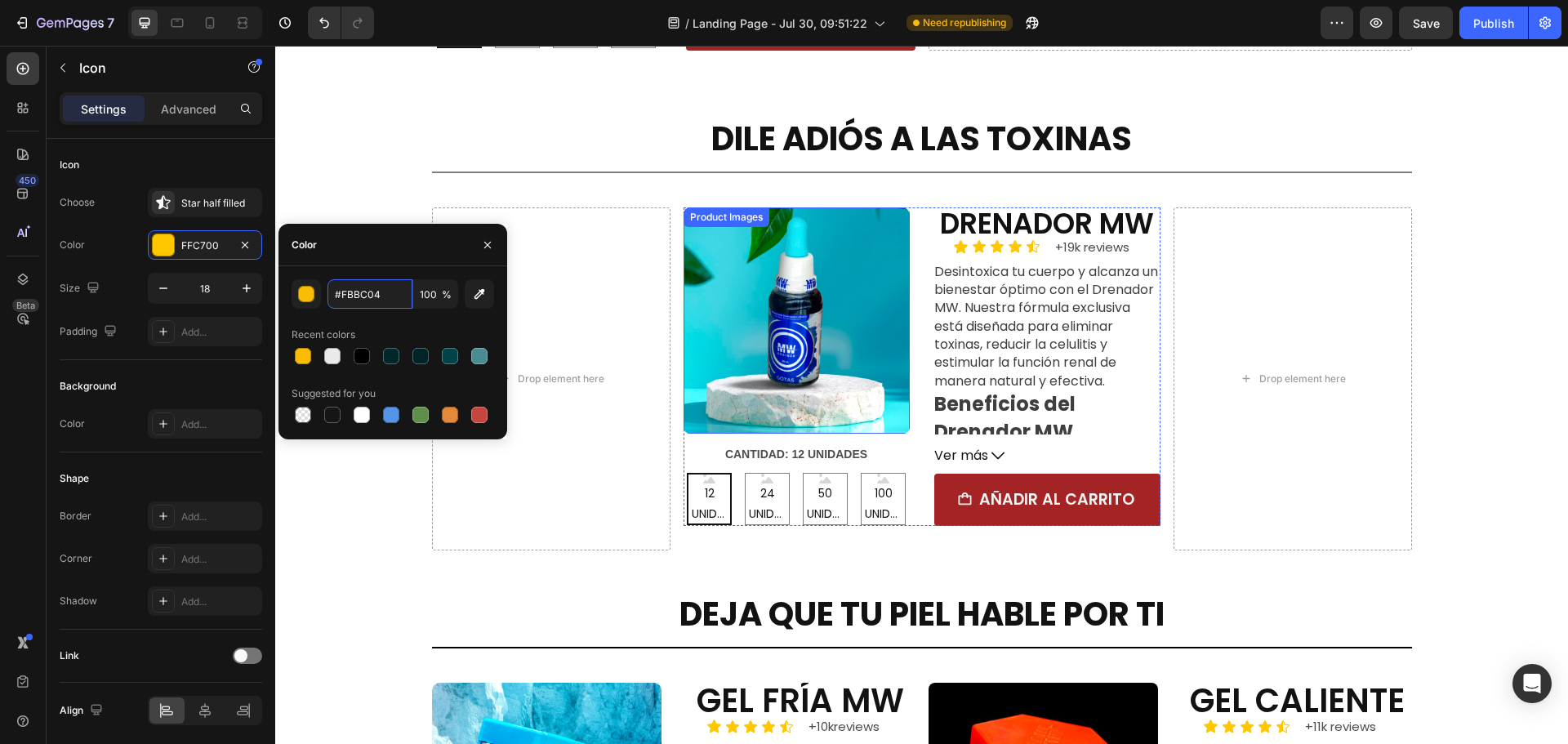 scroll, scrollTop: 2827, scrollLeft: 0, axis: vertical 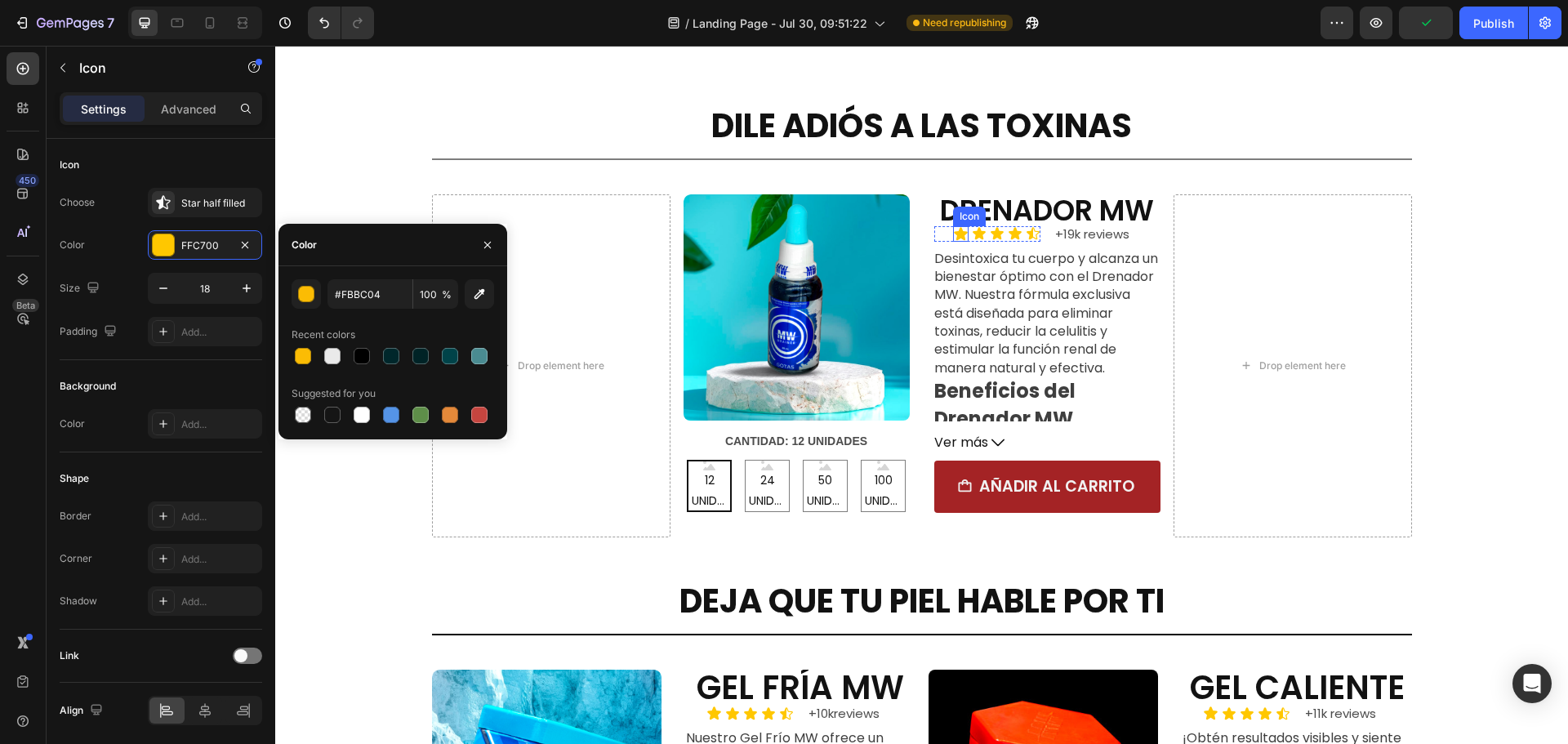 click 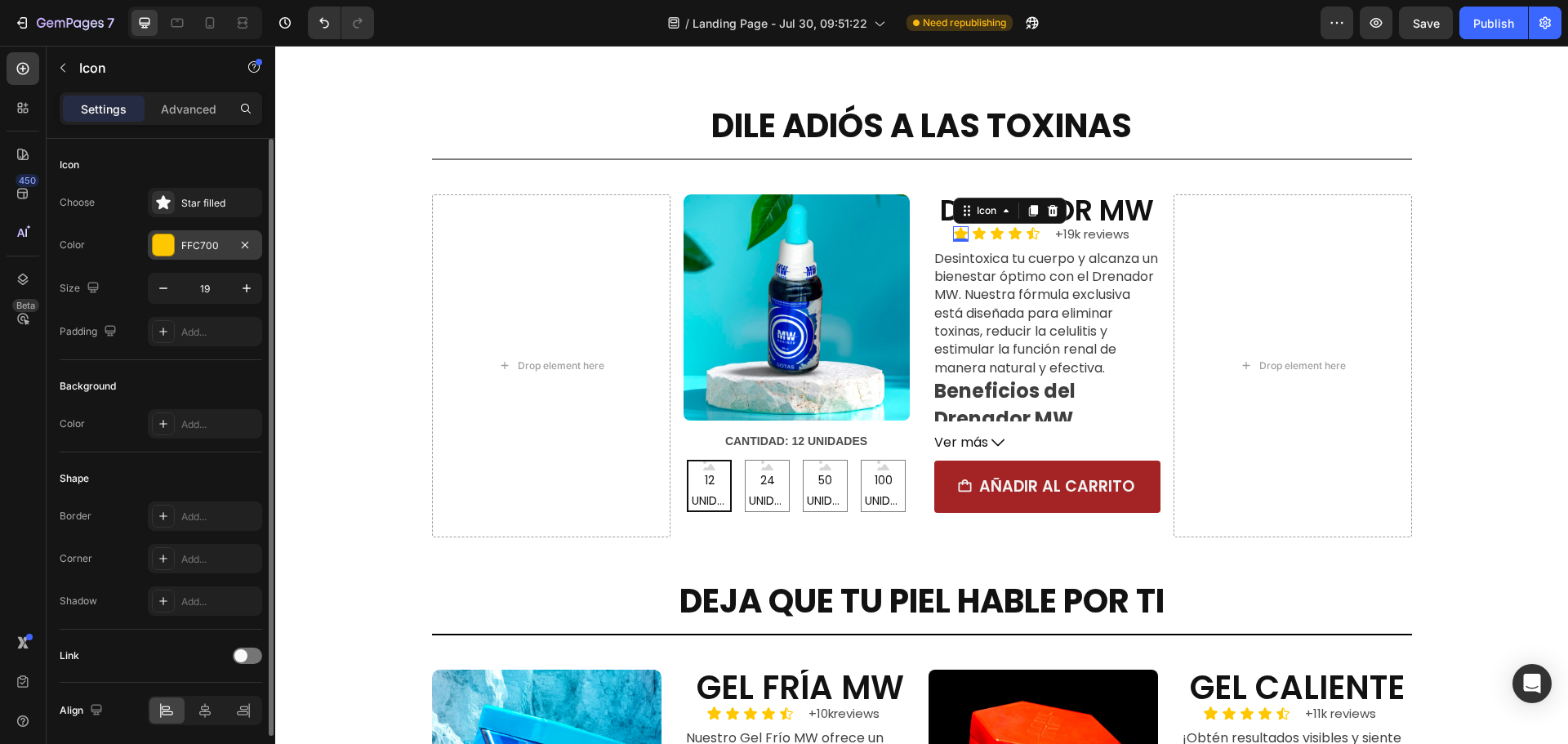 click on "FFC700" at bounding box center (205, 246) 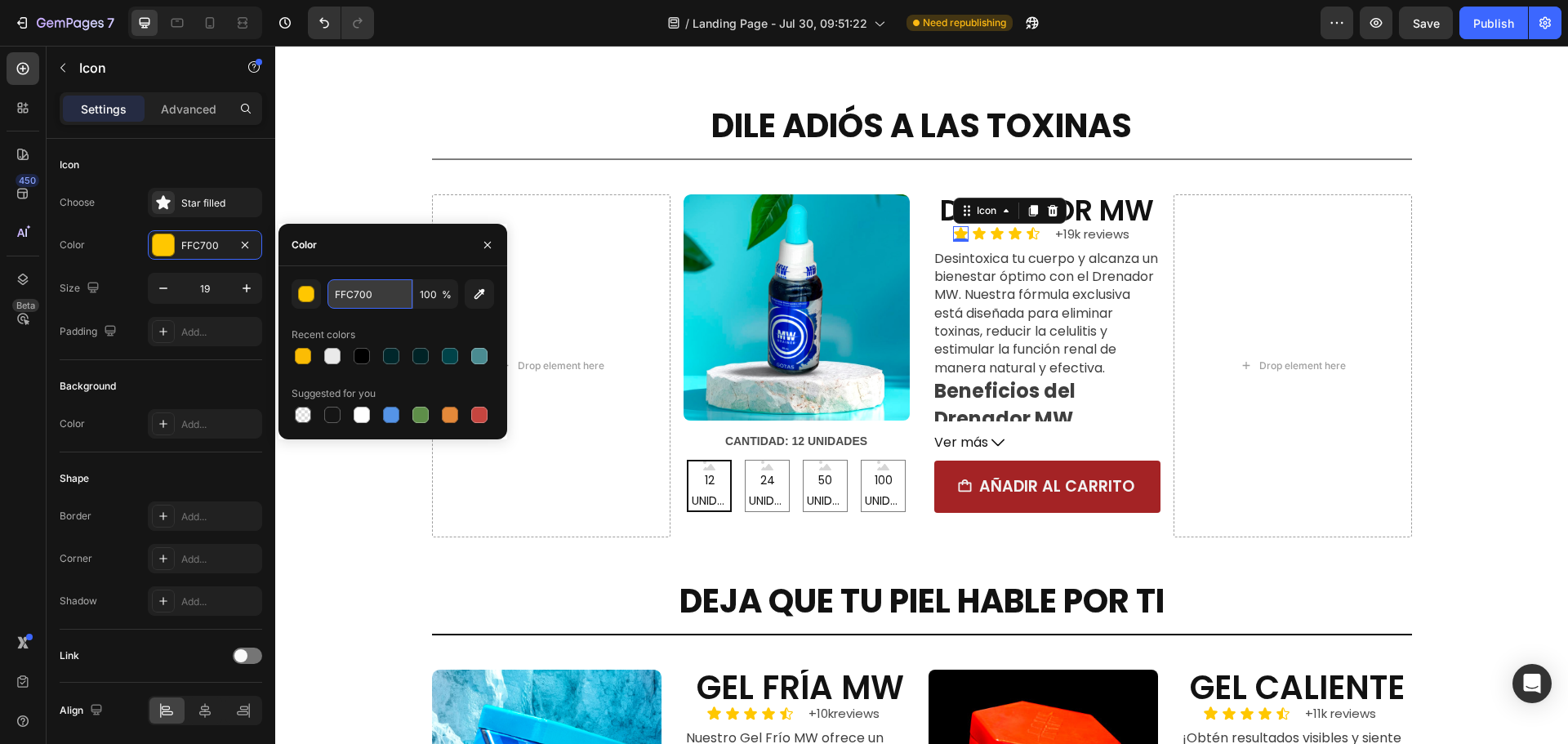 click on "FFC700" at bounding box center (370, 294) 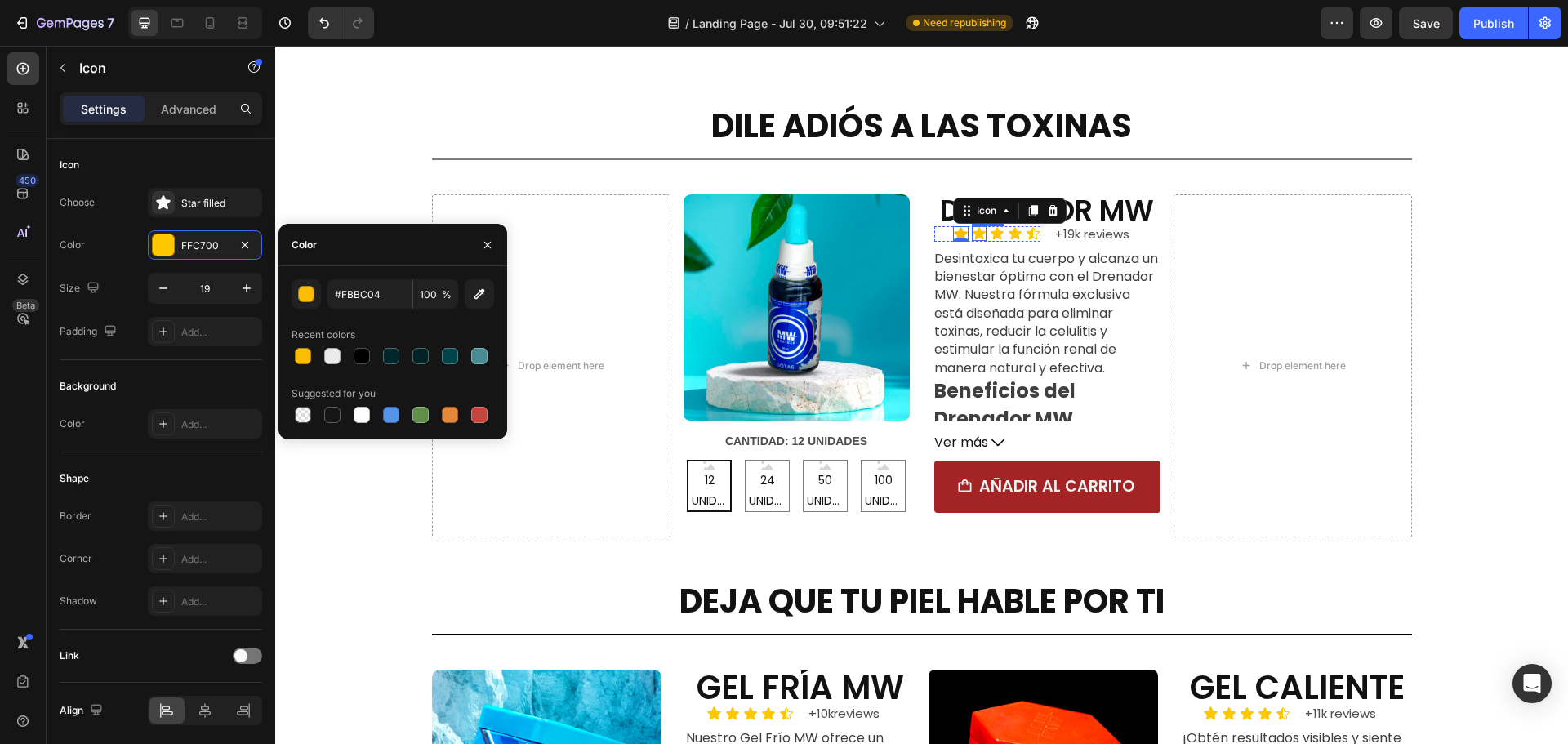 click on "Icon" at bounding box center (979, 234) 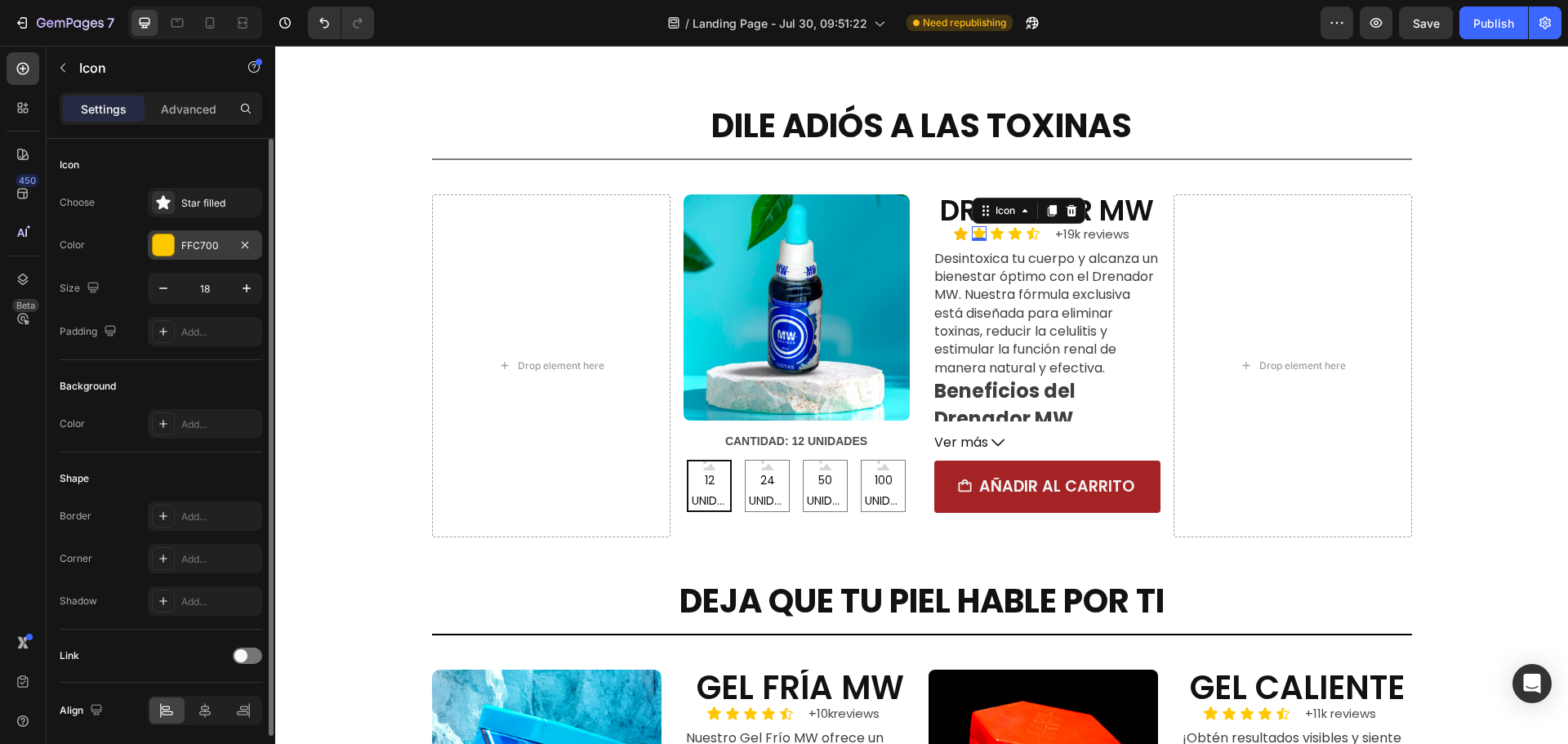 click on "FFC700" at bounding box center [205, 246] 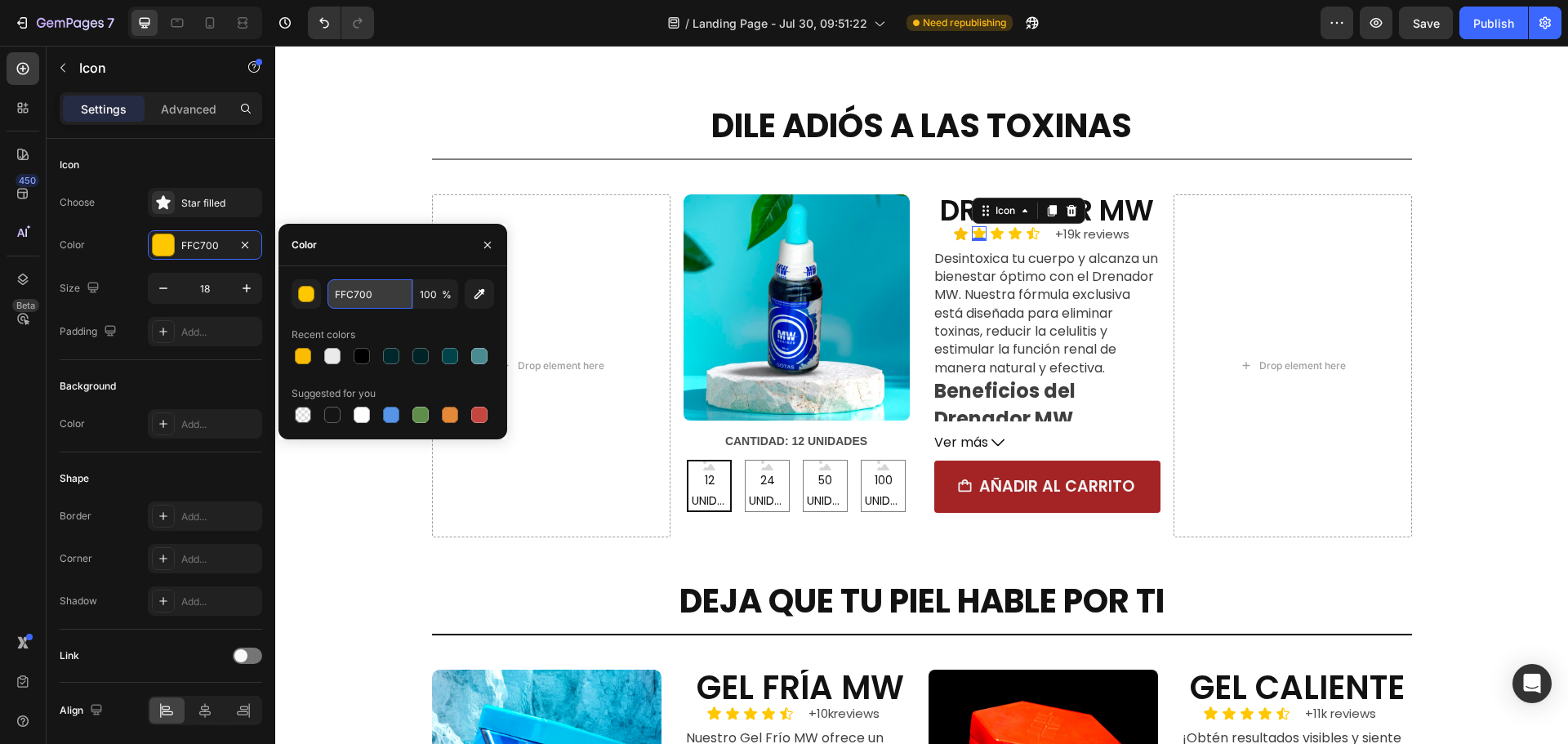 click on "FFC700" at bounding box center (370, 294) 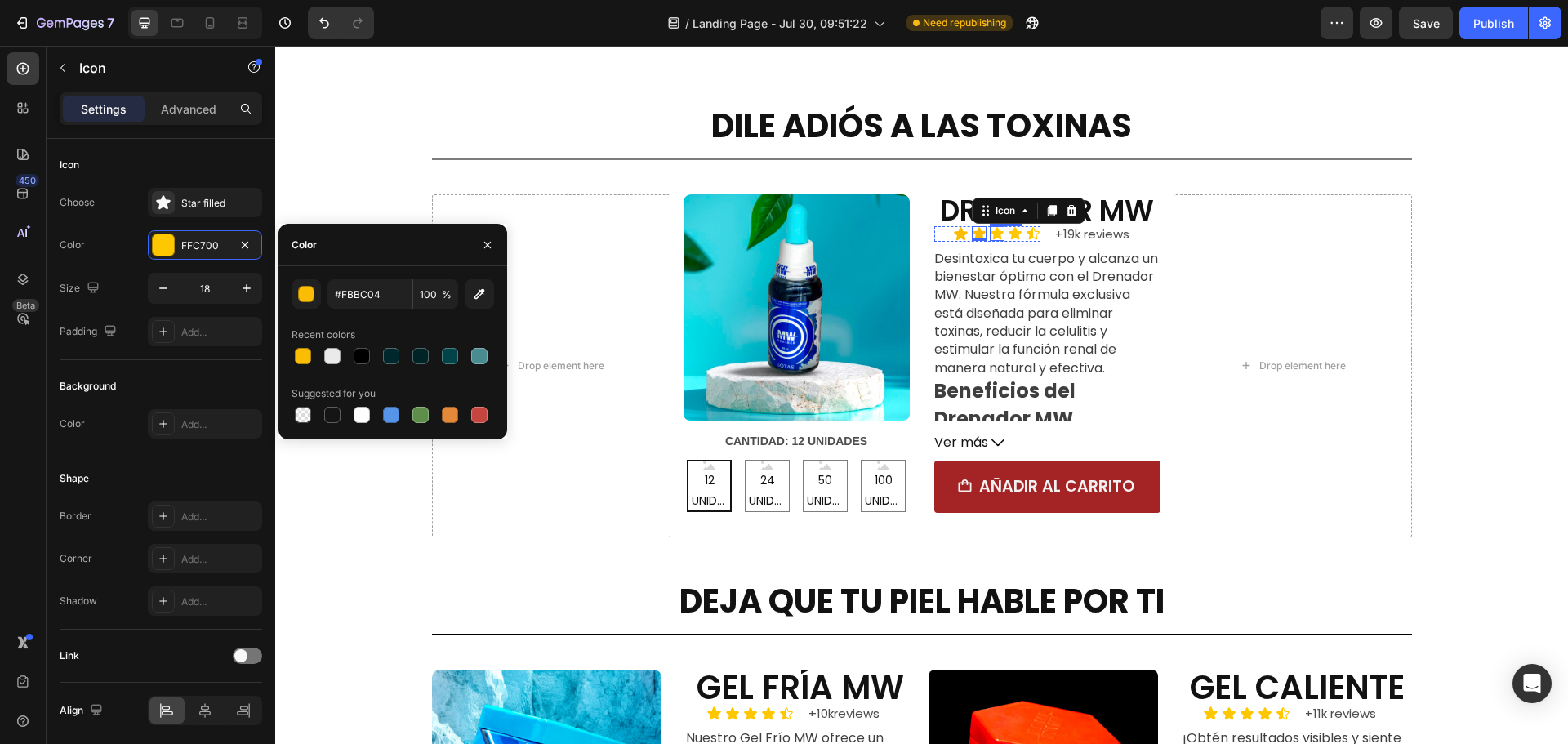 click on "Icon" at bounding box center (997, 234) 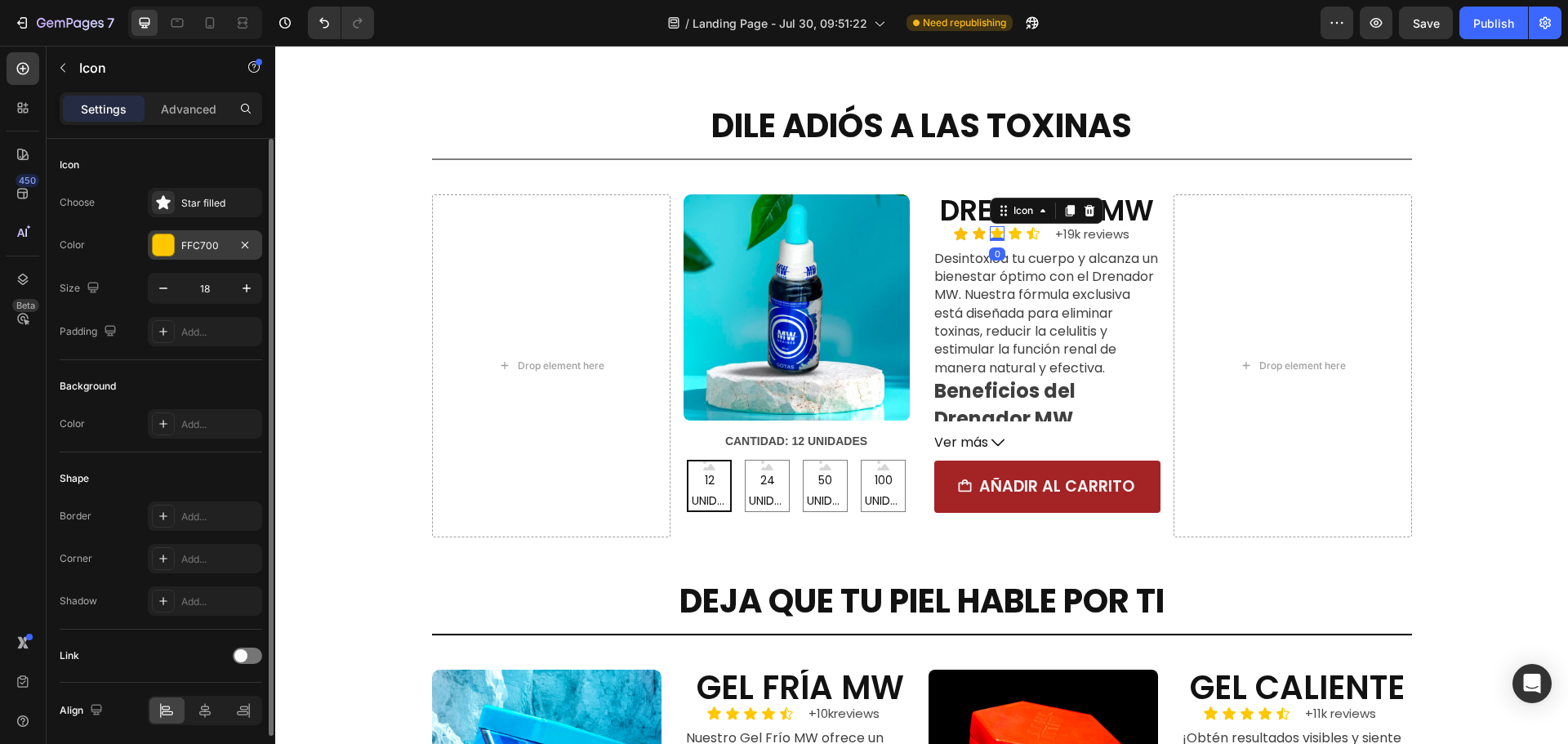 click on "FFC700" at bounding box center (205, 246) 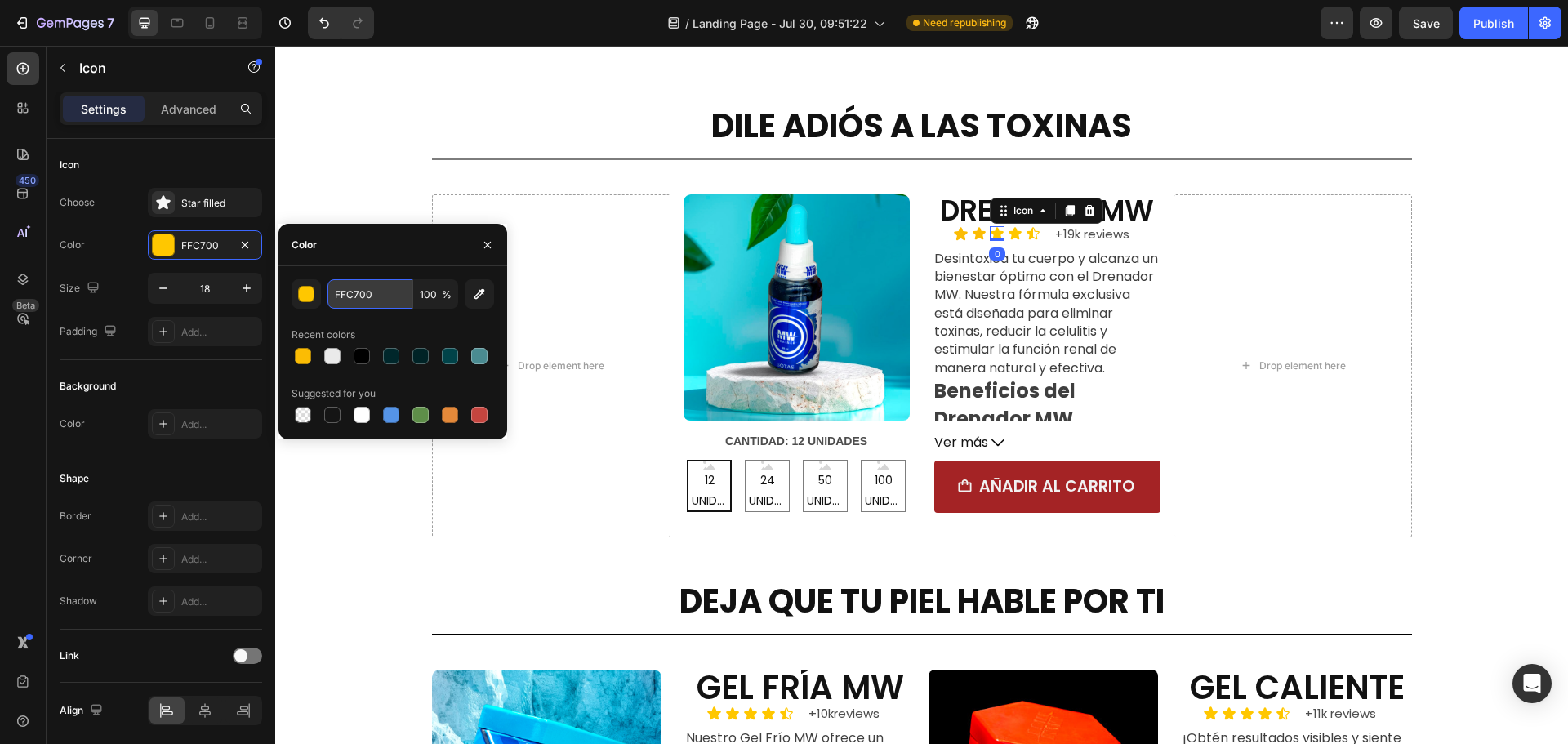 click on "FFC700" at bounding box center (370, 294) 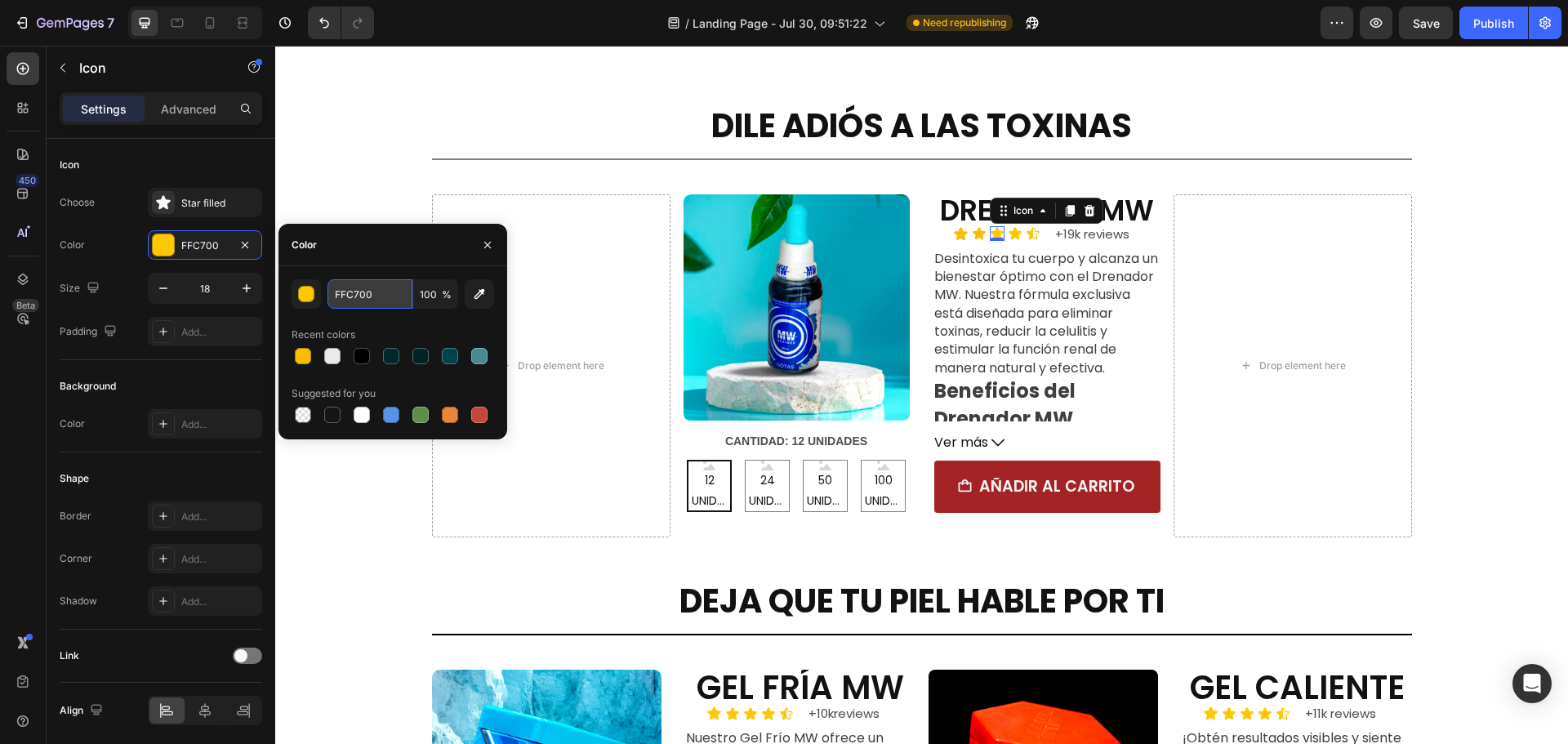 paste on "#FBBC04" 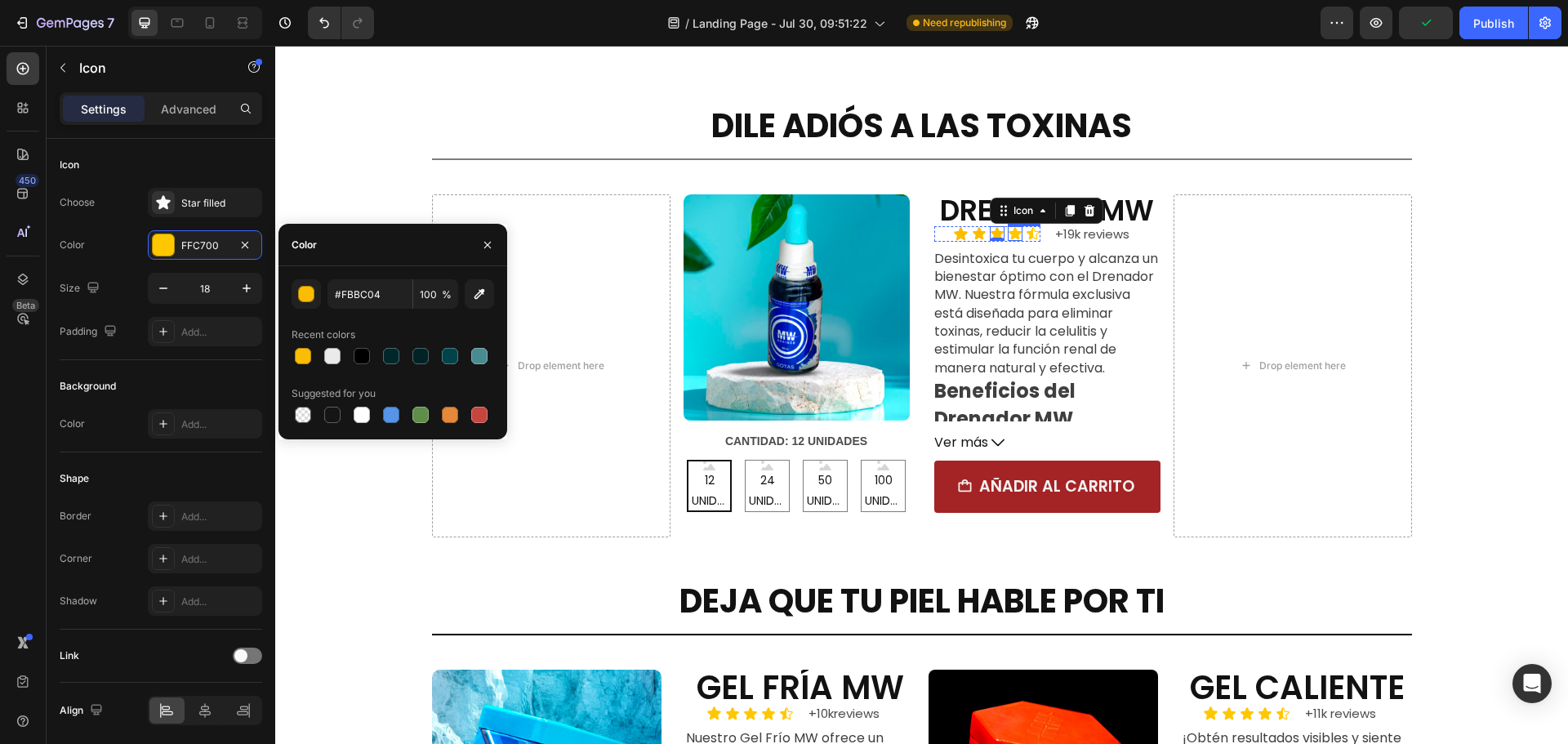 click on "DRENADOR MW Product Title Icon Icon Icon 0 Icon Icon Icon List +19k reviews Text Block Row Desintoxica tu cuerpo y alcanza un bienestar óptimo con el Drenador MW. Nuestra fórmula exclusiva está diseñada para eliminar toxinas, reducir la celulitis y estimular la función renal de manera natural y efectiva. Beneficios del Drenador MW Eliminación de Toxinas: MW Drainer utiliza ingredientes naturales como el T.M de Peumus boldus y el T.M de Cynara scolymus para ayudar a tu cuerpo a deshacerse de las toxinas acumuladas, promoviendo así una salud óptima desde adentro hacia afuera. Reducción de Celulitis: Con su fórmula única, MW Drainer ayuda a reducir la apariencia de la celulitis, permitiéndote lucir una piel más suave y tonificada. Estimulación Renal: Nuestro drenador está formulado para estimular la función renal, ayudando a mejorar la eliminación de desechos y el equilibrio de líquidos en el cuerpo. Ingredientes Naturales:" at bounding box center [1047, 354] 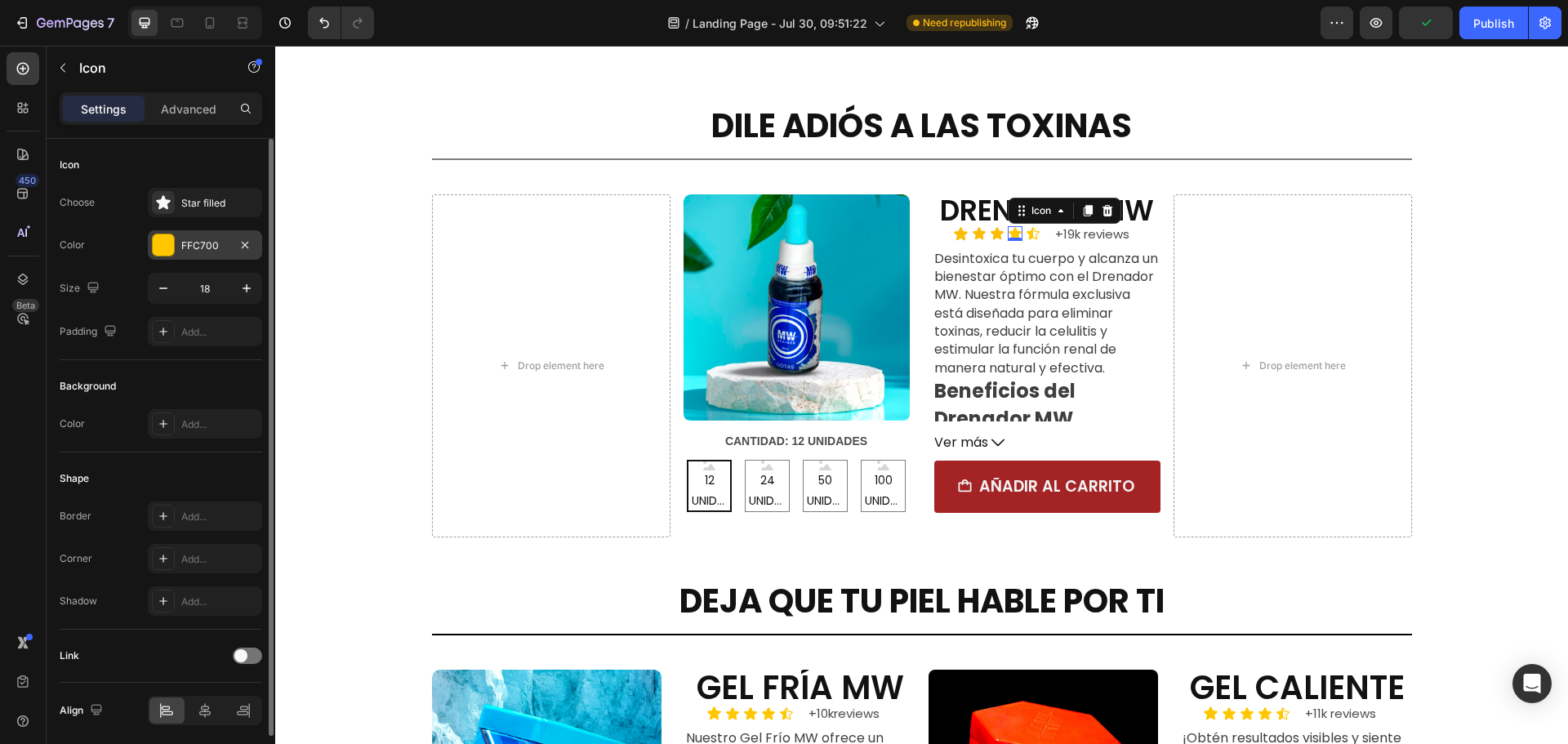 click on "FFC700" at bounding box center (205, 246) 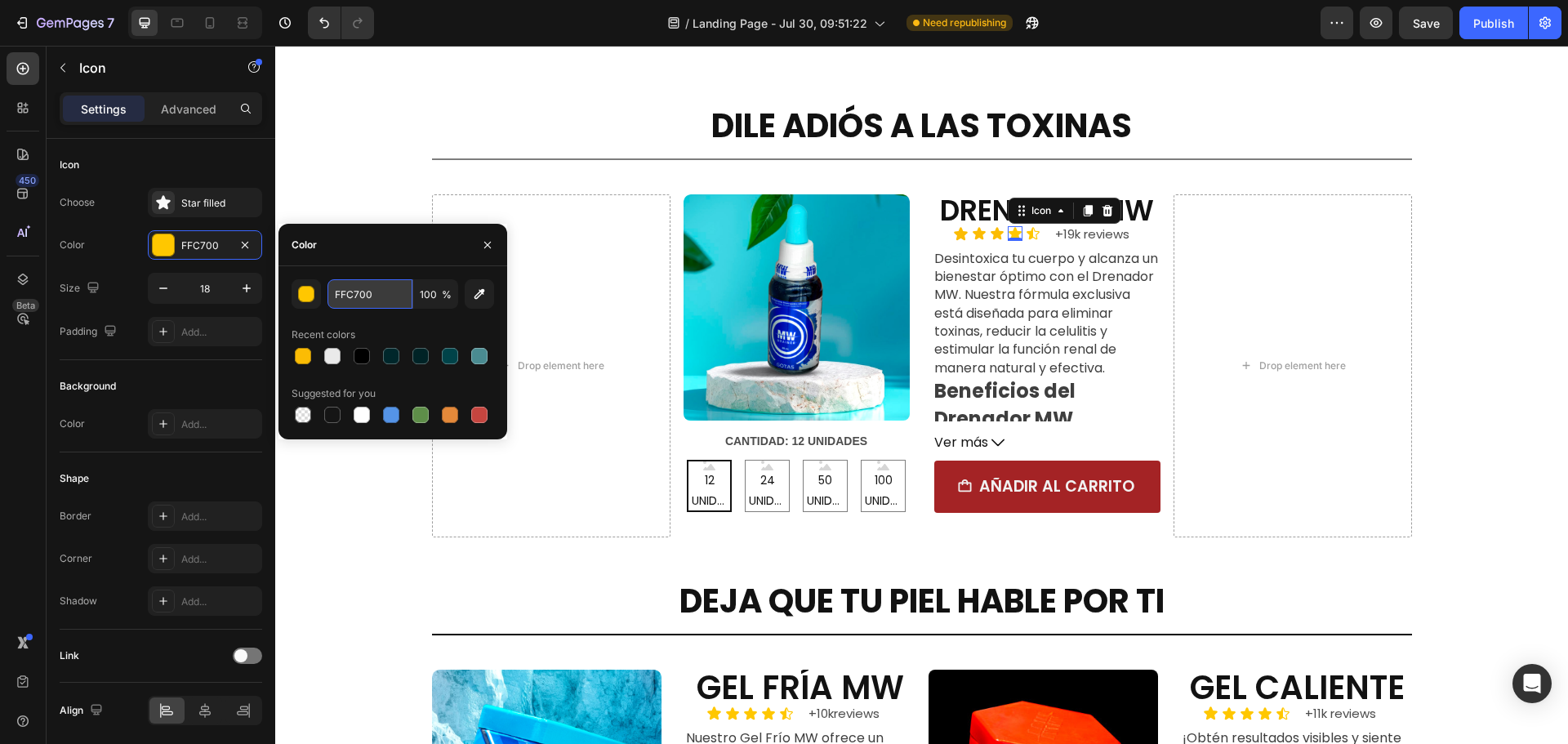 click on "FFC700" at bounding box center [370, 294] 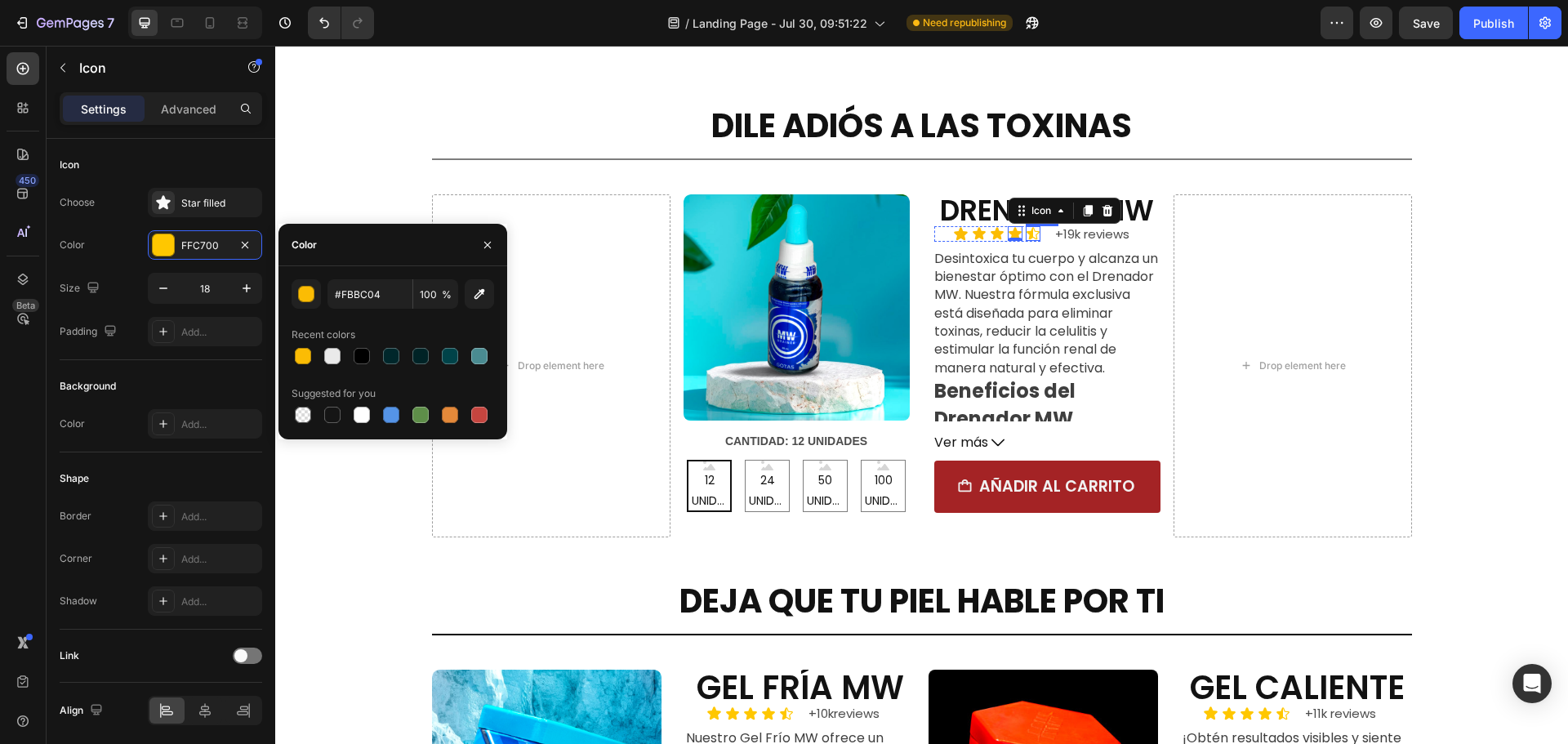 click 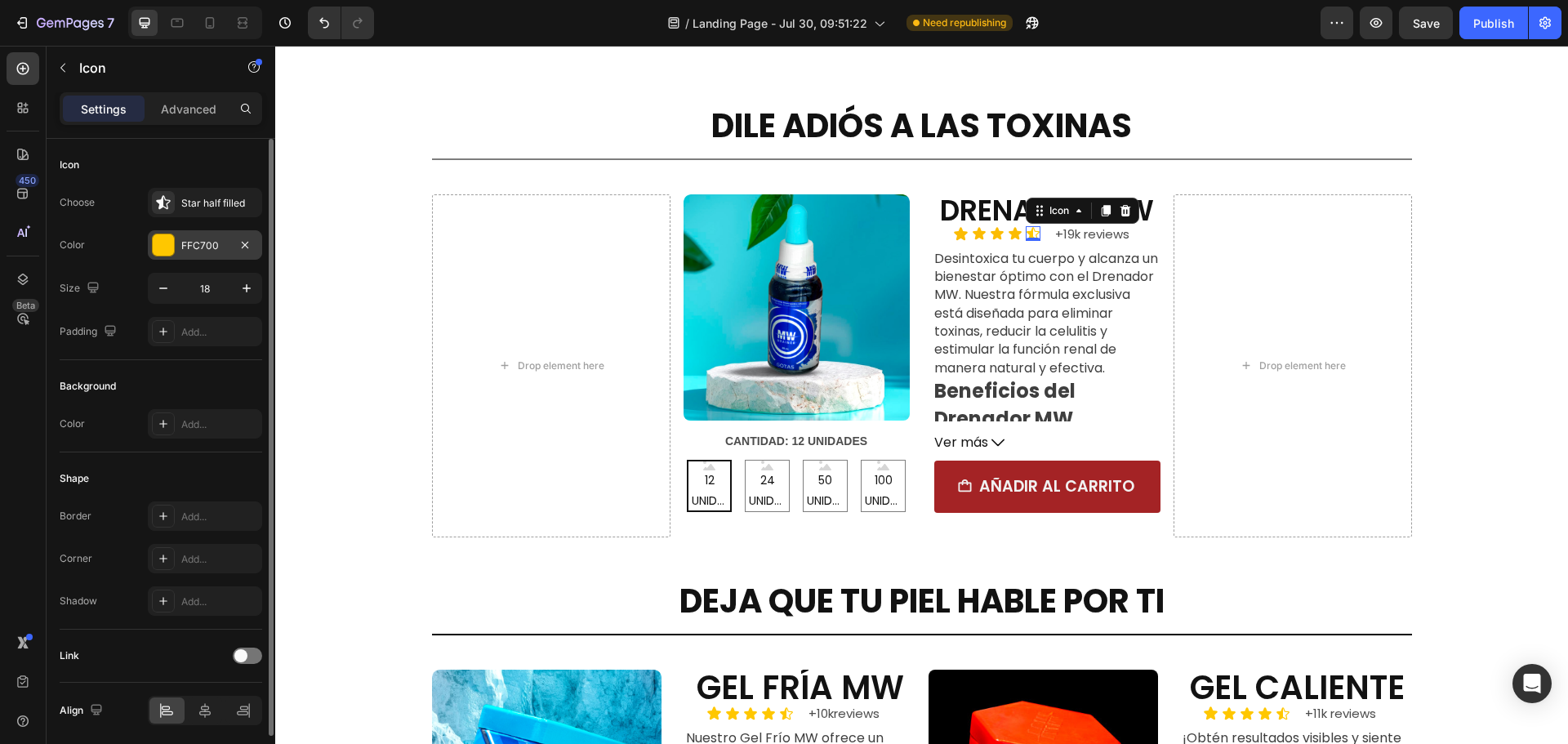 click on "FFC700" at bounding box center (205, 245) 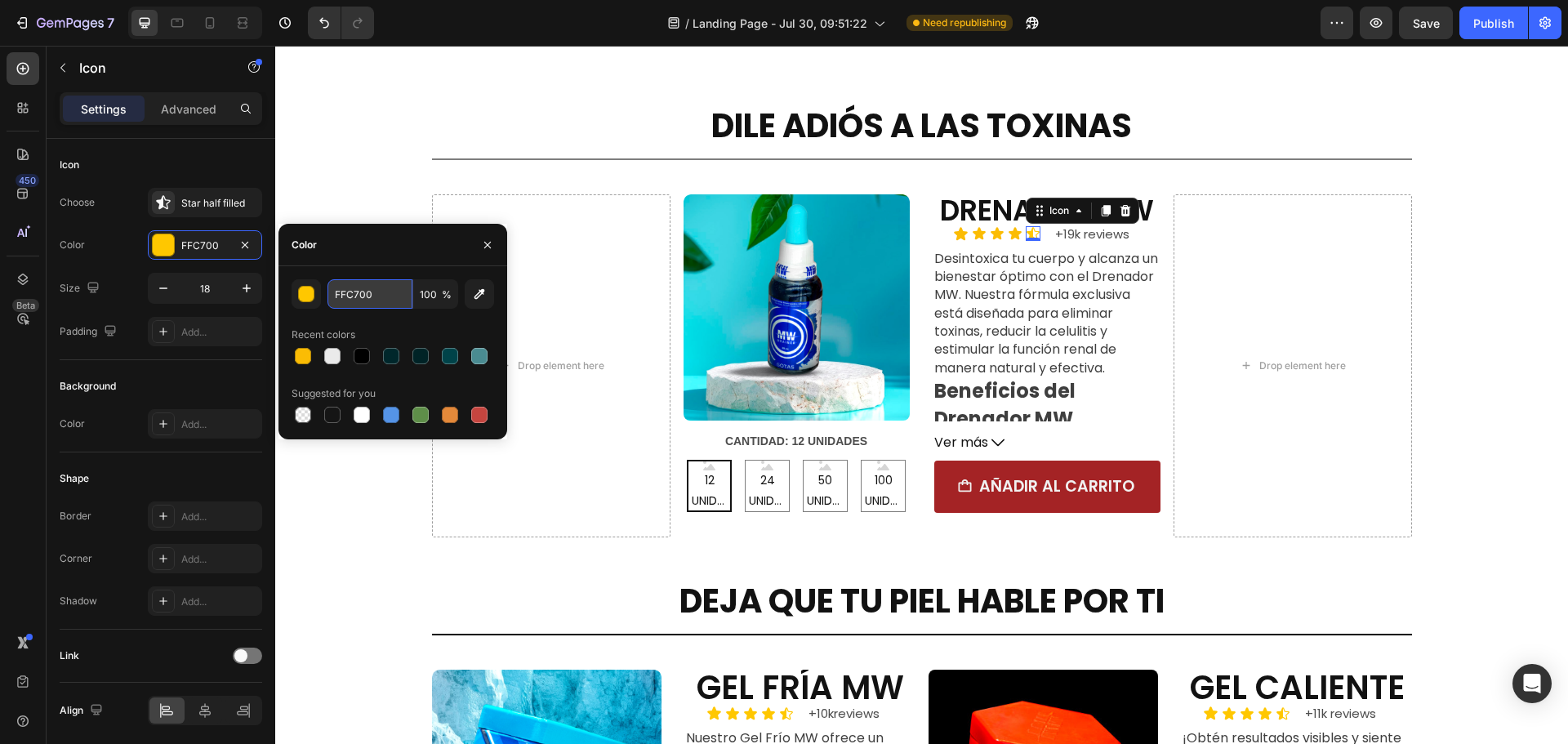 click on "FFC700" at bounding box center (370, 294) 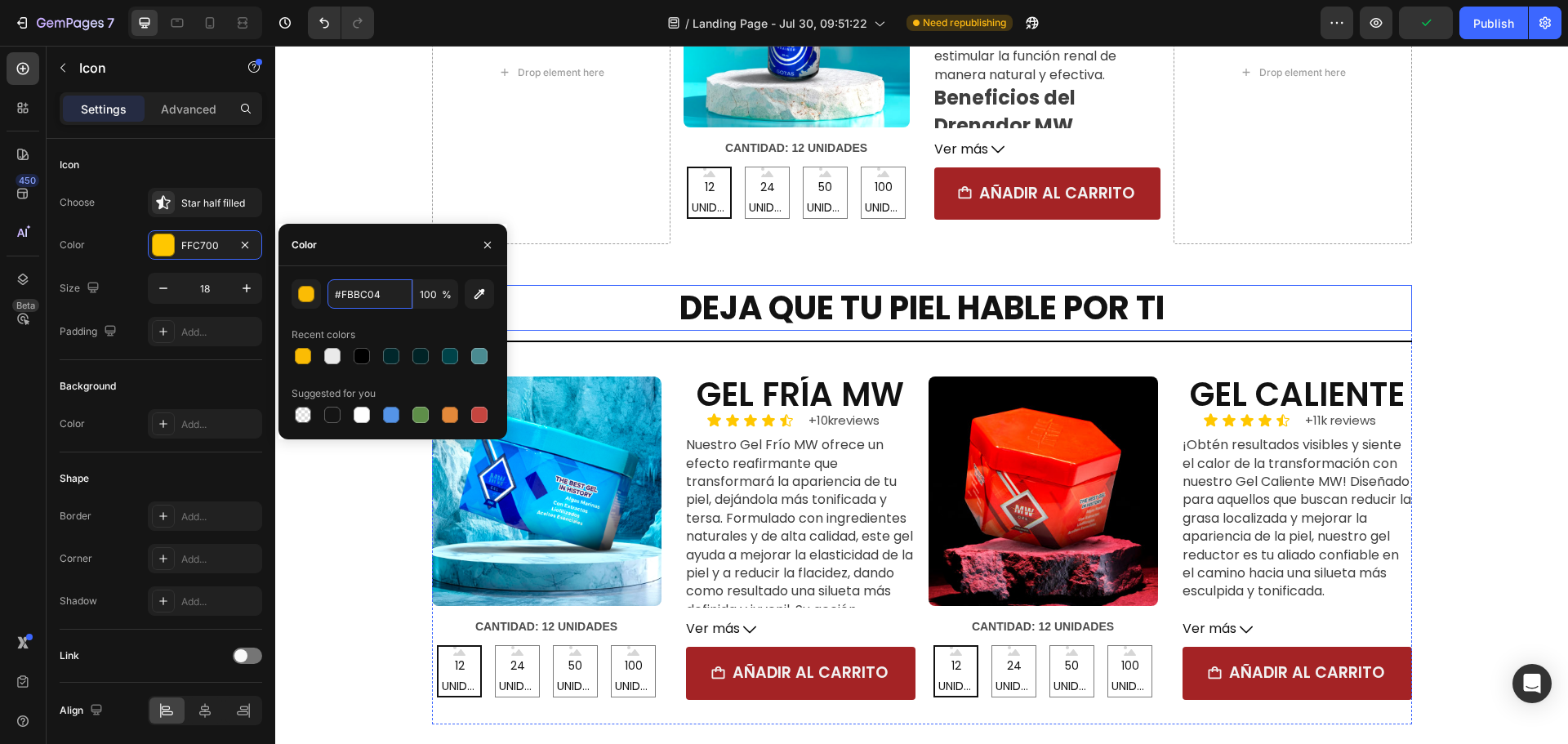 scroll, scrollTop: 3154, scrollLeft: 0, axis: vertical 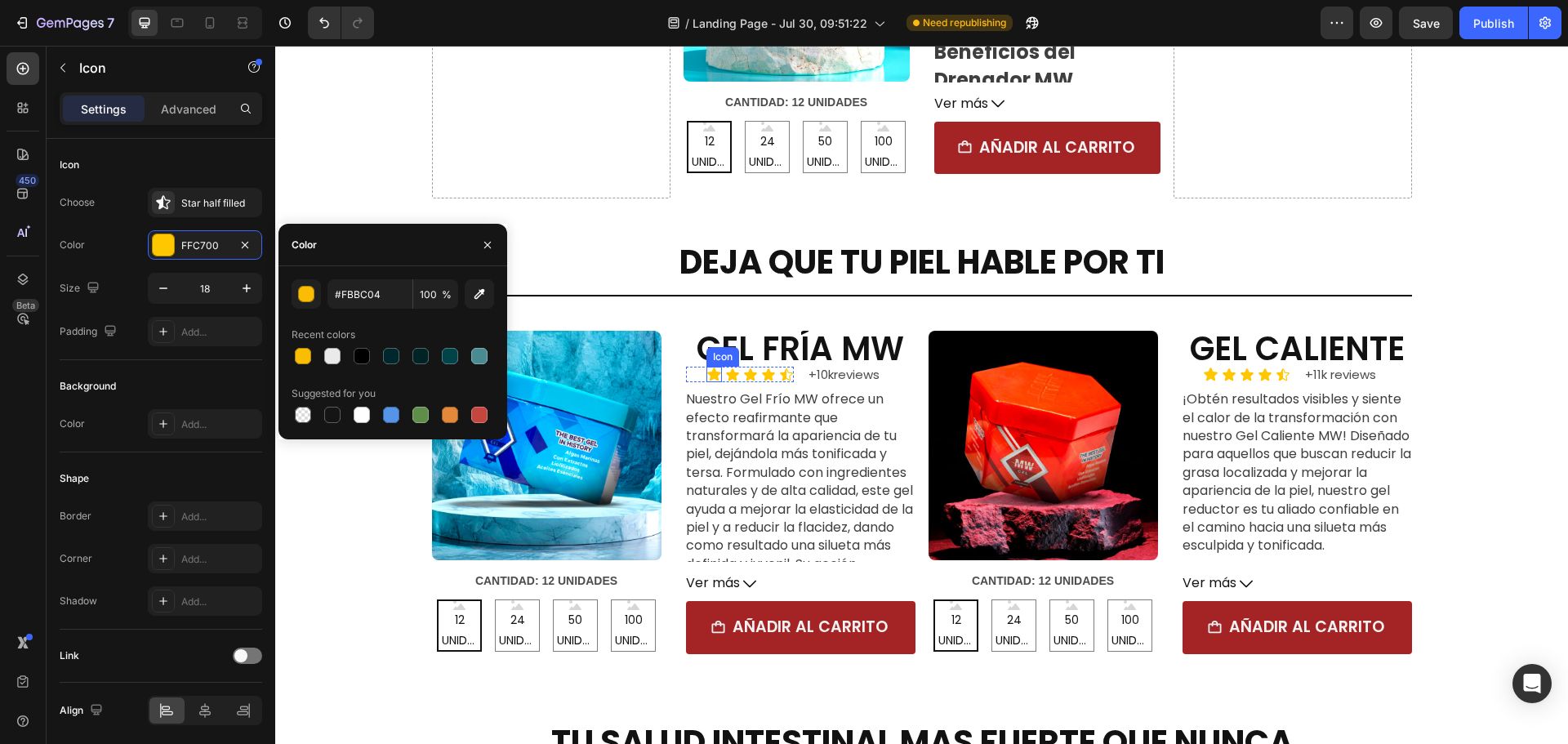 click 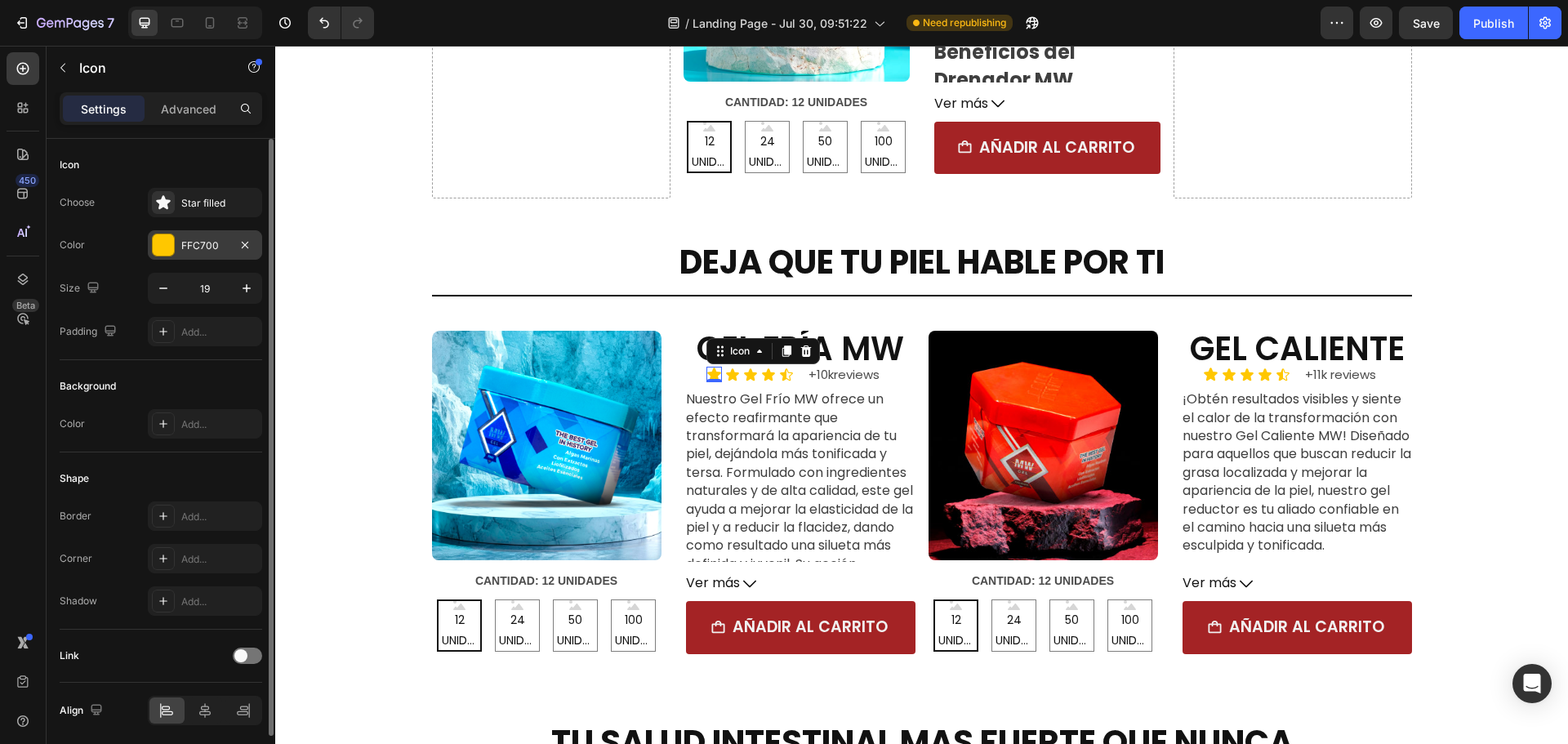 click on "FFC700" at bounding box center (205, 245) 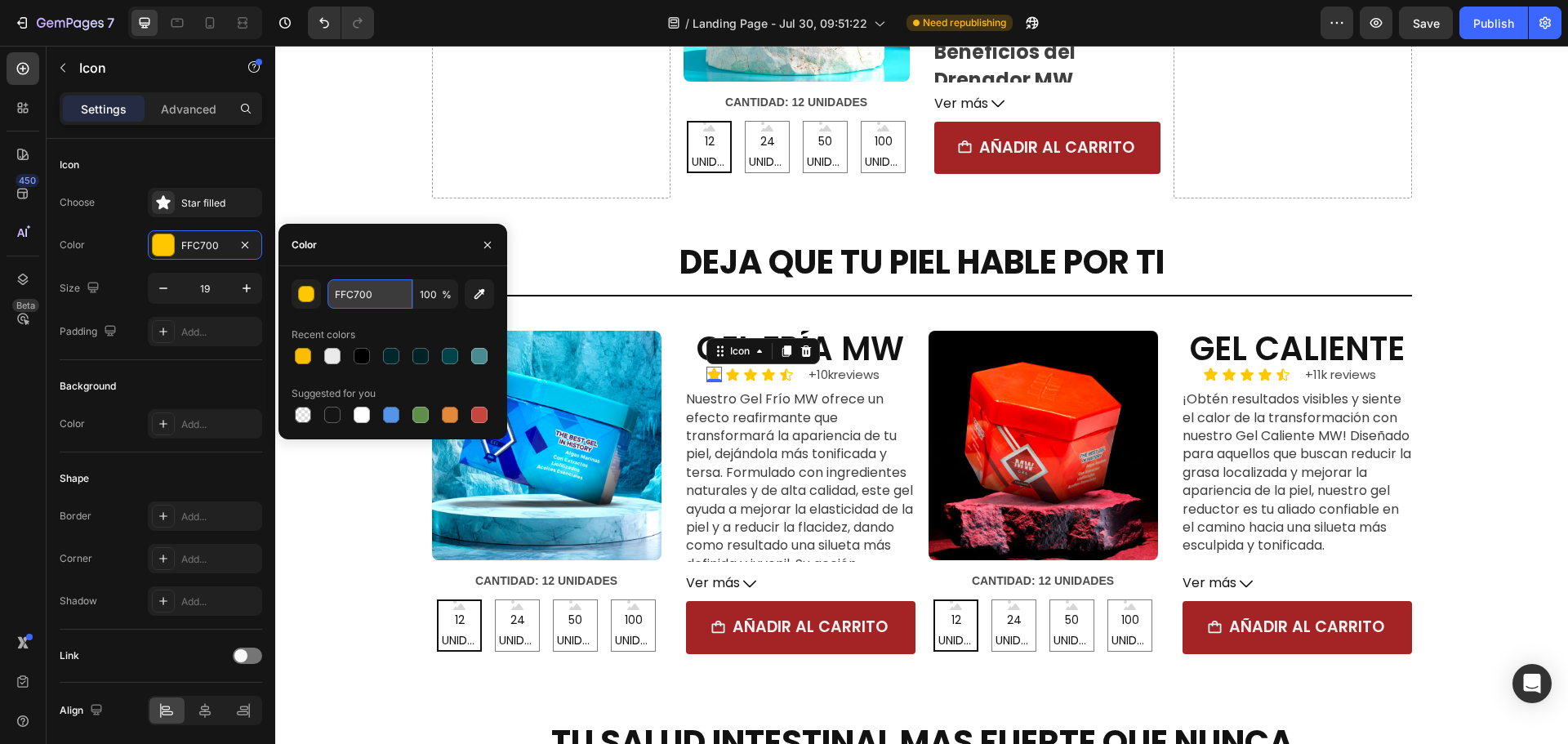 click on "FFC700" at bounding box center (370, 294) 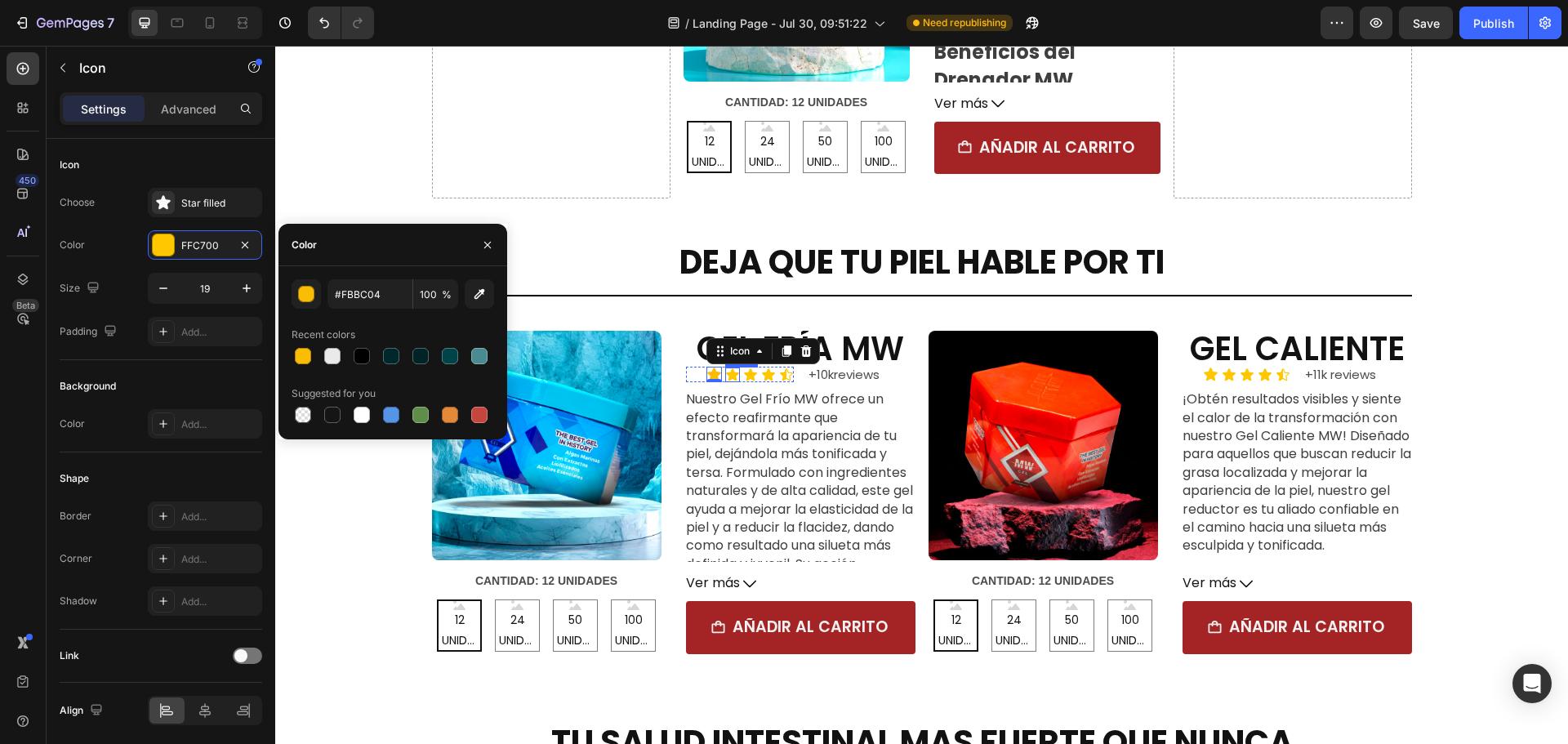 click 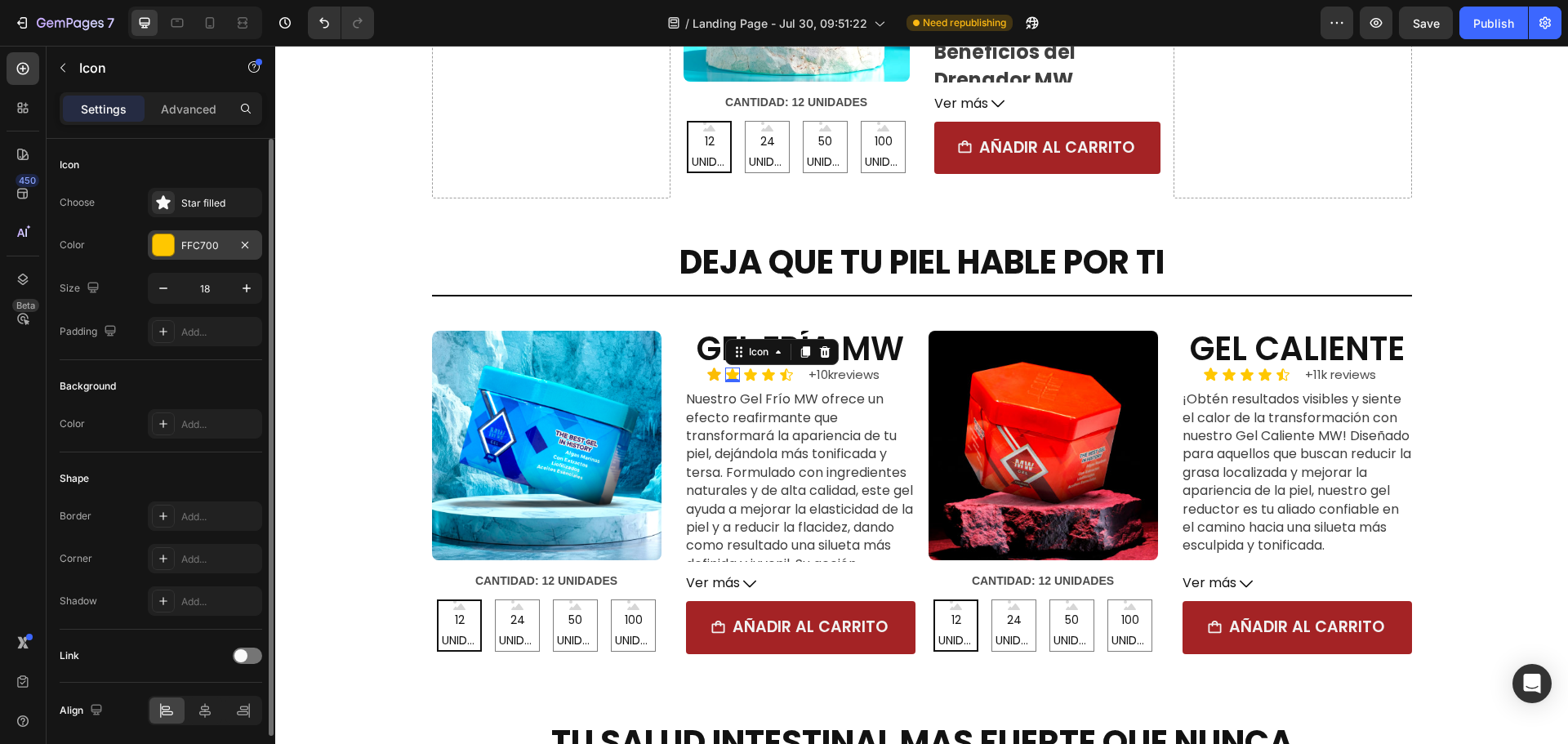 click on "FFC700" at bounding box center (205, 246) 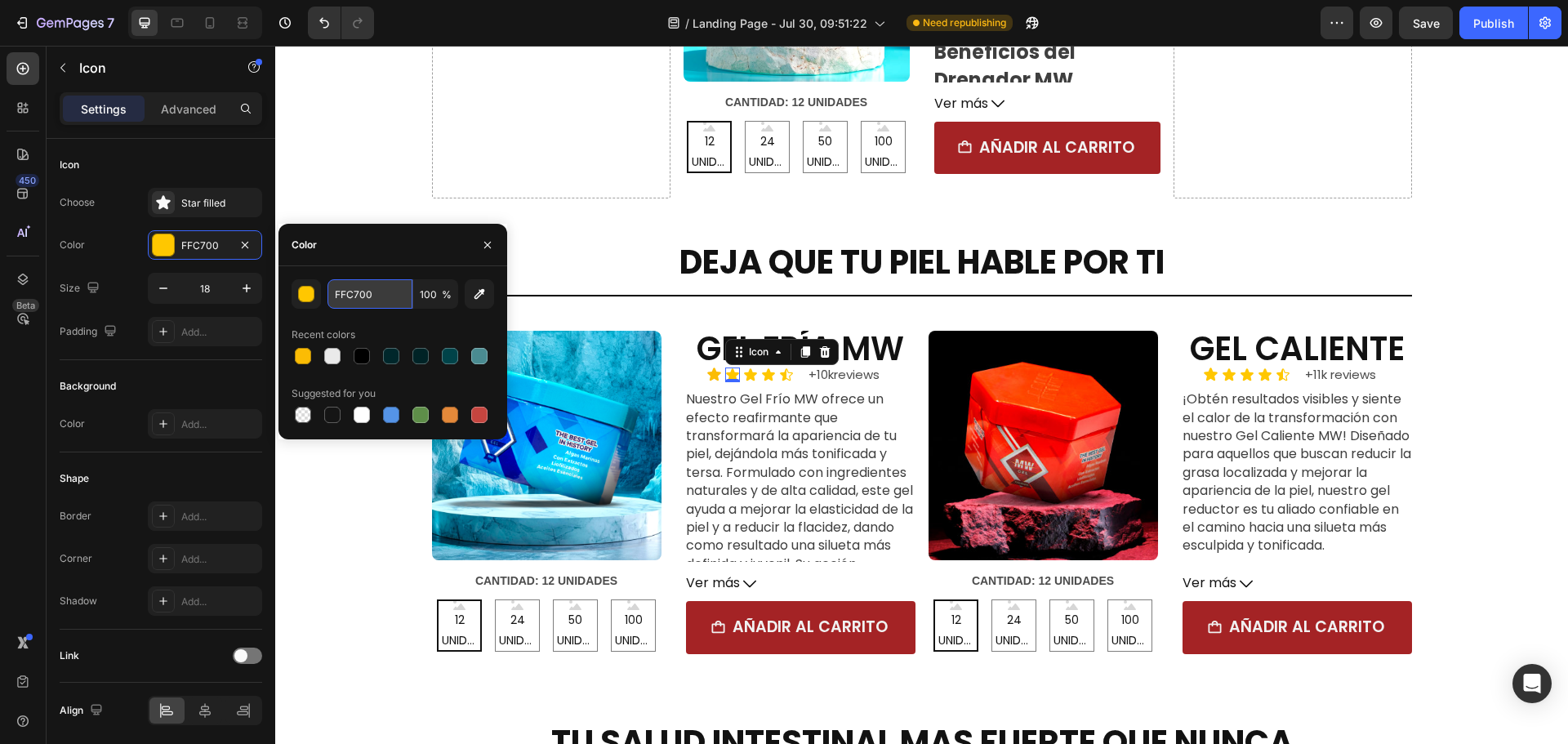 click on "FFC700" at bounding box center [370, 294] 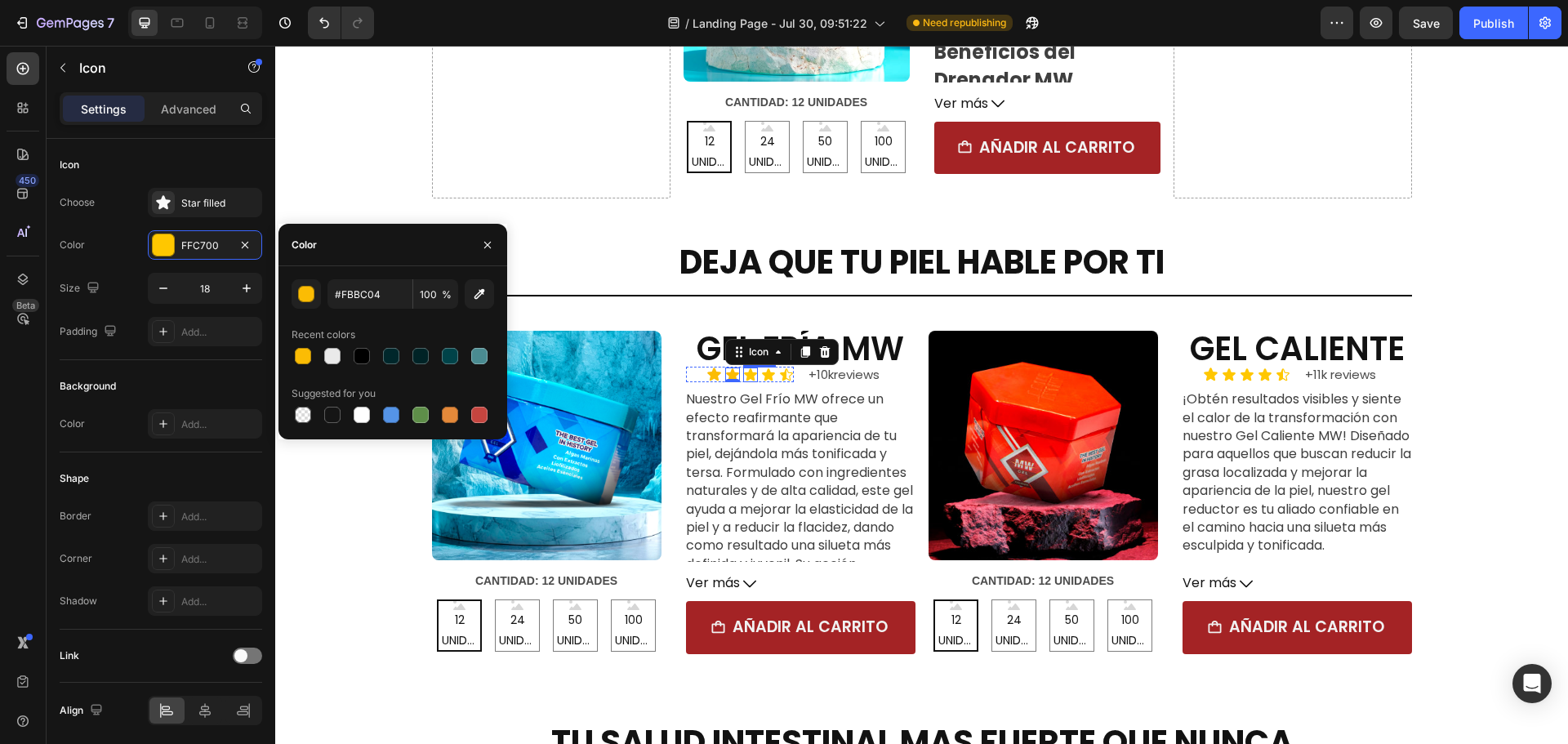 click 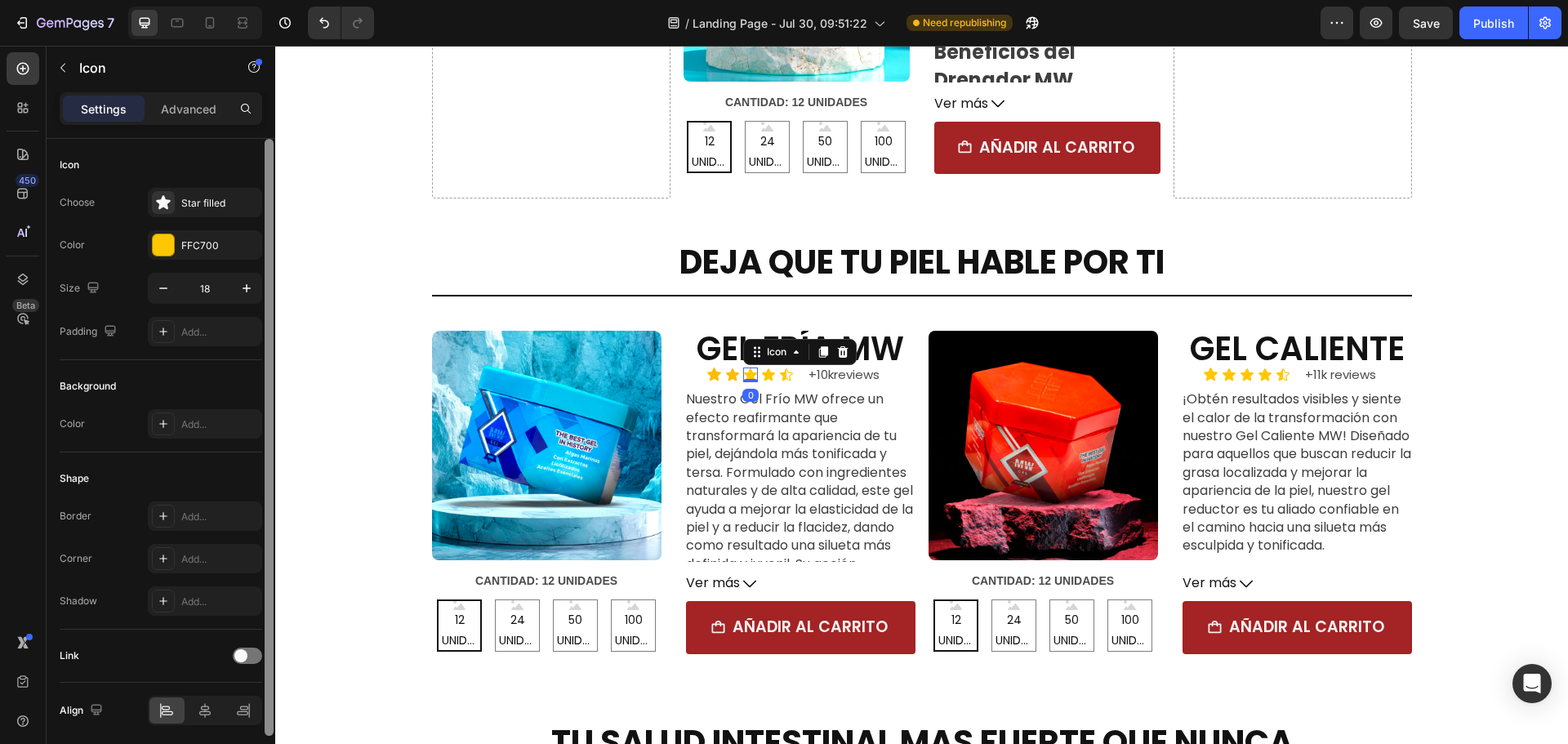 drag, startPoint x: 198, startPoint y: 244, endPoint x: 265, endPoint y: 262, distance: 69.3758 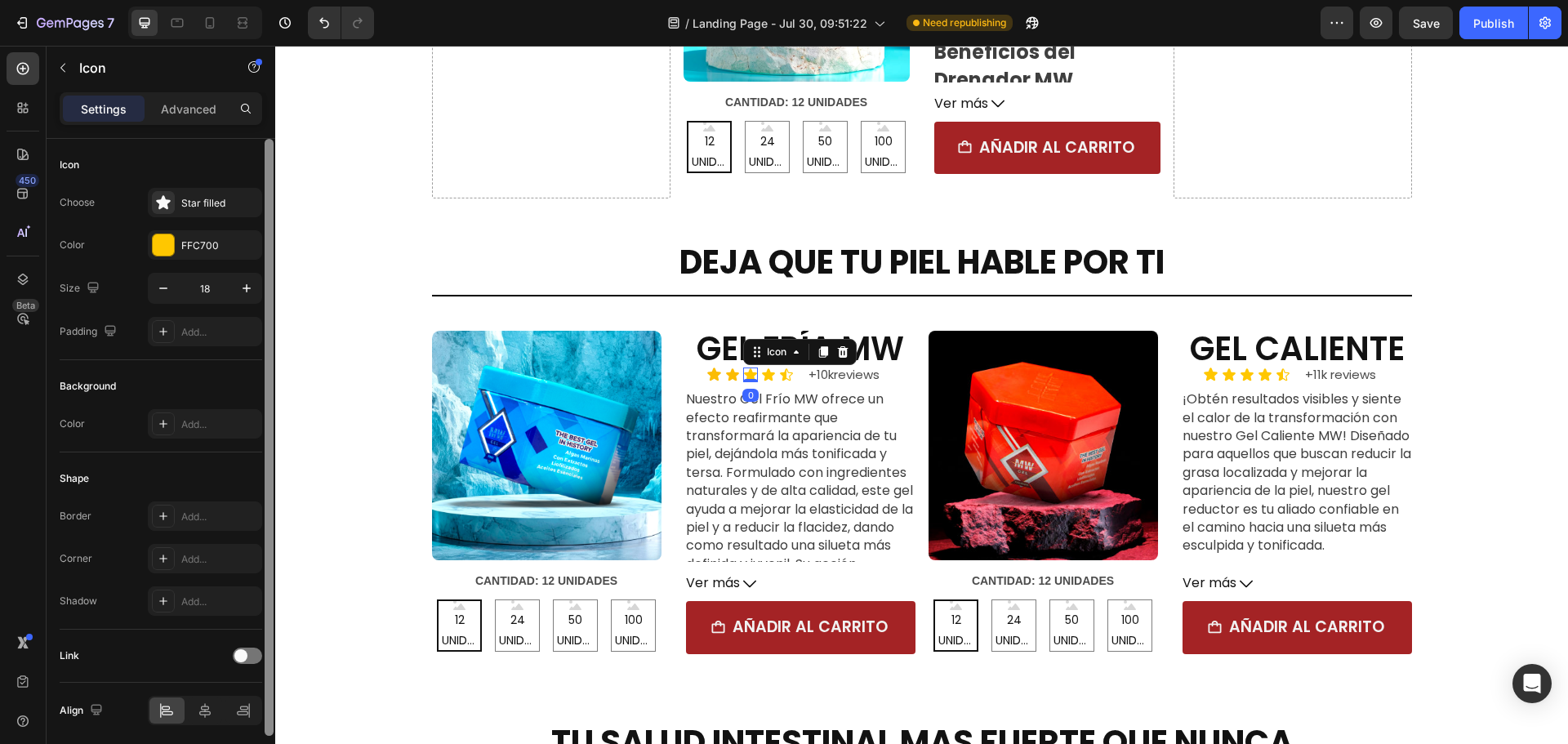 click on "FFC700" at bounding box center (220, 246) 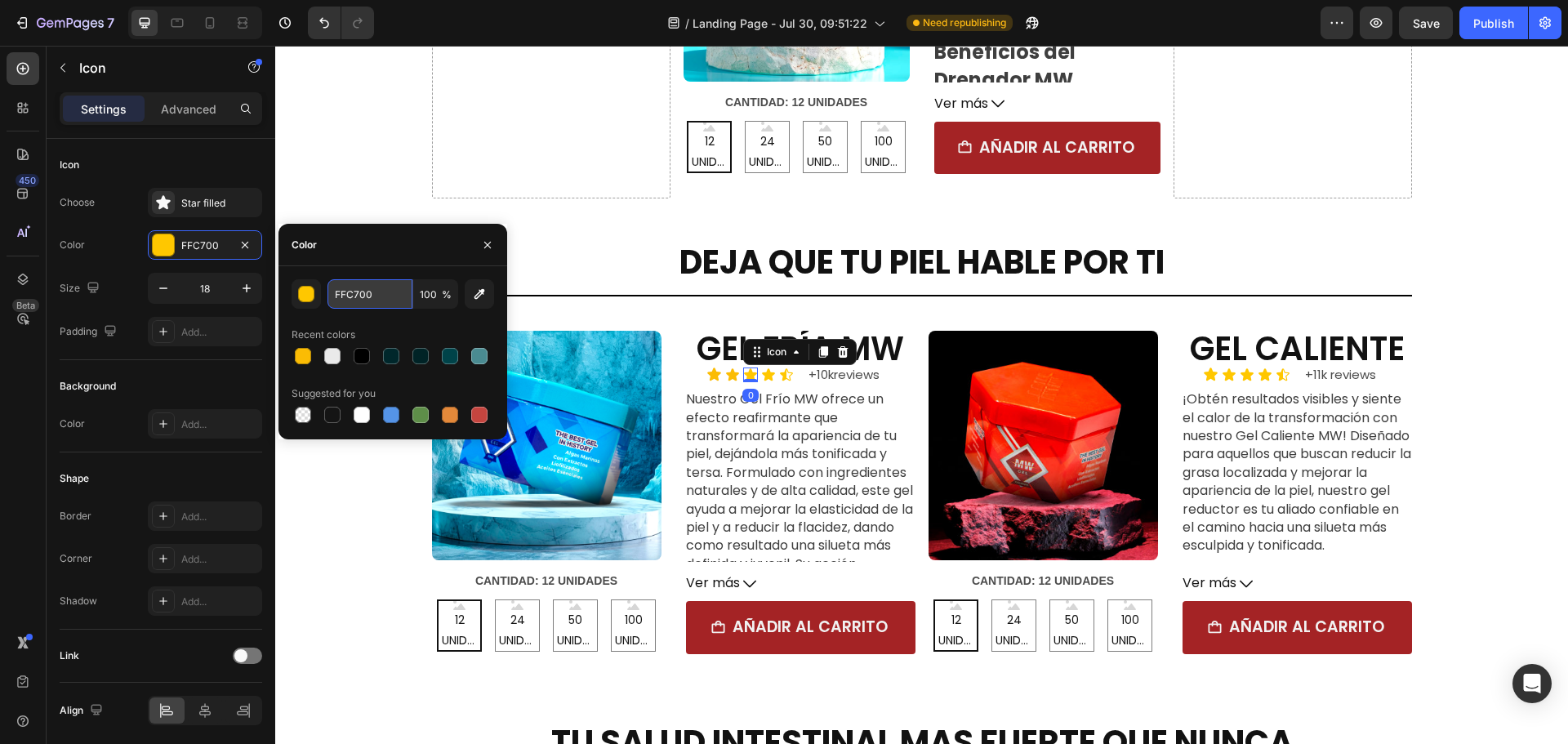 click on "FFC700" at bounding box center (370, 294) 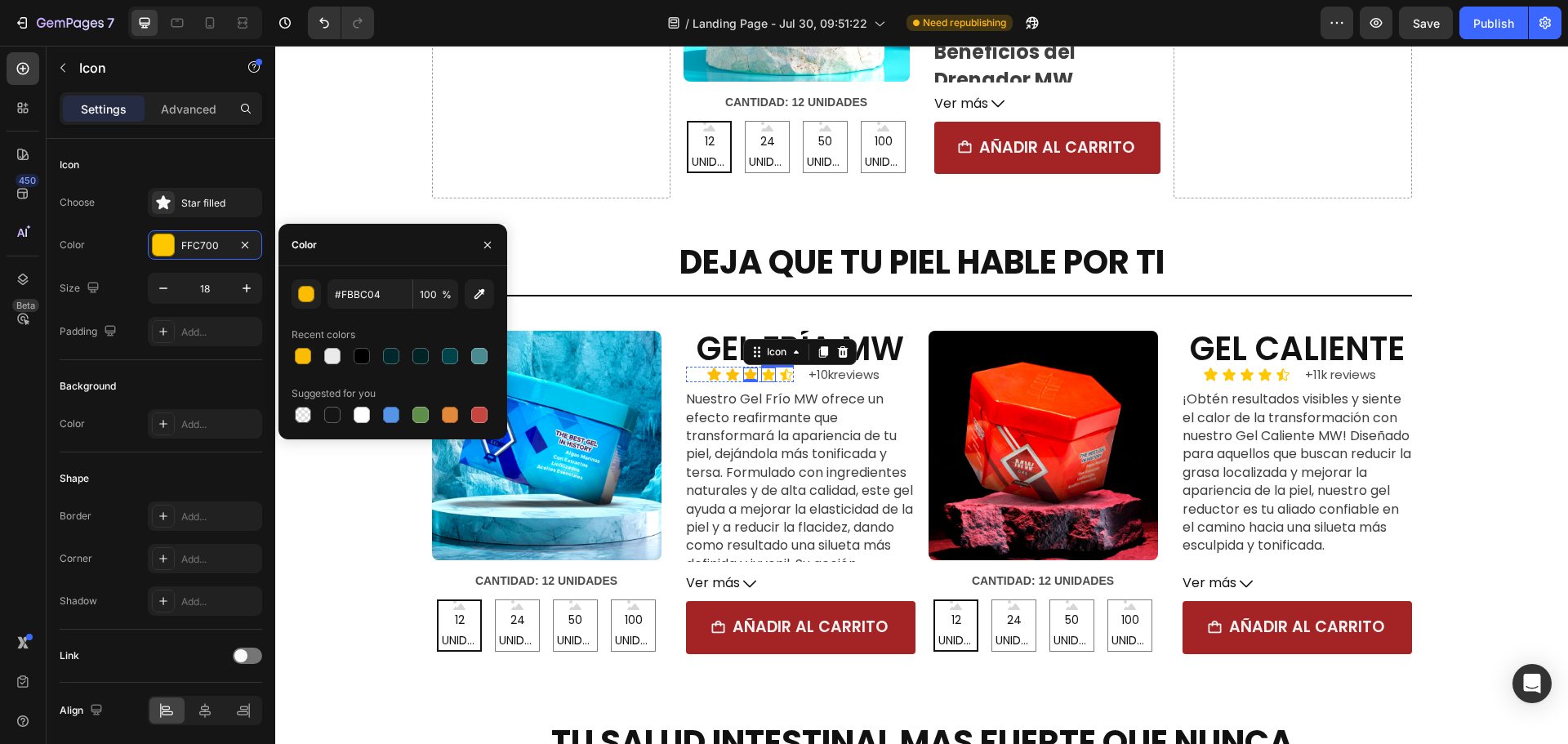 click 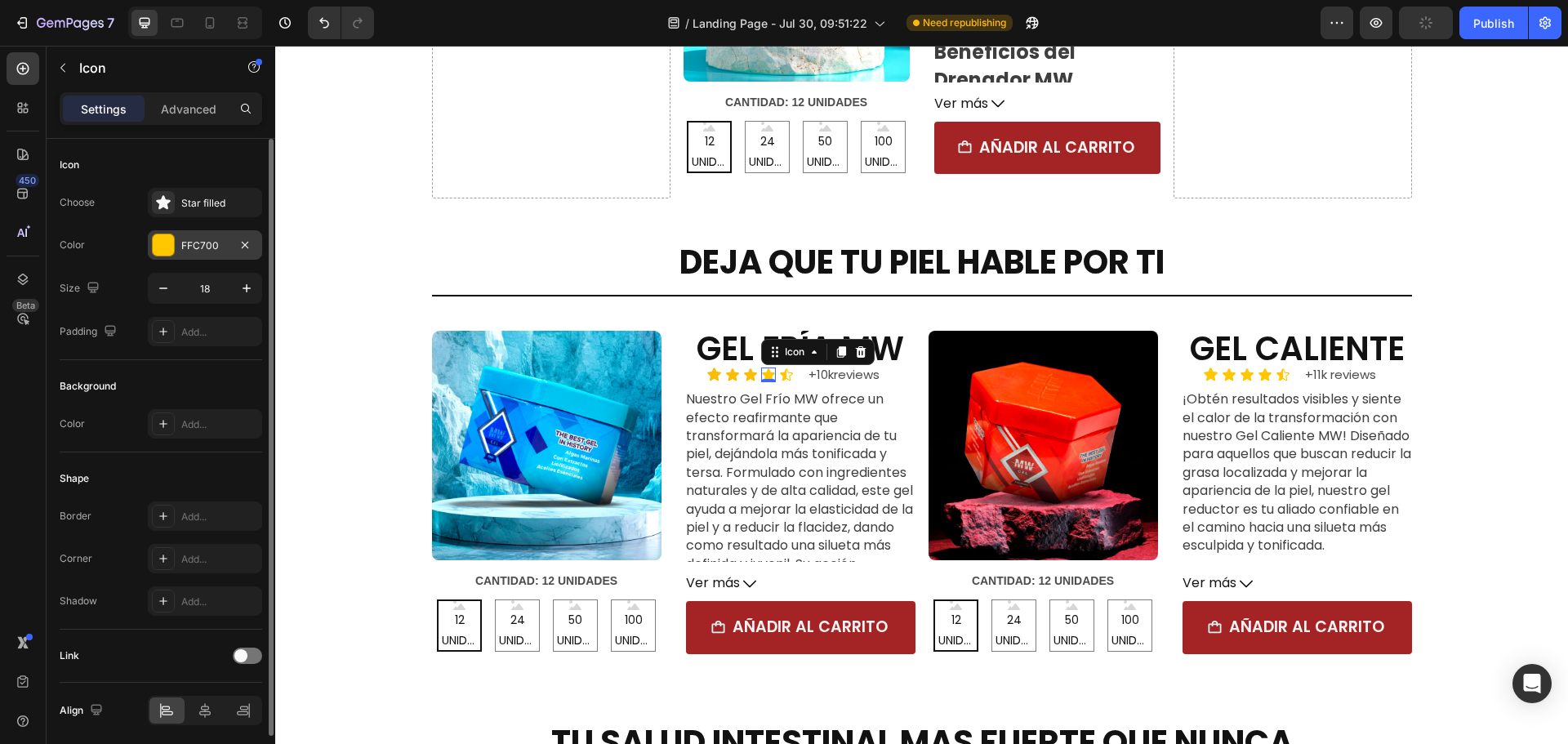 click at bounding box center (163, 245) 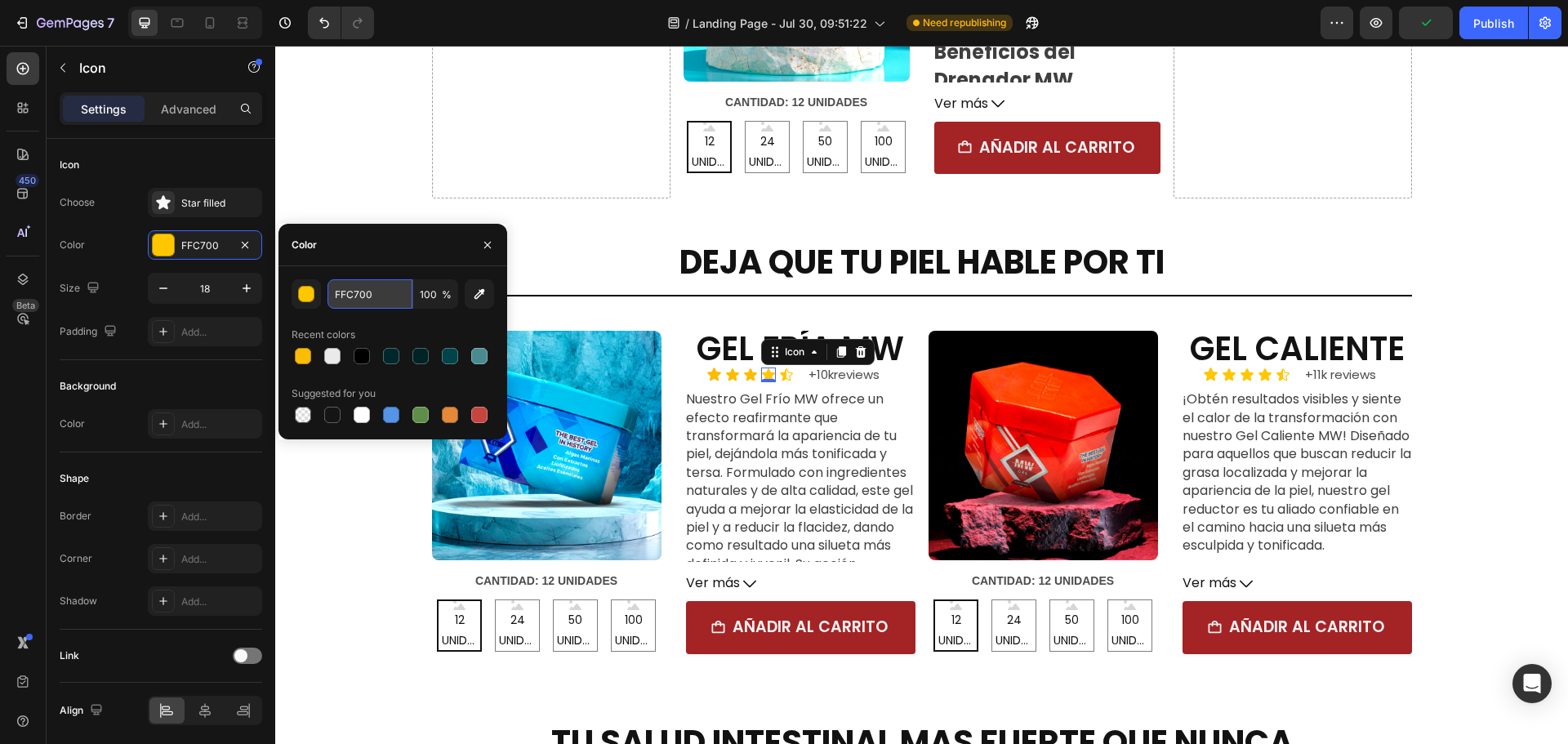 click on "FFC700" at bounding box center (370, 294) 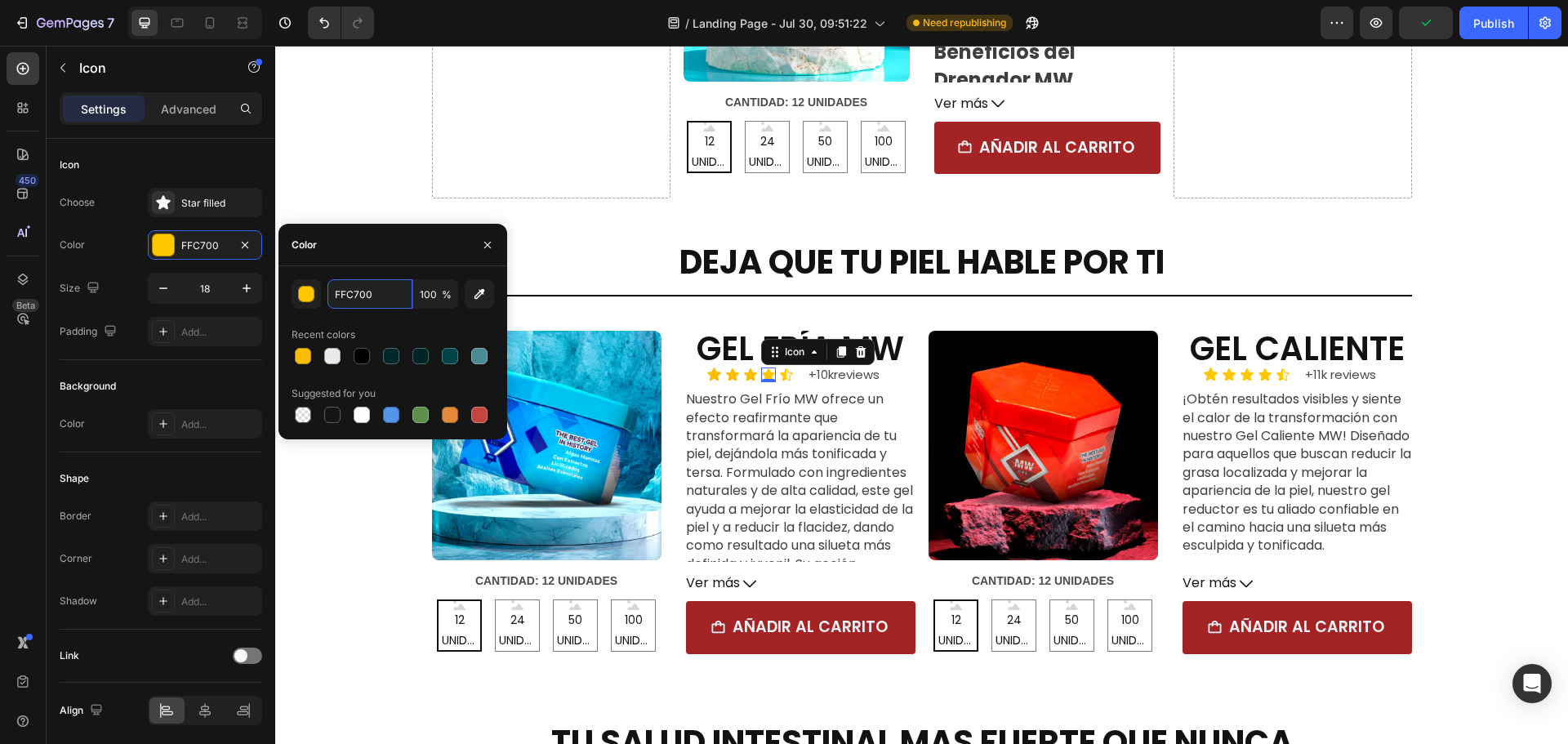 paste on "#FBBC04" 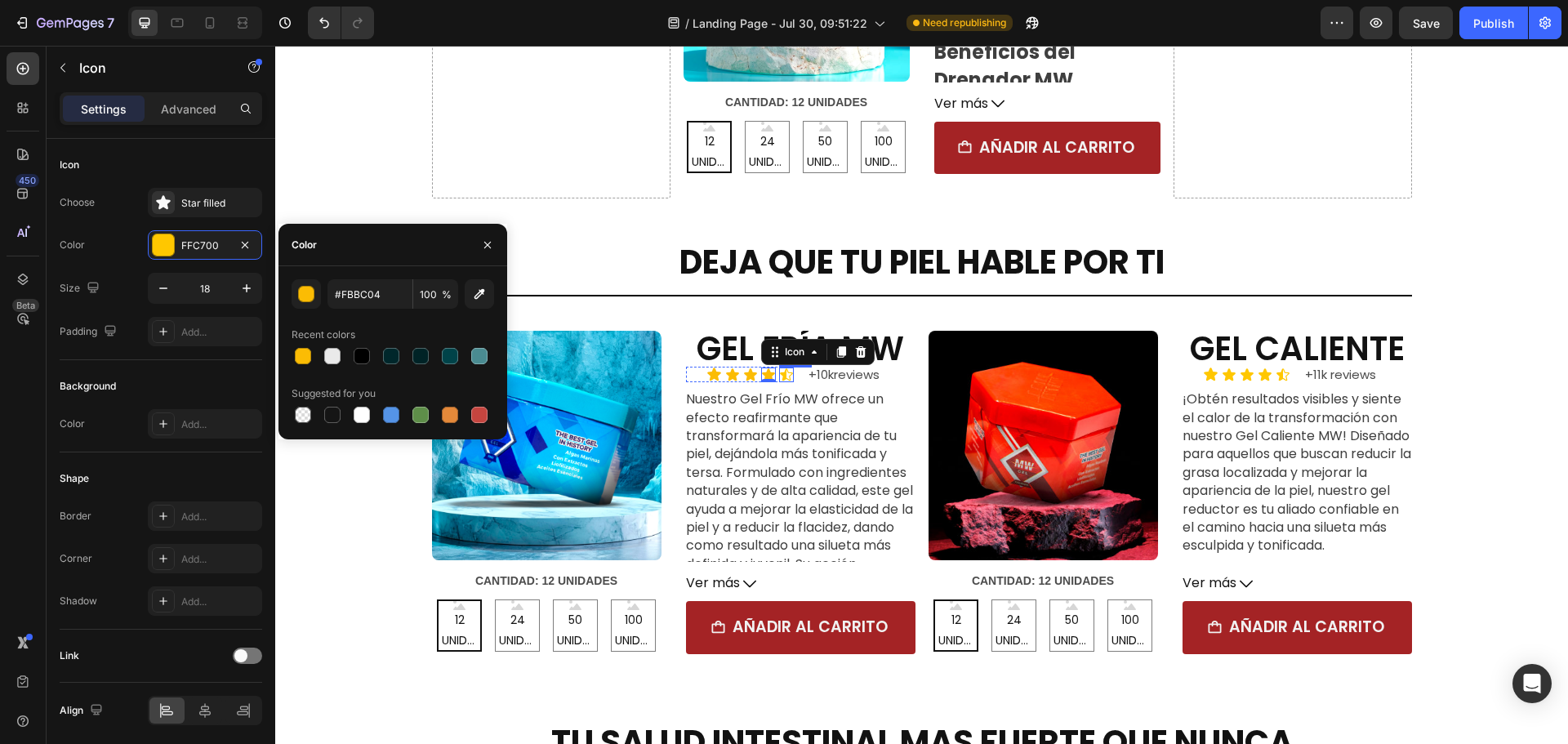 click 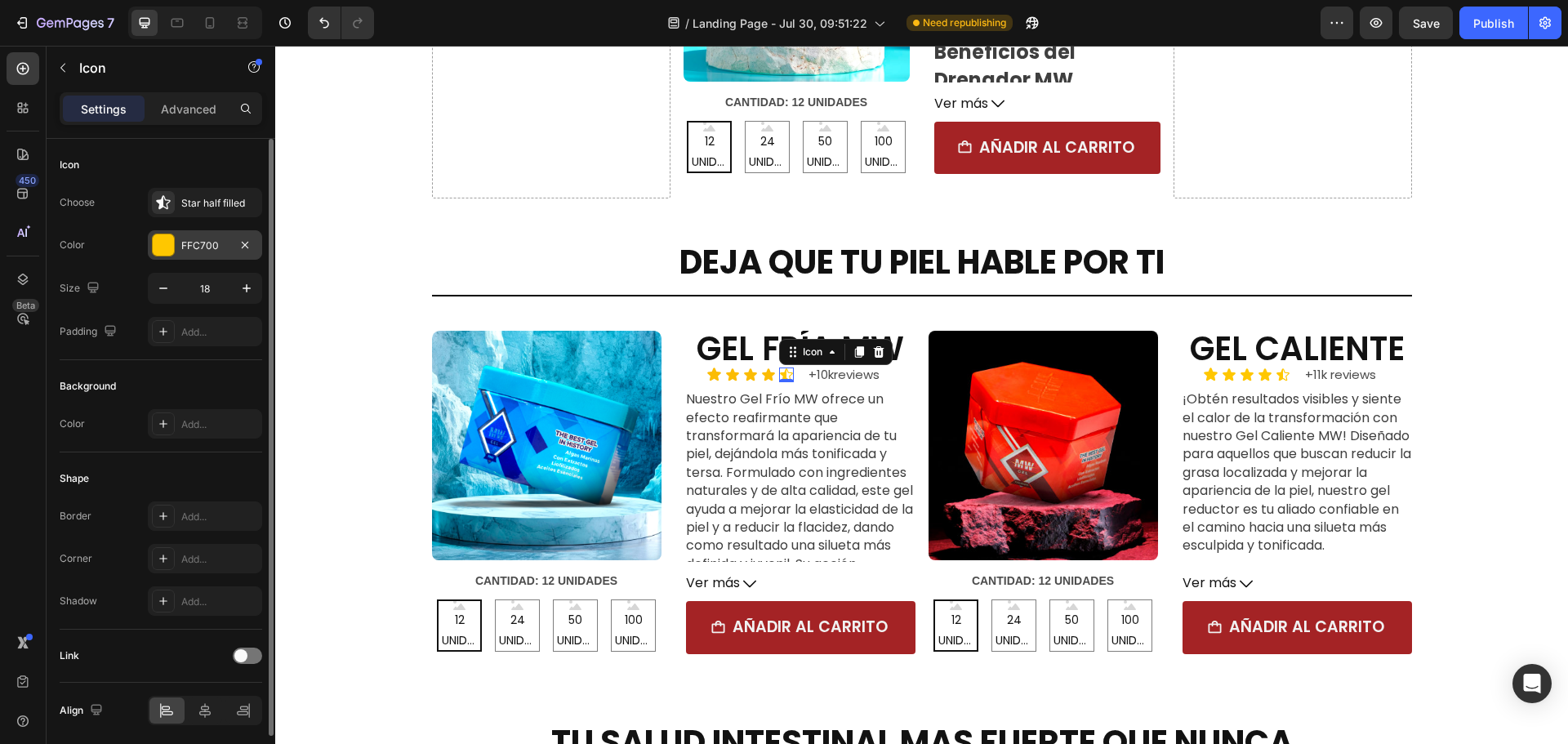 click on "FFC700" at bounding box center [205, 245] 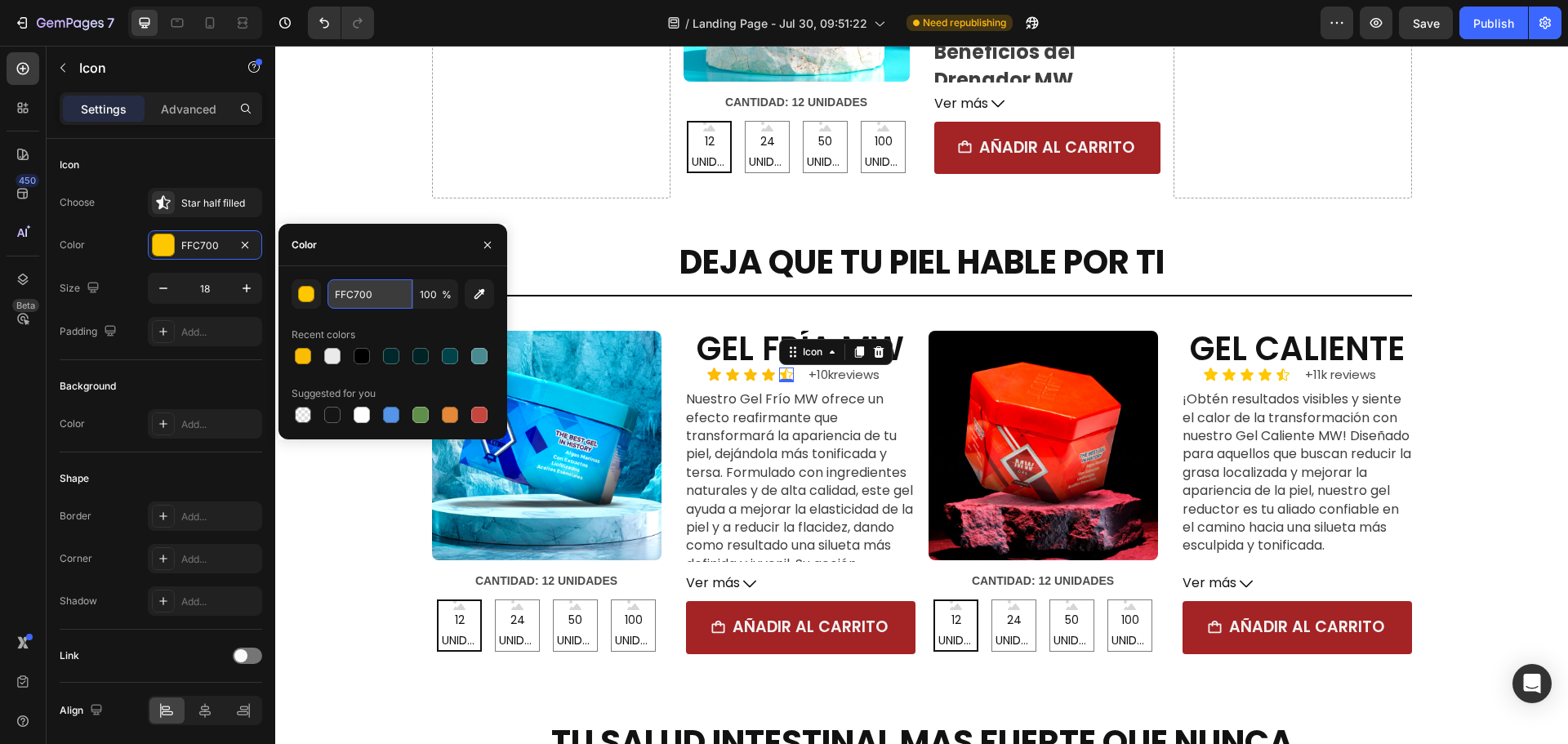 click on "FFC700" at bounding box center [370, 294] 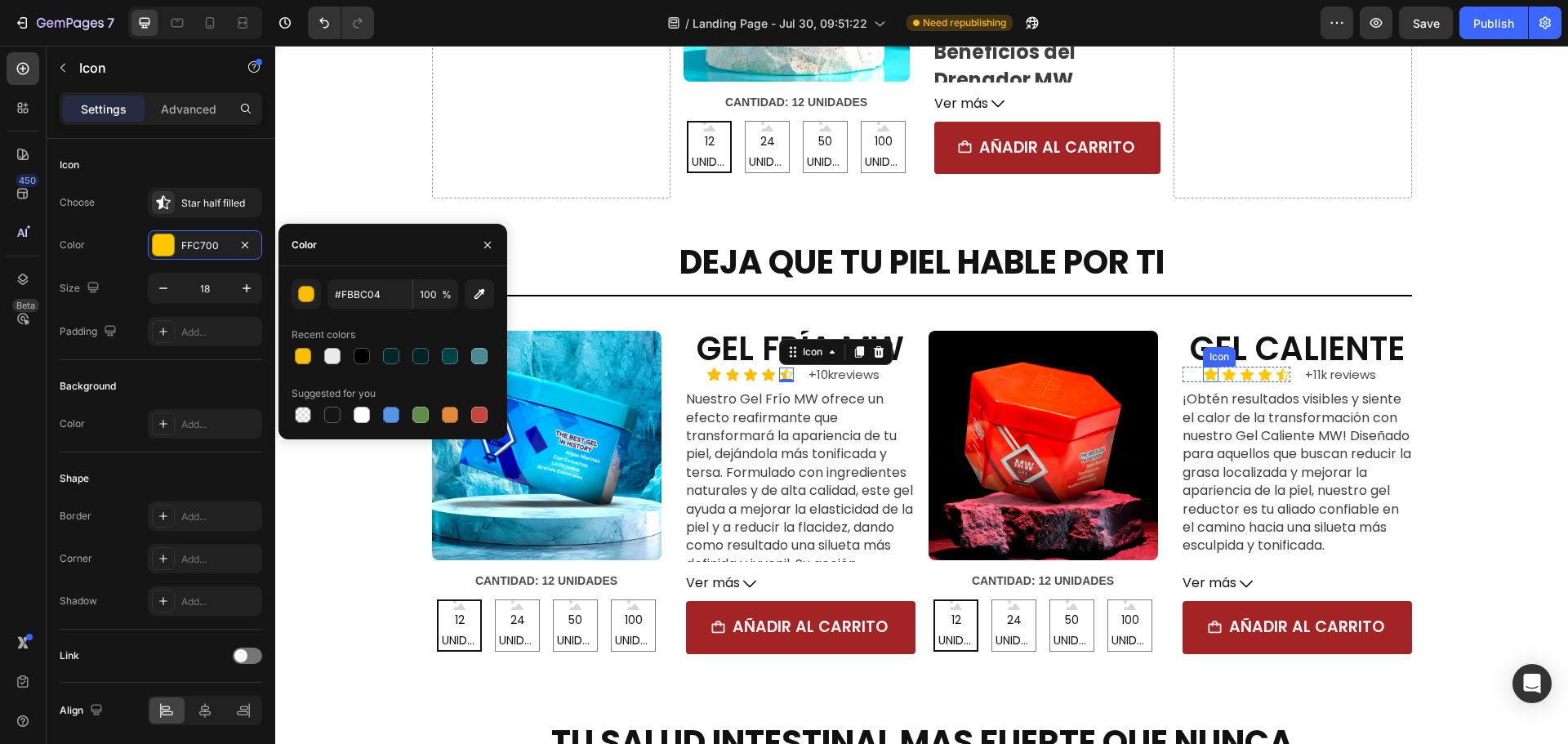 click 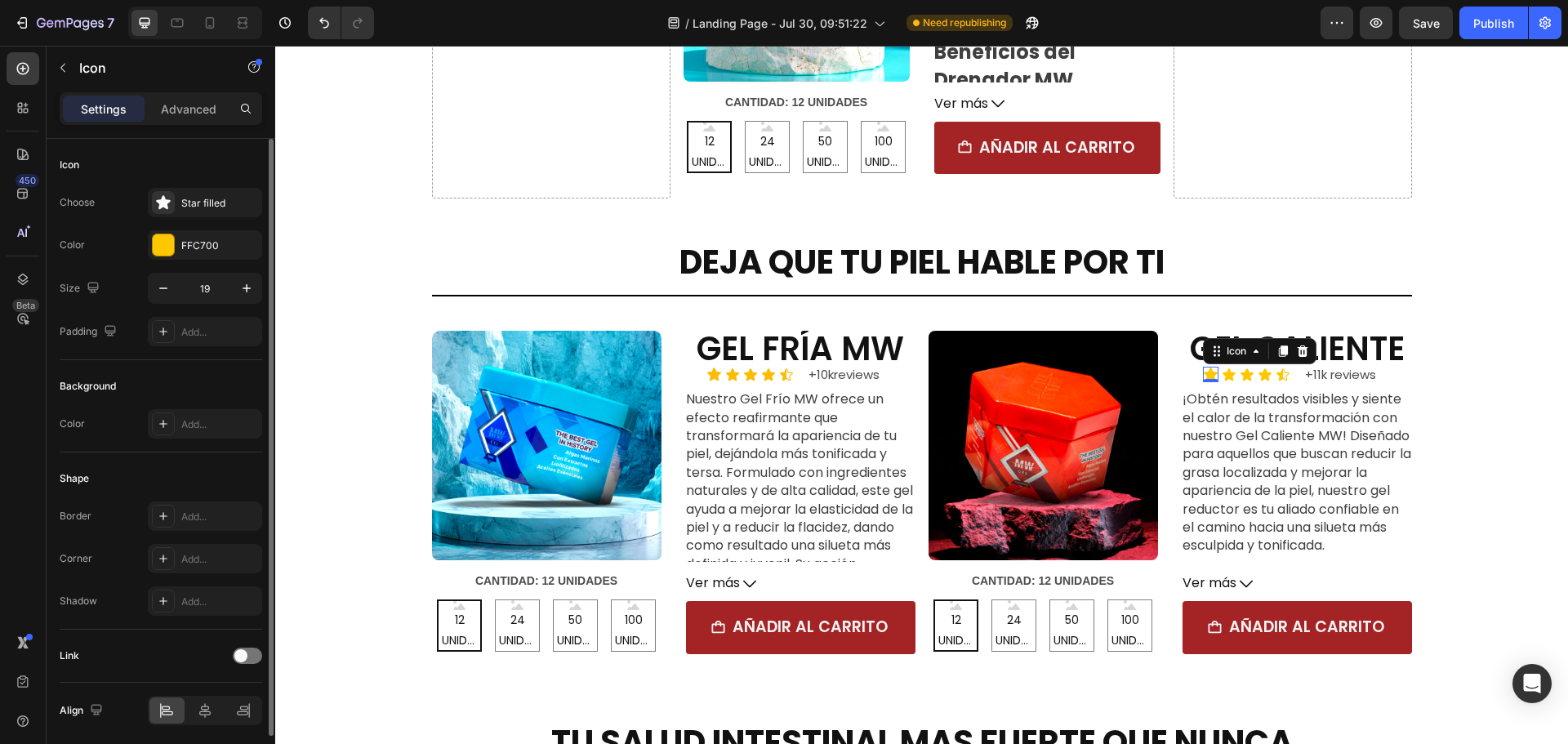 click on "Choose Star filled Color FFC700 Size 19 Padding Add..." at bounding box center (161, 267) 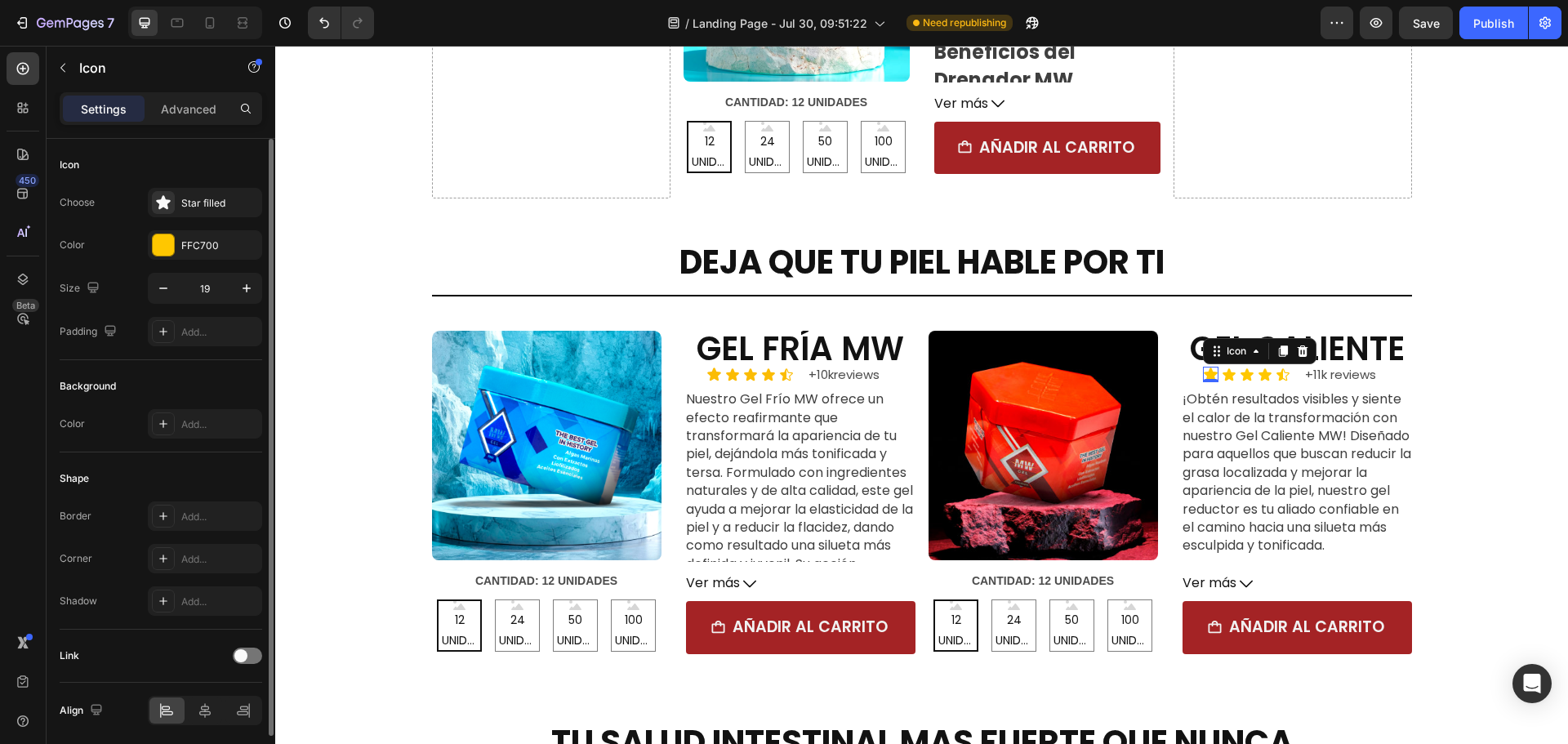 click on "Choose Star filled Color FFC700 Size 19 Padding Add..." at bounding box center [161, 267] 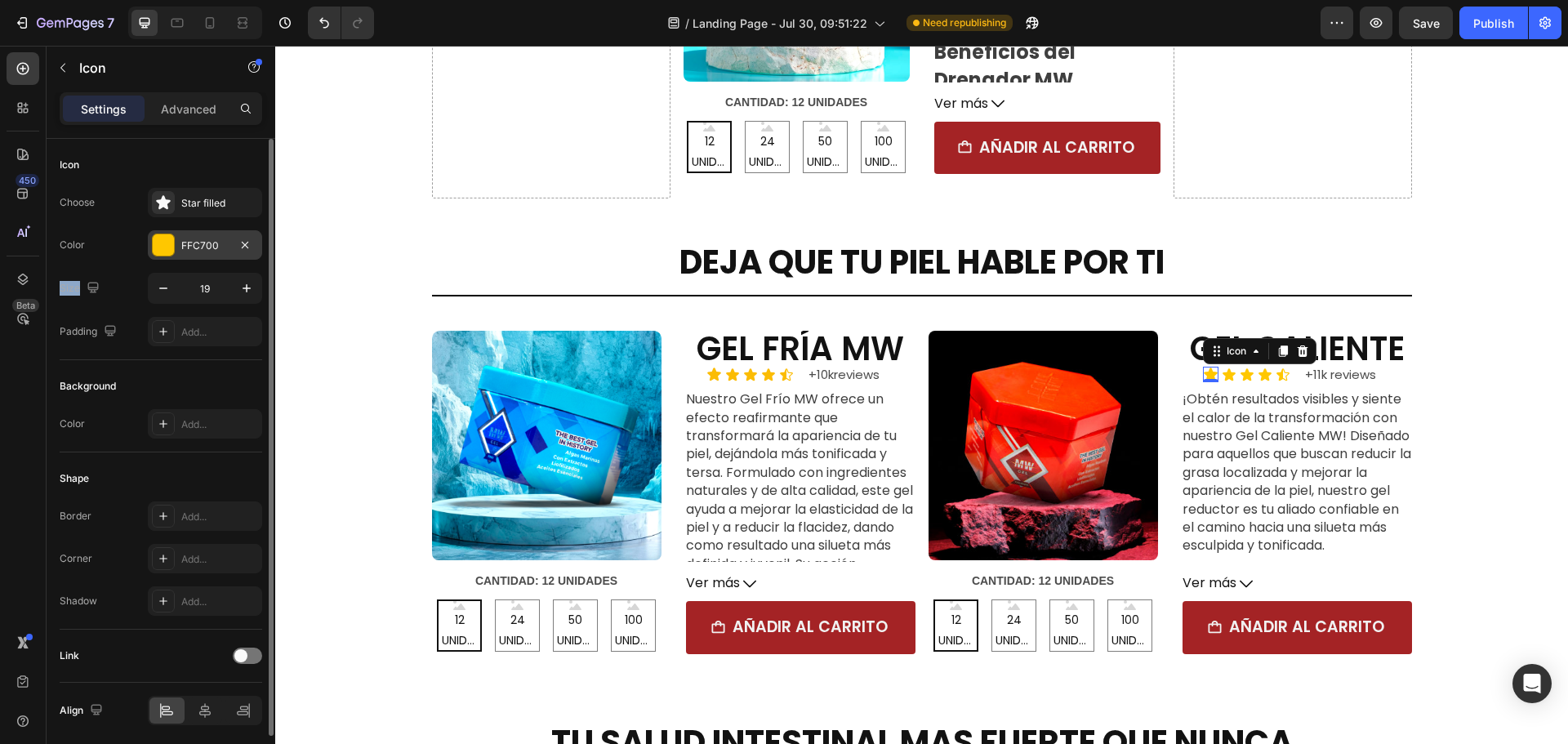 click on "Choose Star filled Color FFC700 Size 19 Padding Add..." at bounding box center (161, 267) 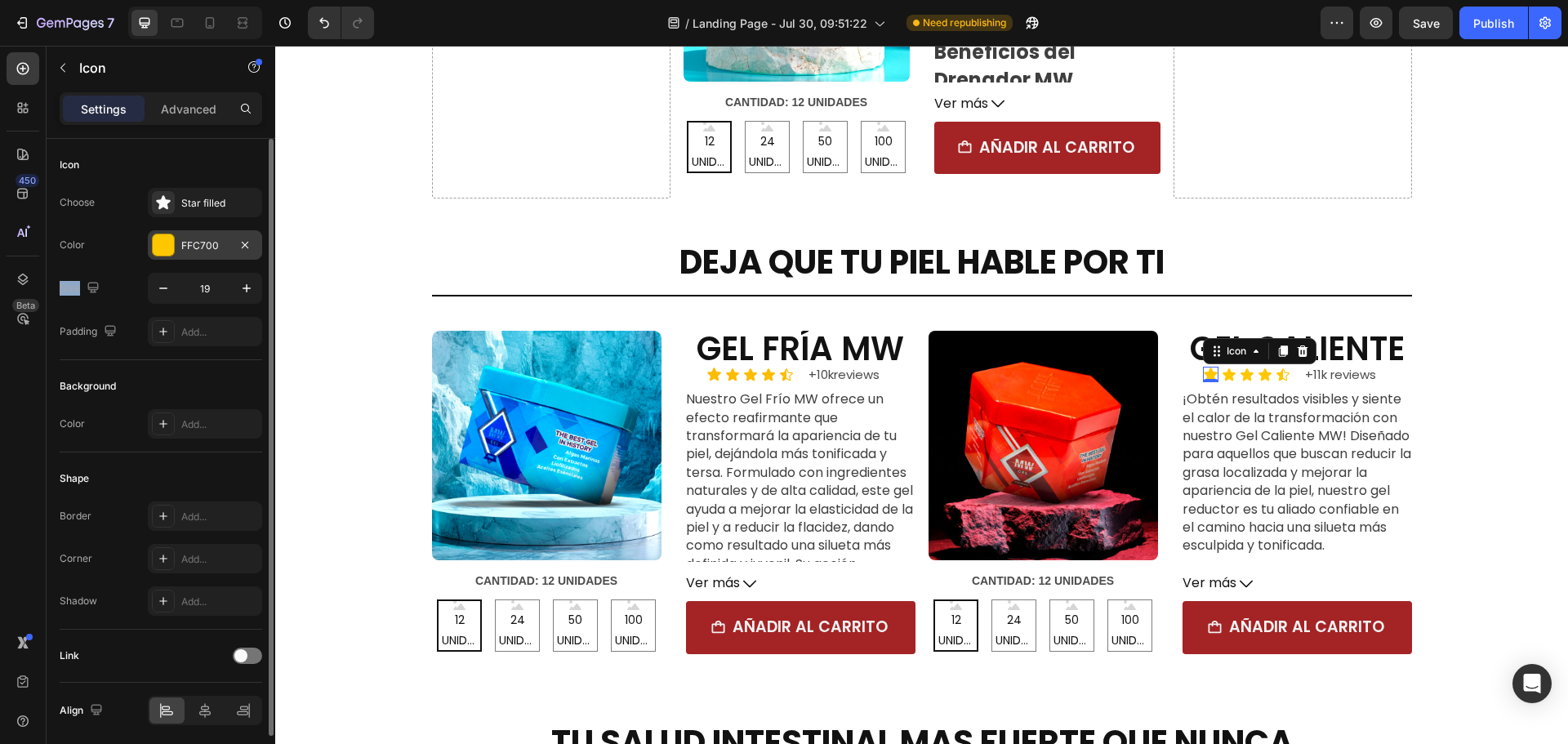click on "FFC700" at bounding box center (205, 245) 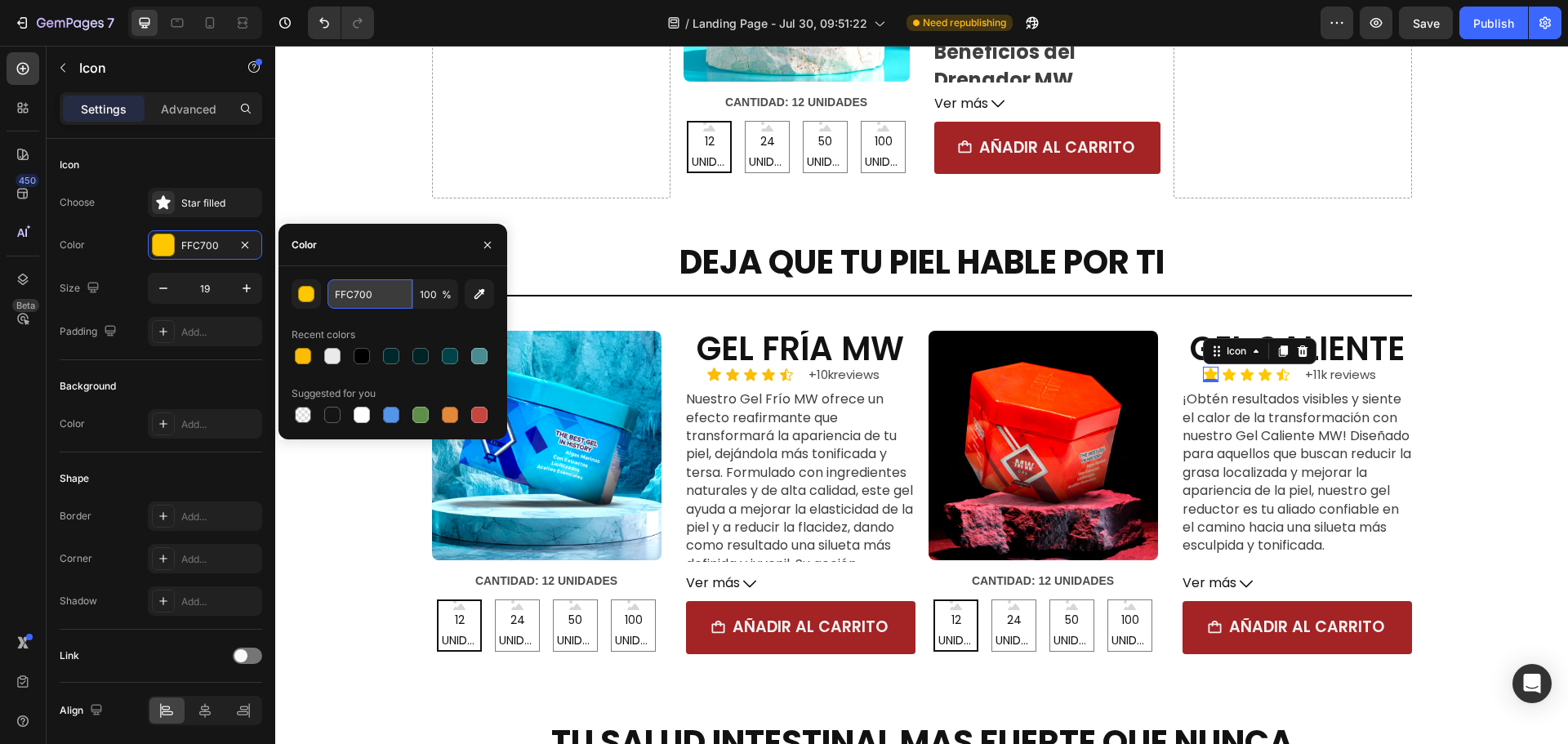 click on "FFC700" at bounding box center [370, 294] 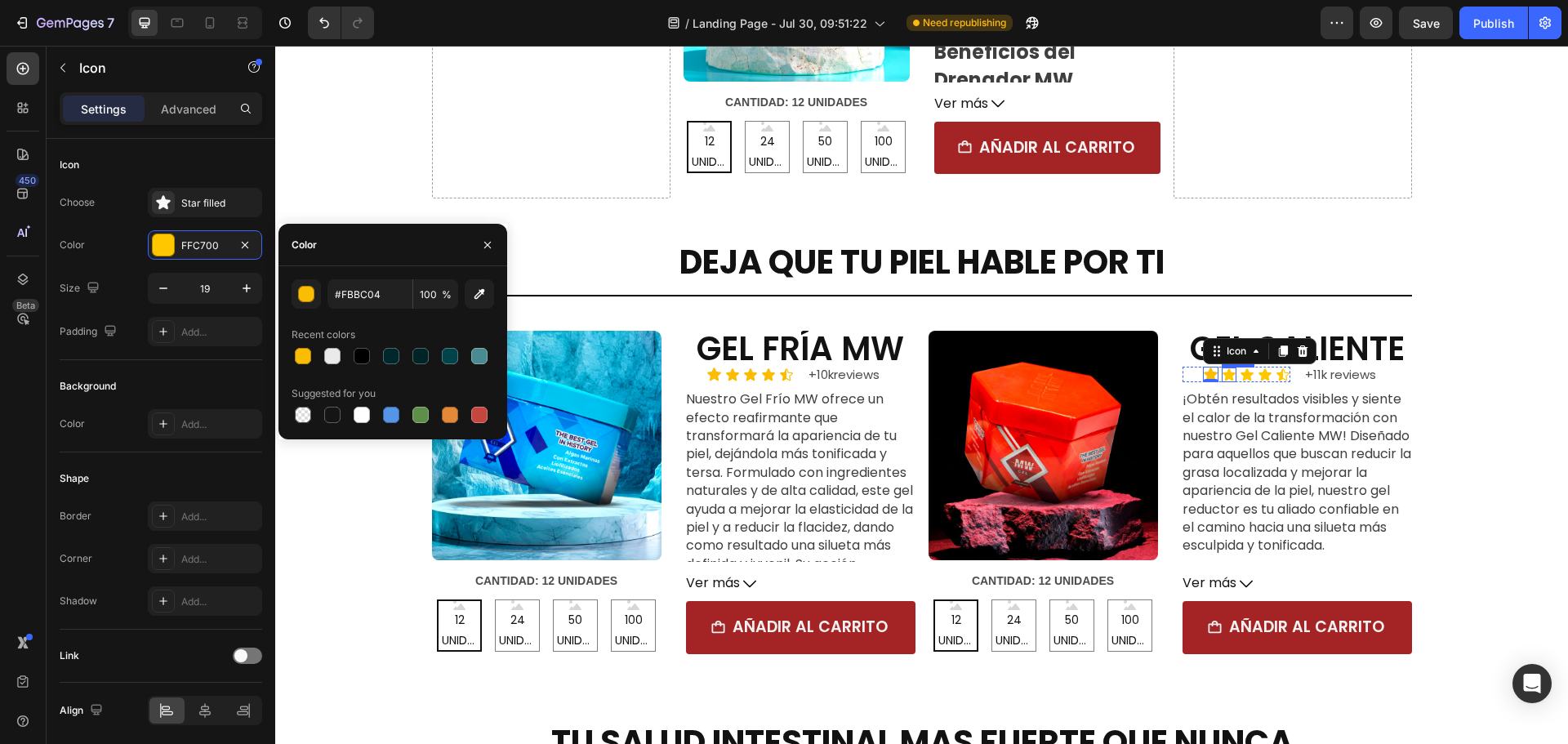 click 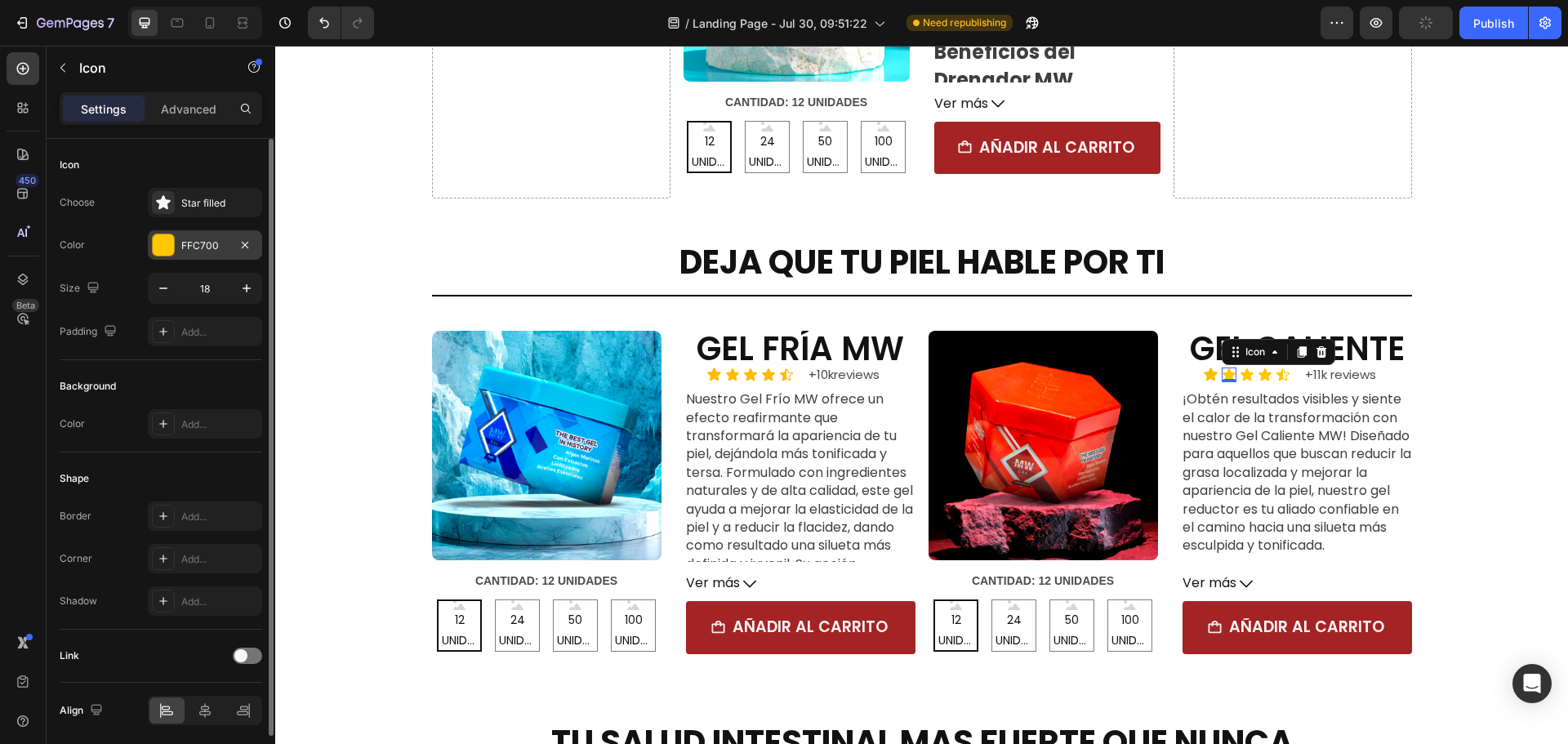 click on "FFC700" at bounding box center [205, 246] 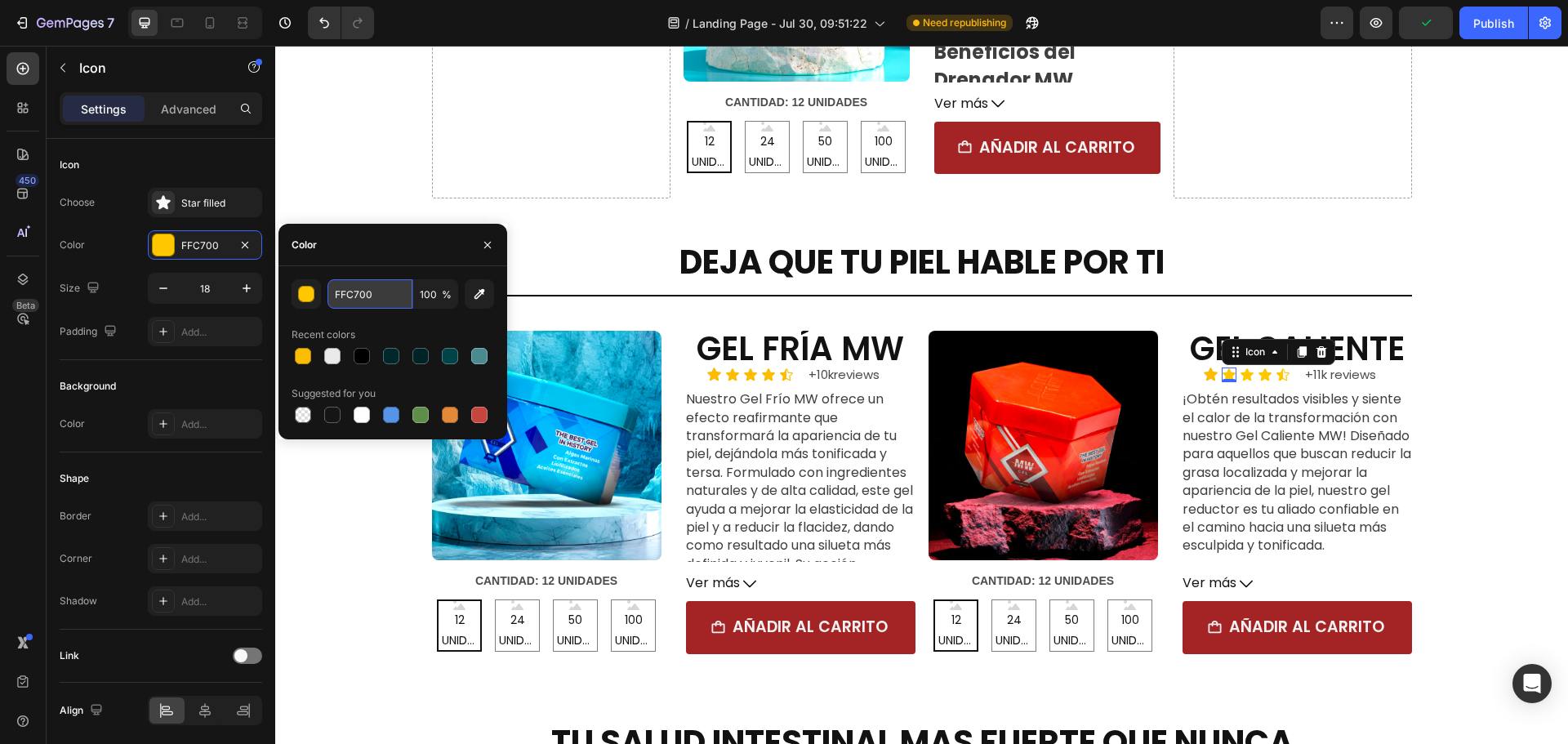 click on "FFC700" at bounding box center (370, 294) 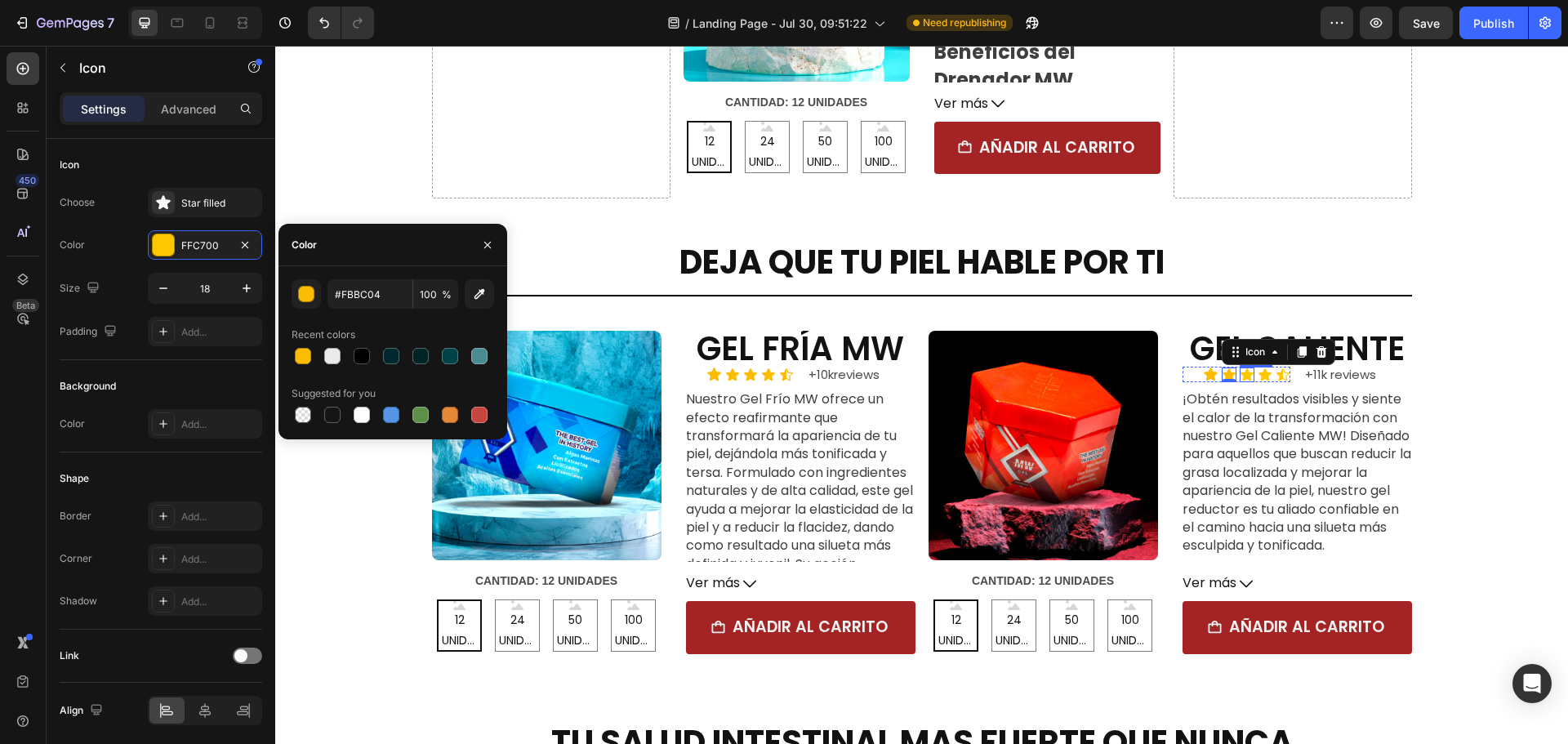 click 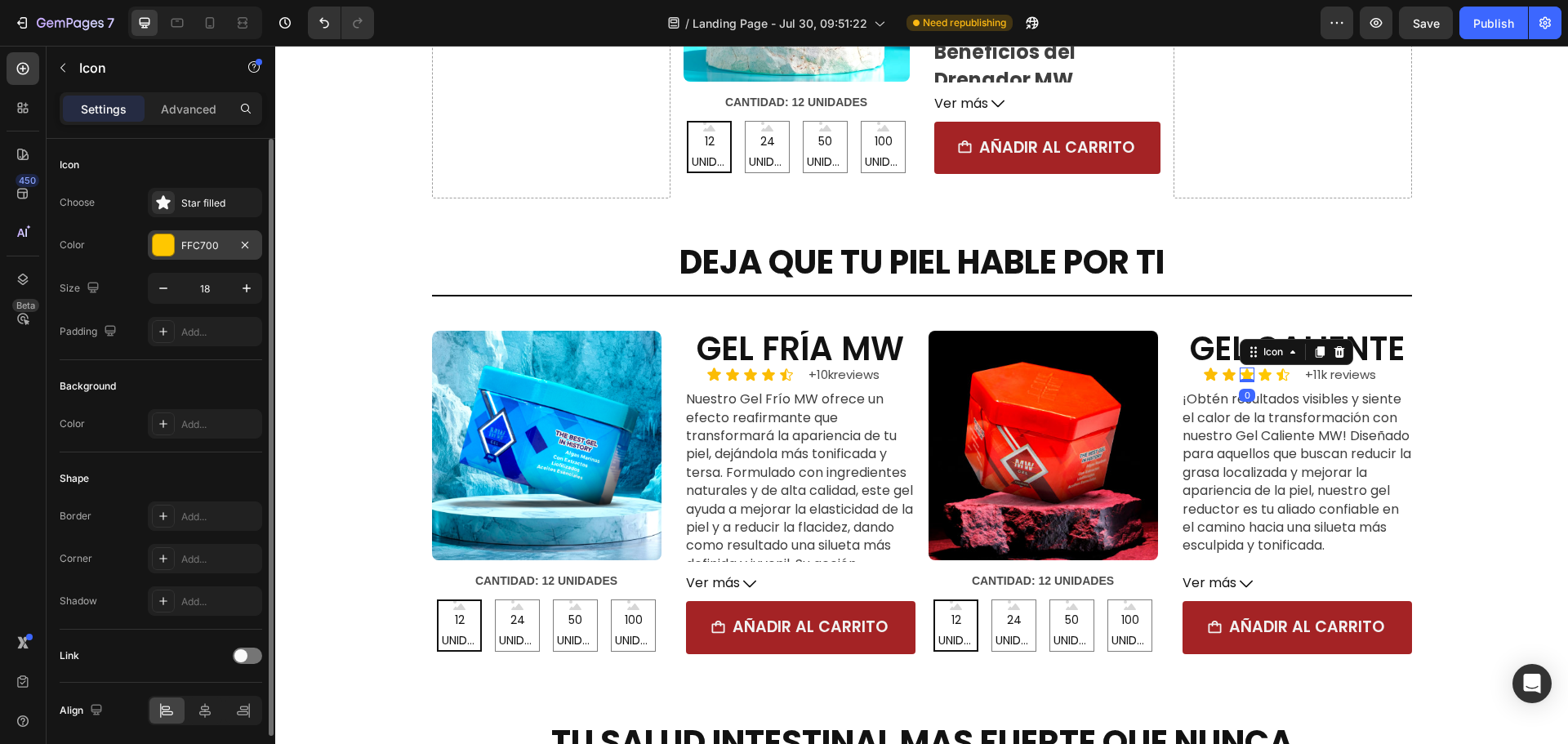 click on "FFC700" at bounding box center (205, 246) 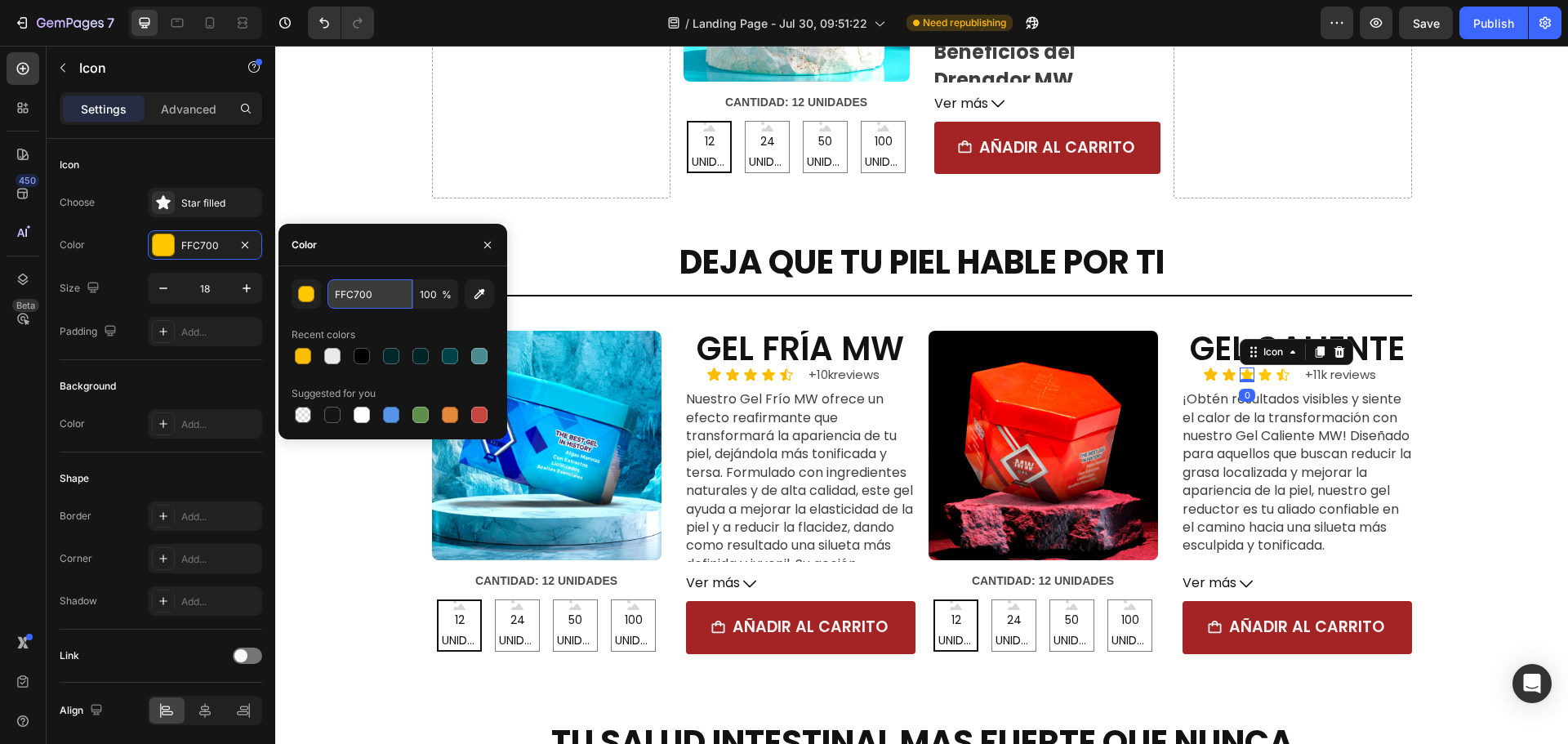 click on "FFC700" at bounding box center [370, 294] 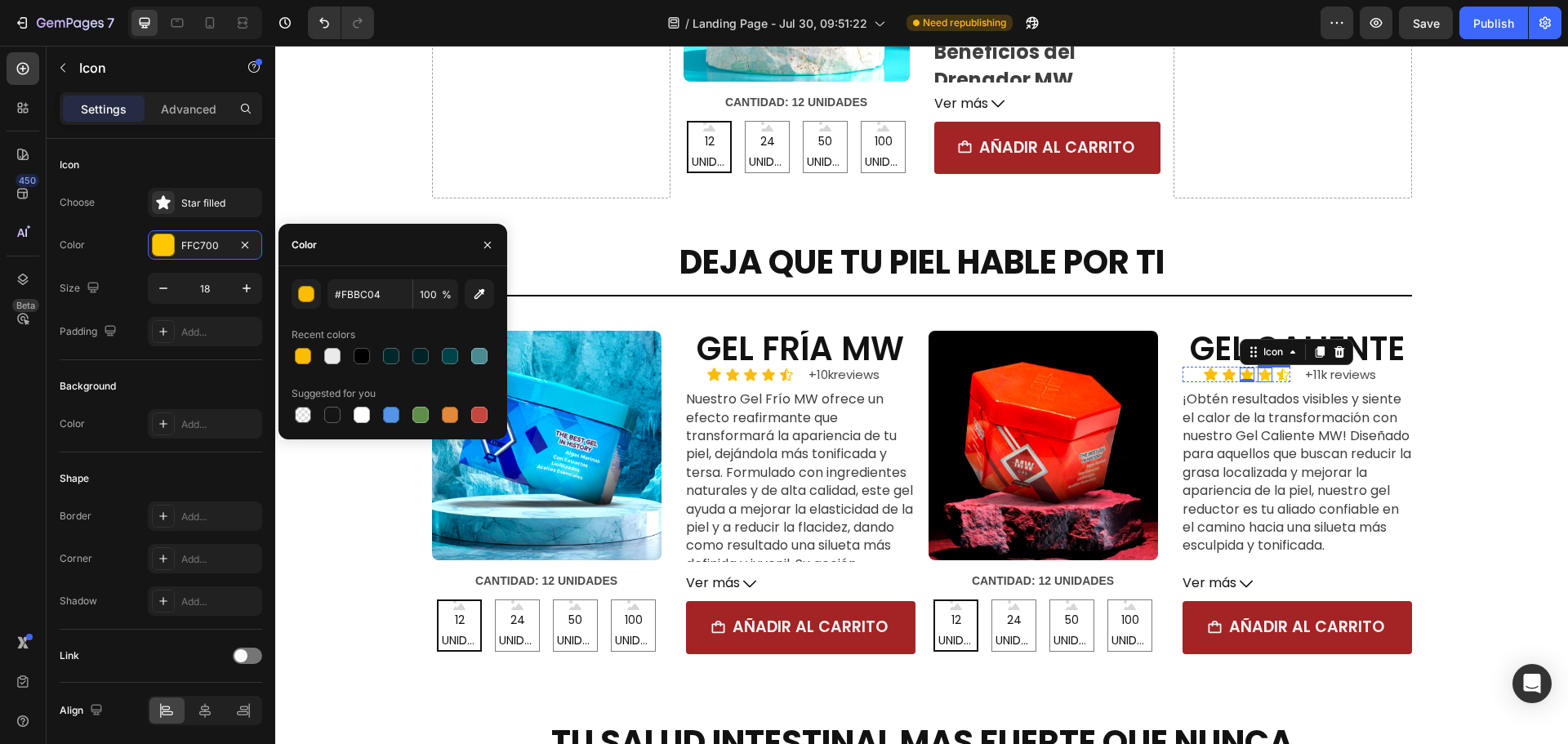 click 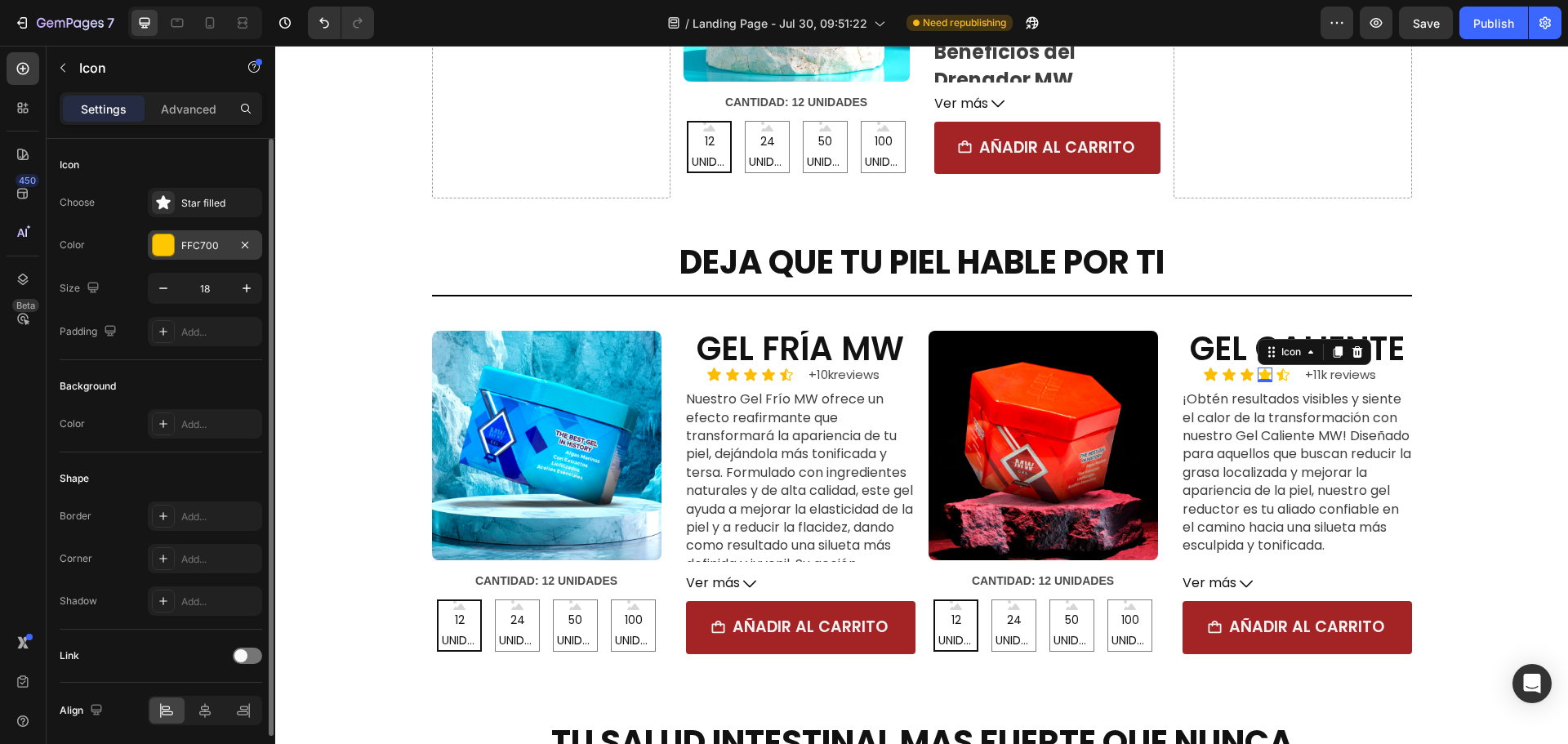 click on "FFC700" at bounding box center (205, 245) 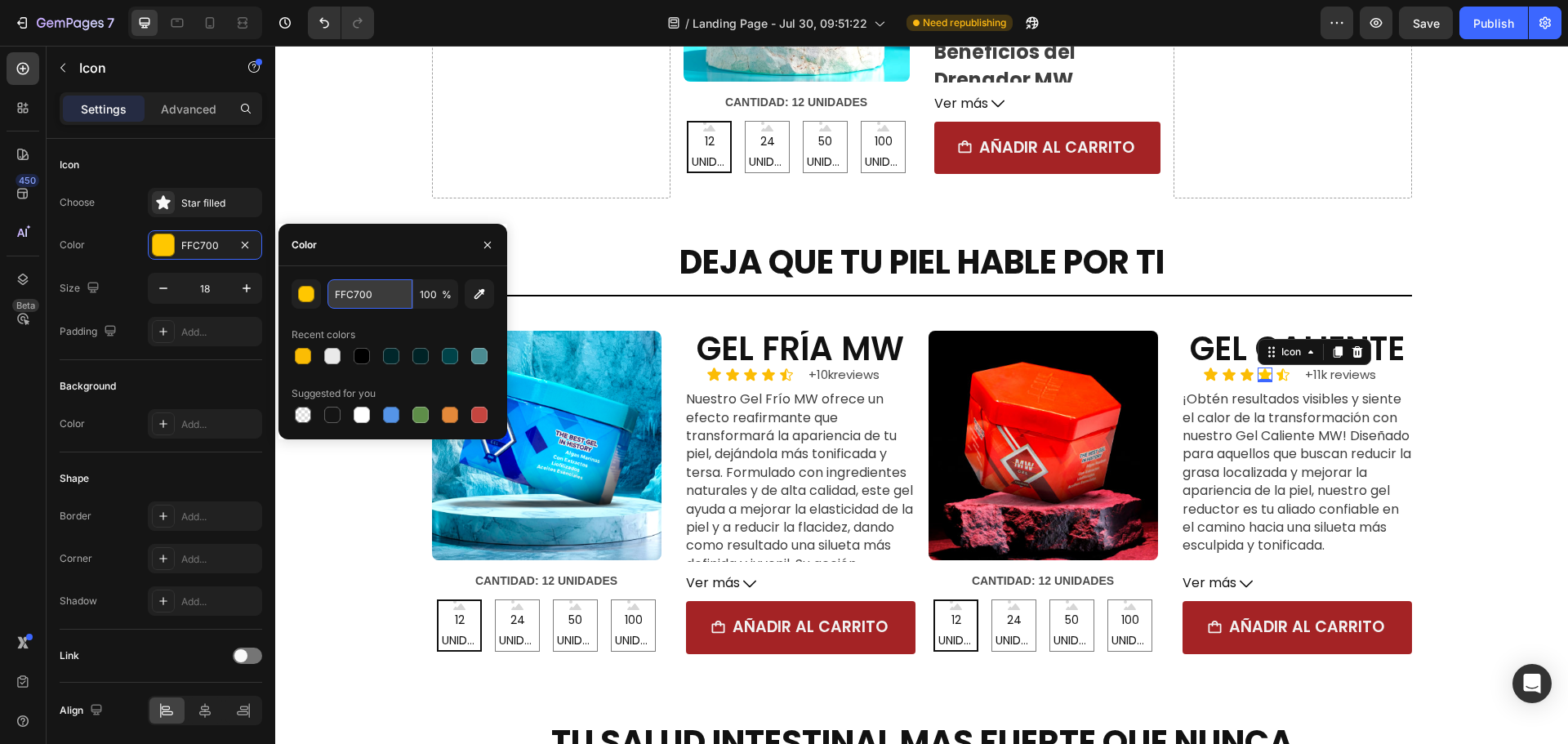 click on "FFC700" at bounding box center [370, 294] 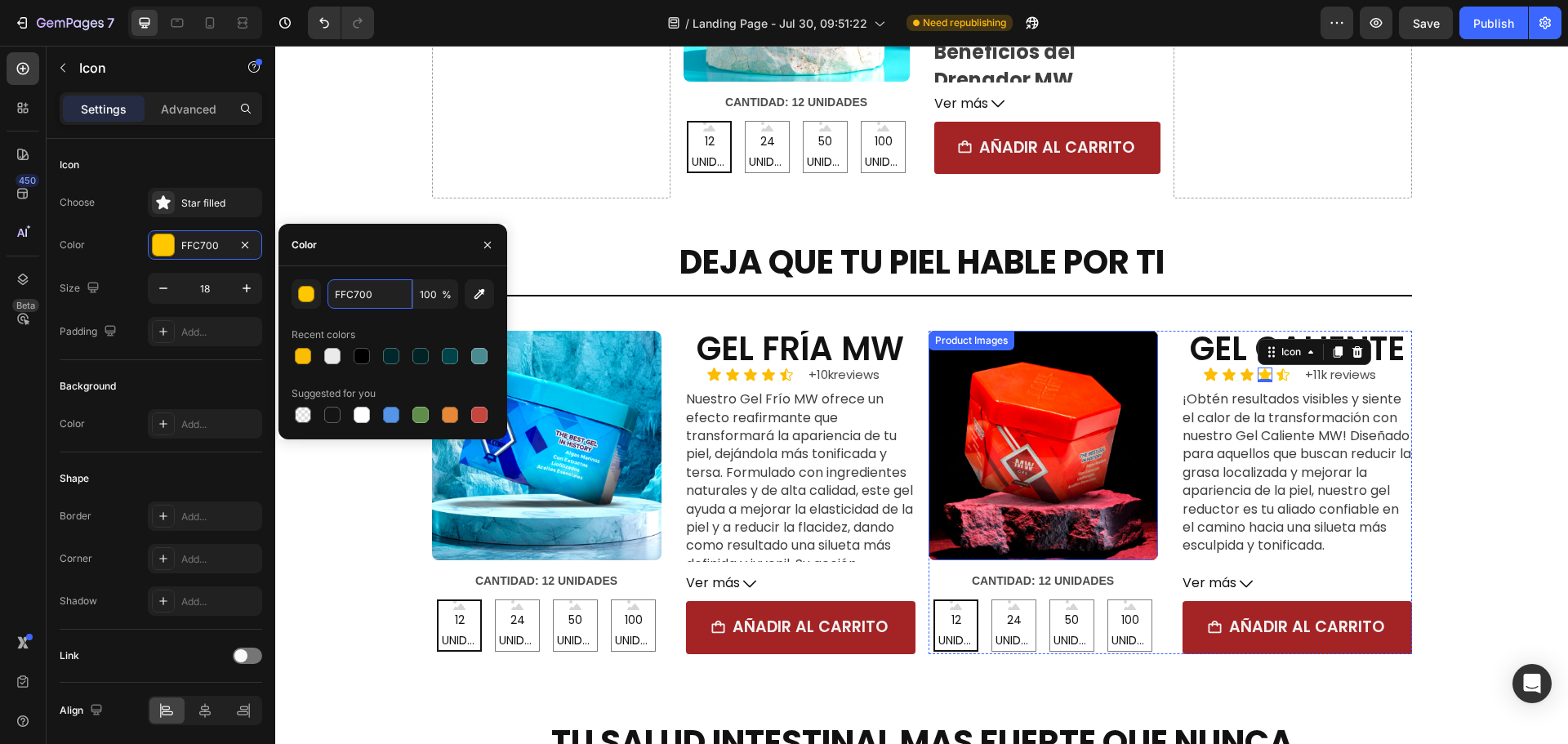 paste on "#FBBC04" 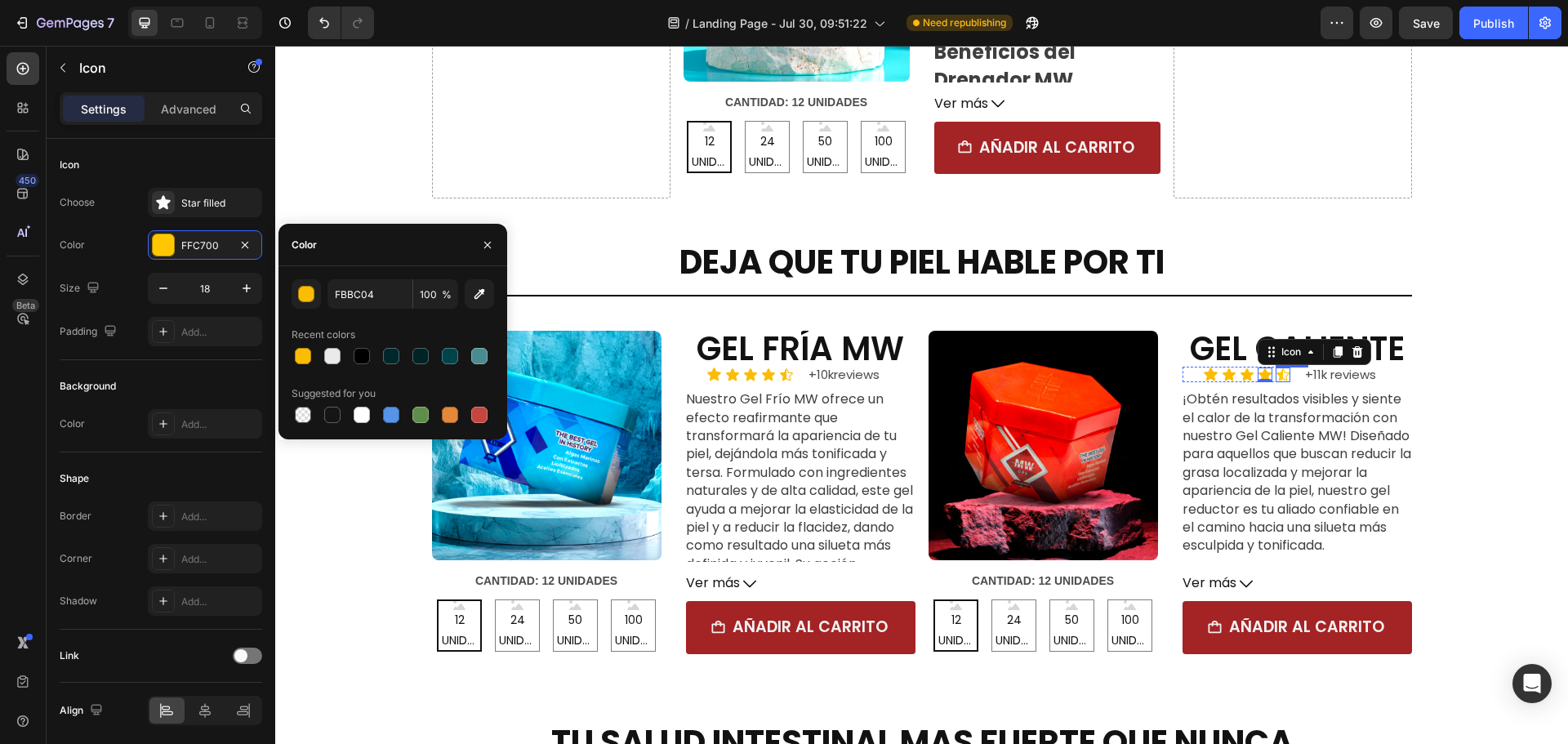 click on "Icon" at bounding box center [1283, 375] 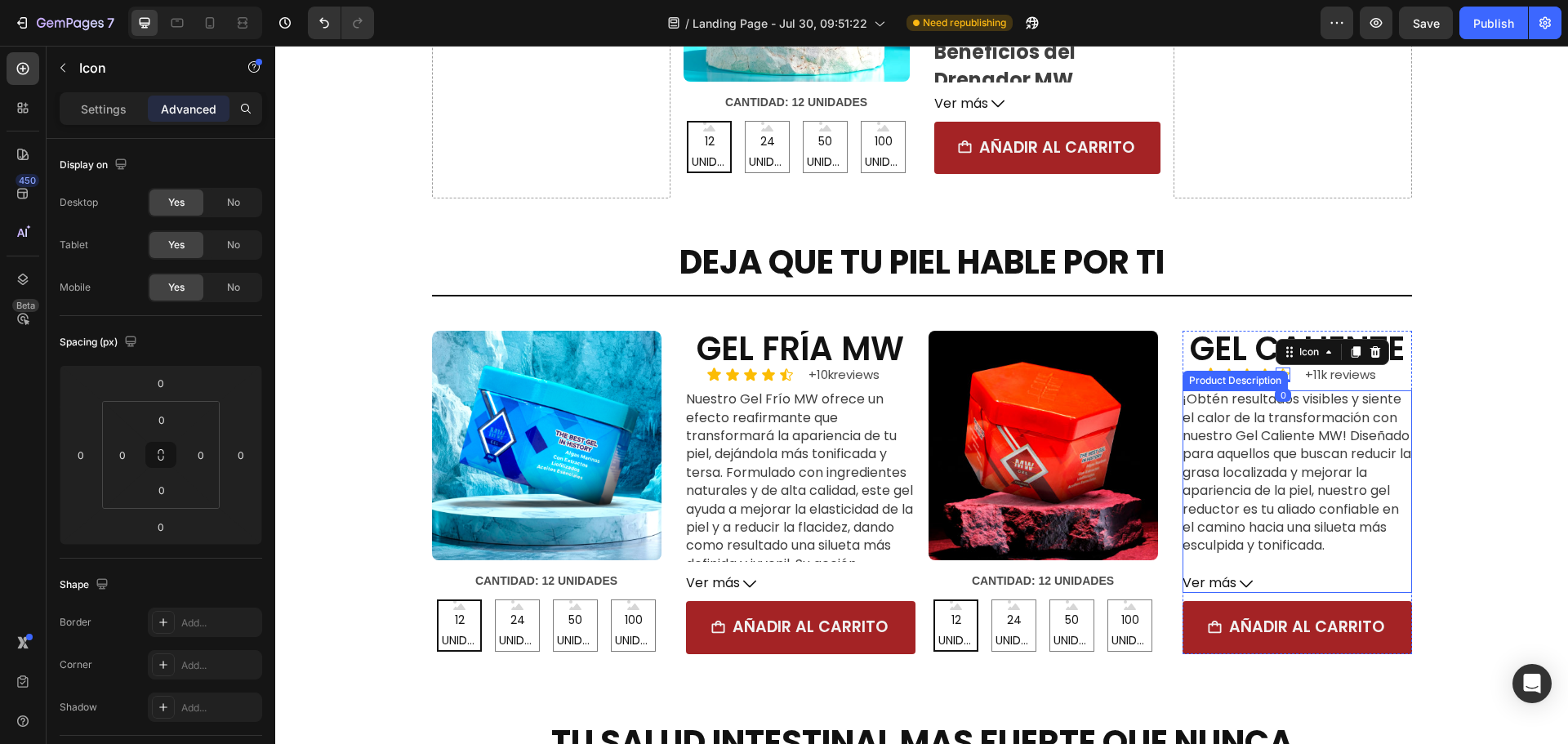 click on "¡Obtén resultados visibles y siente el calor de la transformación con nuestro Gel Caliente MW! Diseñado para aquellos que buscan reducir la grasa localizada y mejorar la apariencia de la piel, nuestro gel reductor es tu aliado confiable en el camino hacia una silueta más esculpida y tonificada." at bounding box center (1297, 472) 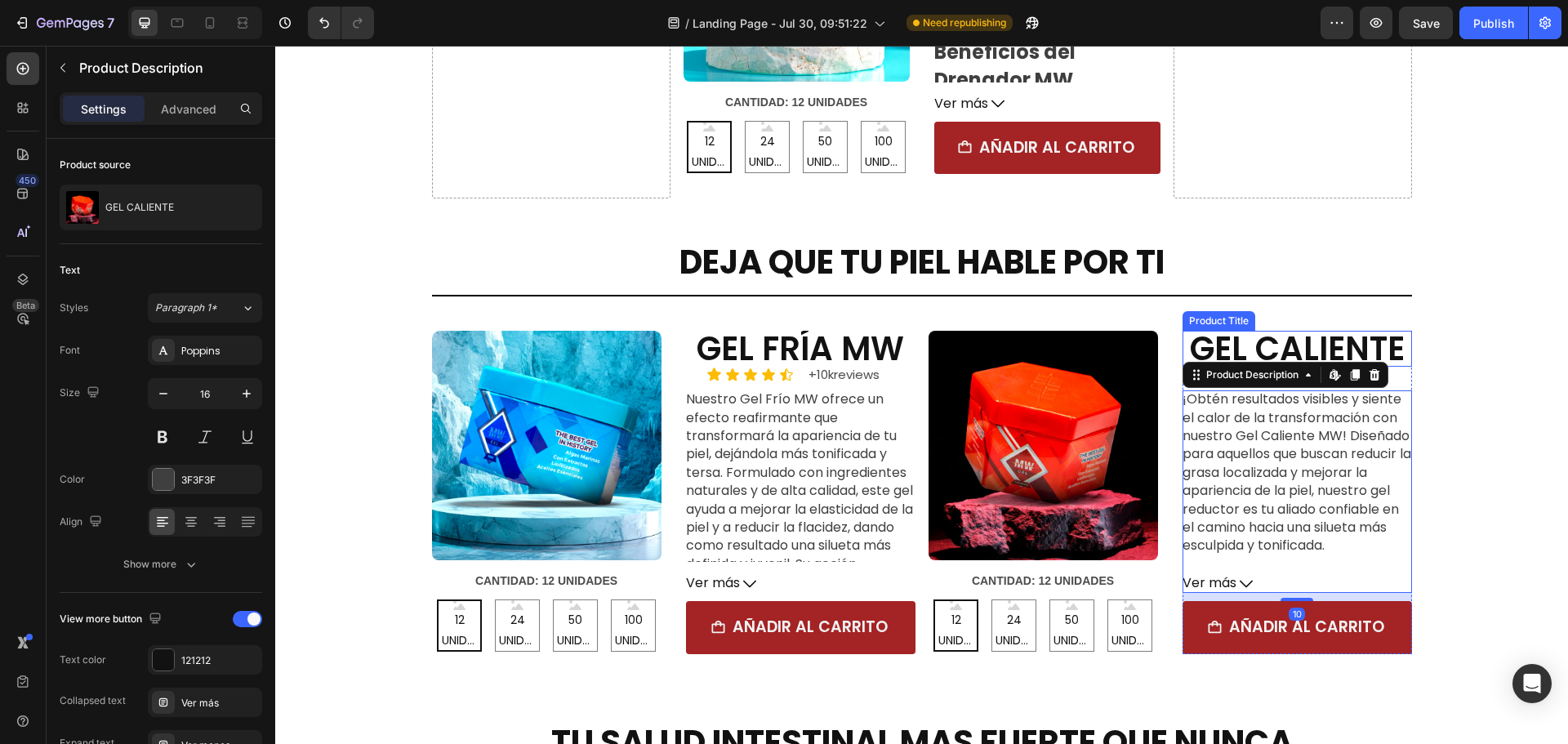 click on "GEL CALIENTE" at bounding box center (1297, 349) 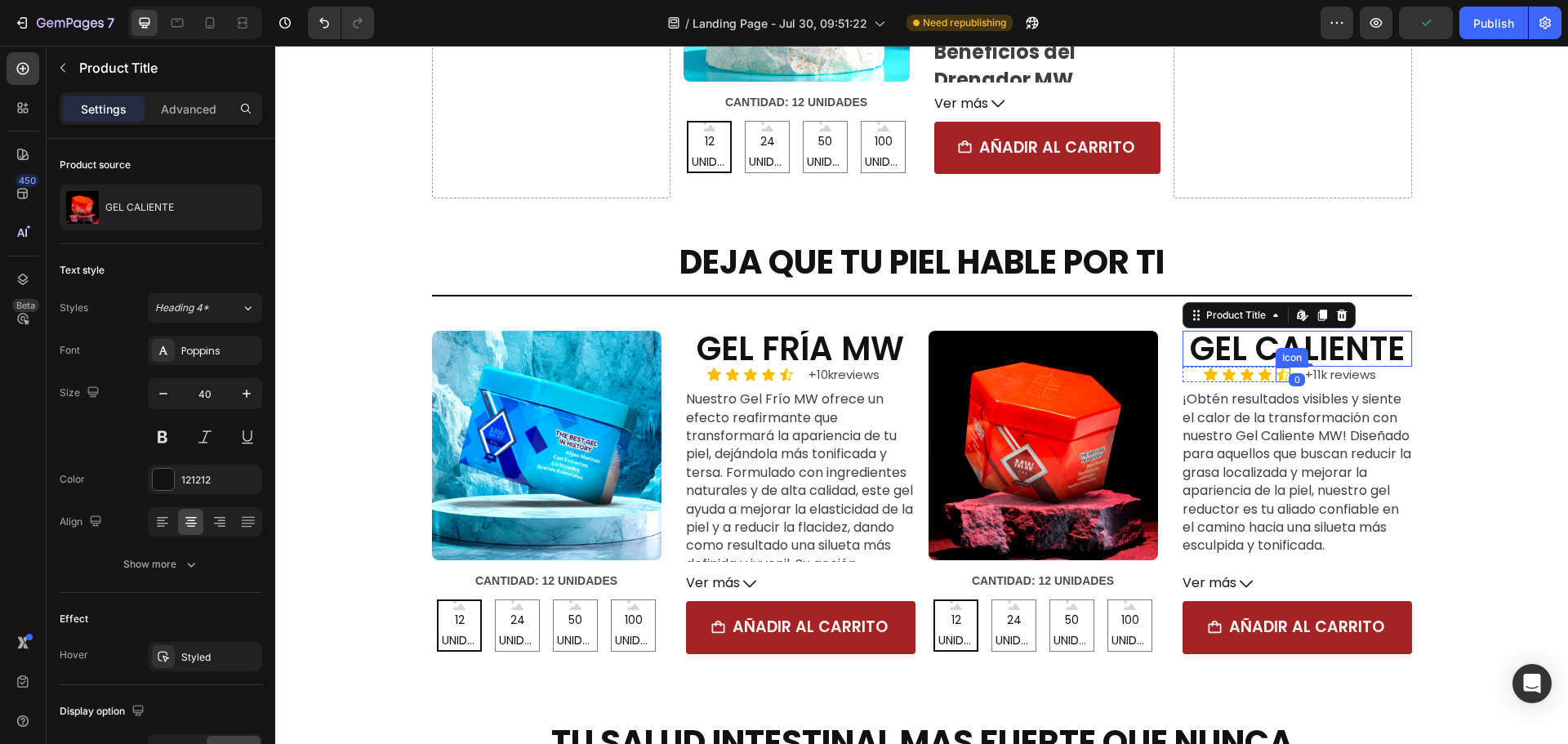 click 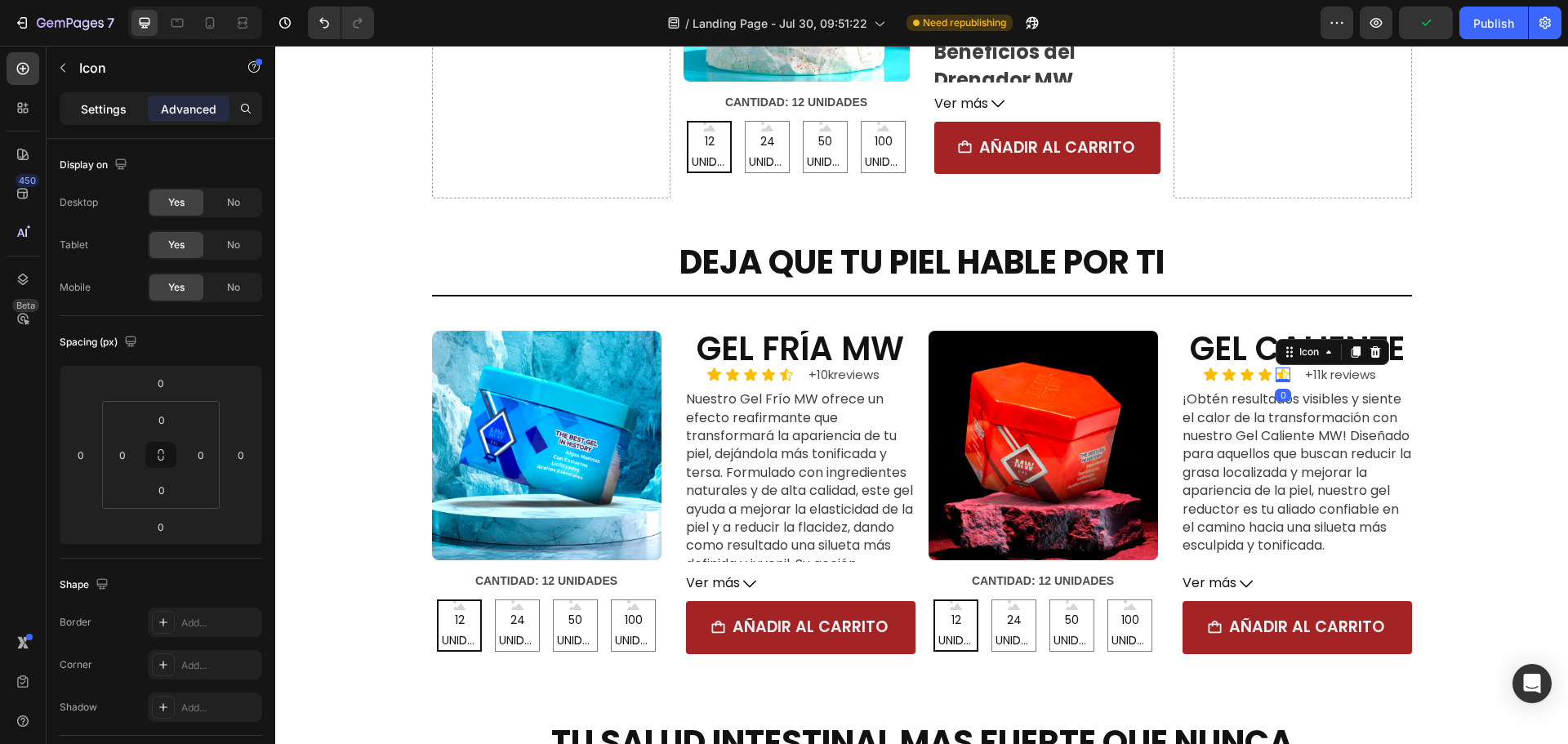 click on "Settings" at bounding box center (104, 109) 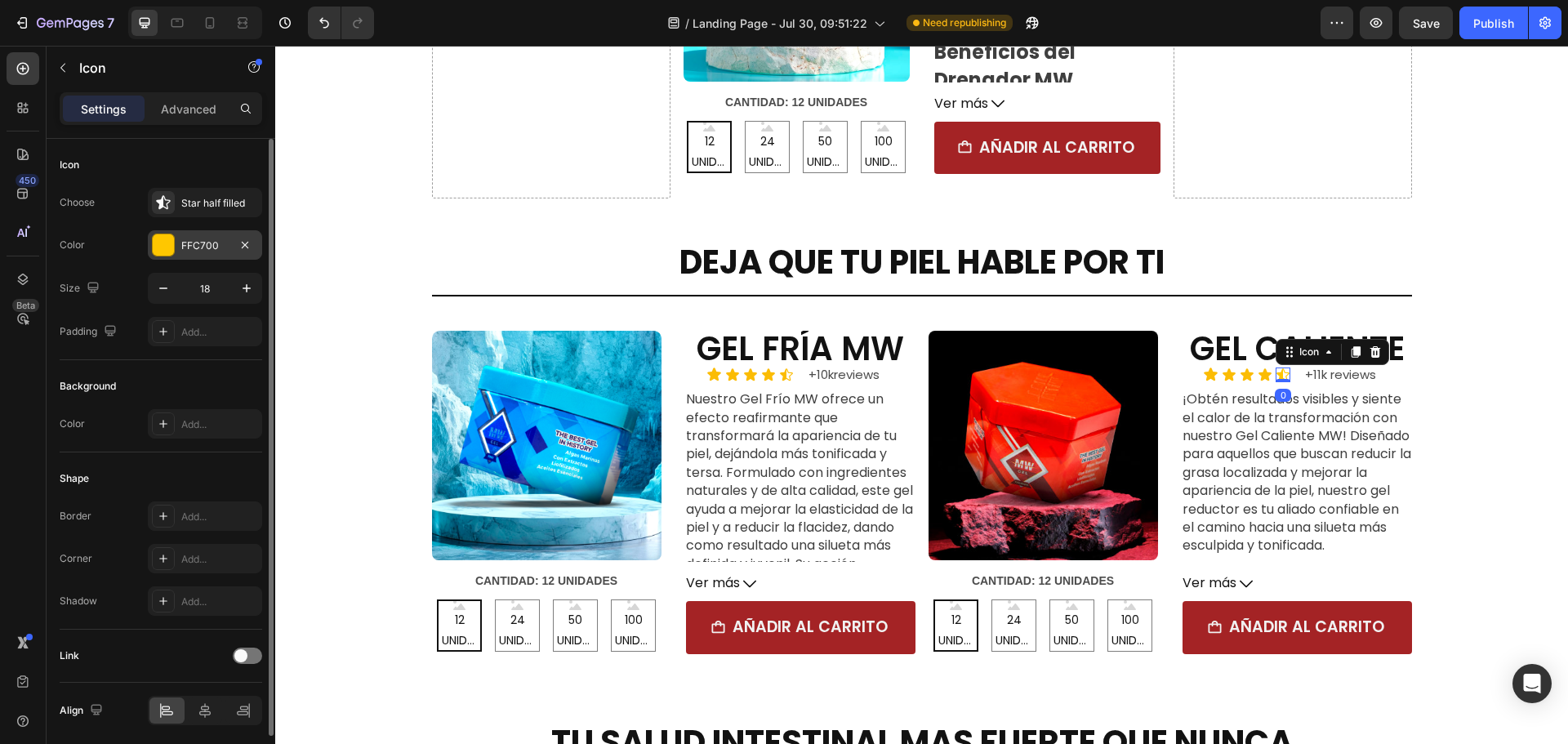 click on "FFC700" at bounding box center (205, 246) 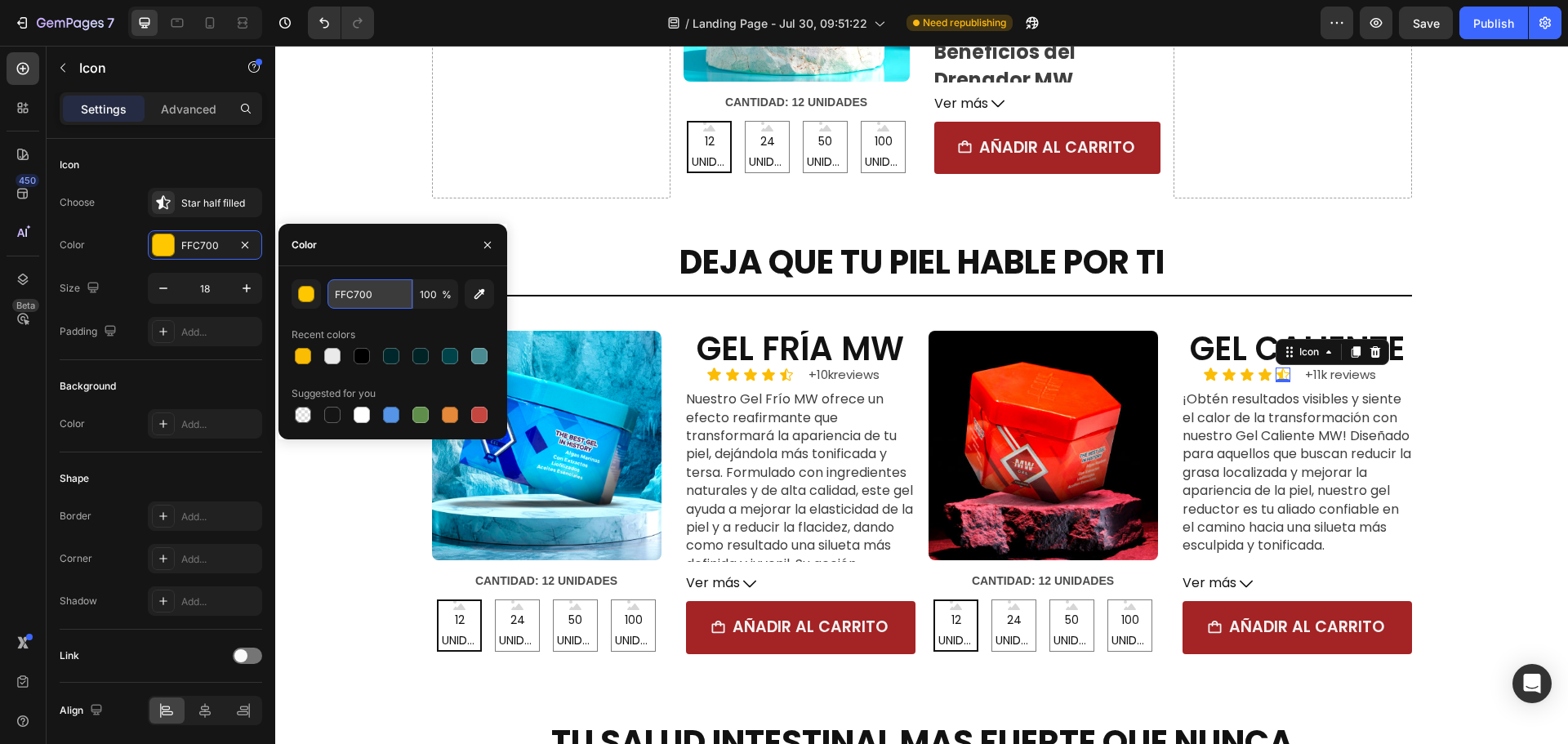 click on "FFC700" at bounding box center (370, 294) 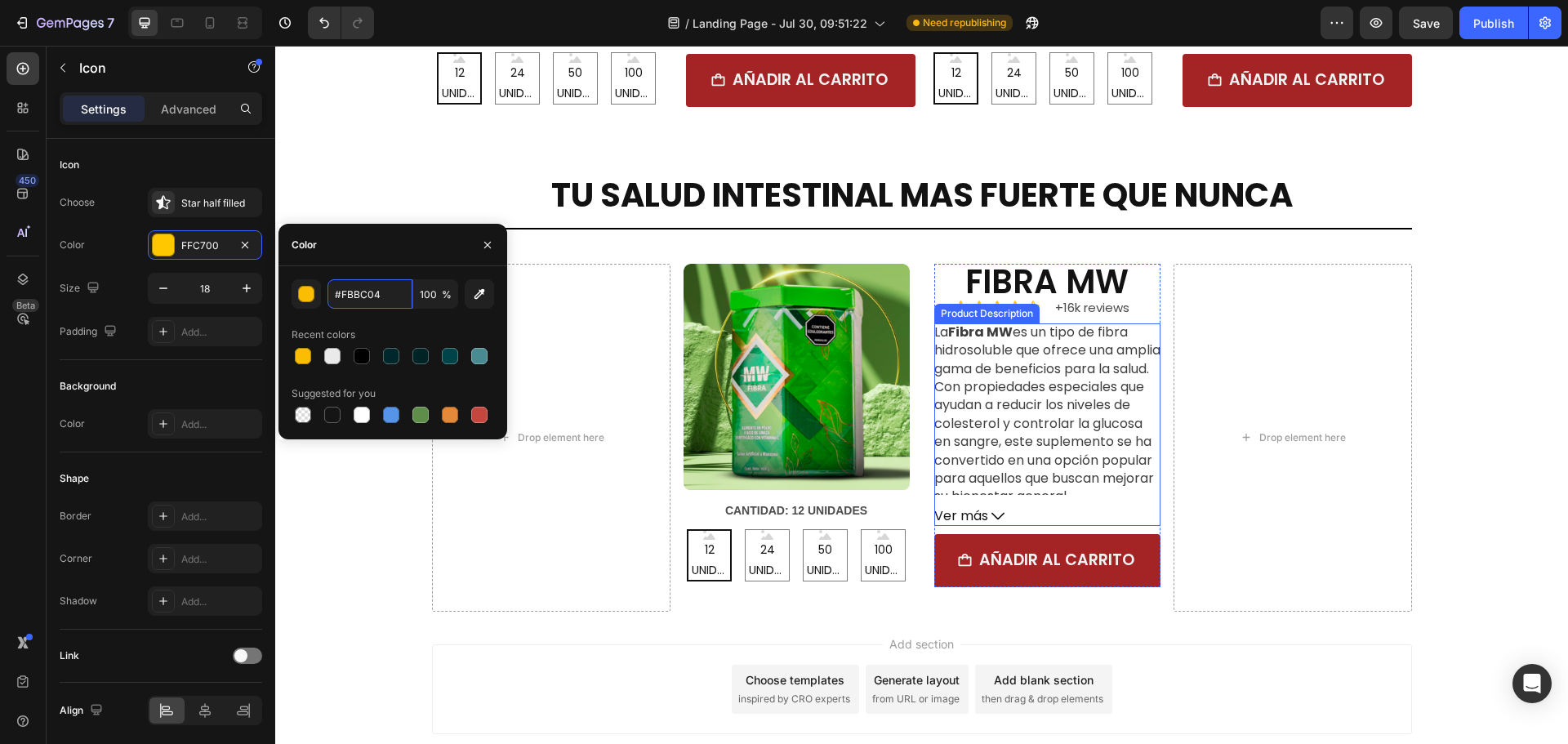 scroll, scrollTop: 3726, scrollLeft: 0, axis: vertical 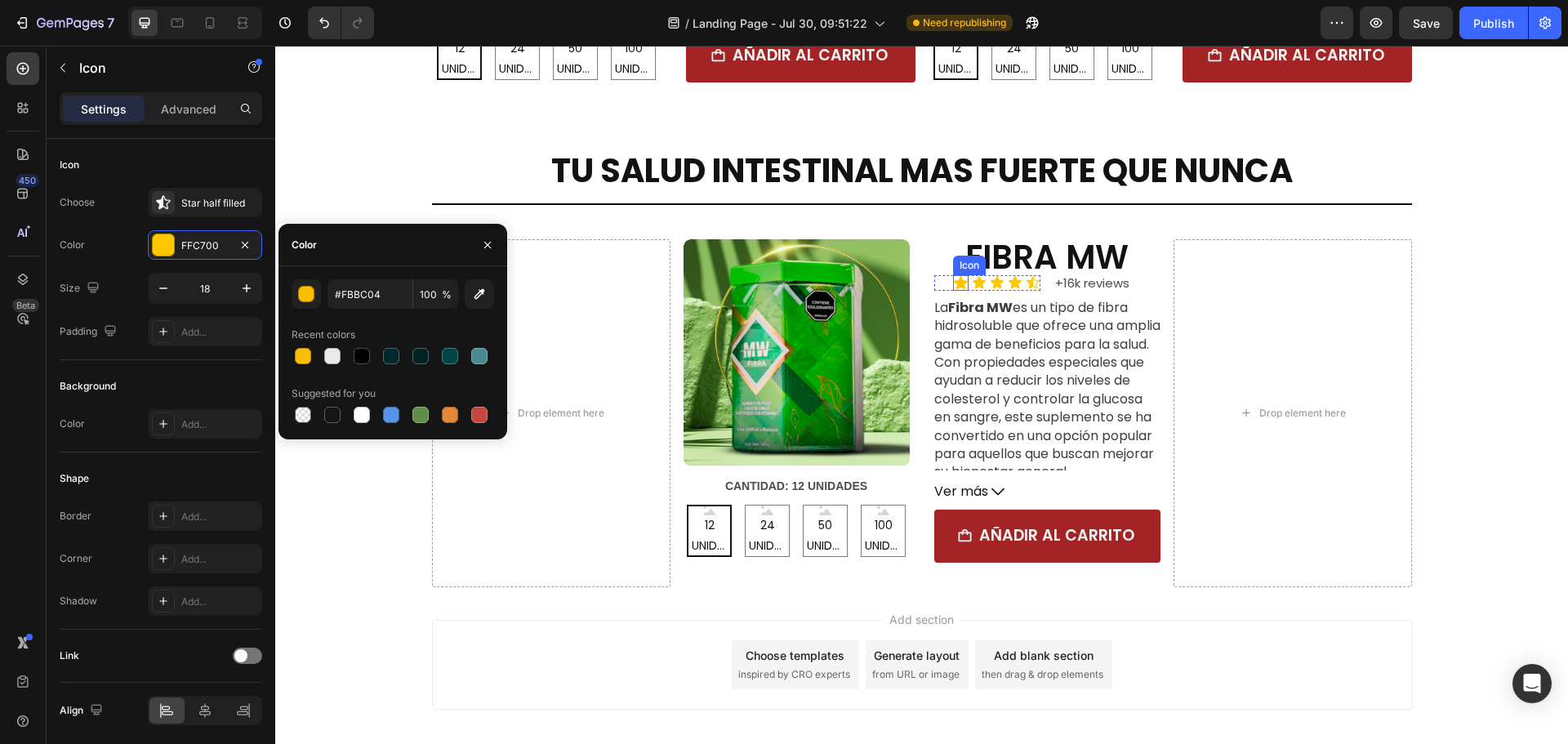 click 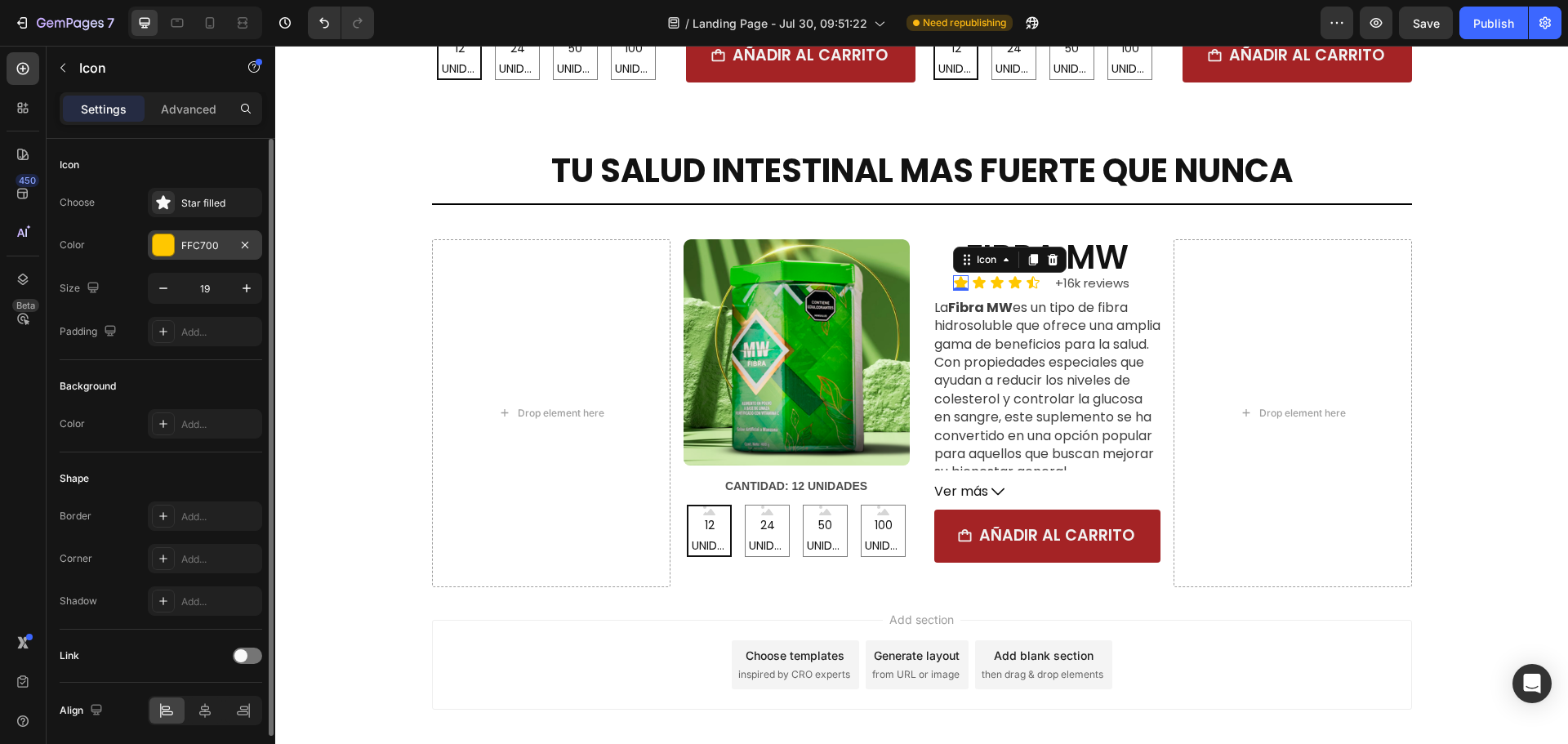 click on "FFC700" at bounding box center (205, 246) 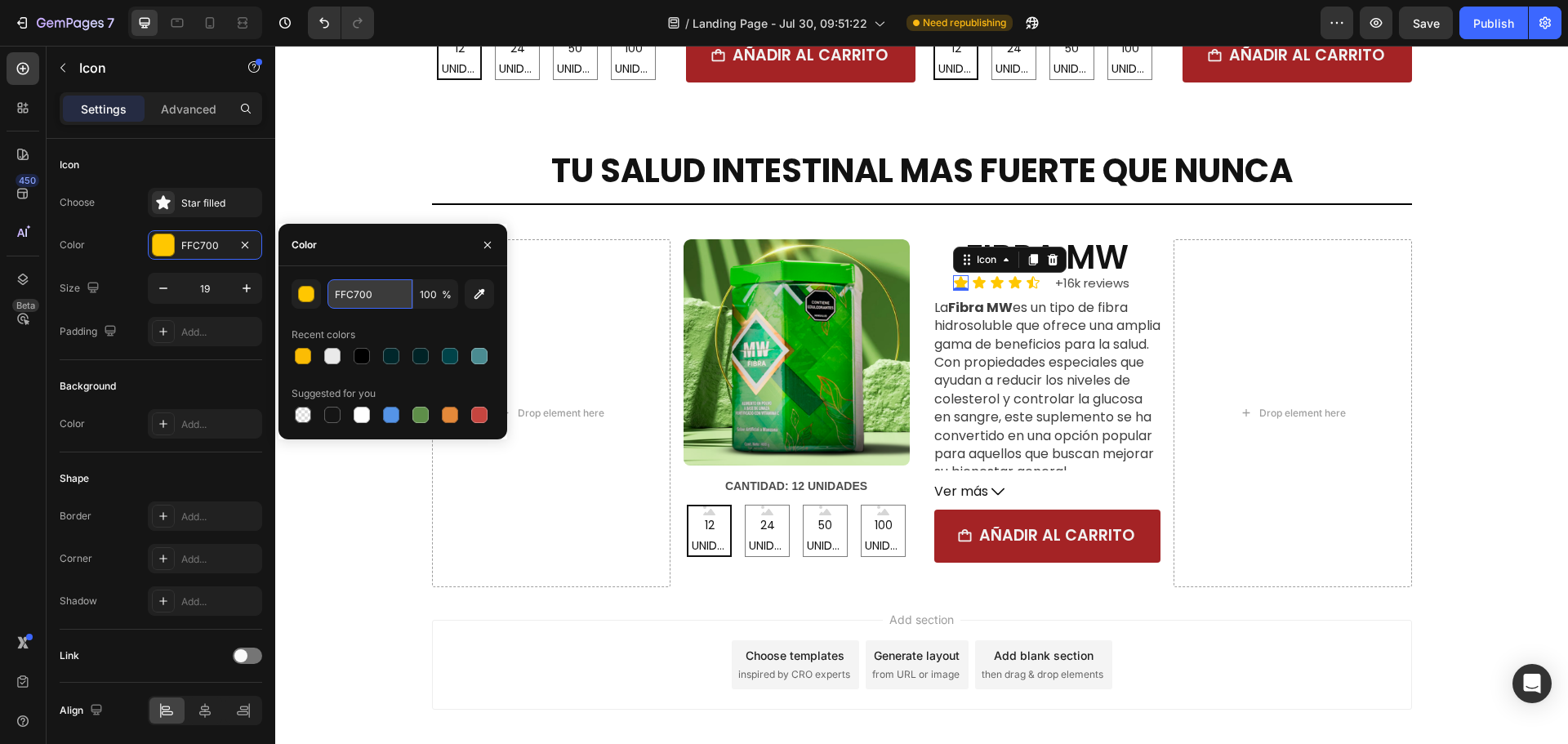 click on "FFC700" at bounding box center (370, 294) 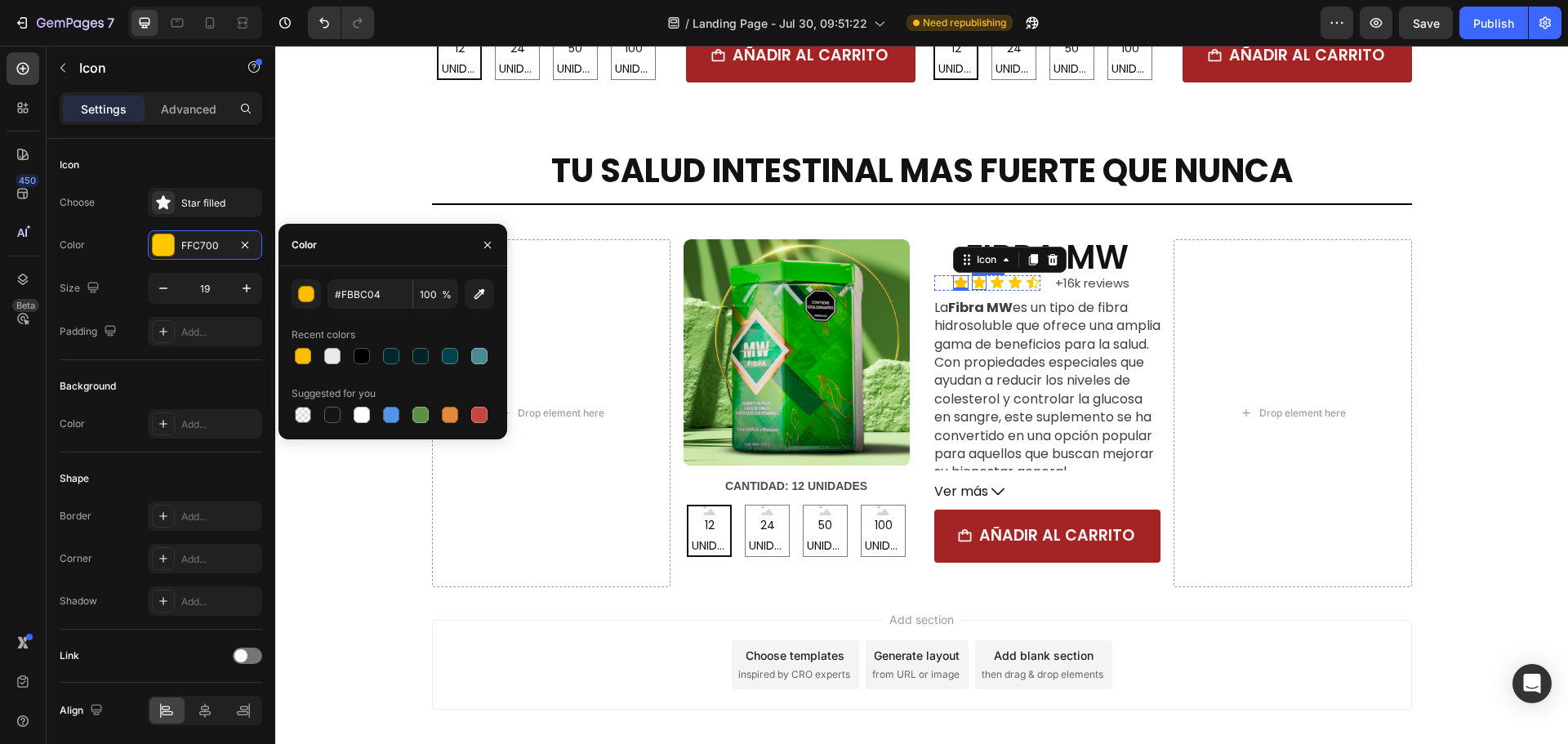 click 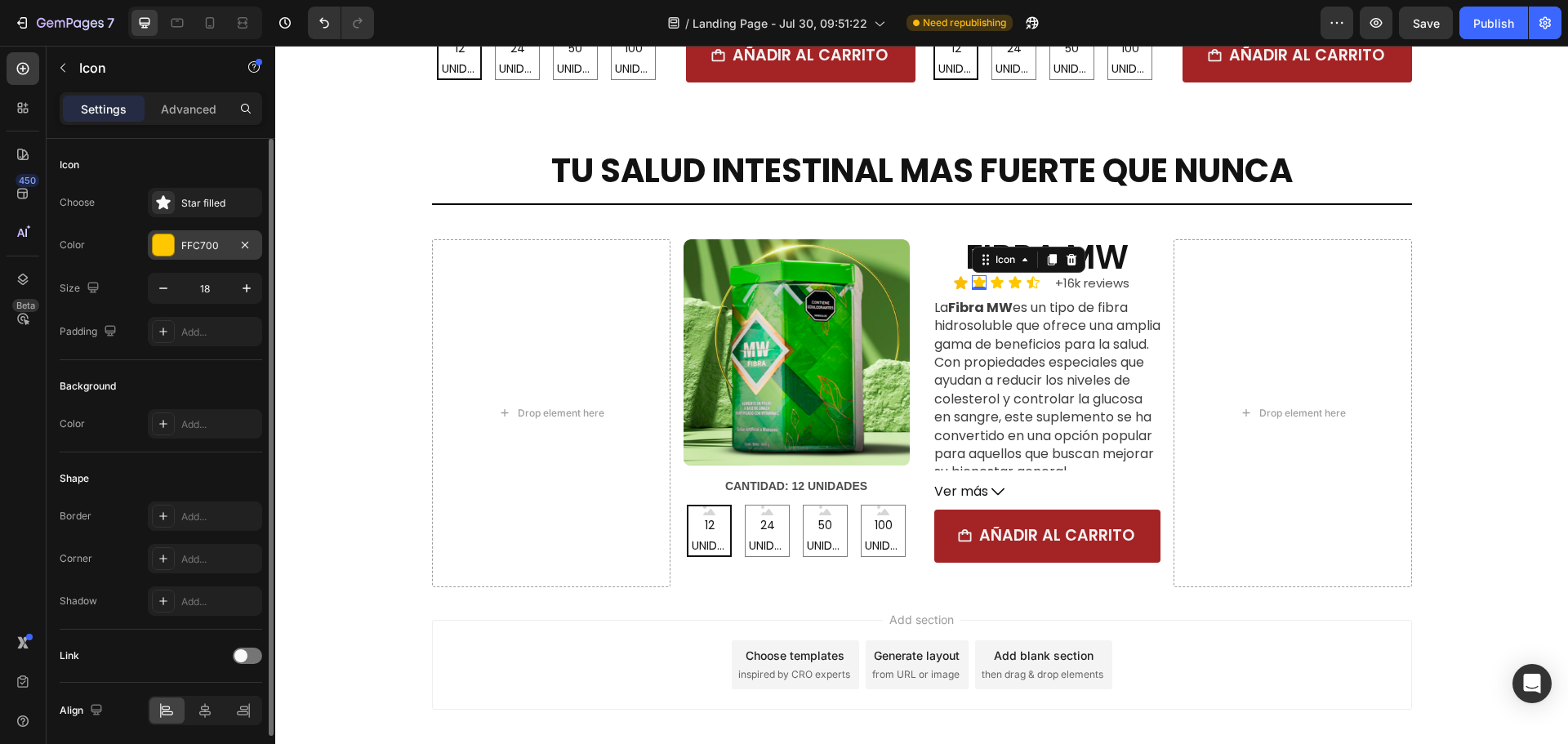 click on "FFC700" at bounding box center [205, 246] 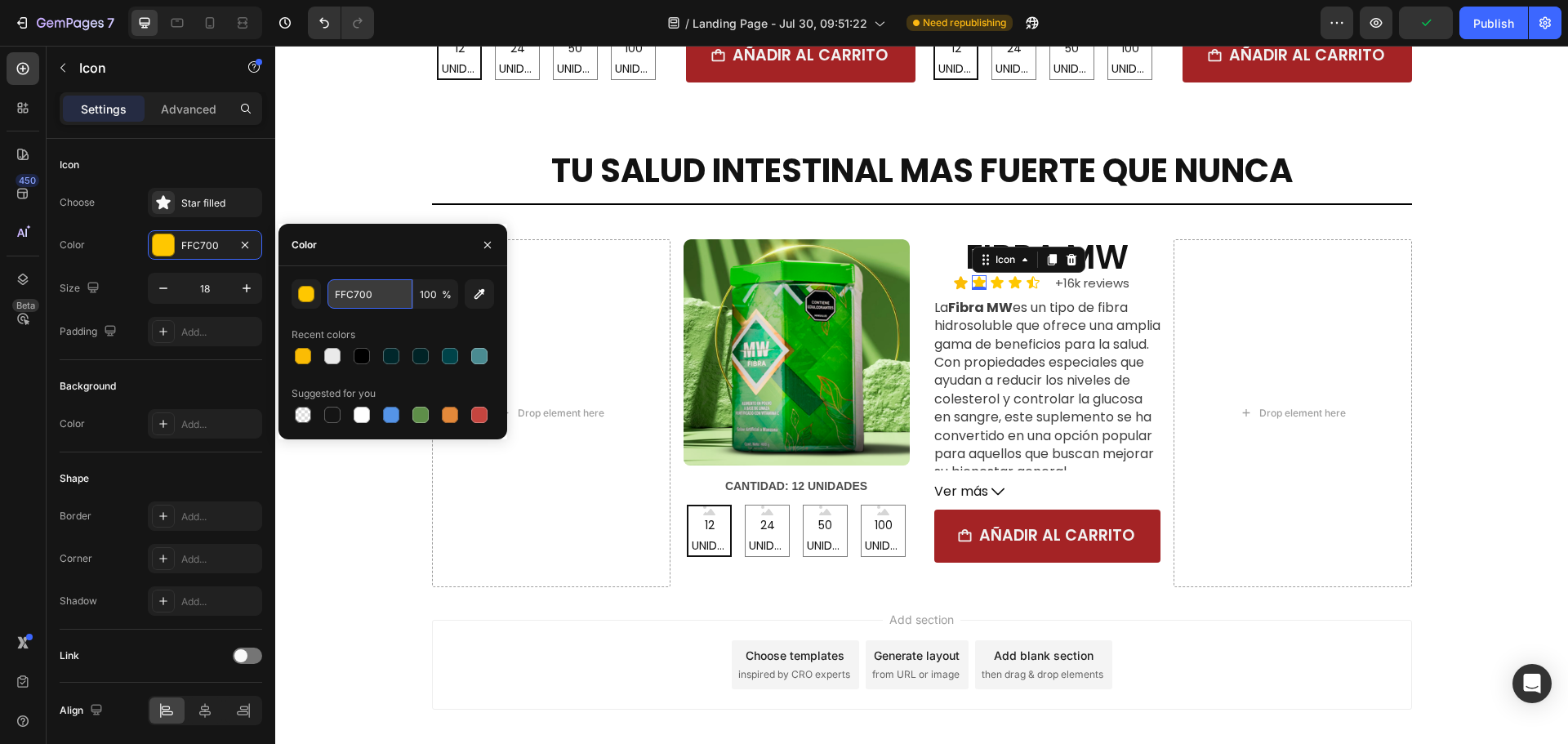 click on "FFC700" at bounding box center [370, 294] 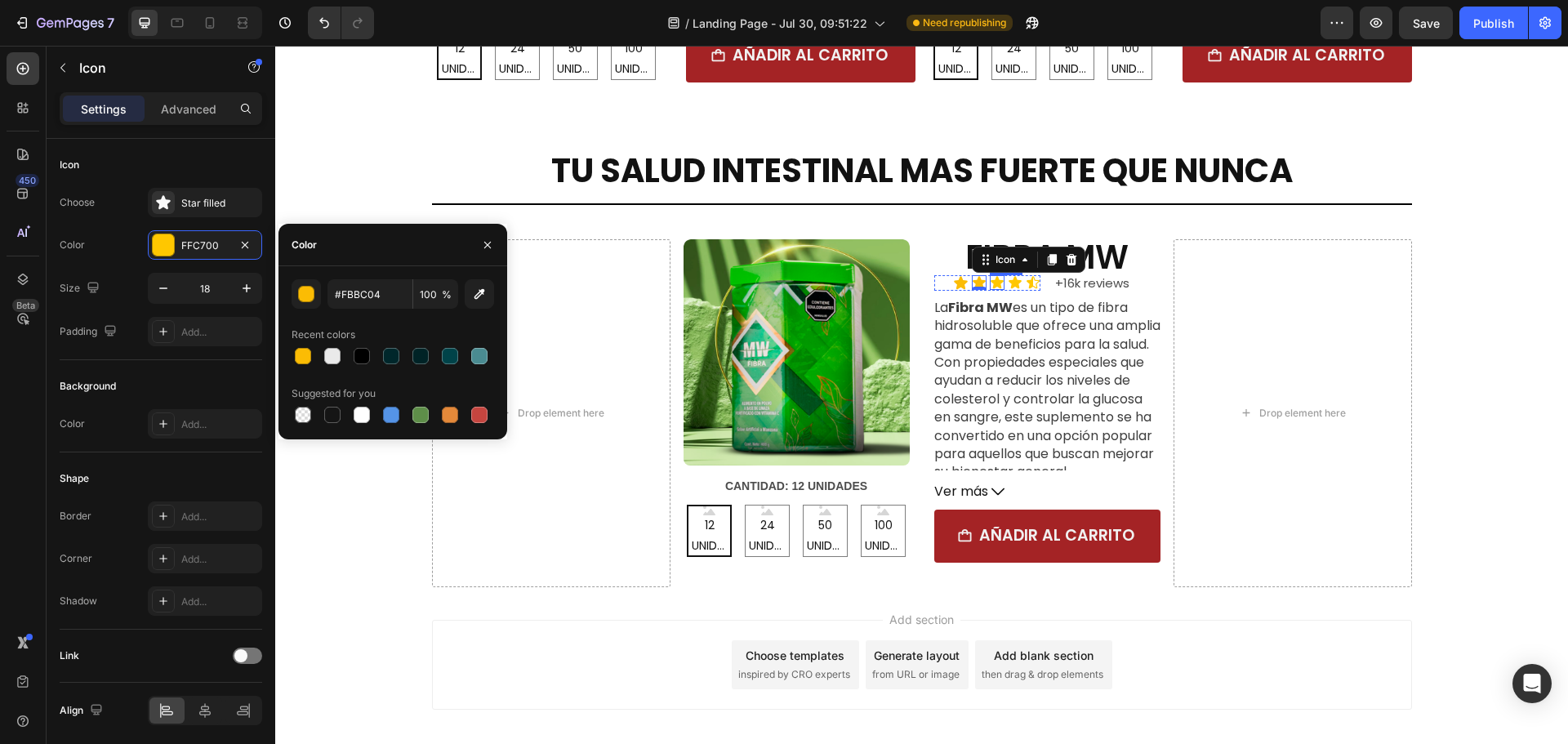 click 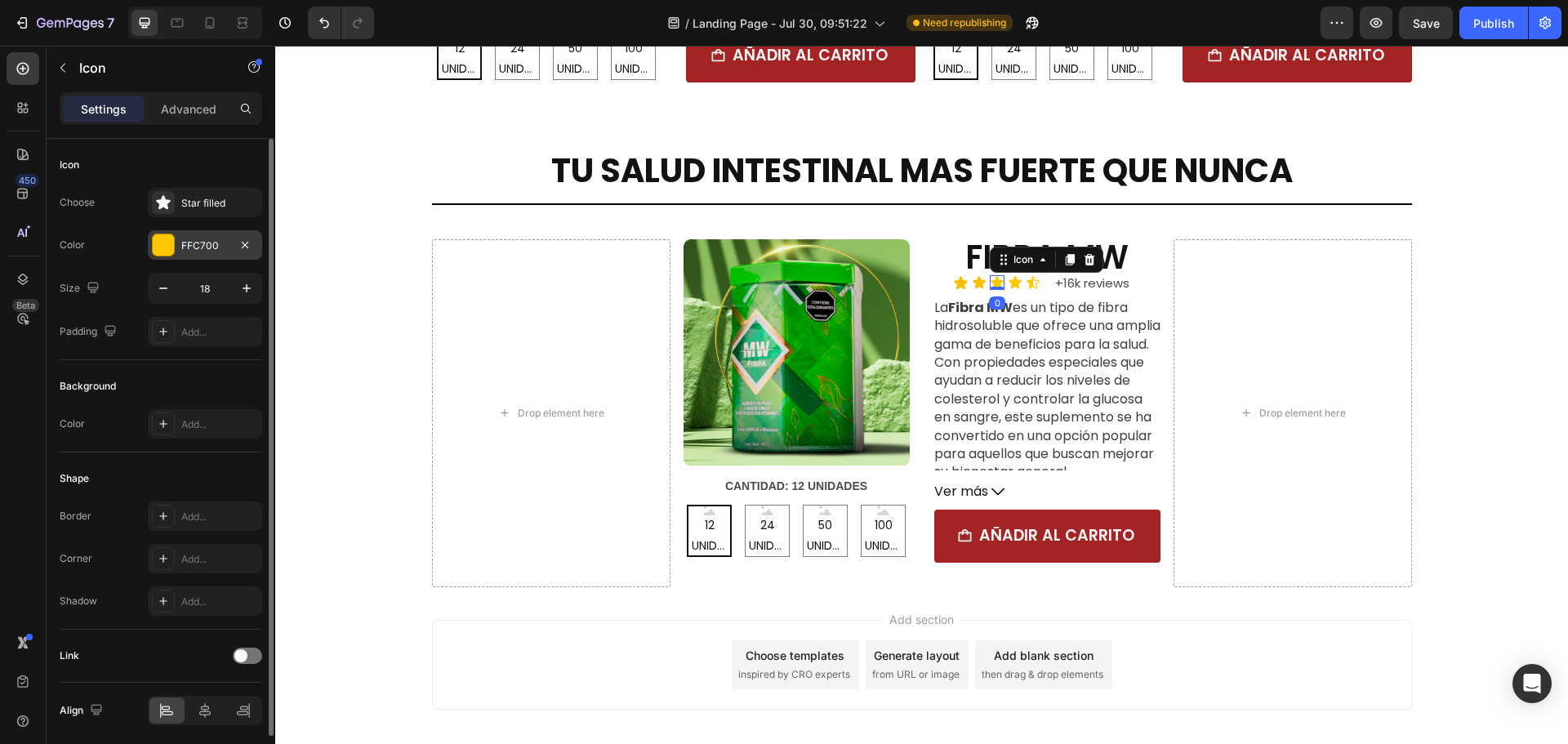 click on "FFC700" at bounding box center [205, 246] 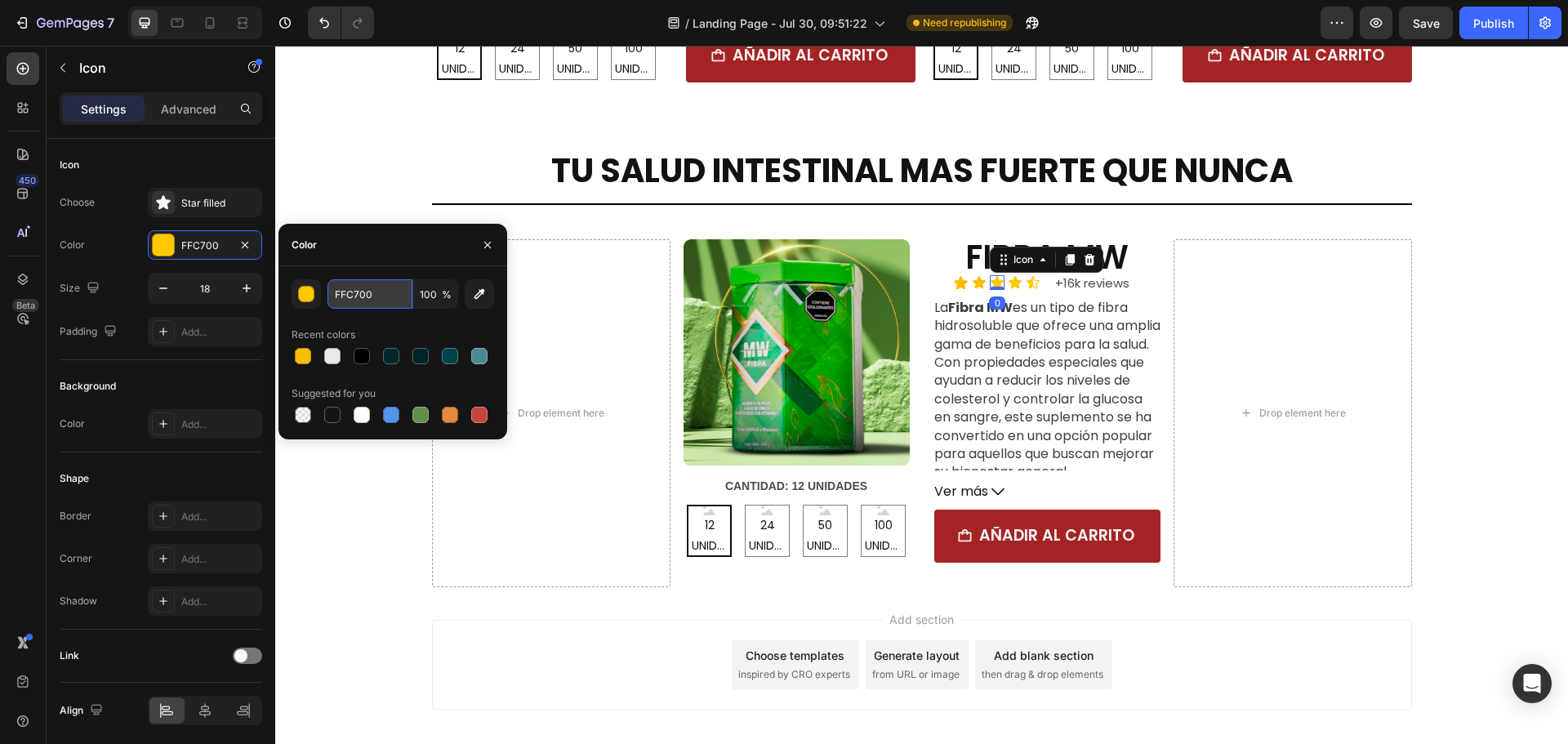 click on "FFC700" at bounding box center (370, 294) 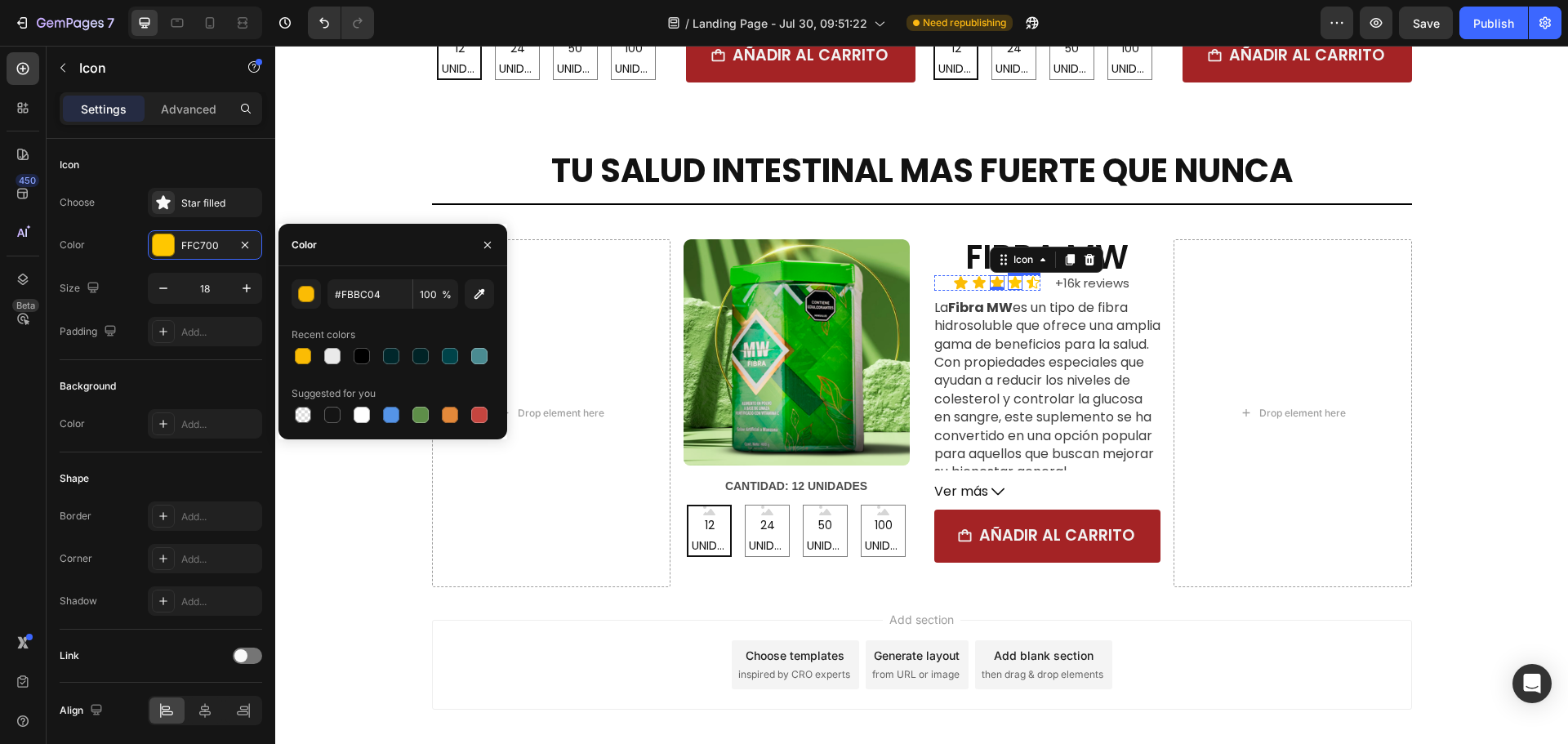 click 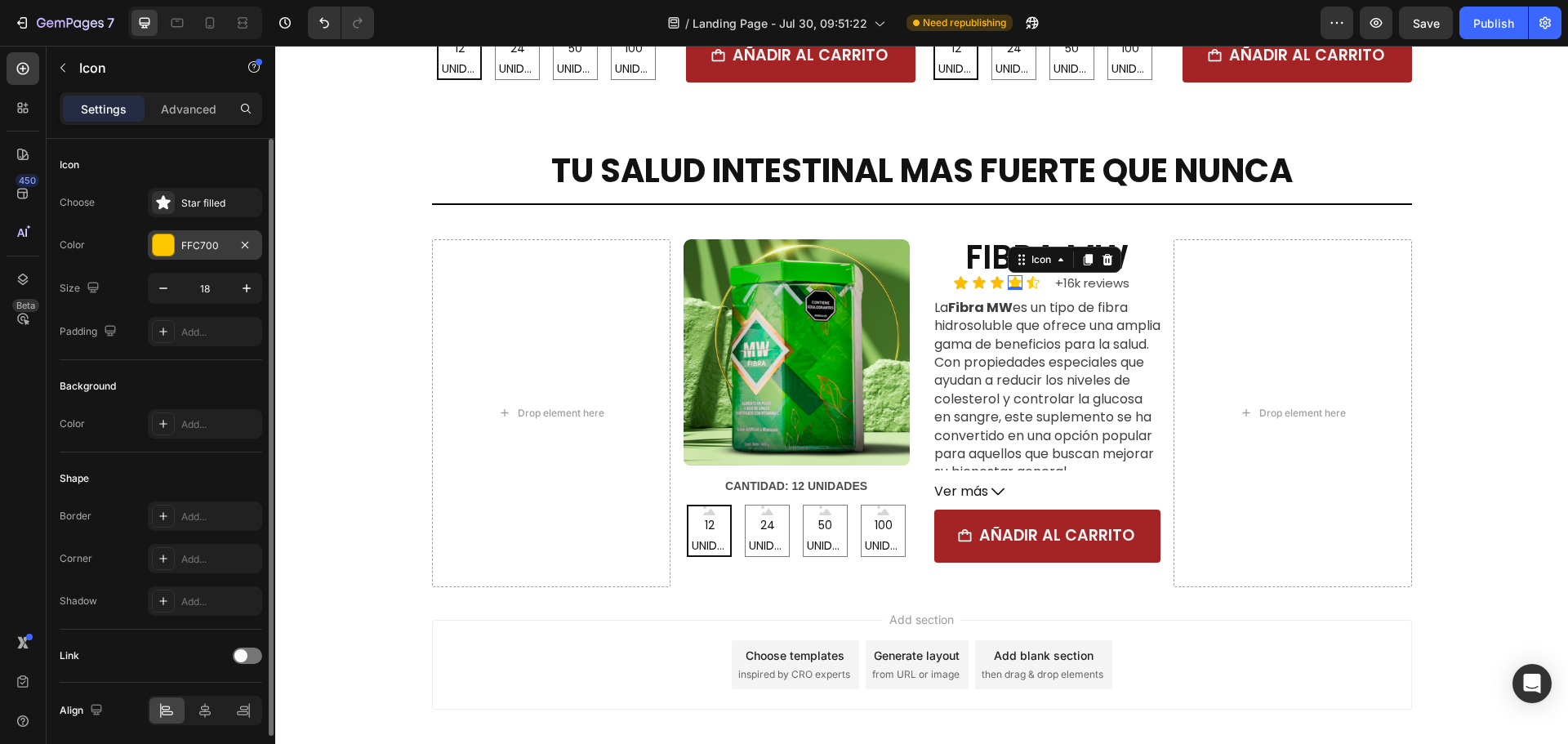 click on "FFC700" at bounding box center [205, 246] 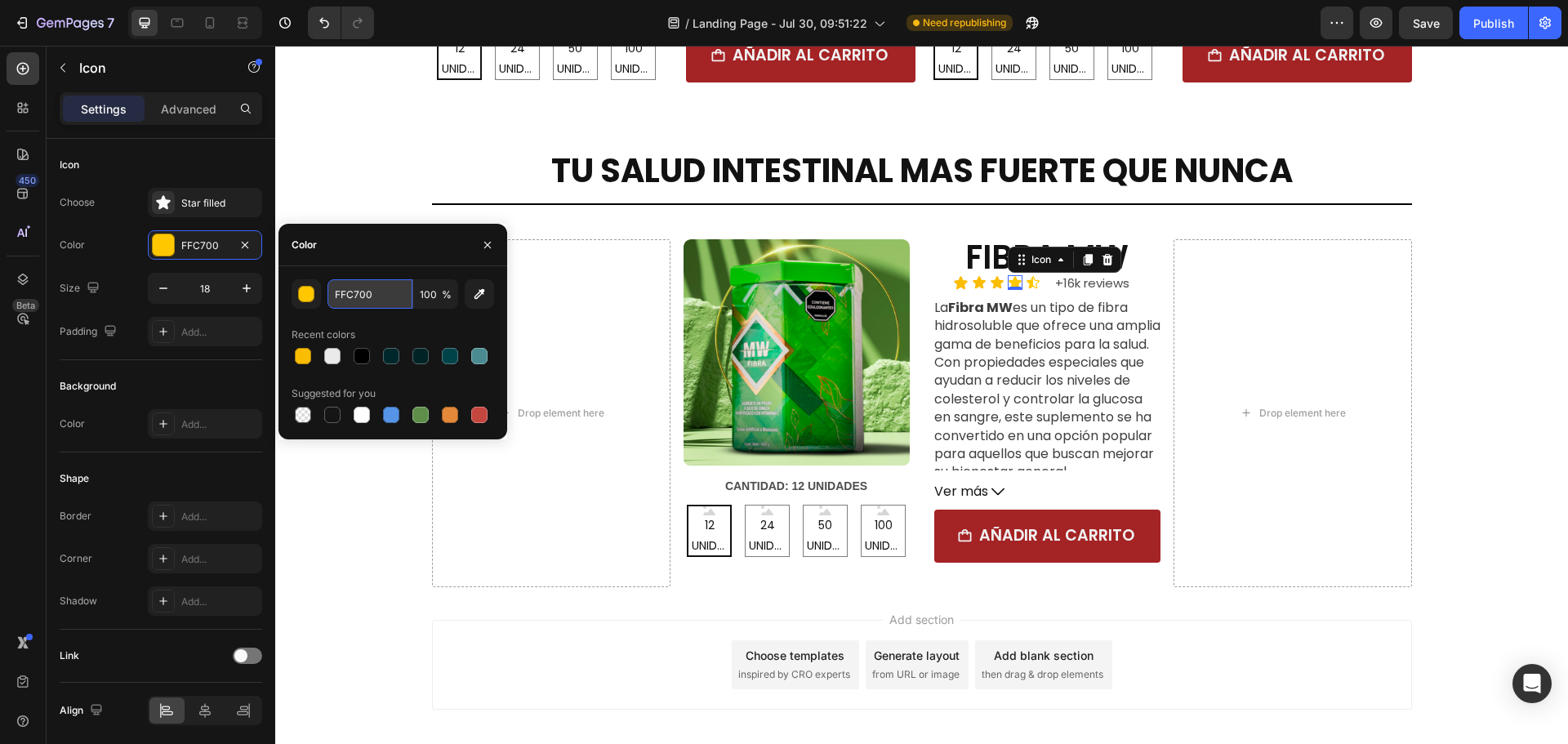 click on "FFC700" at bounding box center [370, 294] 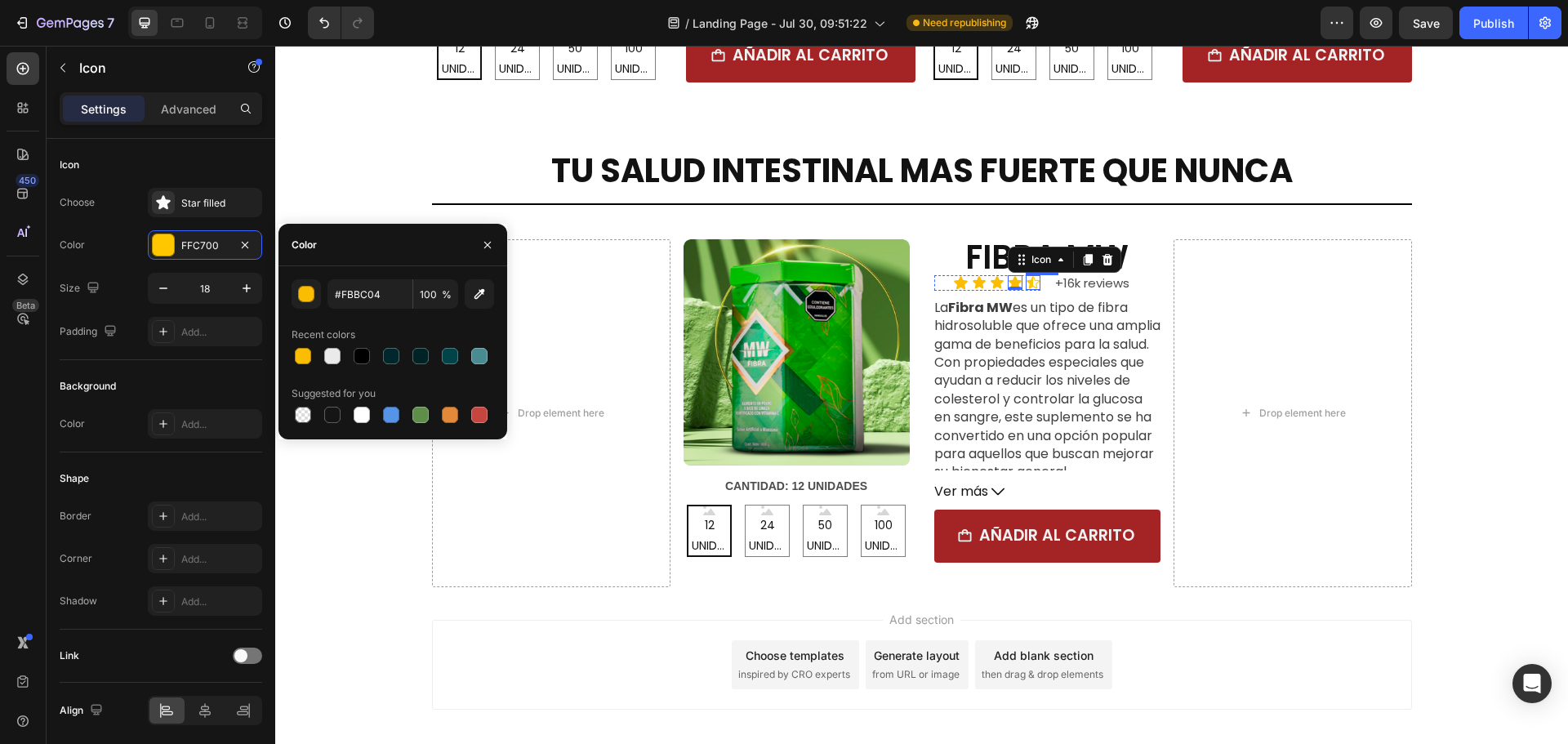 click 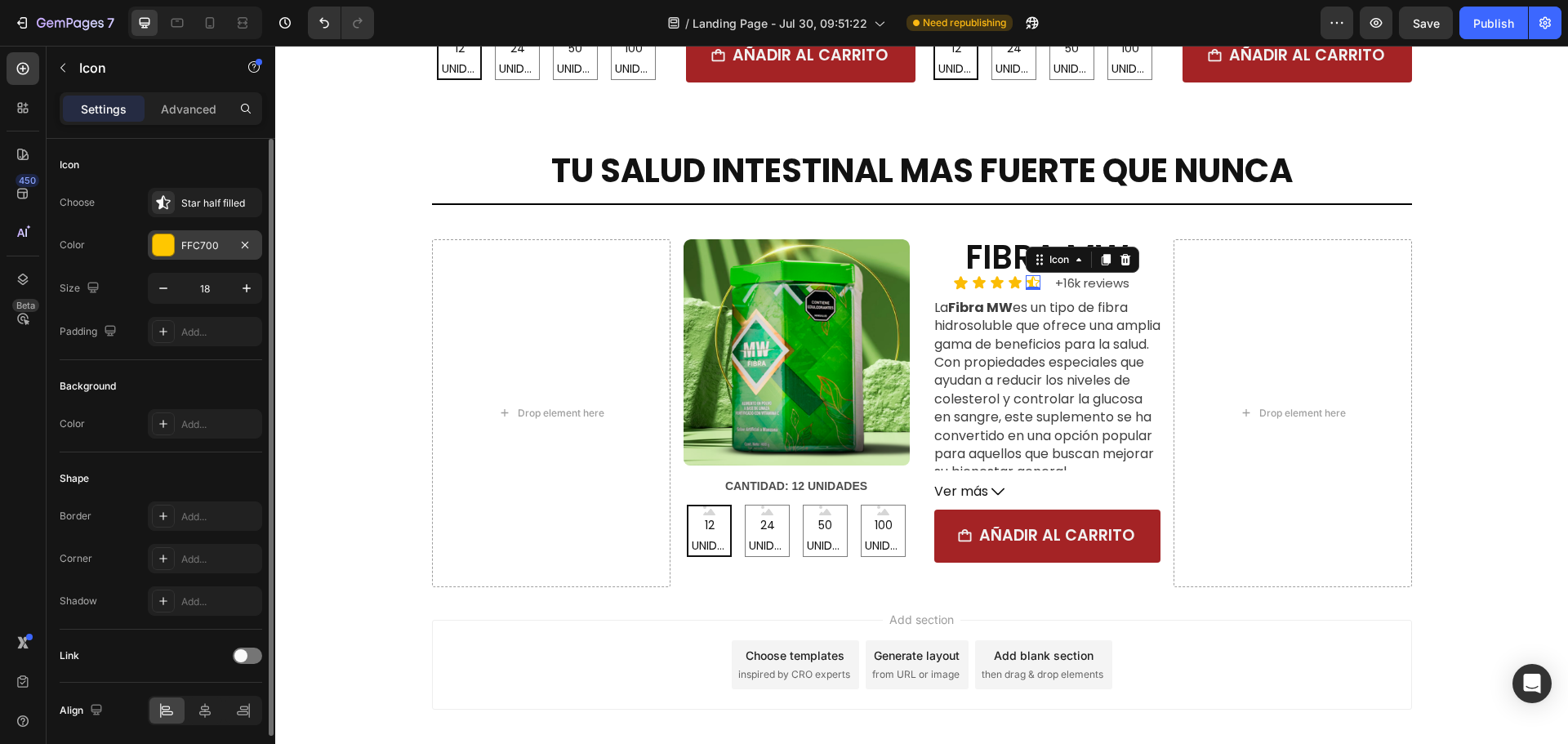 click on "FFC700" at bounding box center (205, 245) 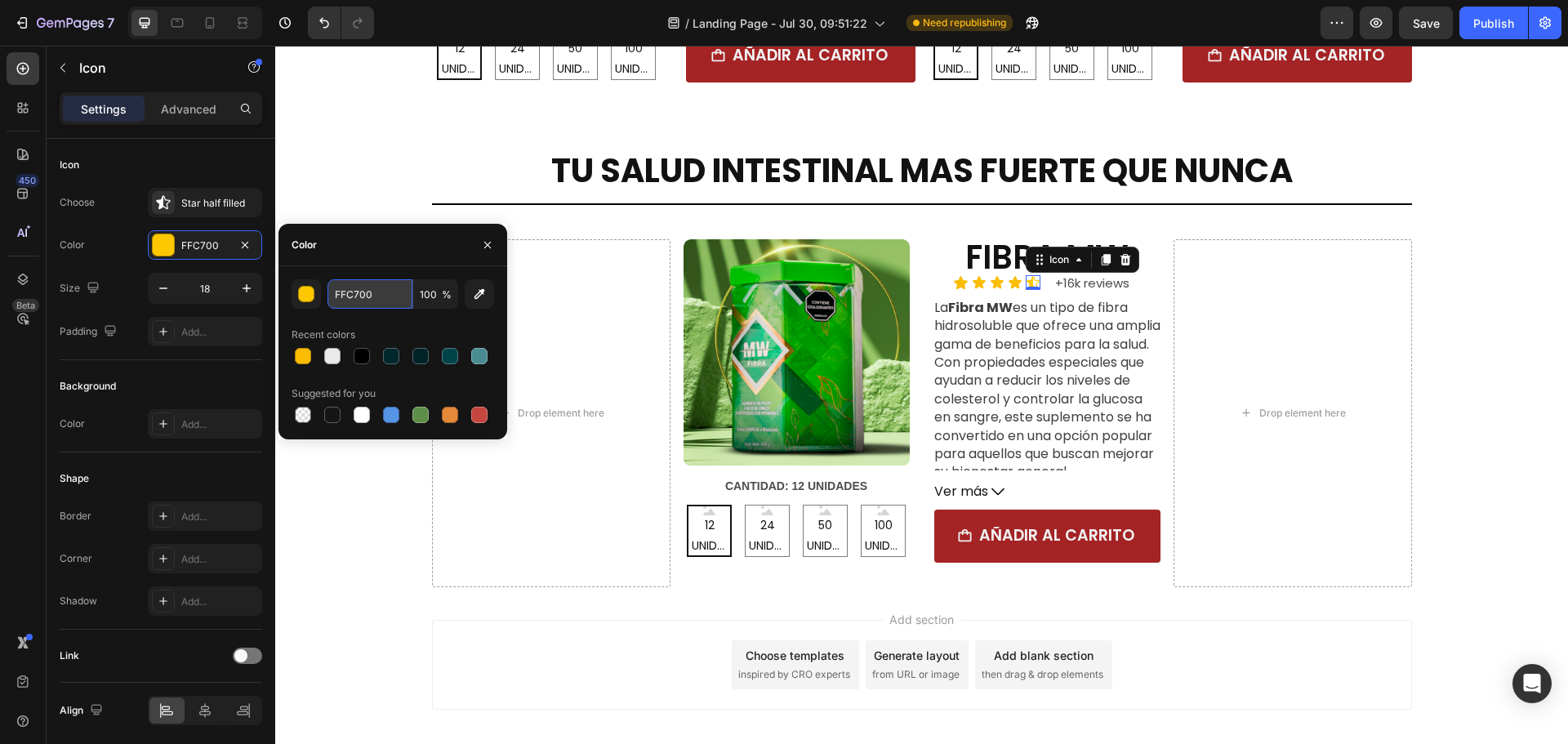 click on "FFC700" at bounding box center [370, 294] 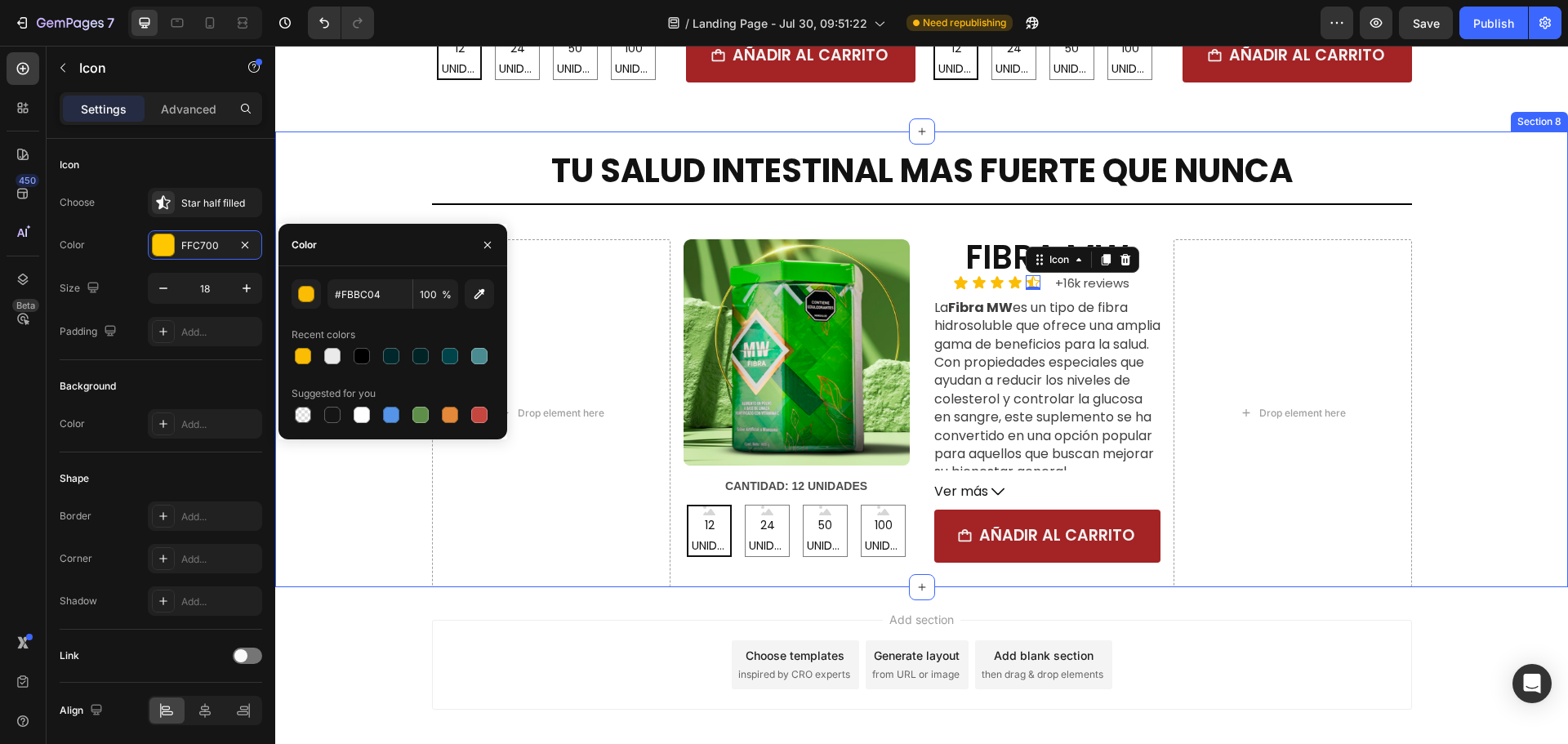 click on "Tu salud intestinal mas fuerte que nunca Heading Title Line Drop element here Product Images CANTIDAD: 12 UNIDADES 12 UNIDADES 12 UNIDADES 12 UNIDADES 24 UNIDADES 24 UNIDADES 24 UNIDADES 50 UNIDADES 50 UNIDADES 50 UNIDADES 100 UNIDADES 100 UNIDADES 100 UNIDADES Product Variants & Swatches FIBRA MW Product Title Icon Icon Icon Icon Icon 0 Icon List +16k reviews Text Block Row La Fibra MW es un tipo de fibra hidrosoluble que ofrece una amplia gama de beneficios para la salud. Con propiedades especiales que ayudan a reducir los niveles de colesterol y controlar la glucosa en sangre, este suplemento se ha convertido en una opción popular para aquellos que buscan mejorar su bienestar general. Además de sus efectos sobre el colesterol y el azúcar en la sangre, la Fibra MW contribuye al mantenimiento de la salud intestinal, promueve la pérdida de peso y puede incluso ayudarte a vivir más tiempo. Fibra MW Fibra MW" at bounding box center (921, 368) 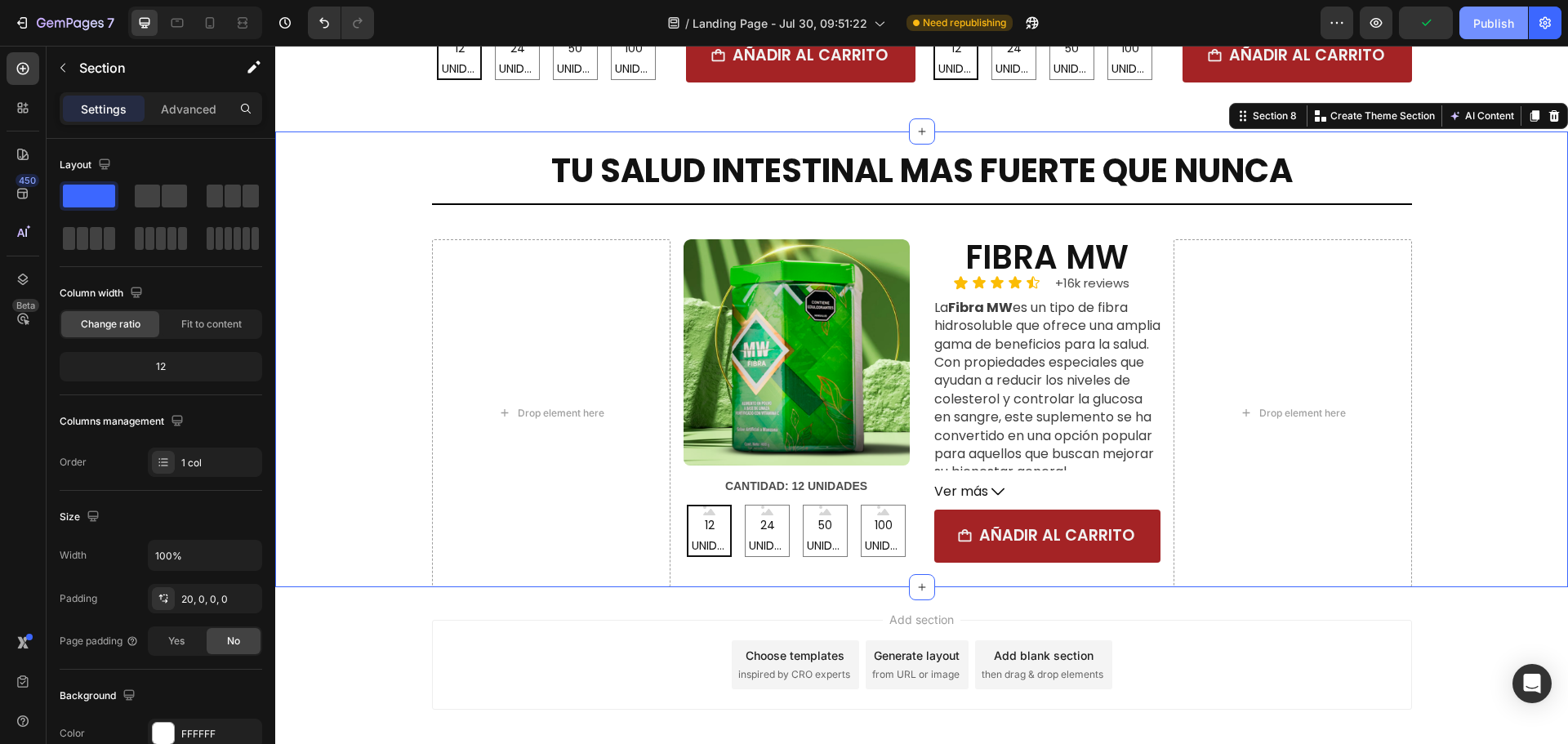 click on "Publish" 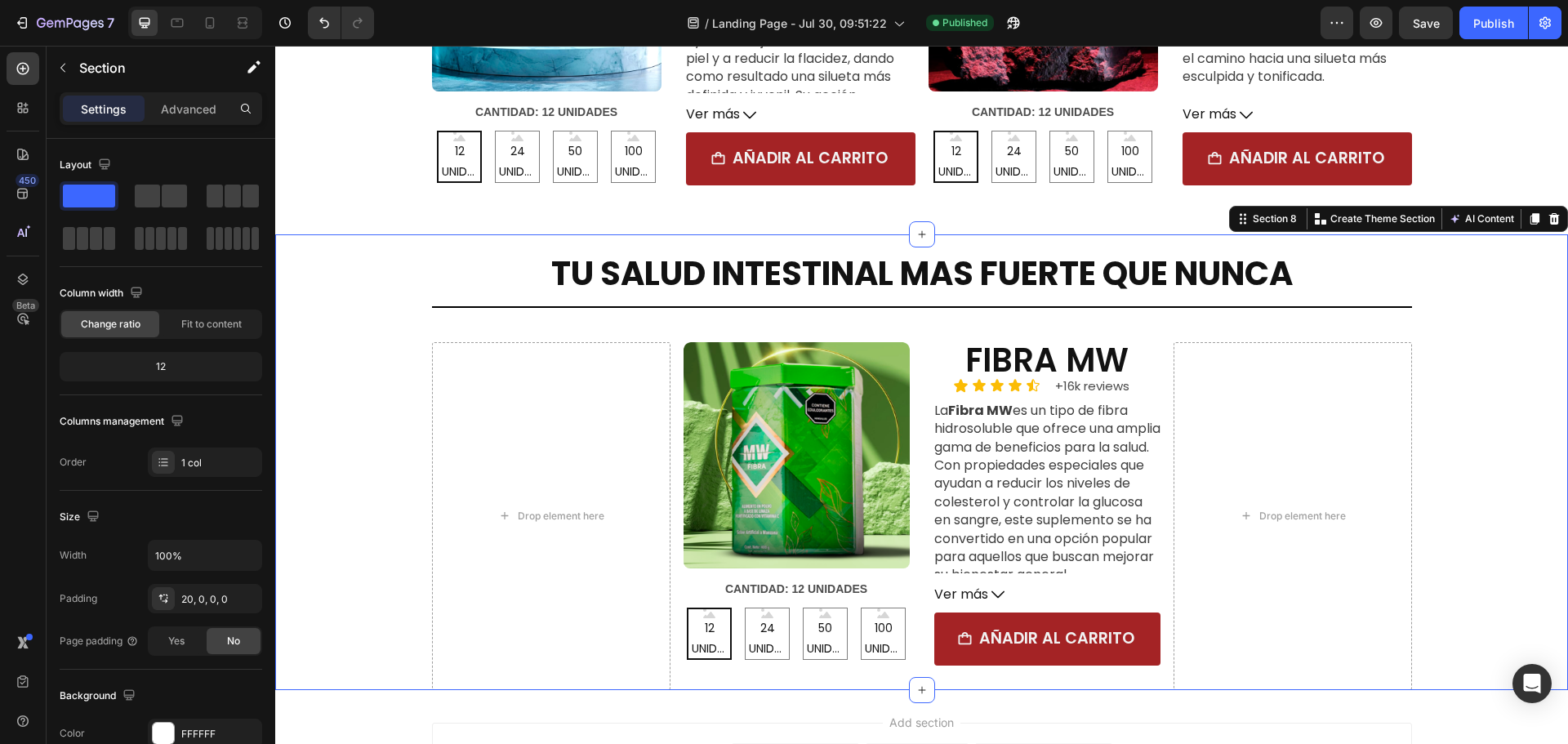 scroll, scrollTop: 3481, scrollLeft: 0, axis: vertical 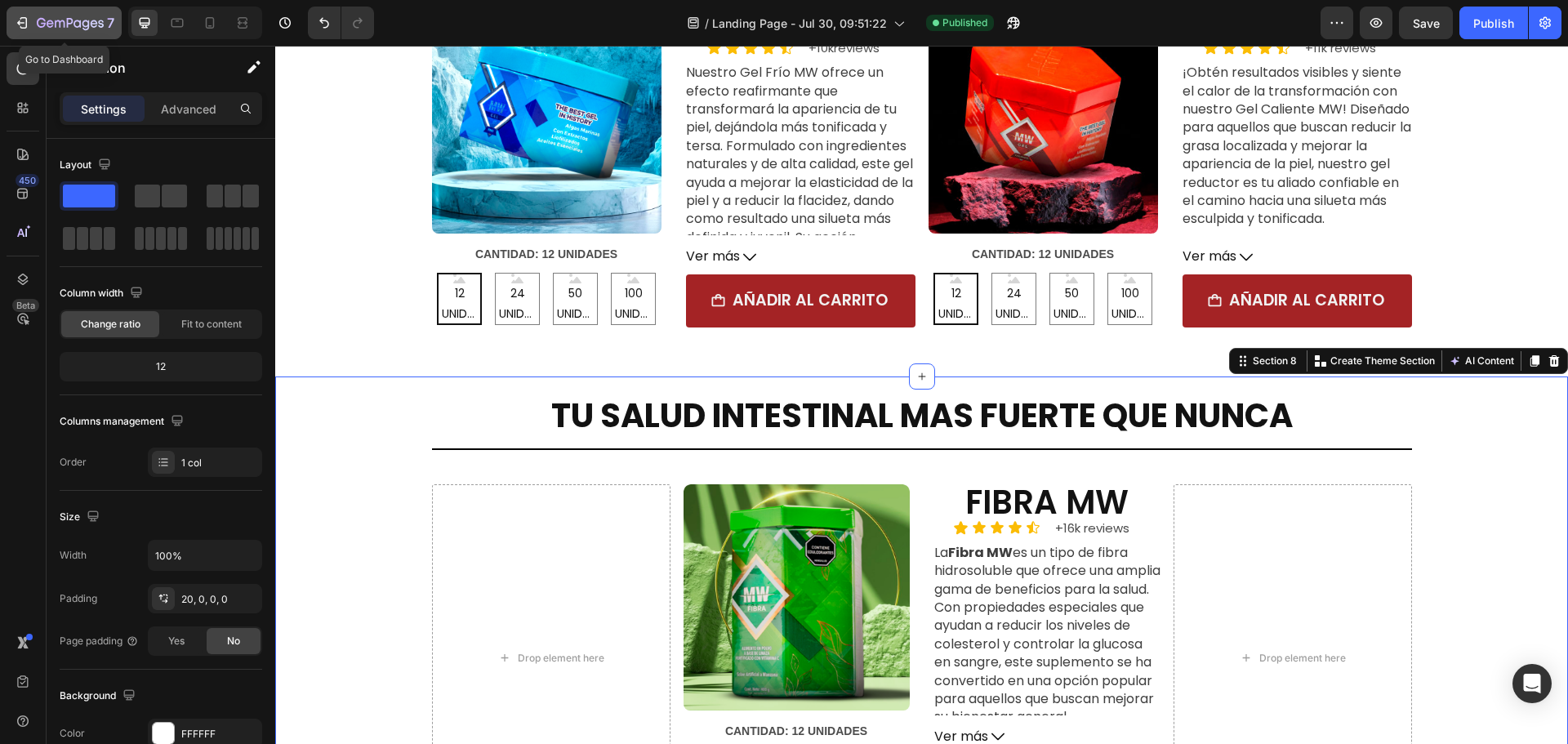 click on "7" 